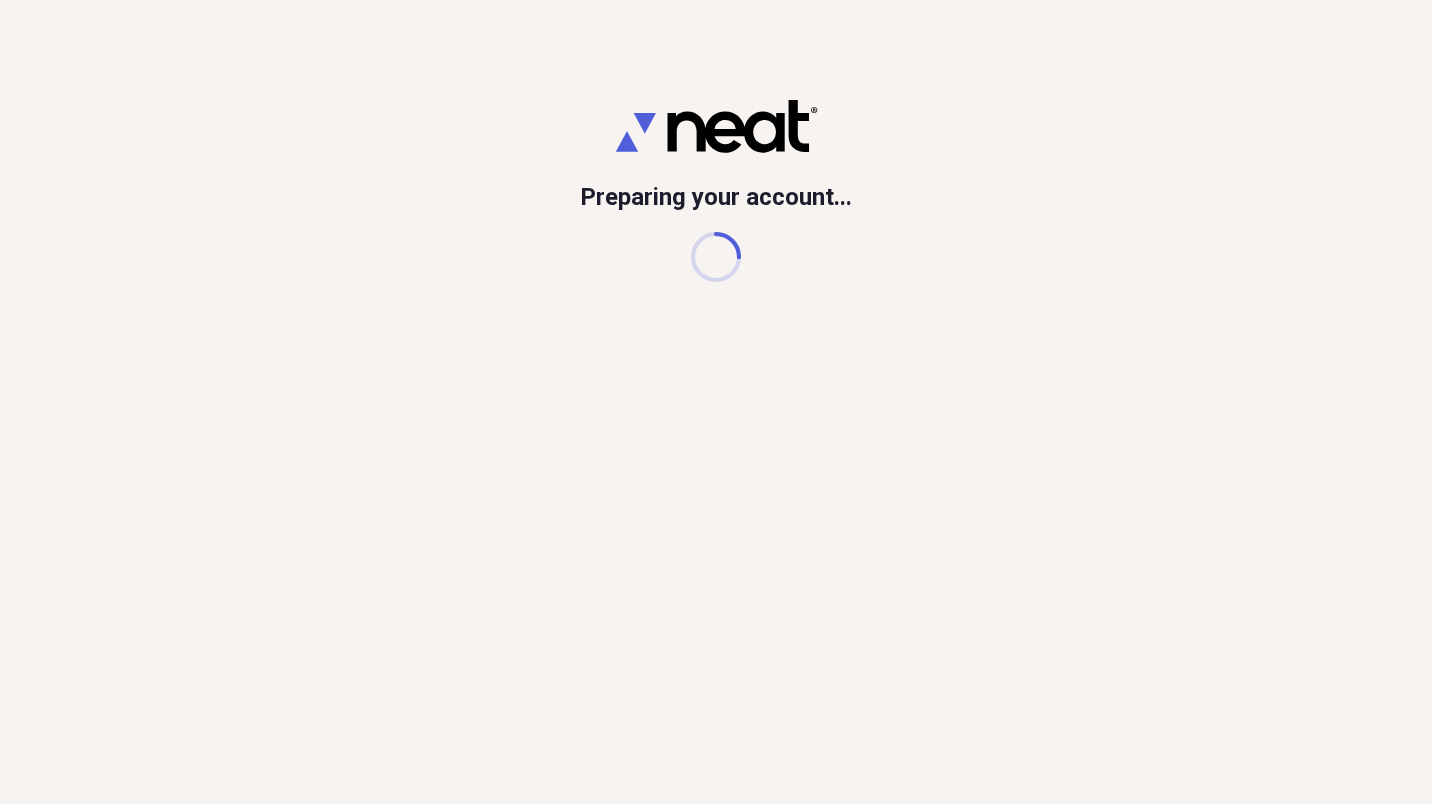 scroll, scrollTop: 0, scrollLeft: 0, axis: both 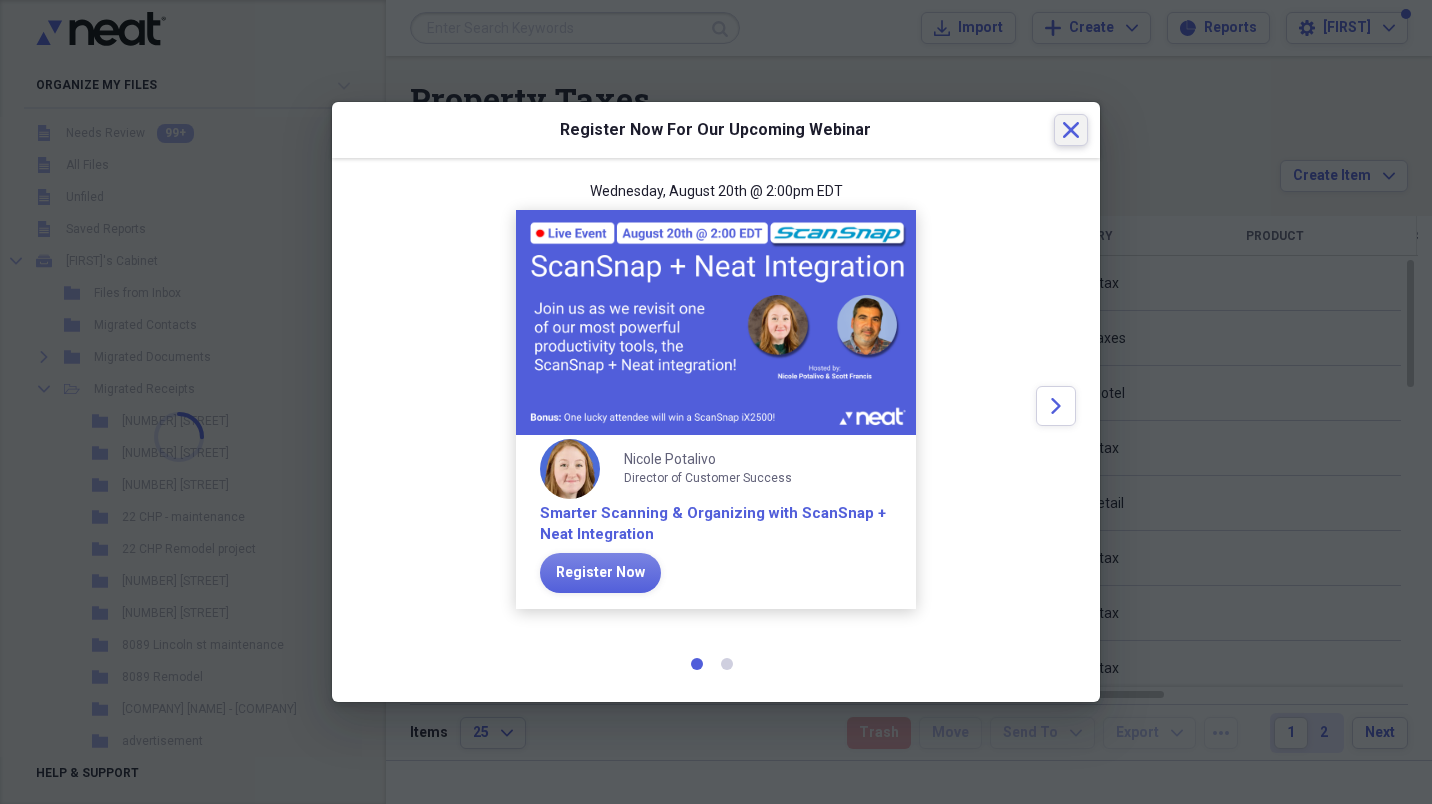 click on "Close" 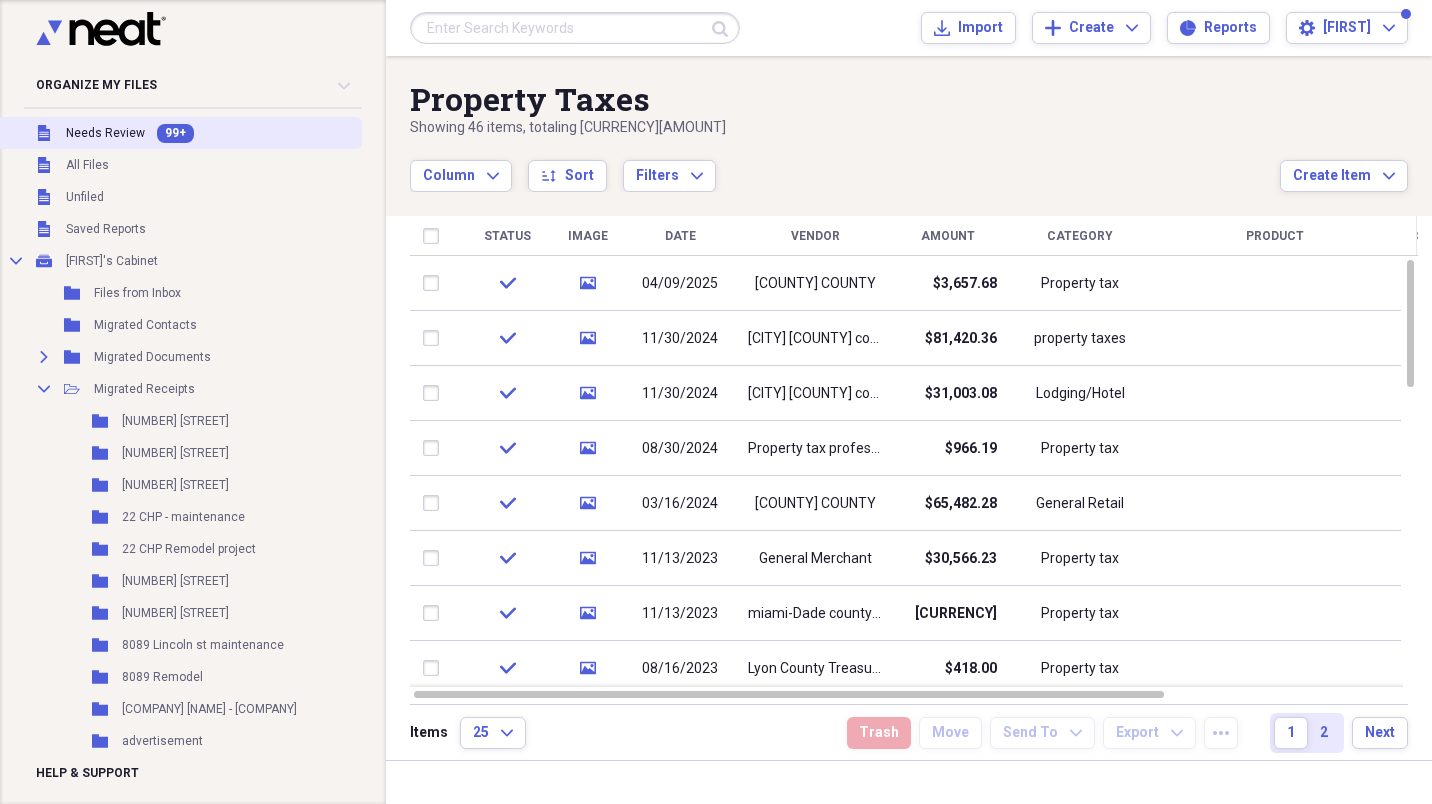 click on "99+" at bounding box center (175, 133) 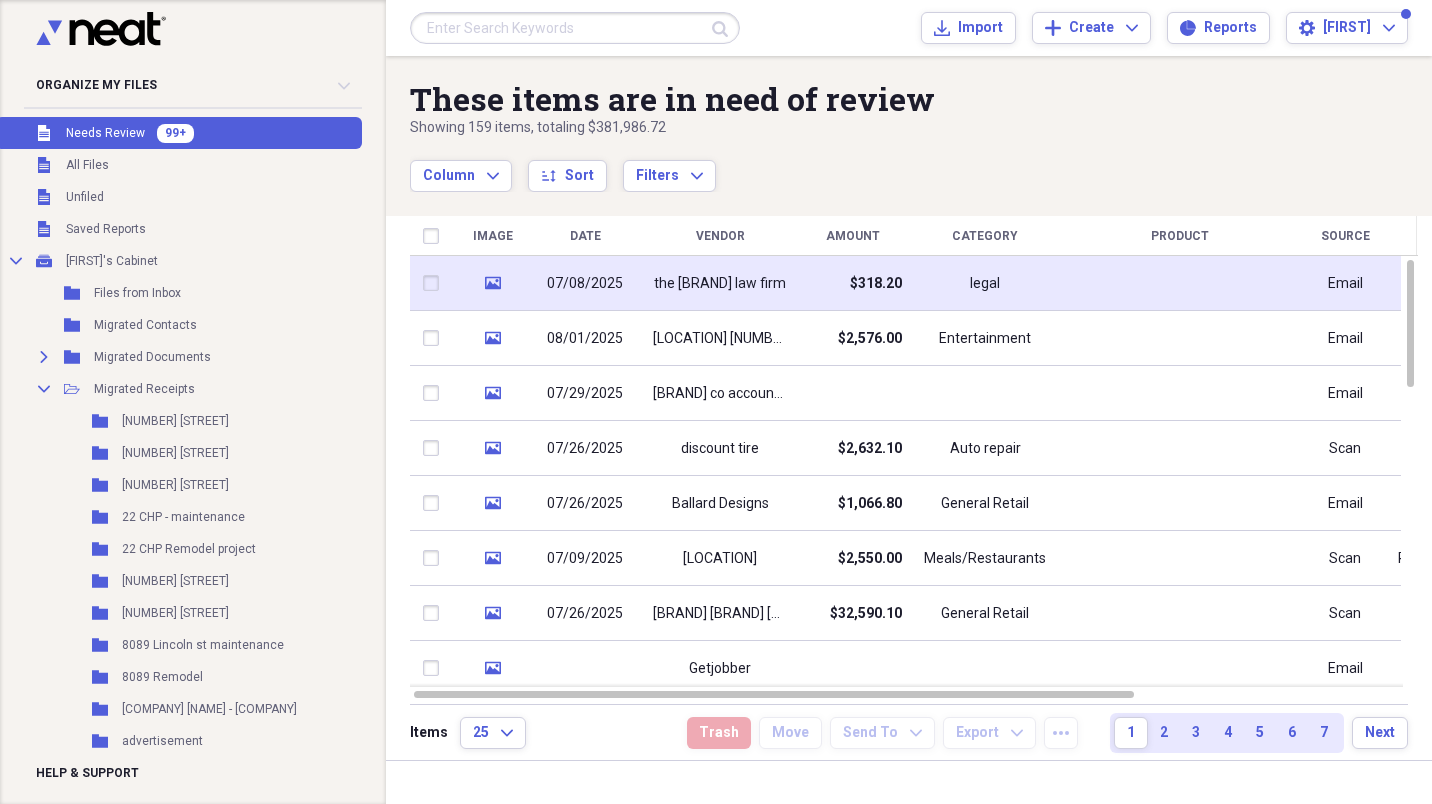 click on "$318.20" at bounding box center (852, 283) 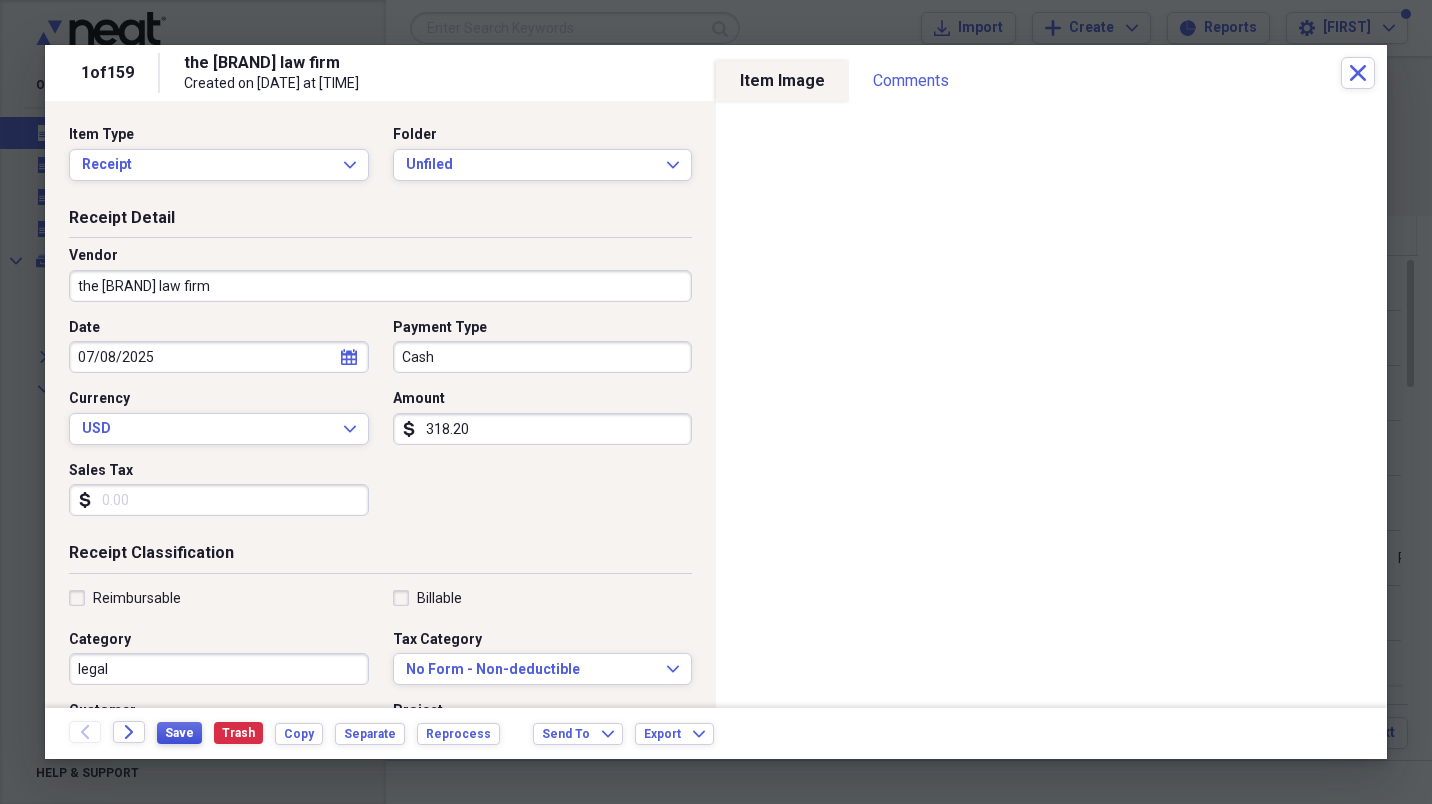 click on "Save" at bounding box center [179, 733] 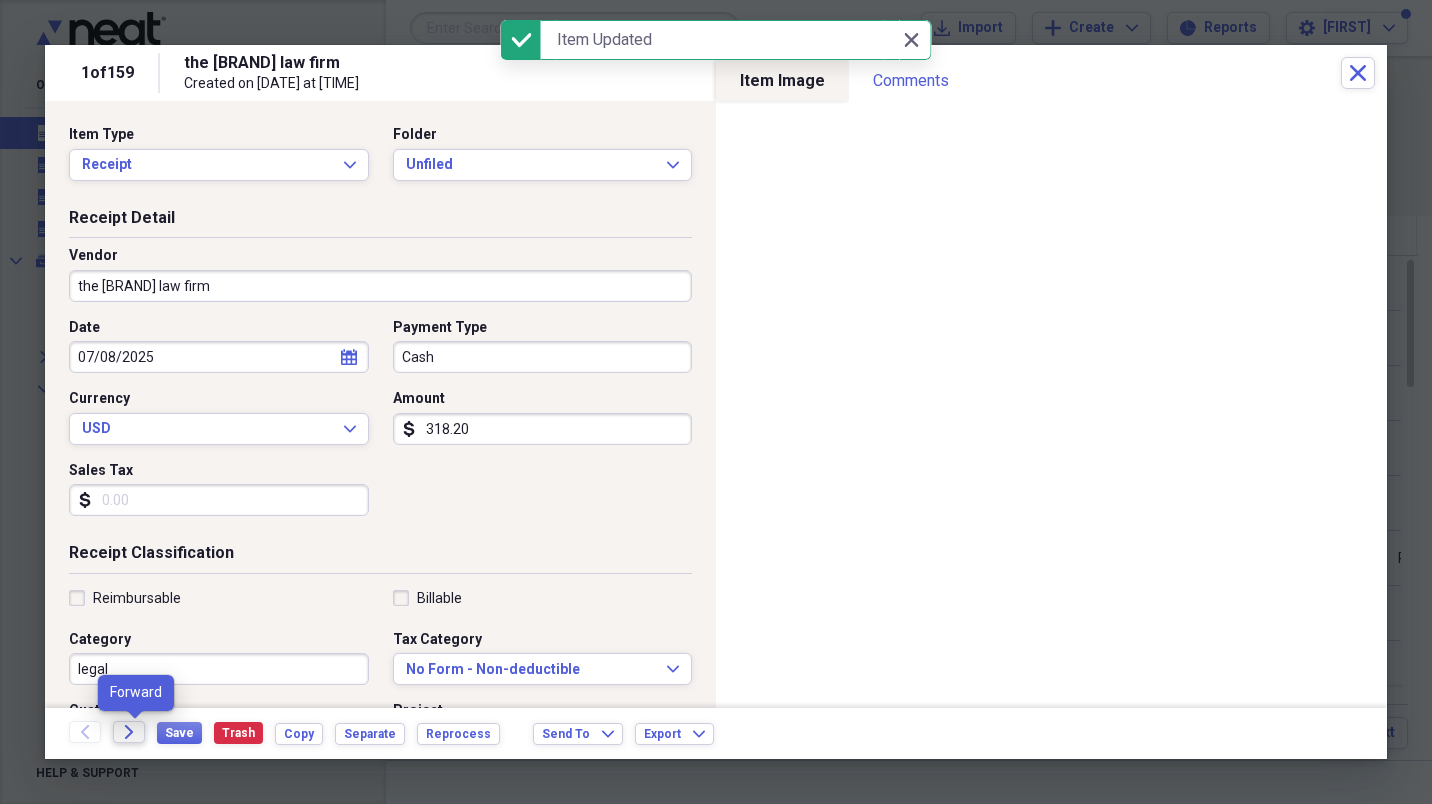click 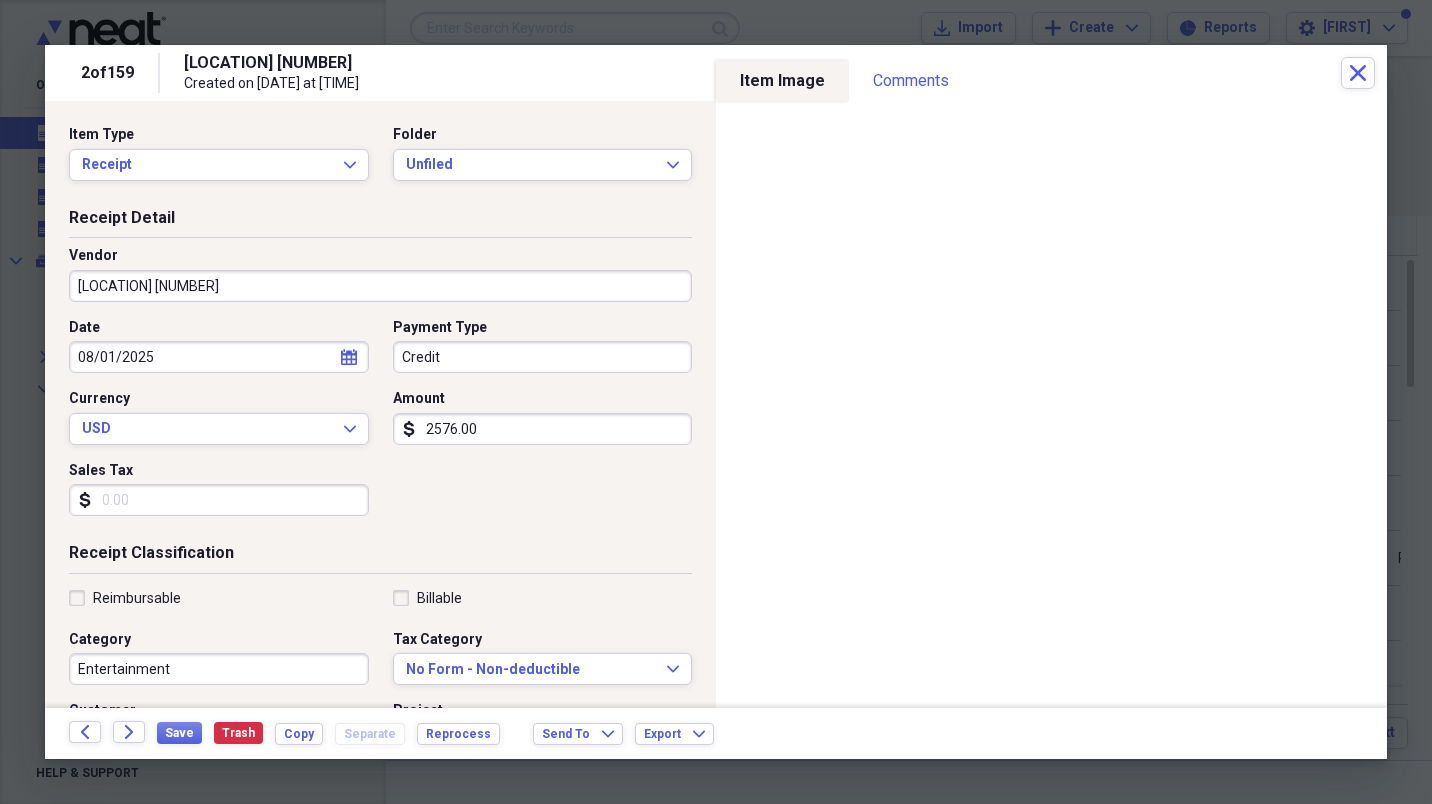 click on "[LOCATION] [NUMBER]" at bounding box center [380, 286] 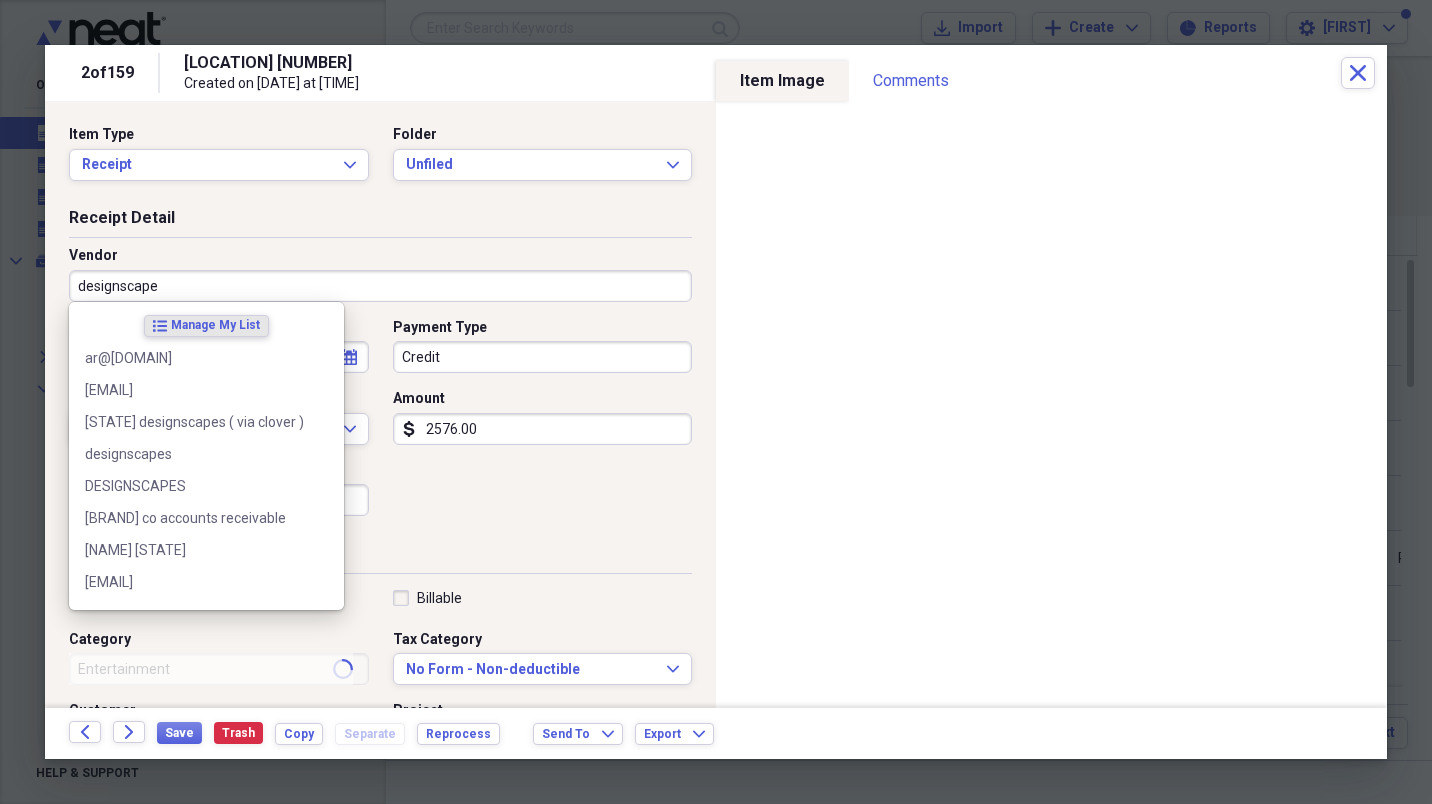 type on "designscapes" 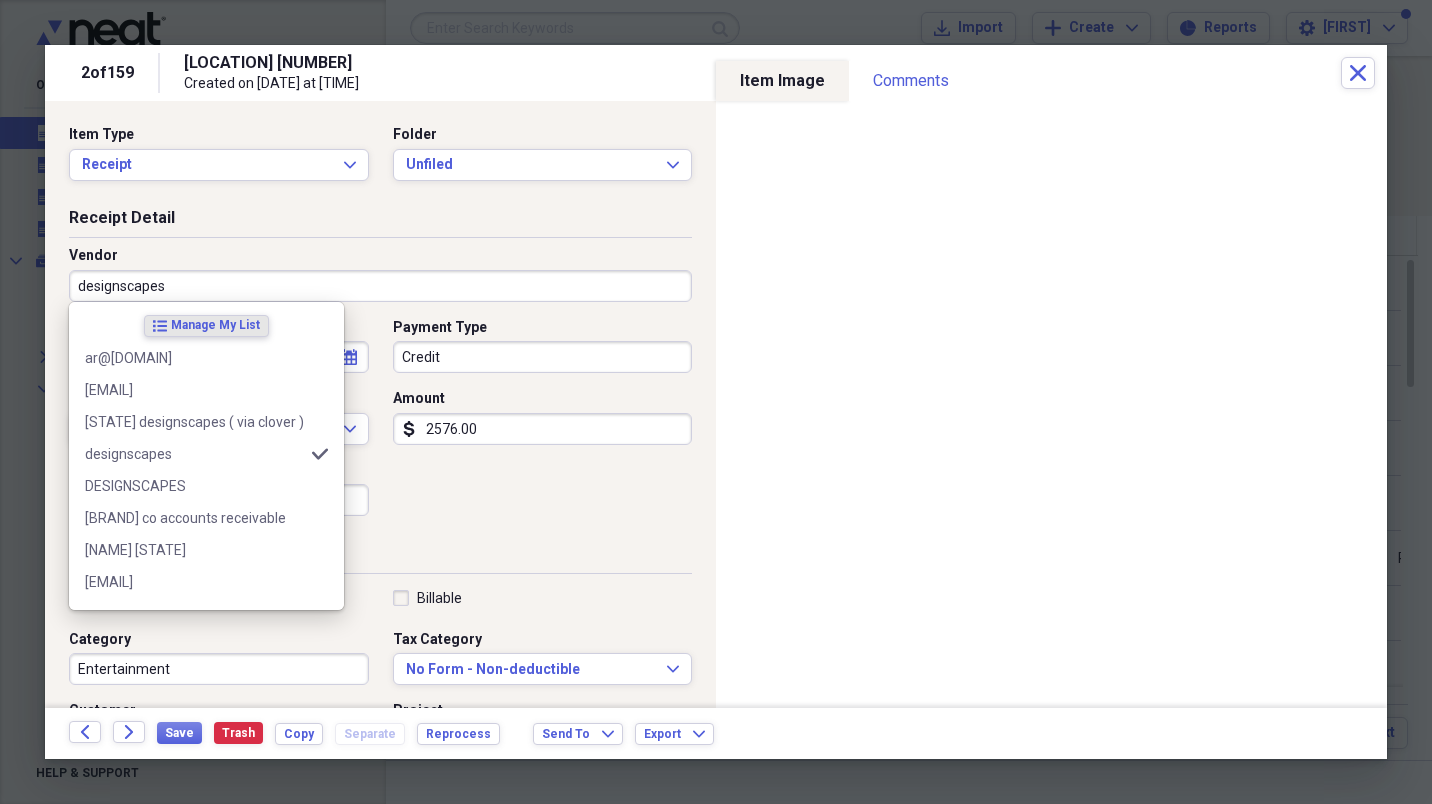 type on "22 chp maintenance" 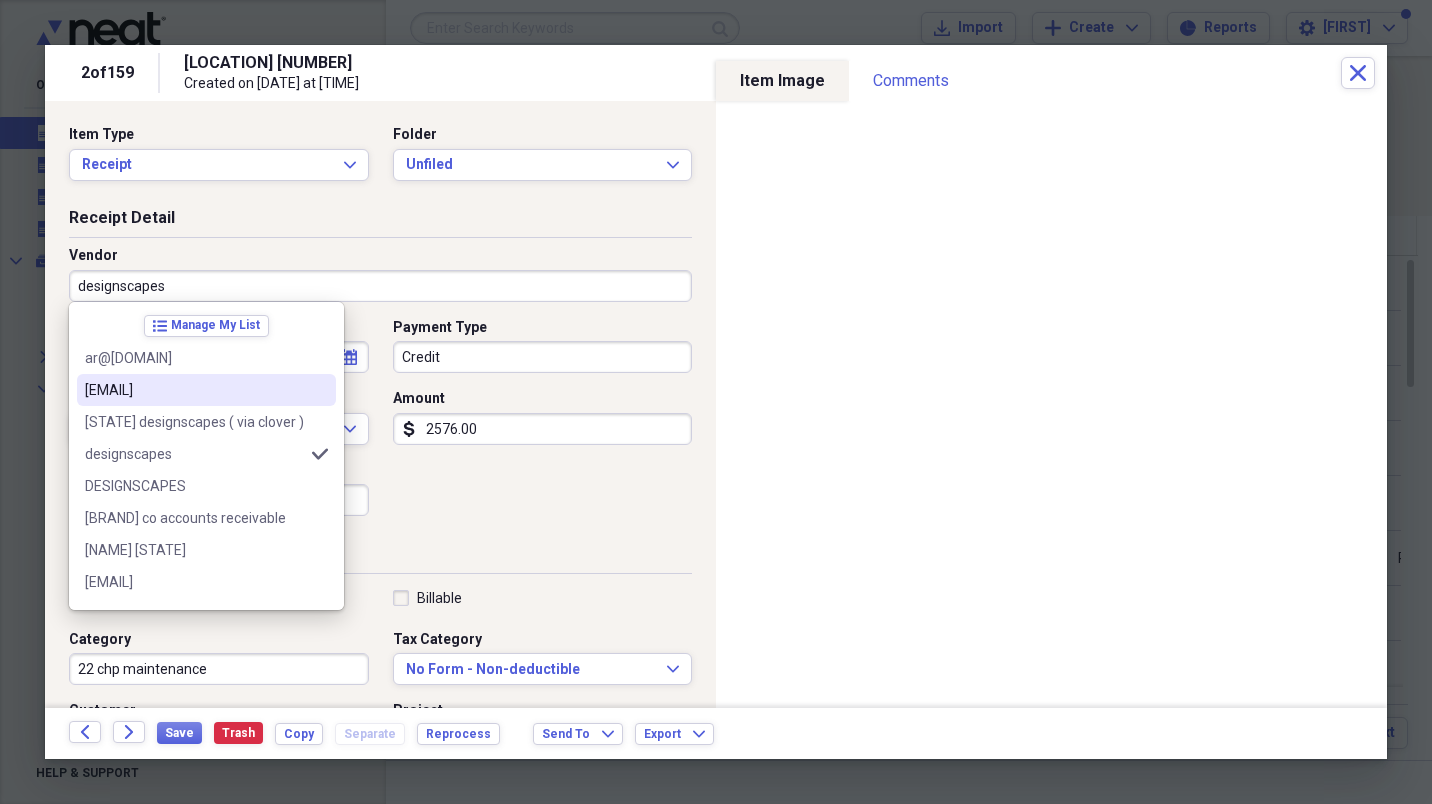 type on "designscapes" 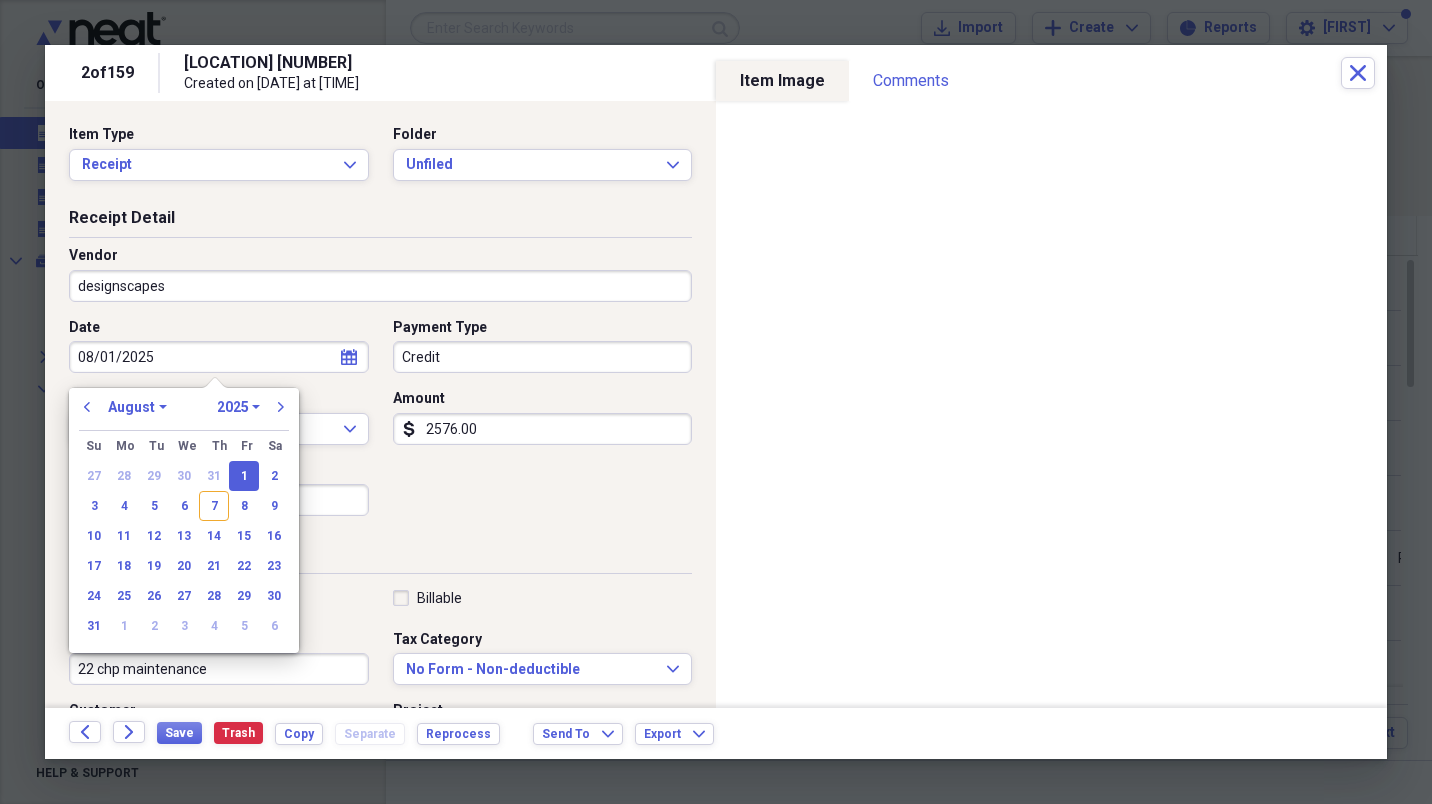 type 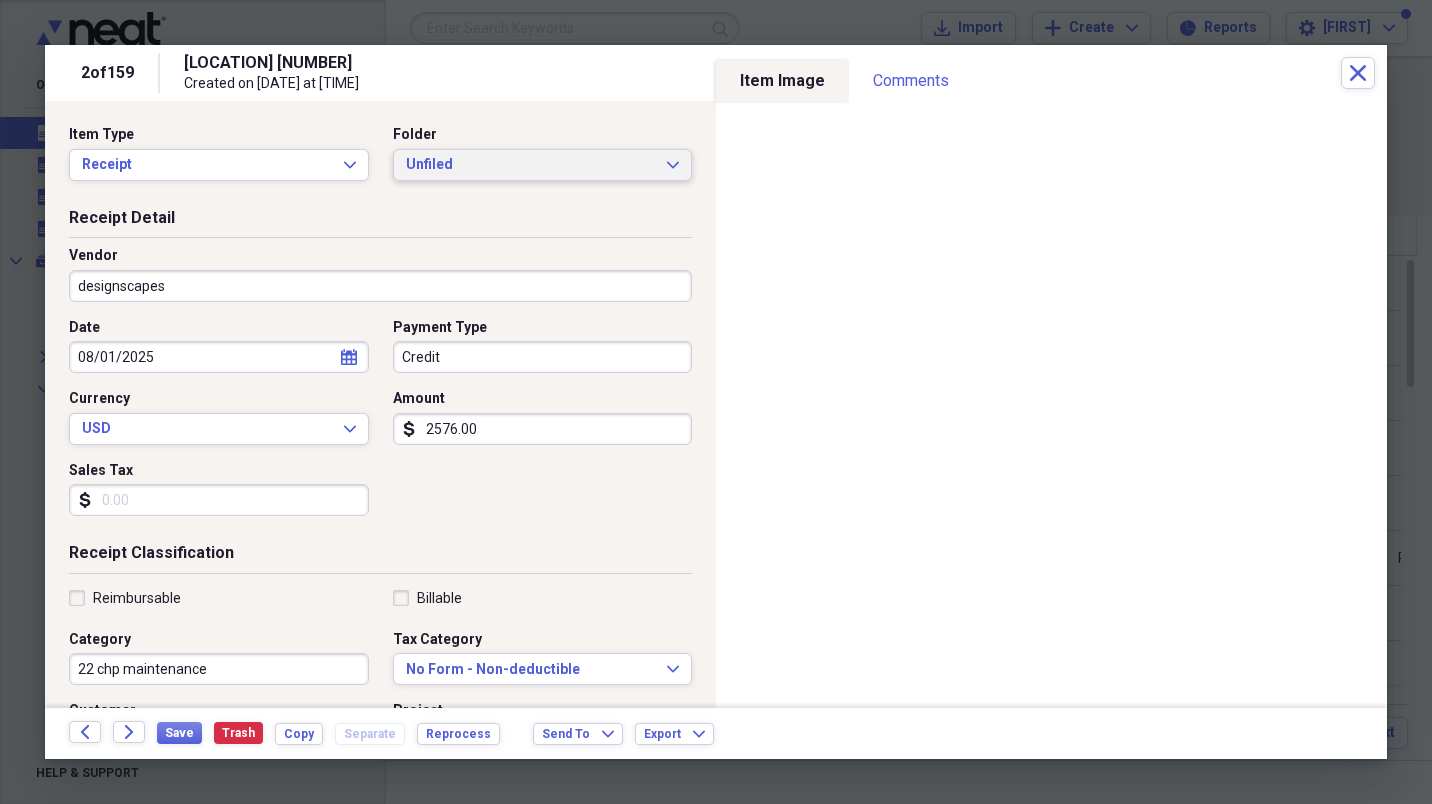 click on "Unfiled" at bounding box center (531, 165) 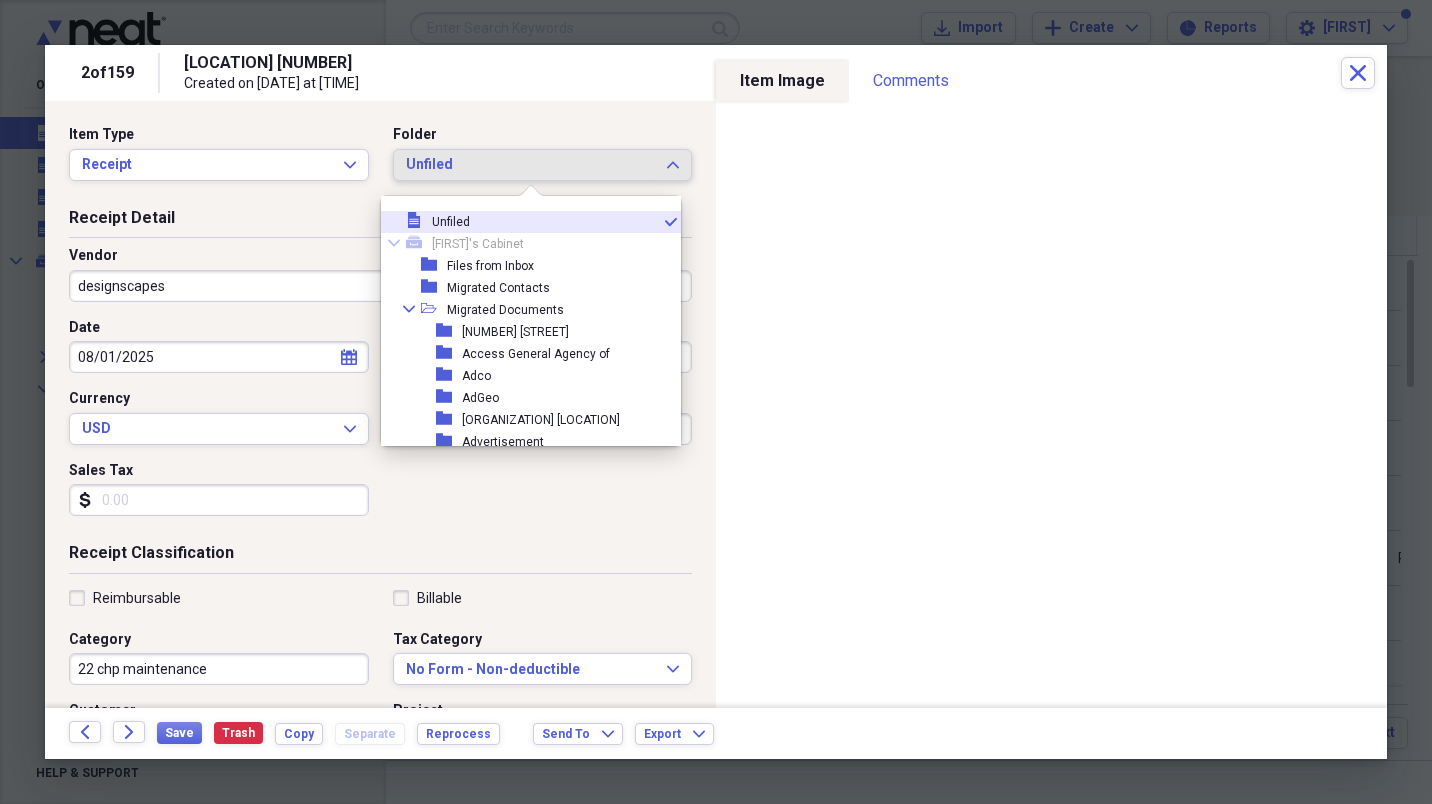 scroll, scrollTop: 218, scrollLeft: 0, axis: vertical 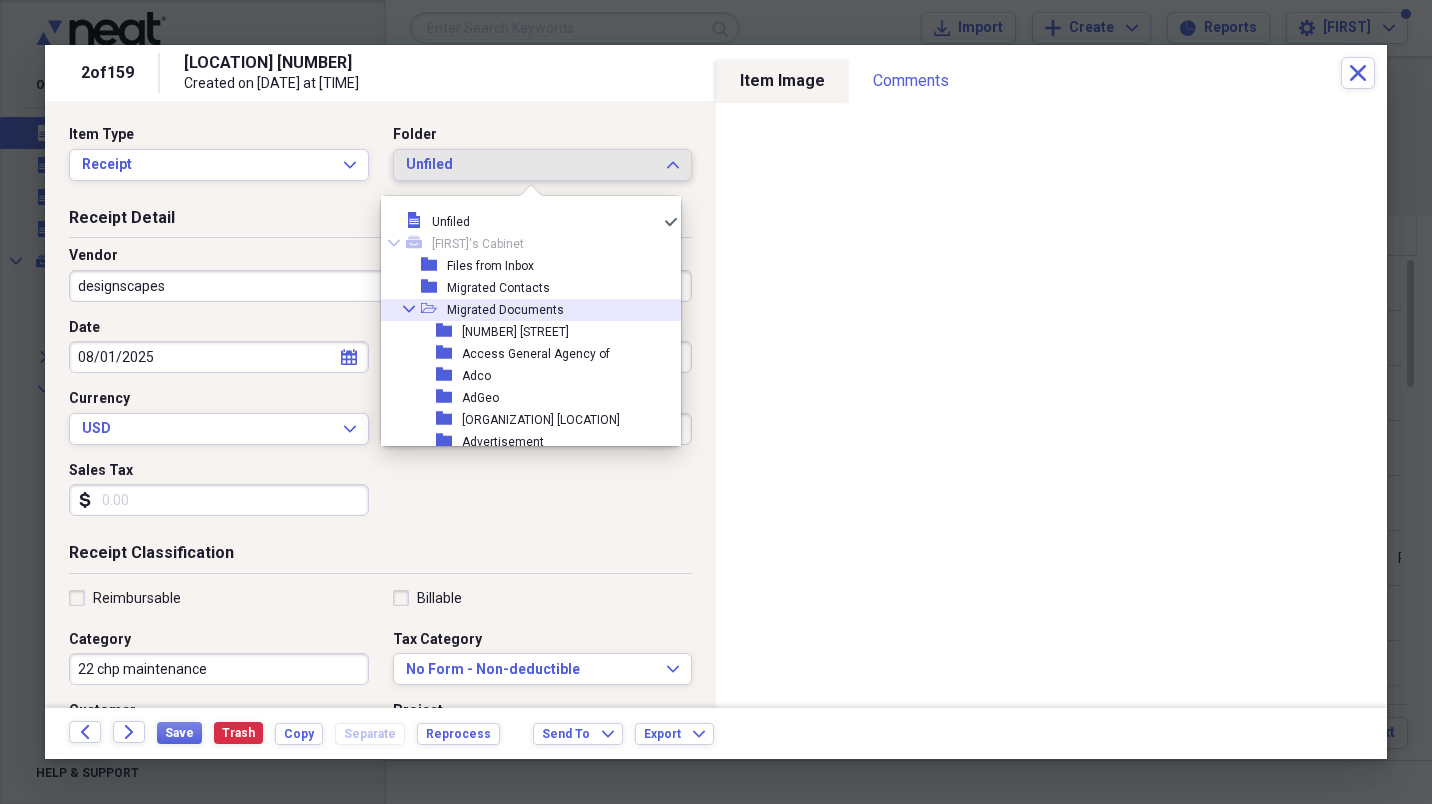click on "Collapse" 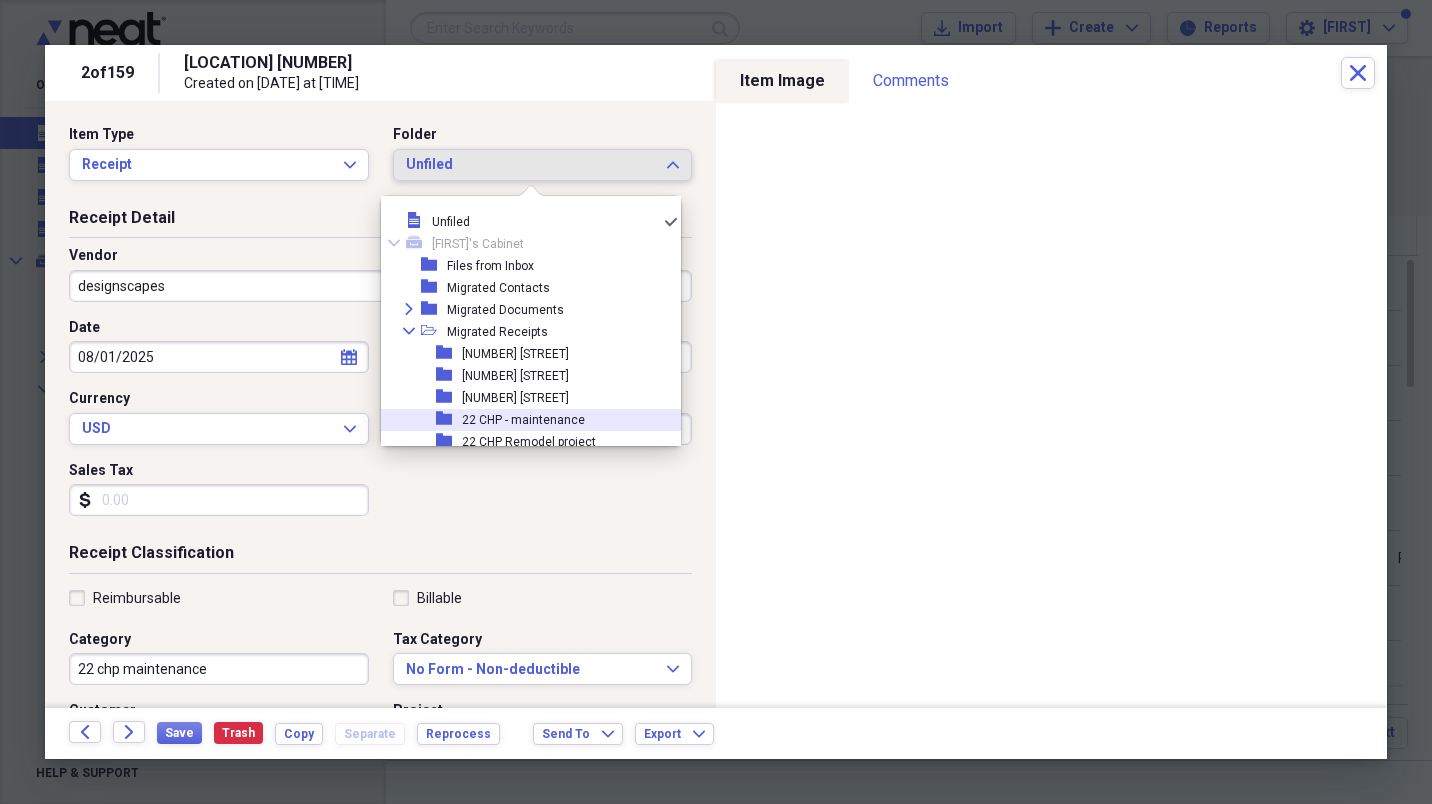 click on "folder 22 CHP - maintenance" at bounding box center (523, 420) 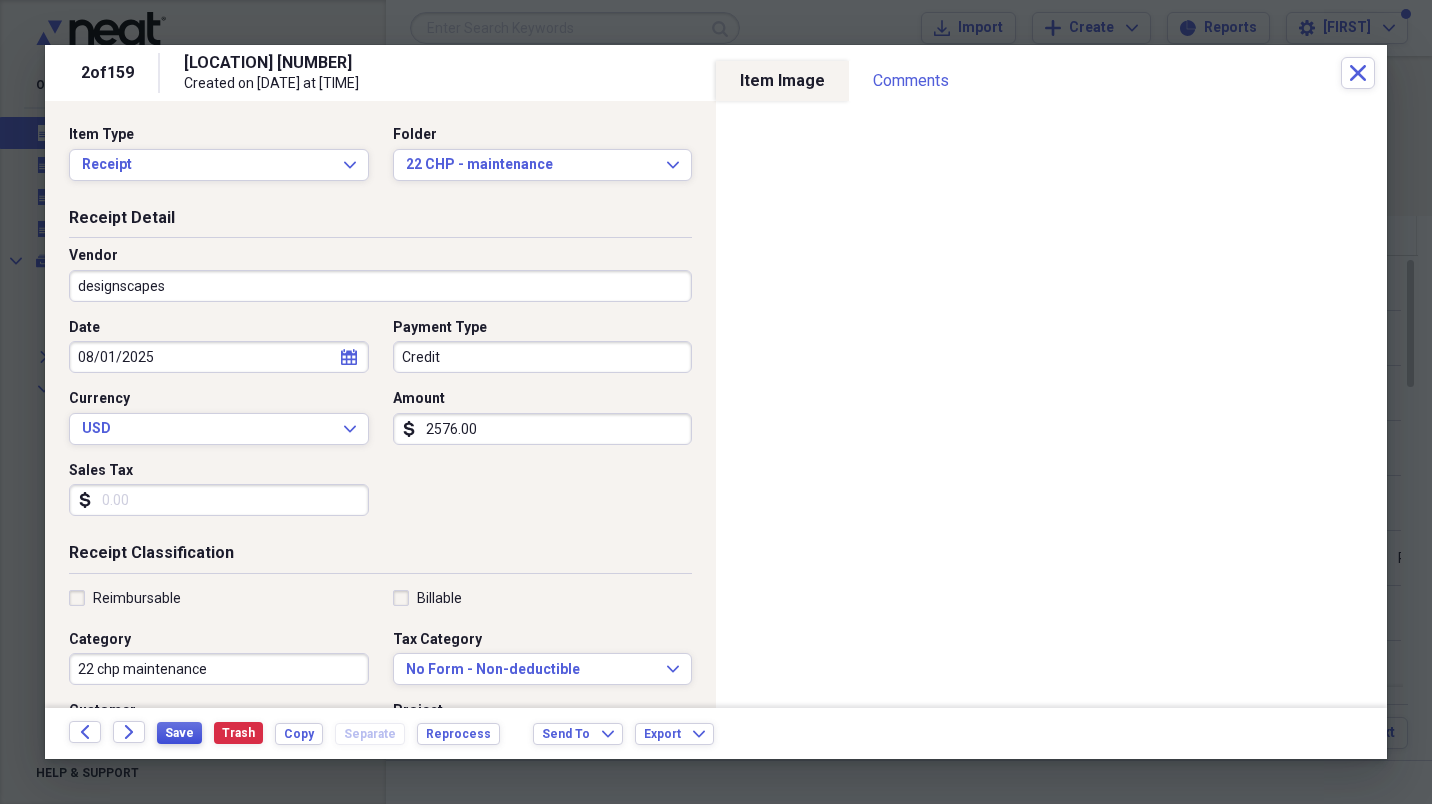 click on "Save" at bounding box center (179, 733) 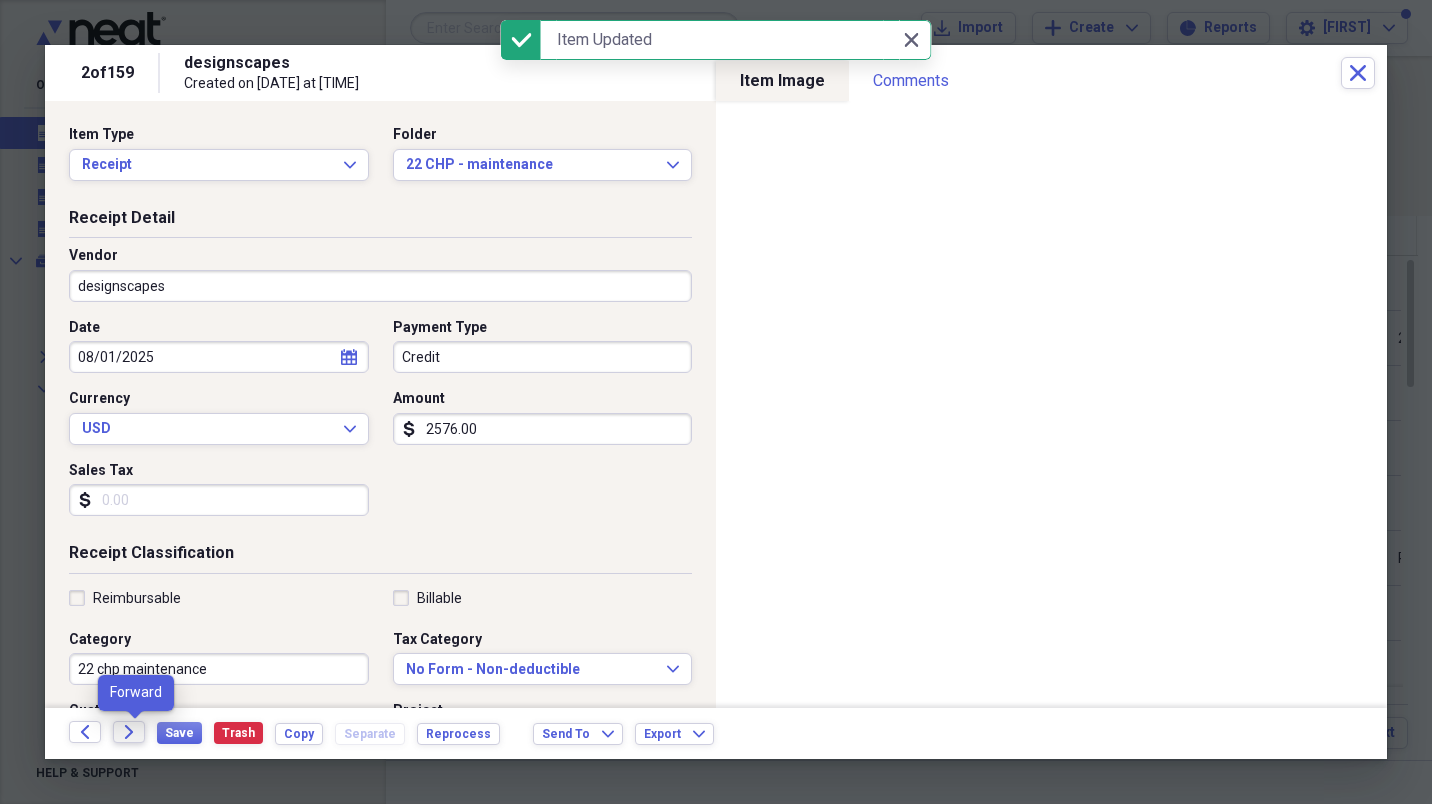 click 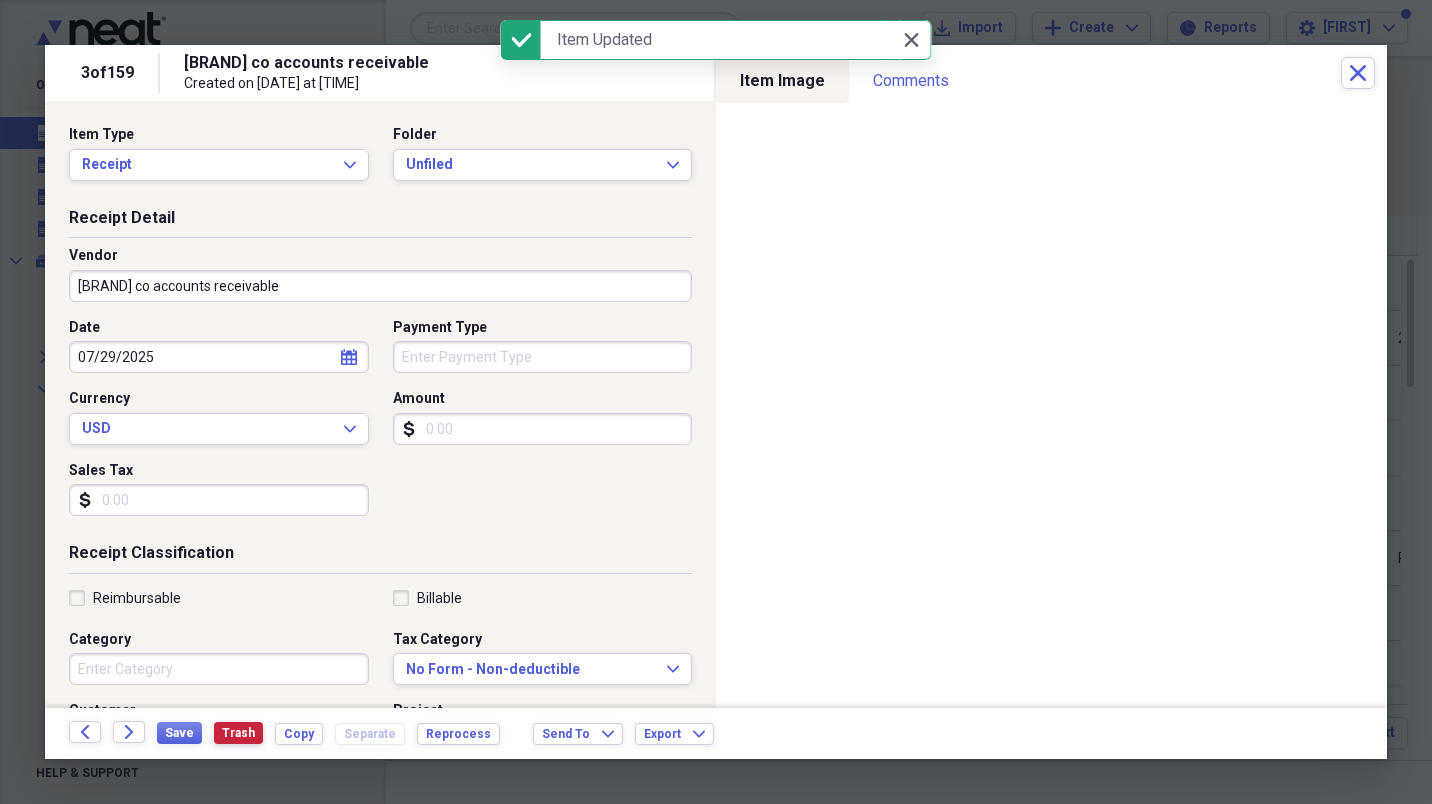 click on "Trash" at bounding box center [238, 733] 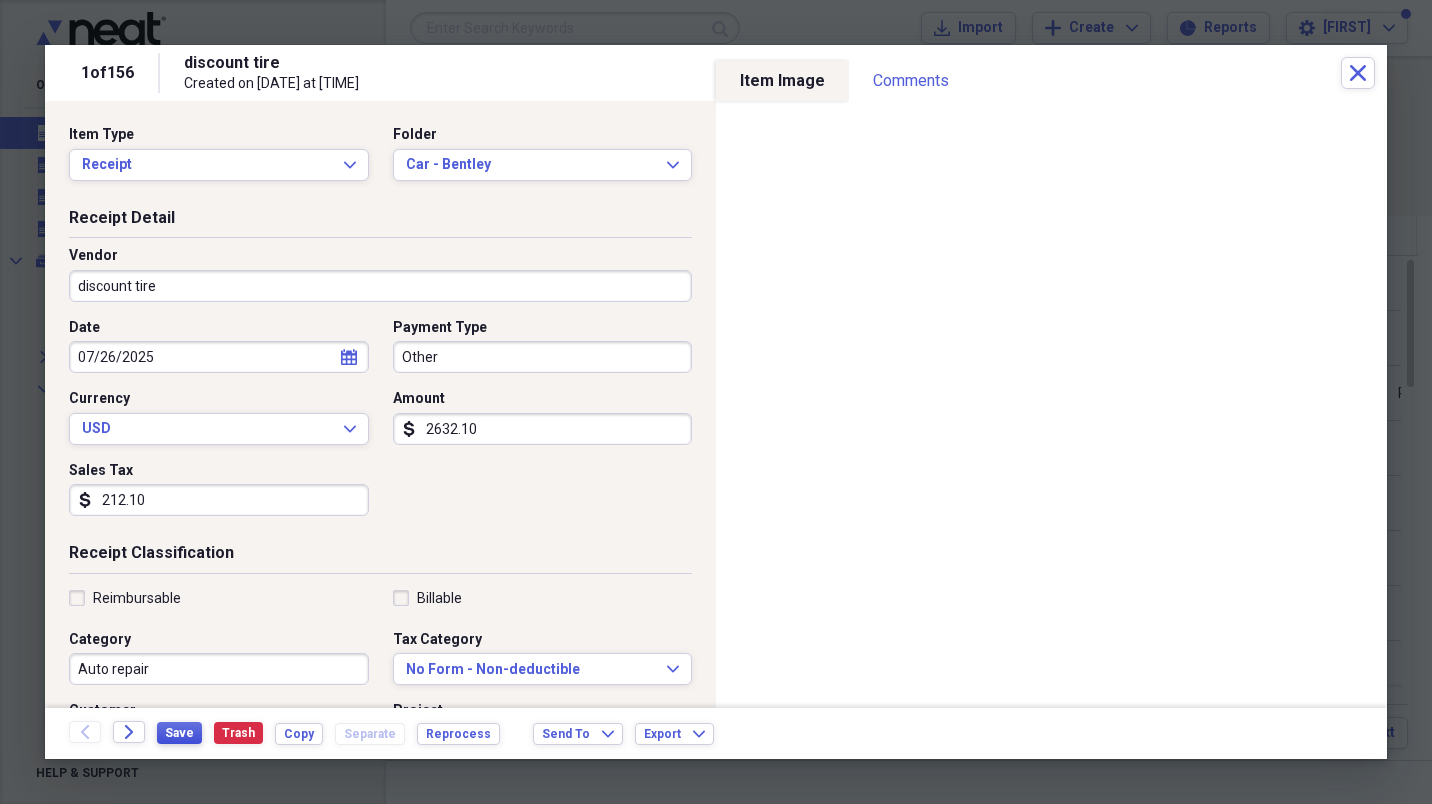 click on "Save" at bounding box center (179, 733) 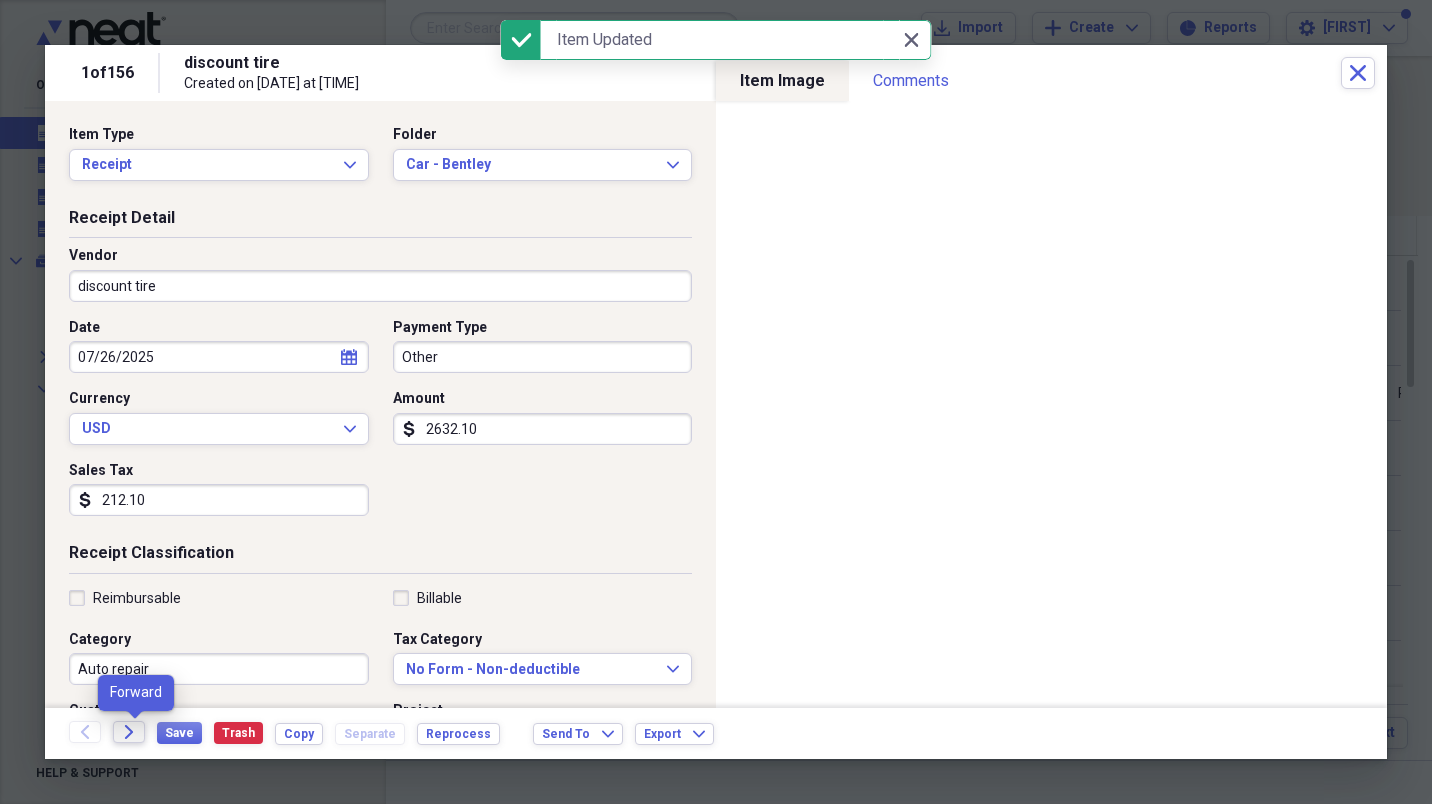 click on "Forward" at bounding box center (129, 732) 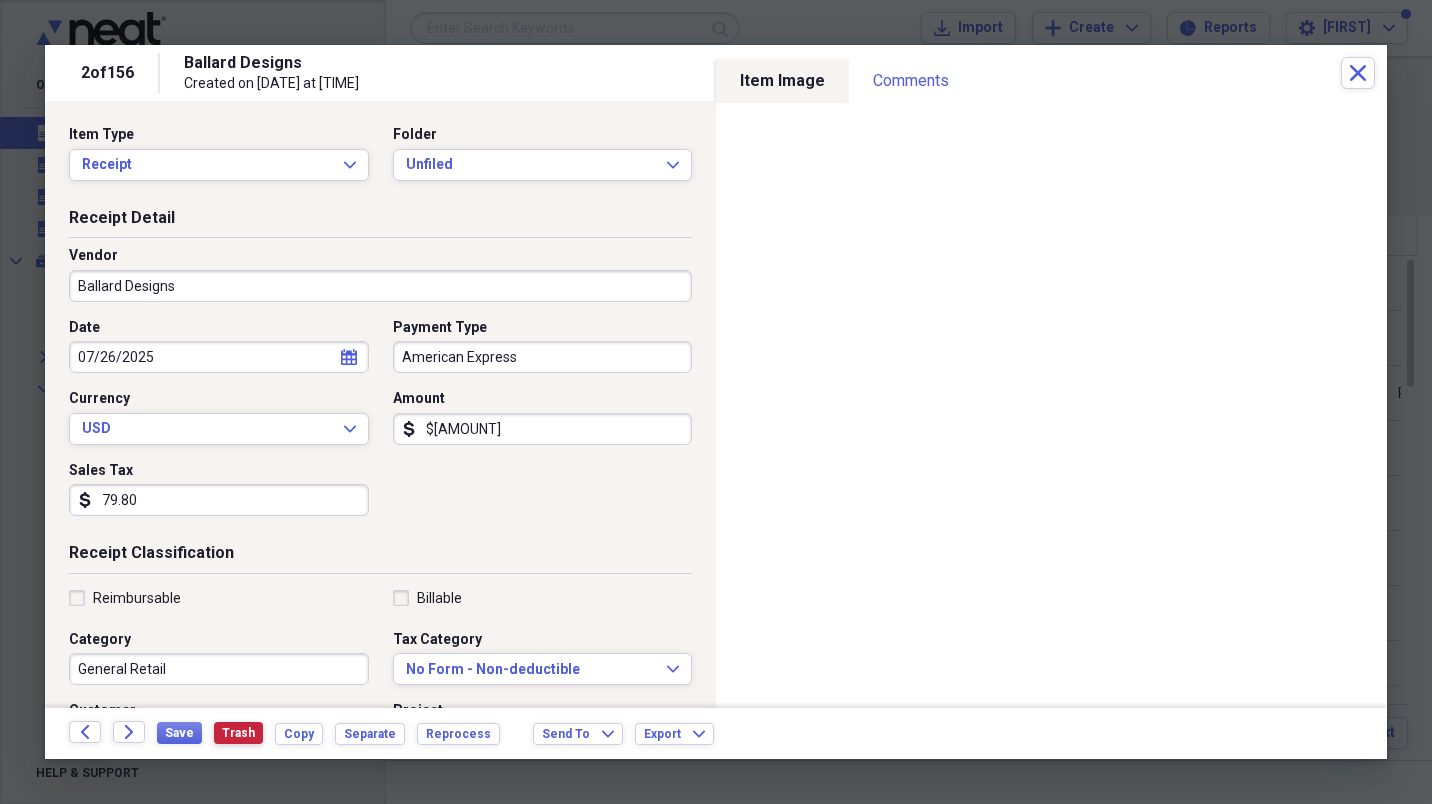 click on "Trash" at bounding box center [238, 733] 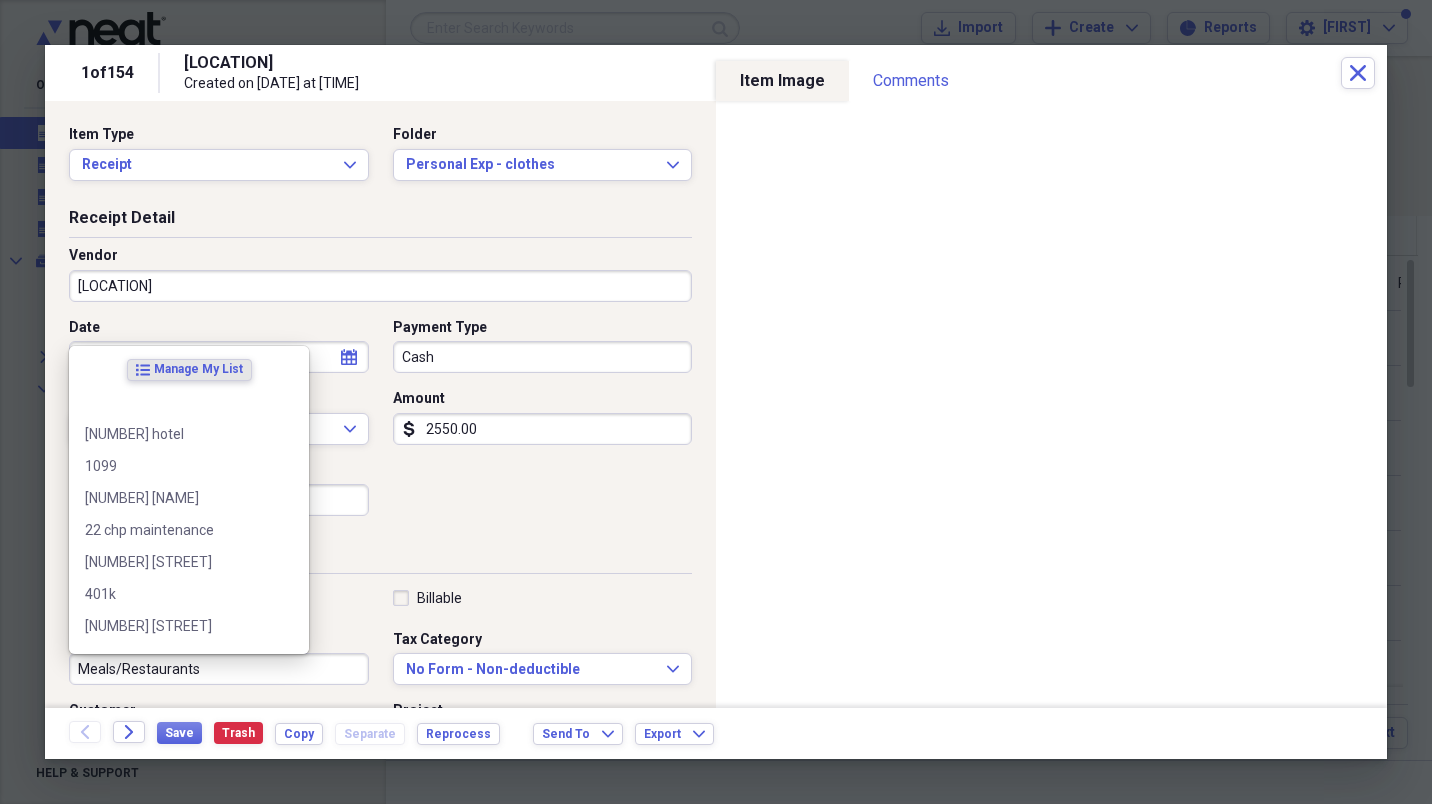 click on "Meals/Restaurants" at bounding box center (219, 669) 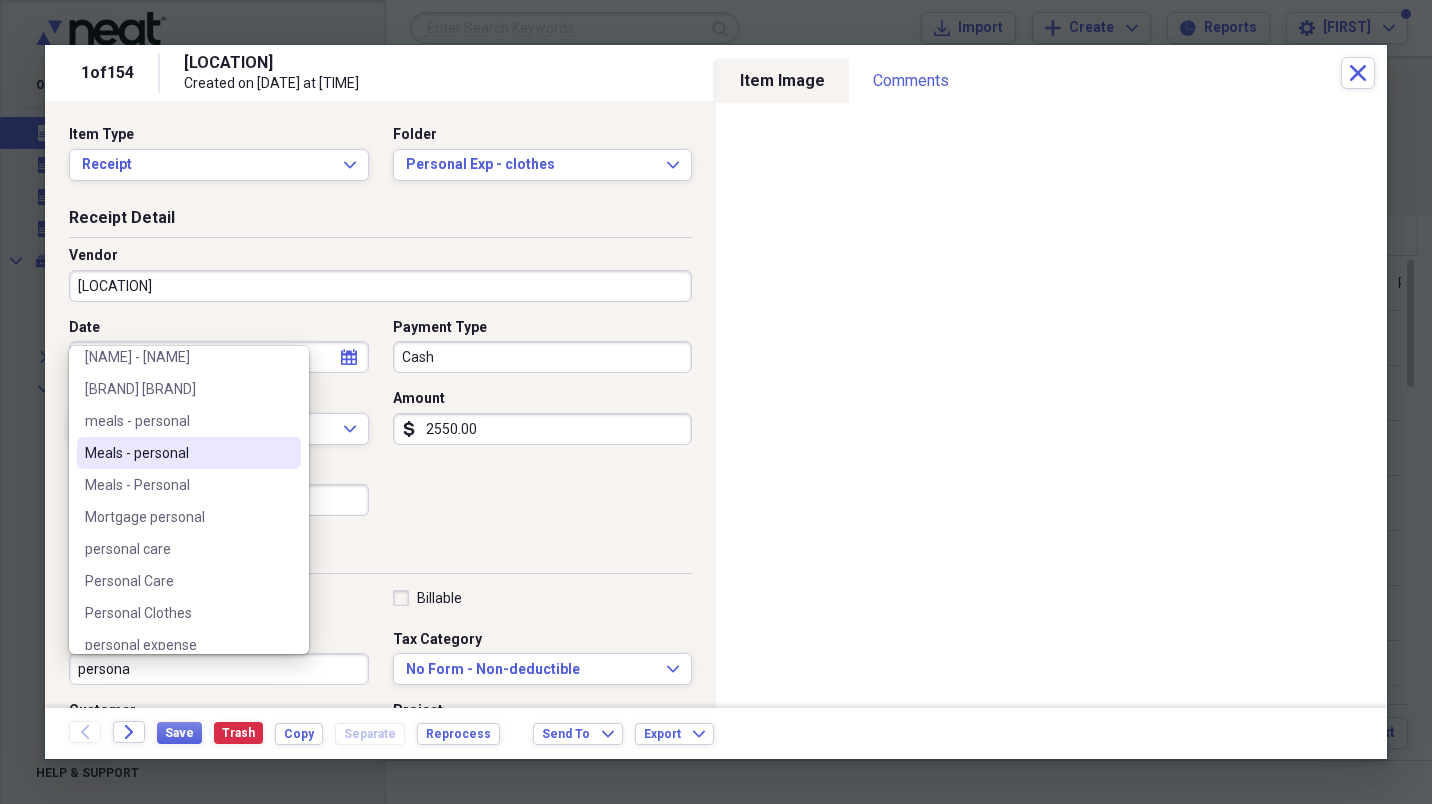 scroll, scrollTop: 213, scrollLeft: 0, axis: vertical 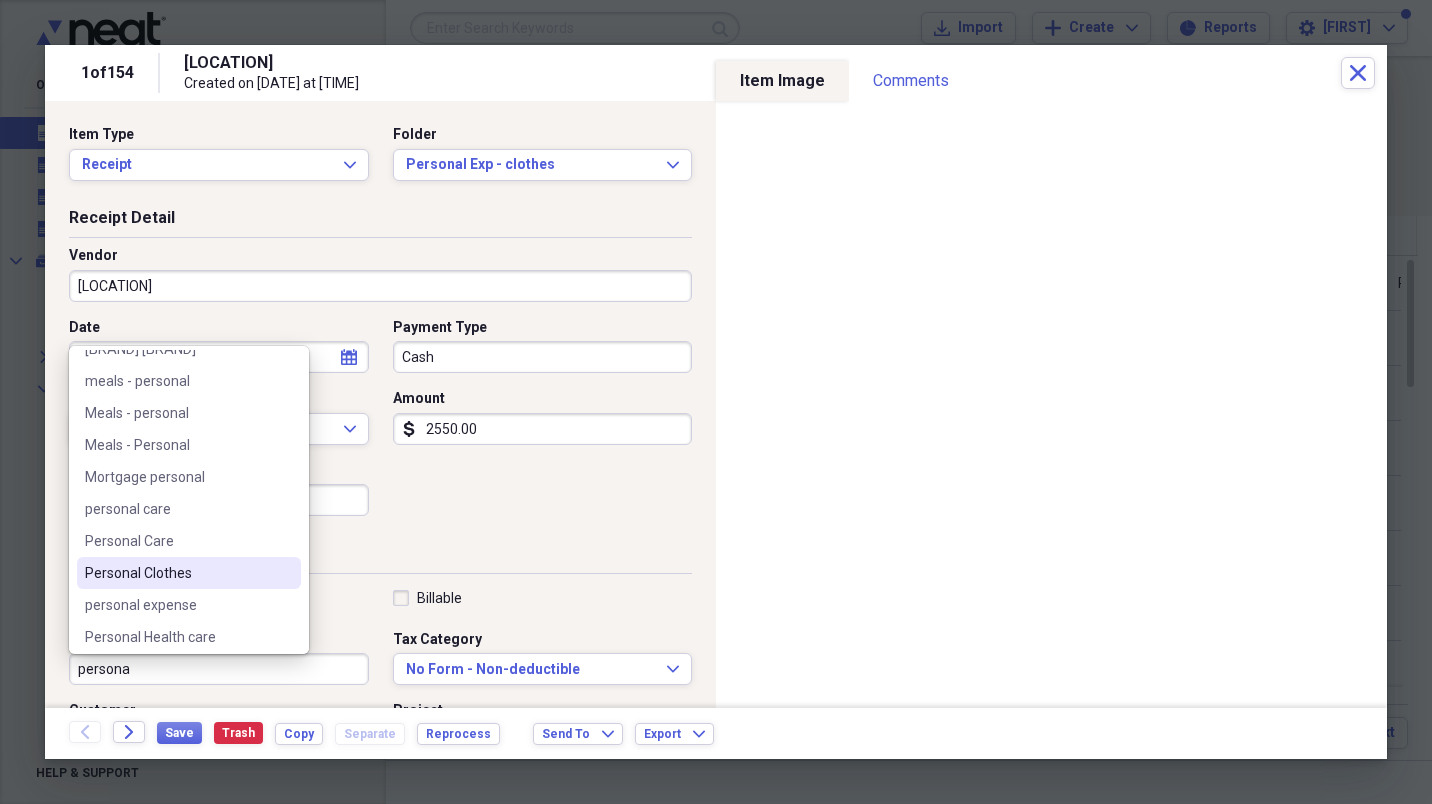 click on "Personal Clothes" at bounding box center [189, 573] 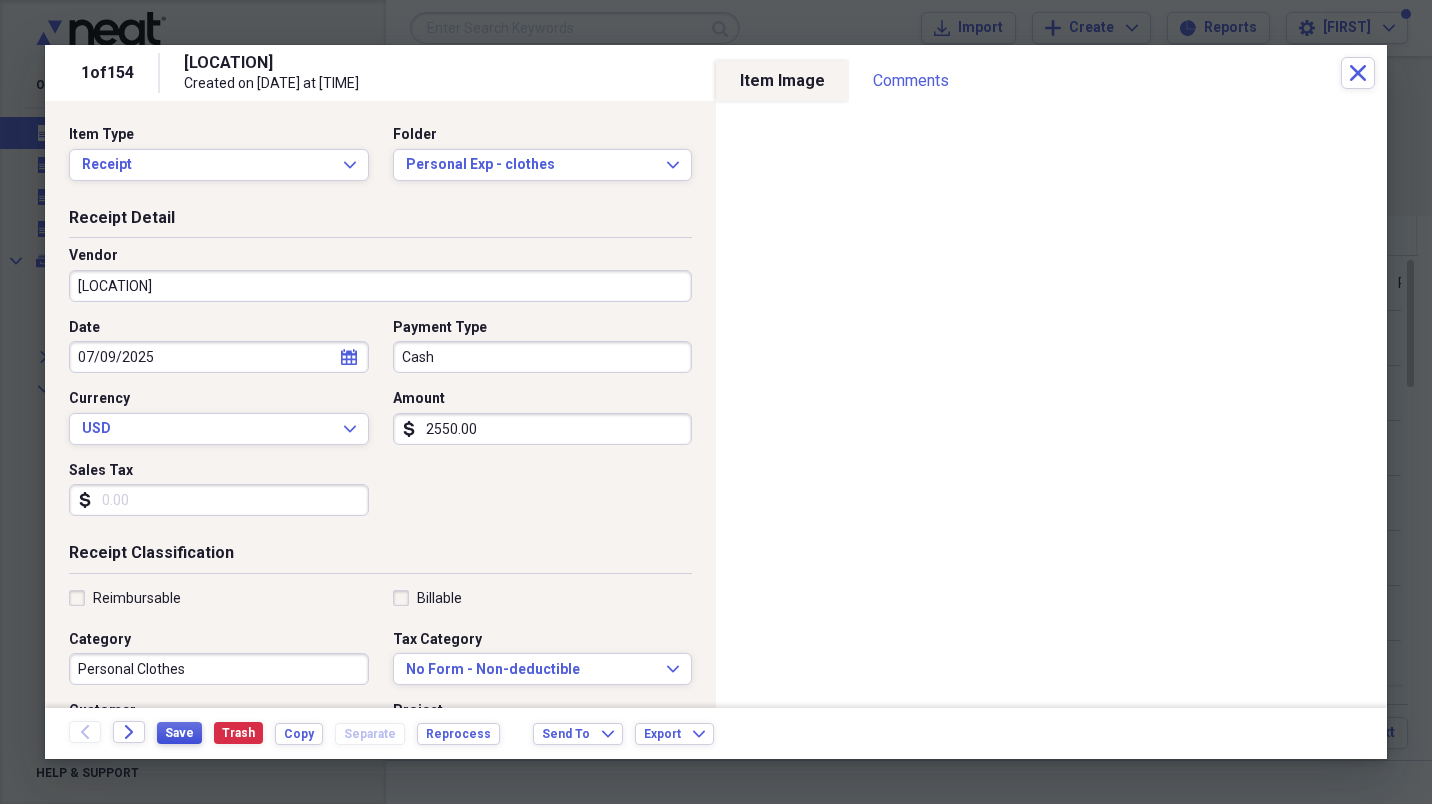 click on "Save" at bounding box center (179, 733) 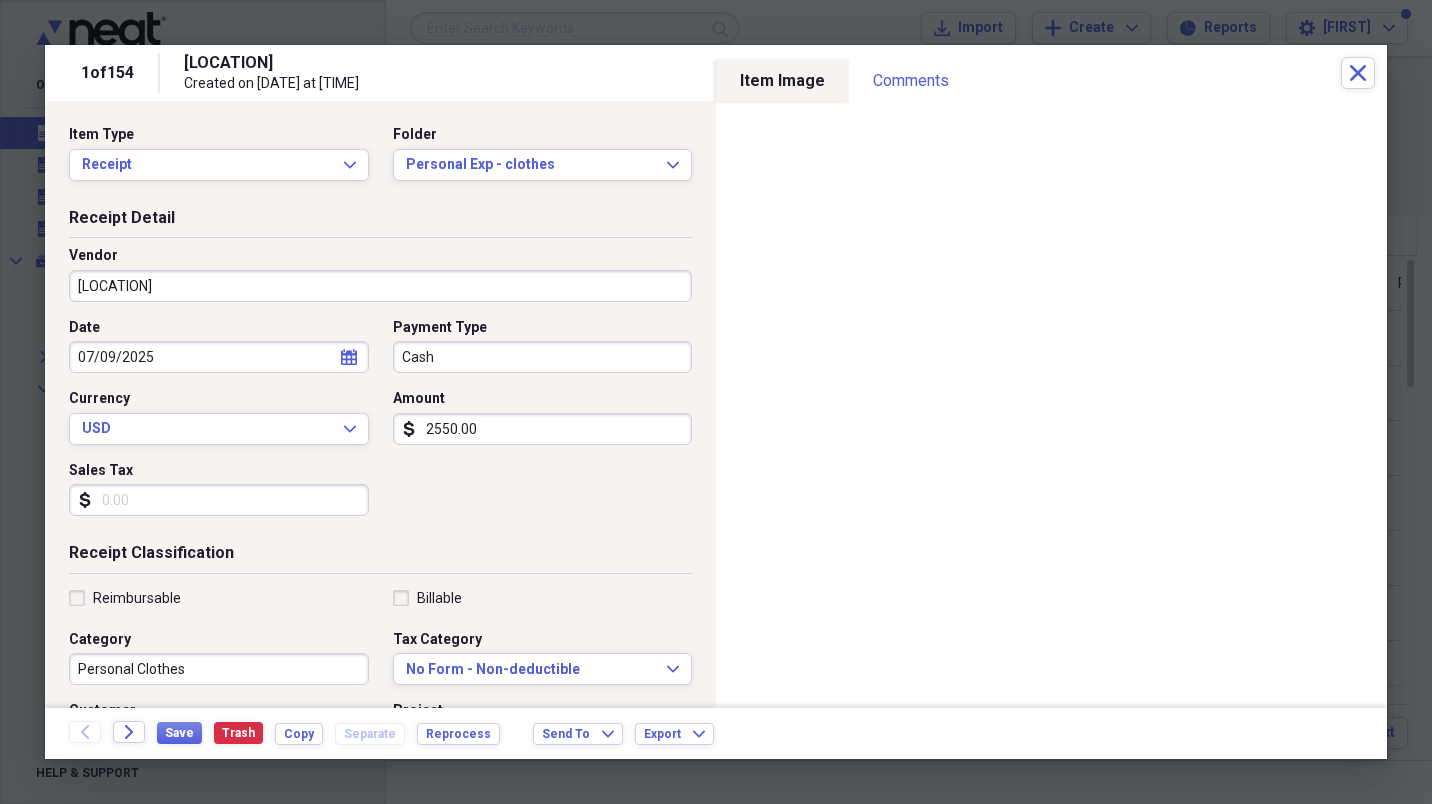 click on "[LOCATION]" at bounding box center (380, 286) 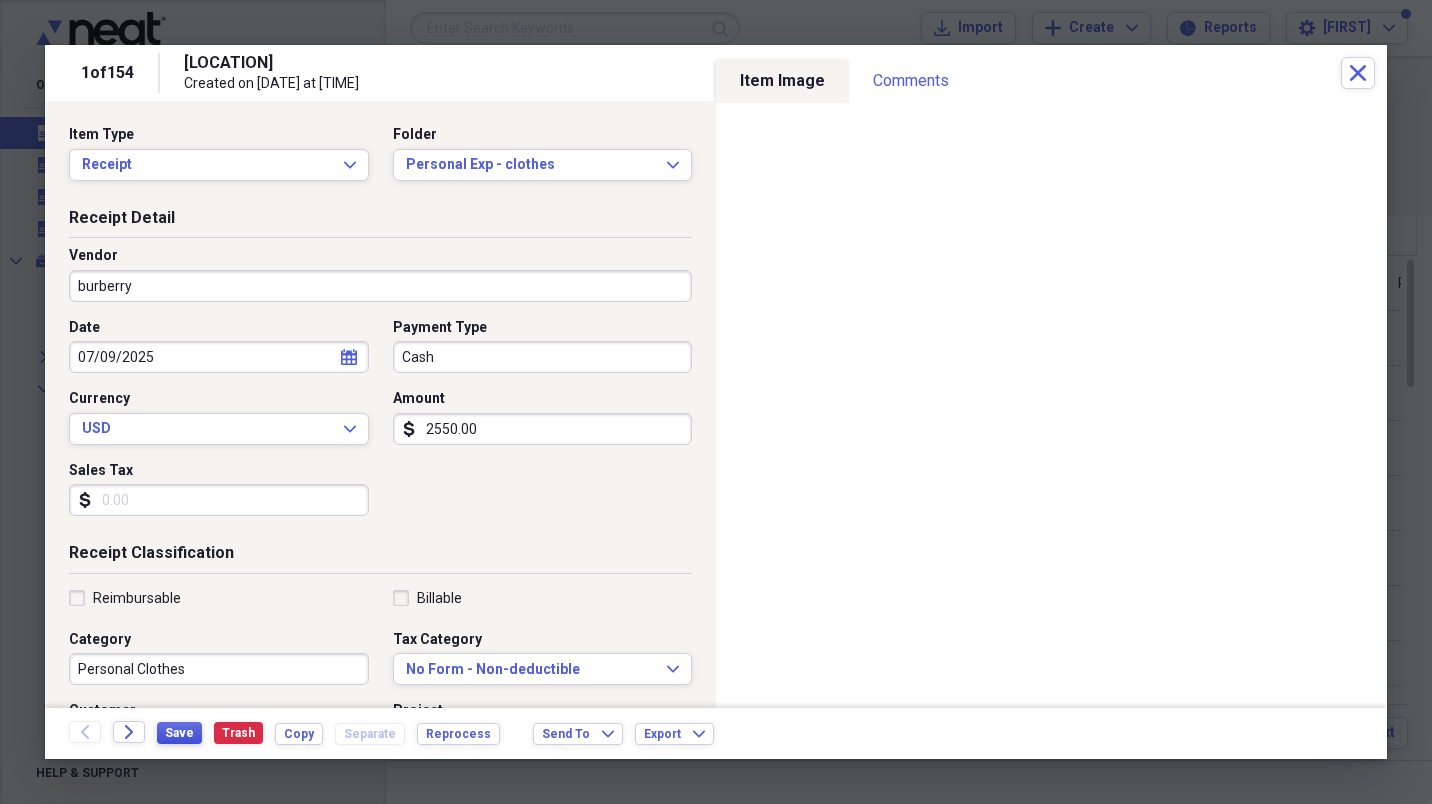type on "burberry" 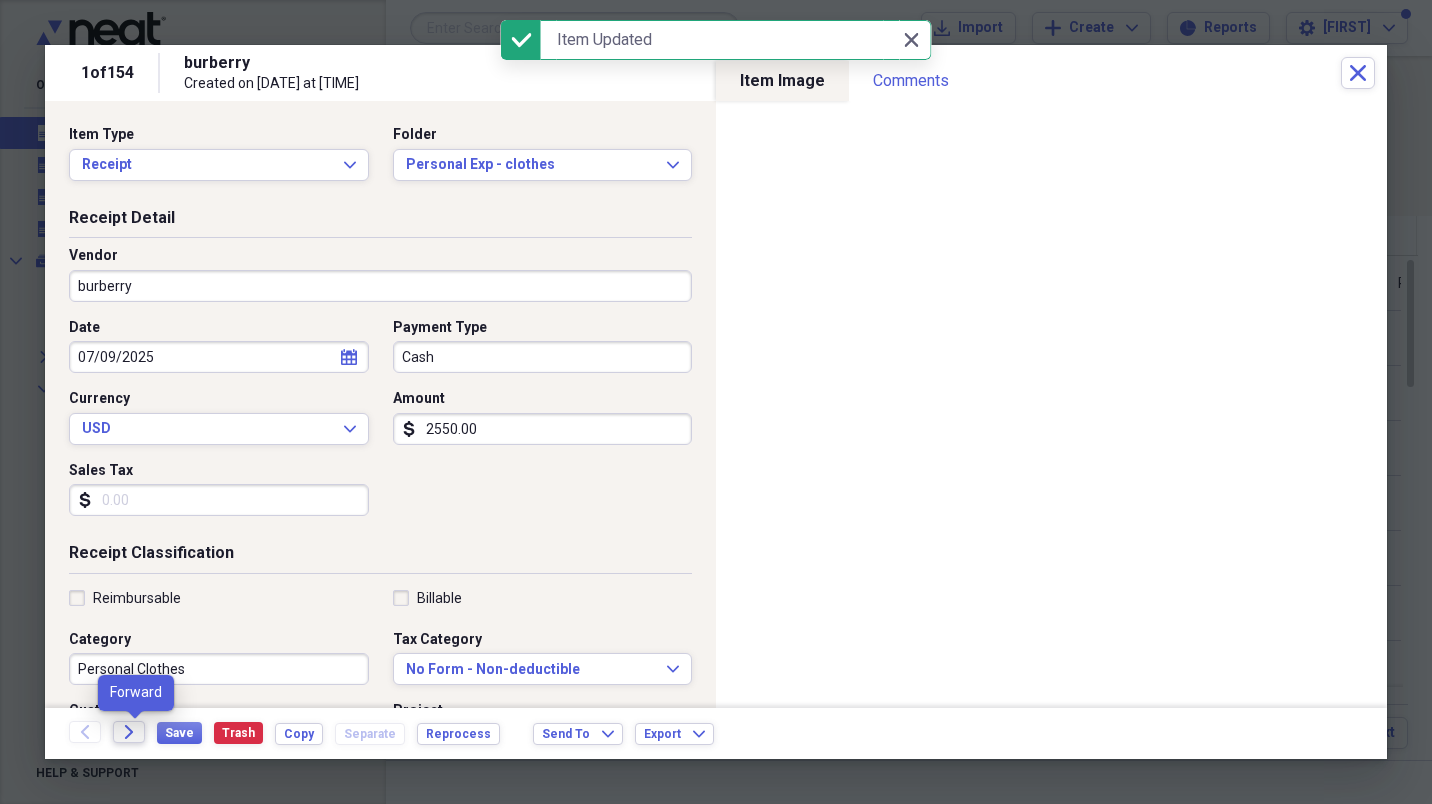 click on "Forward" 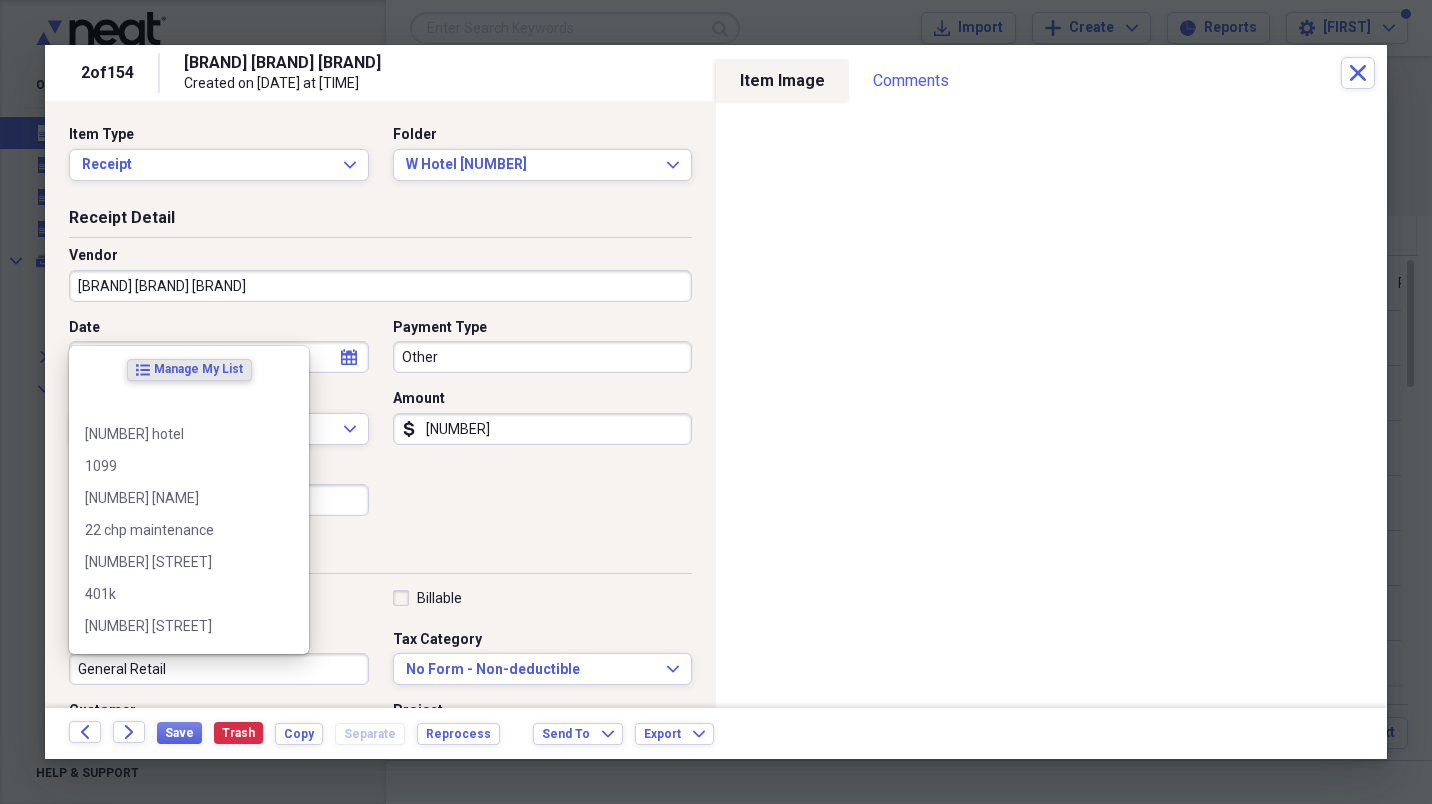 click on "General Retail" at bounding box center [219, 669] 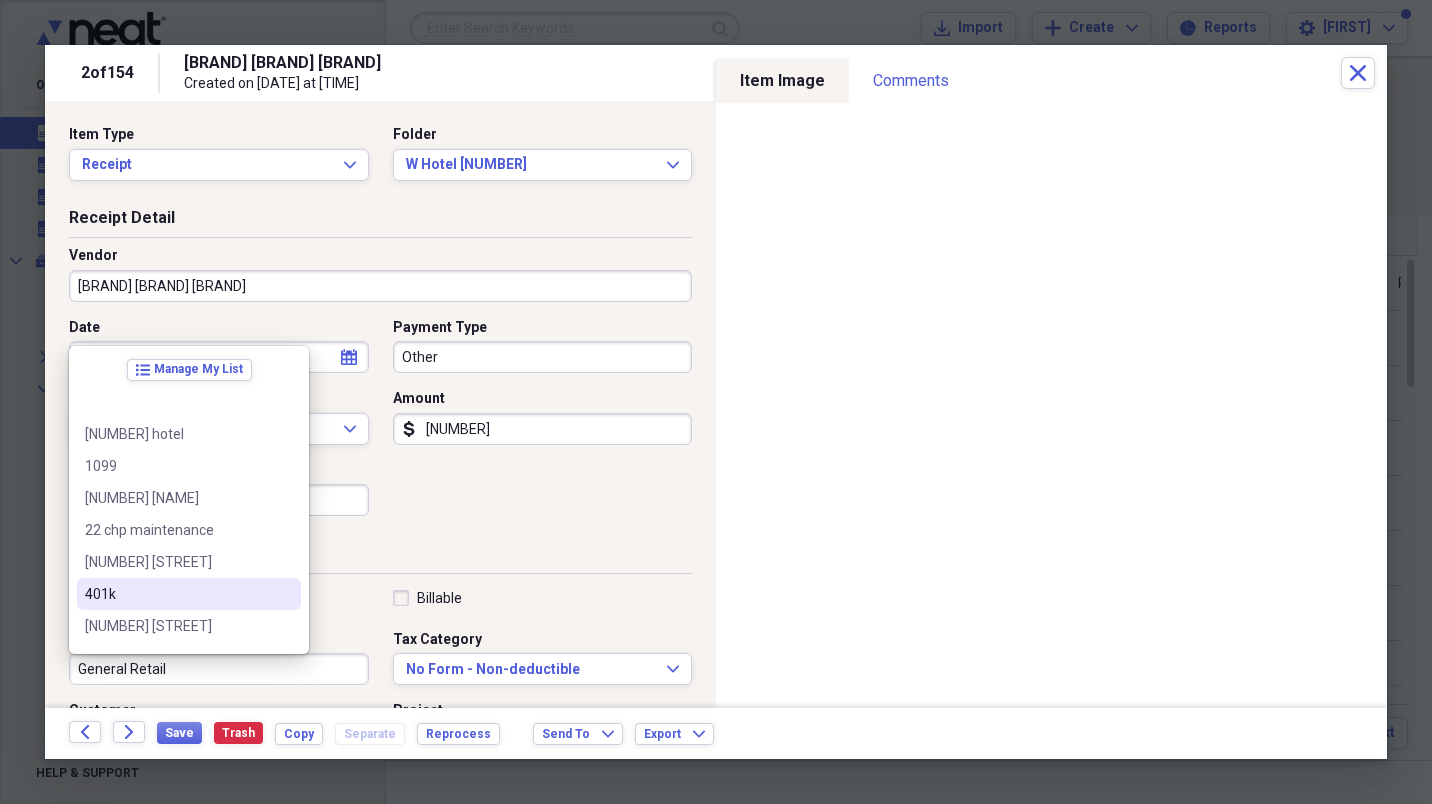 scroll, scrollTop: 262, scrollLeft: 0, axis: vertical 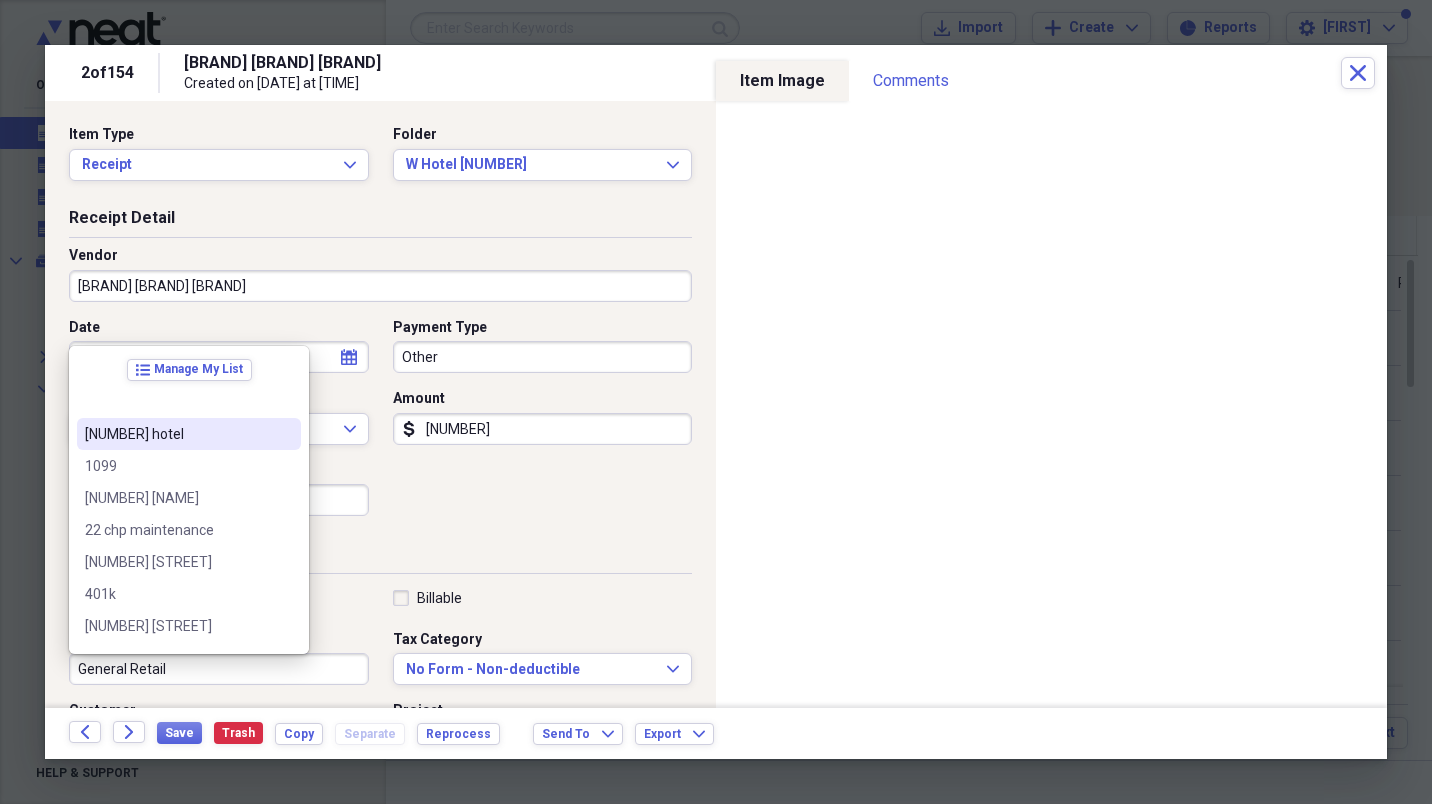 click on "[NUMBER] hotel" at bounding box center (177, 434) 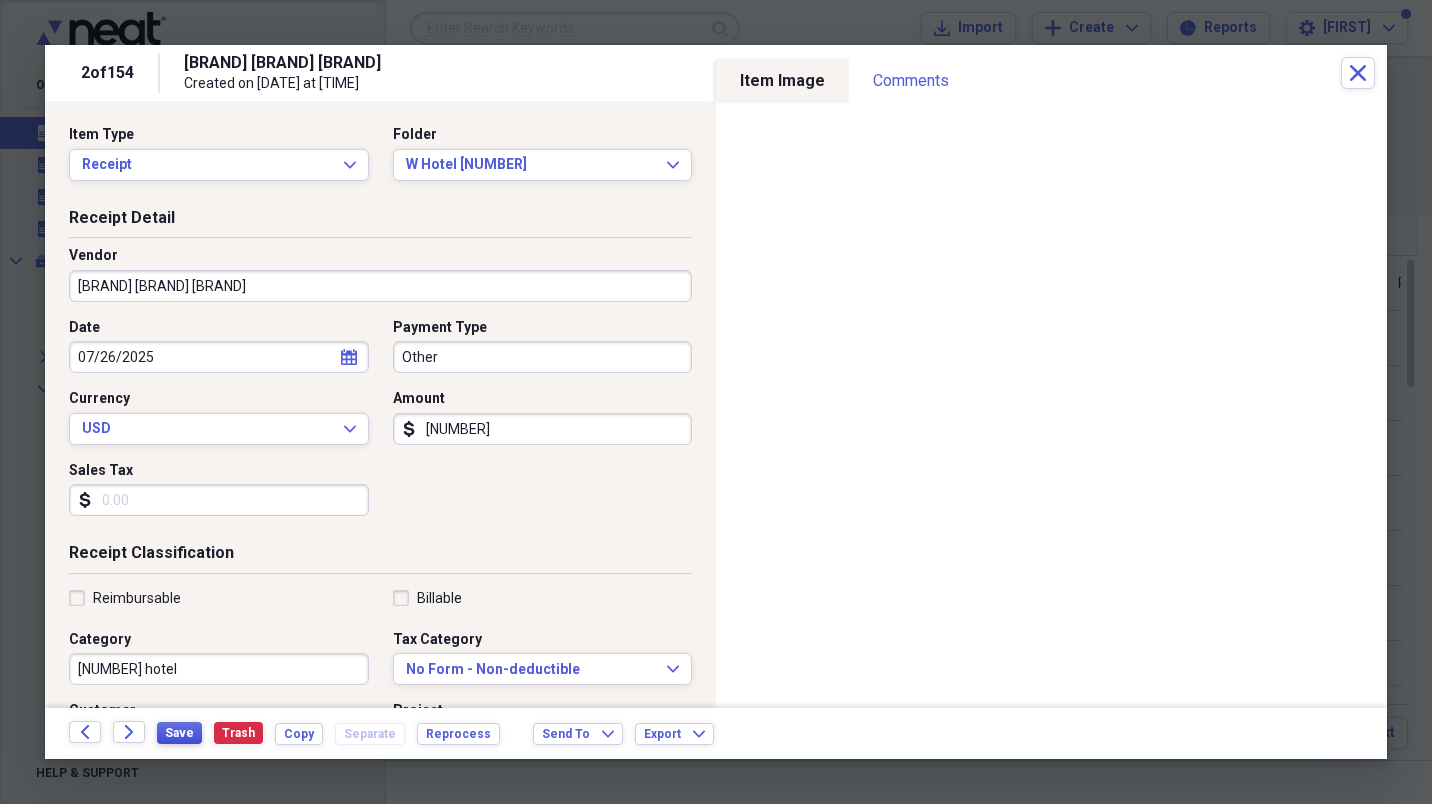 click on "Save" at bounding box center (179, 733) 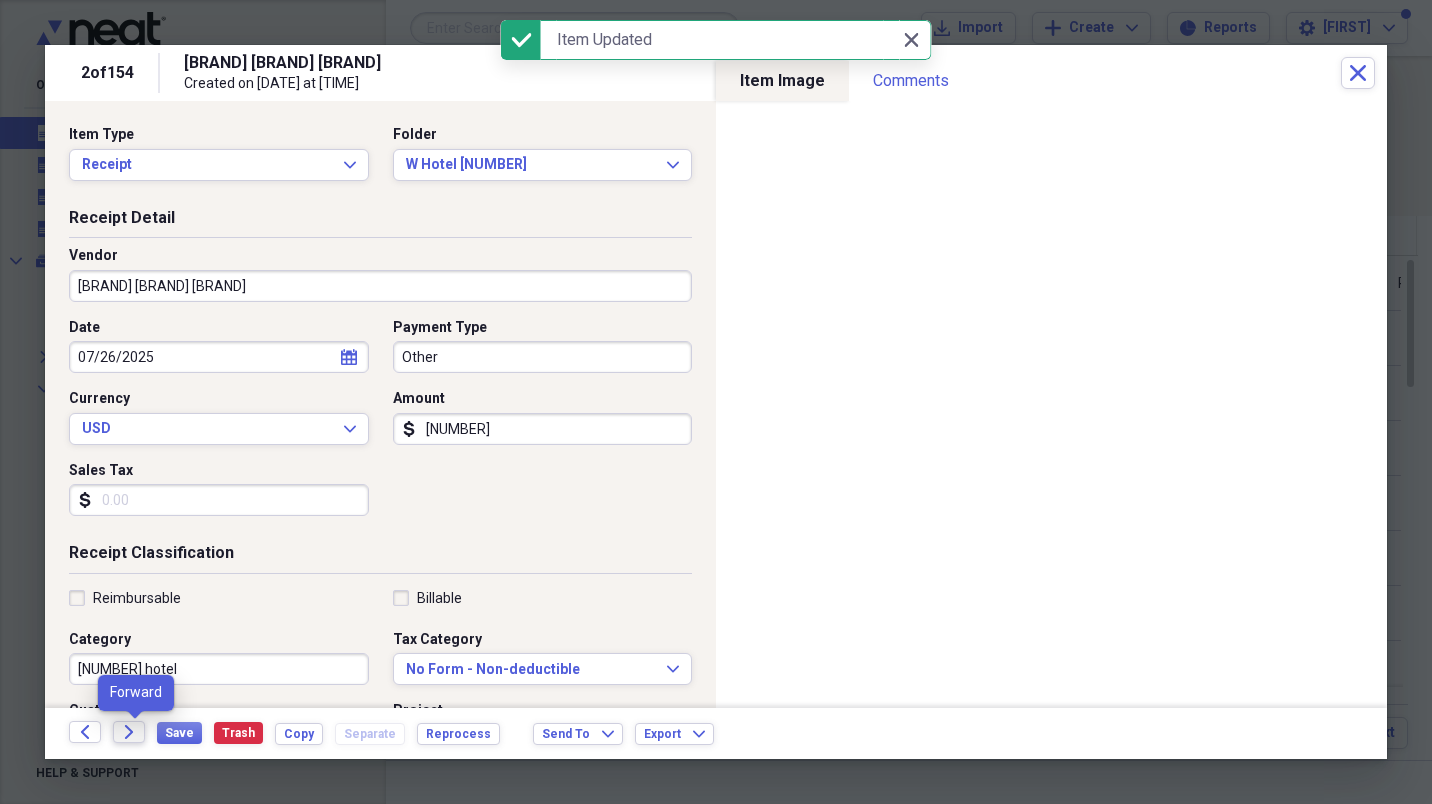 click on "Forward" 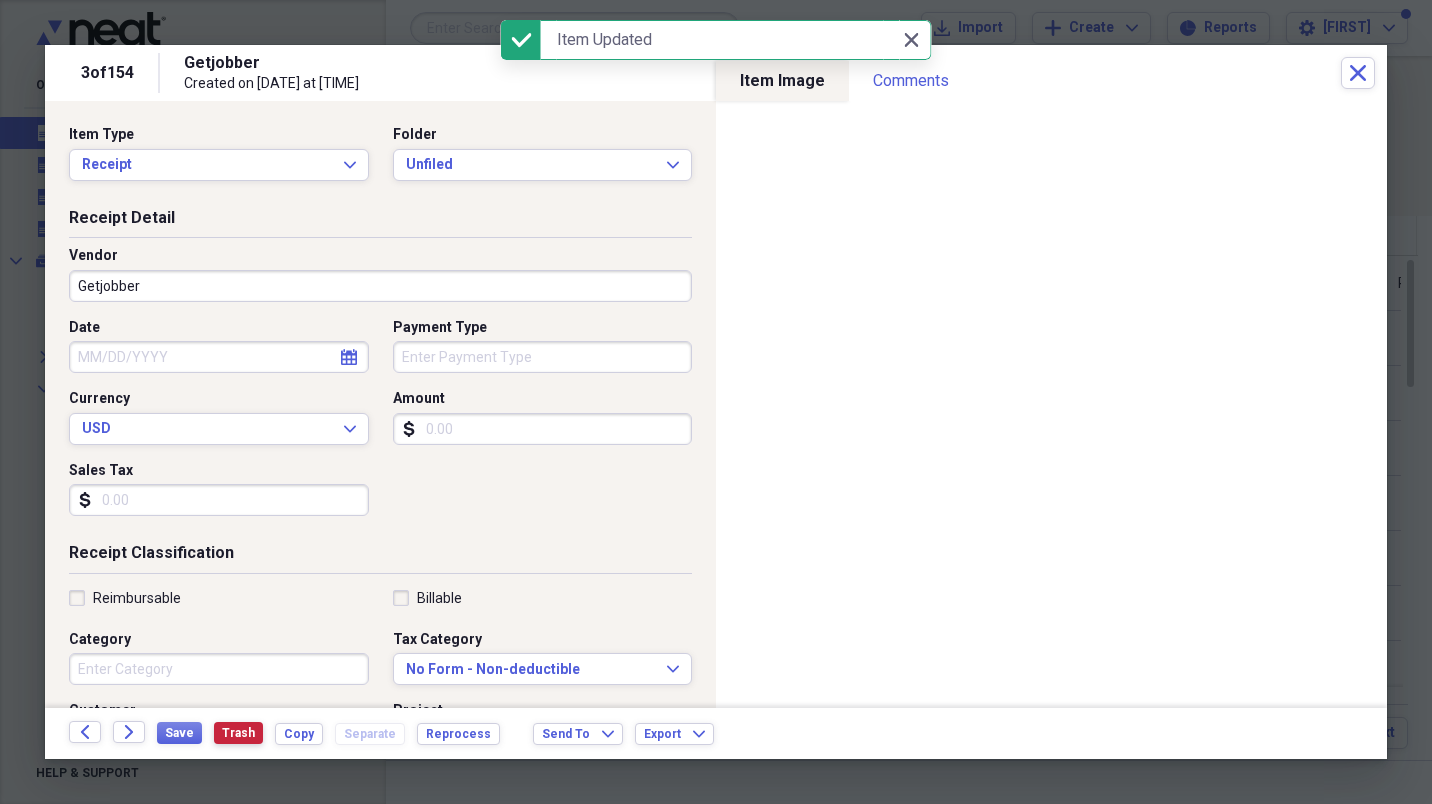 click on "Trash" at bounding box center [238, 733] 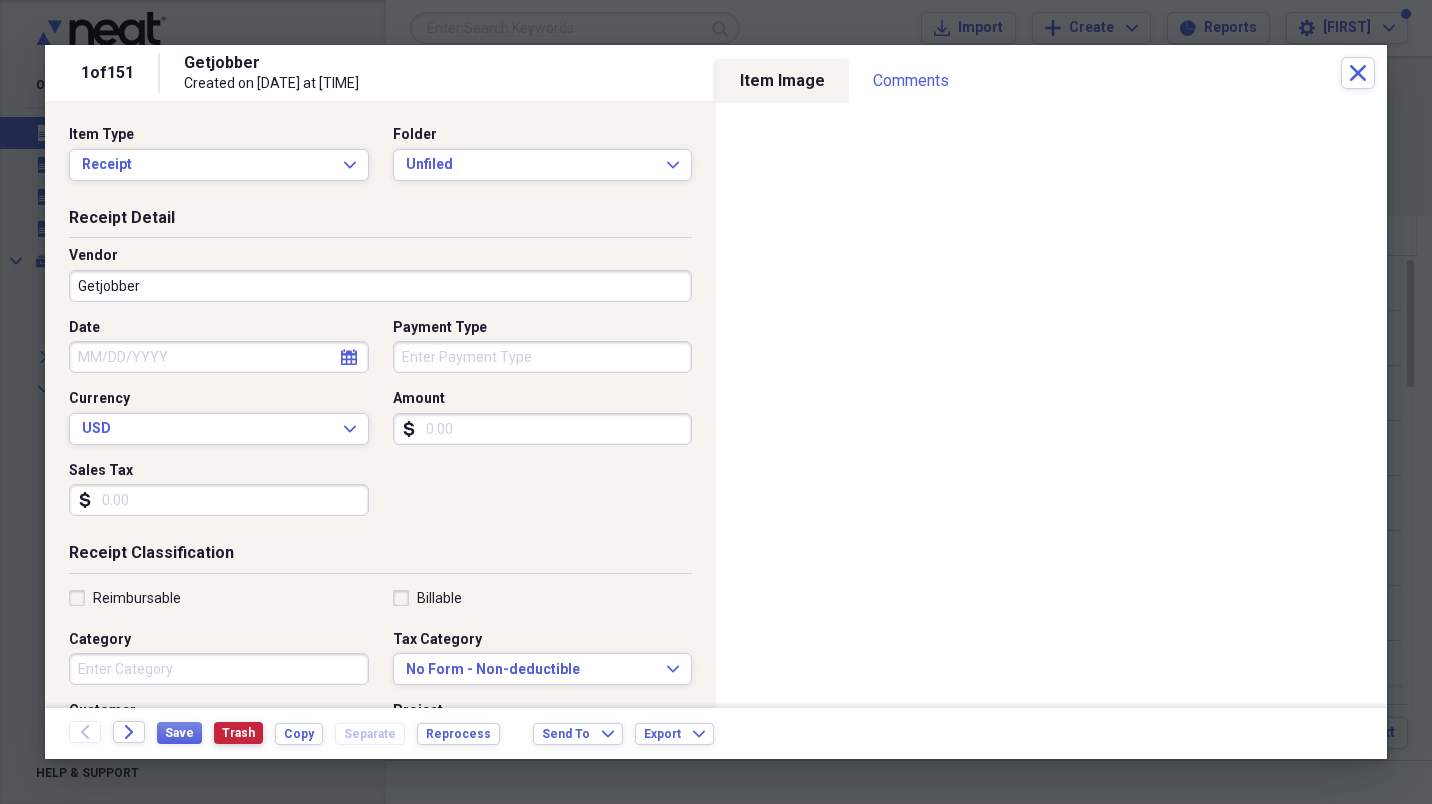 click on "Trash" at bounding box center [238, 733] 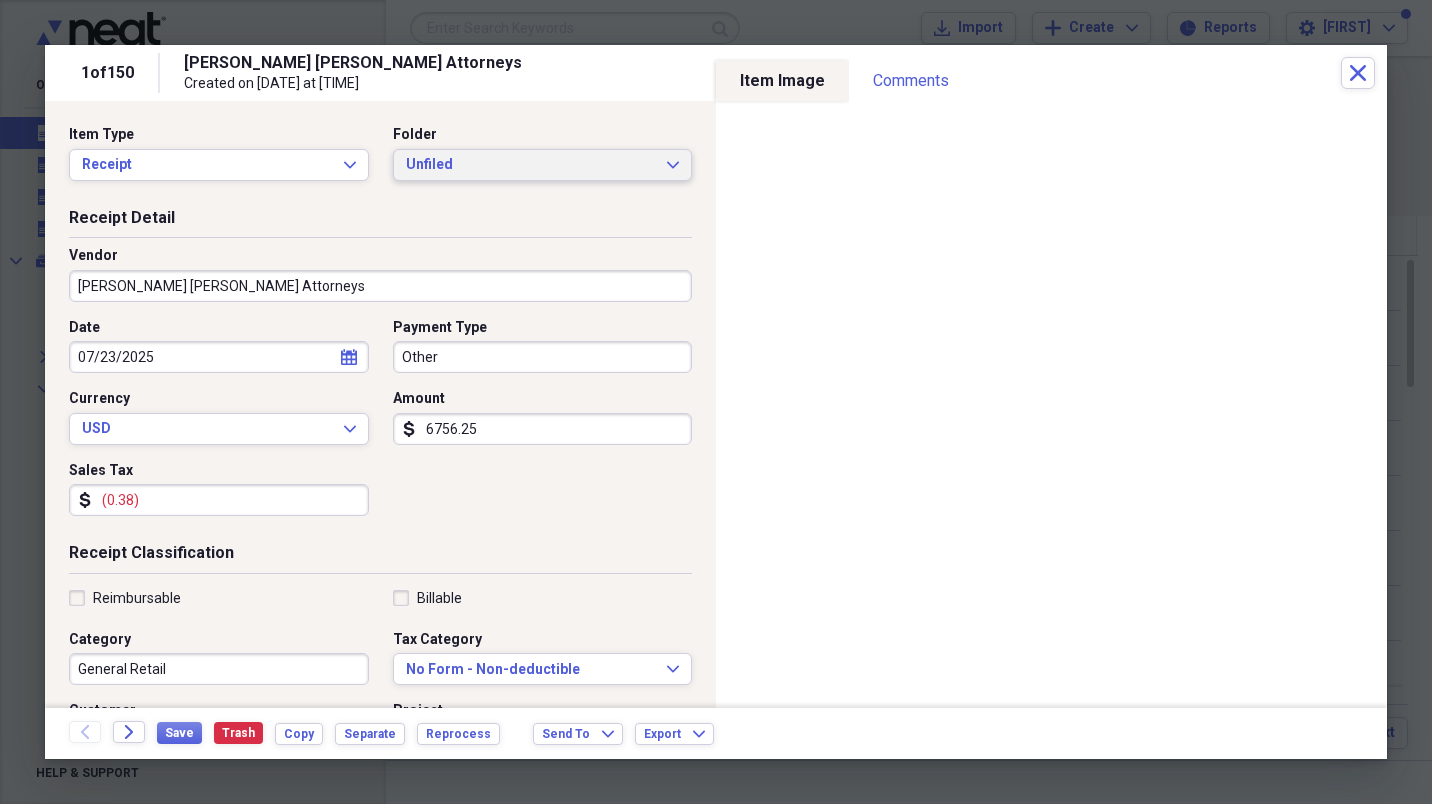 click on "Unfiled" at bounding box center [531, 165] 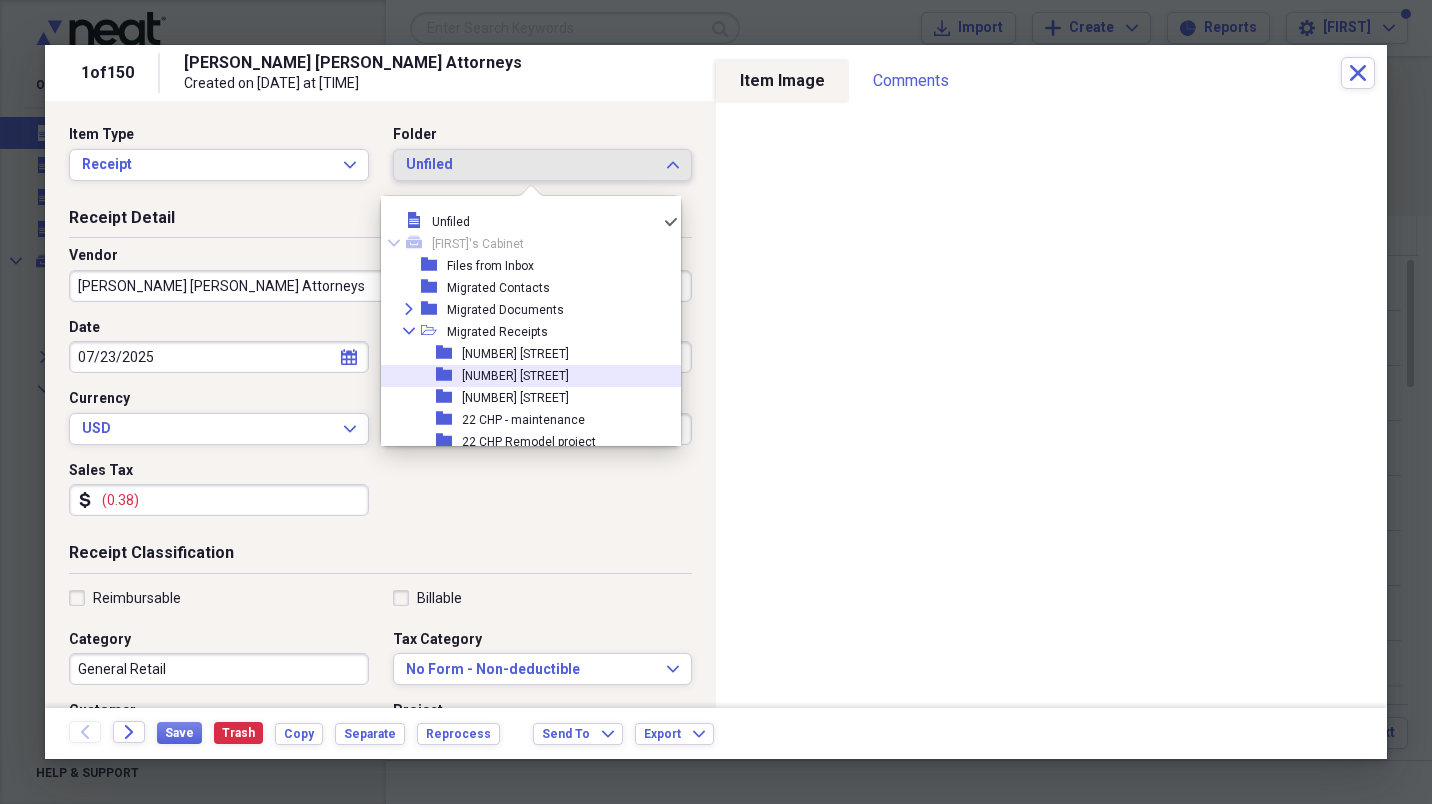 scroll, scrollTop: 218, scrollLeft: 0, axis: vertical 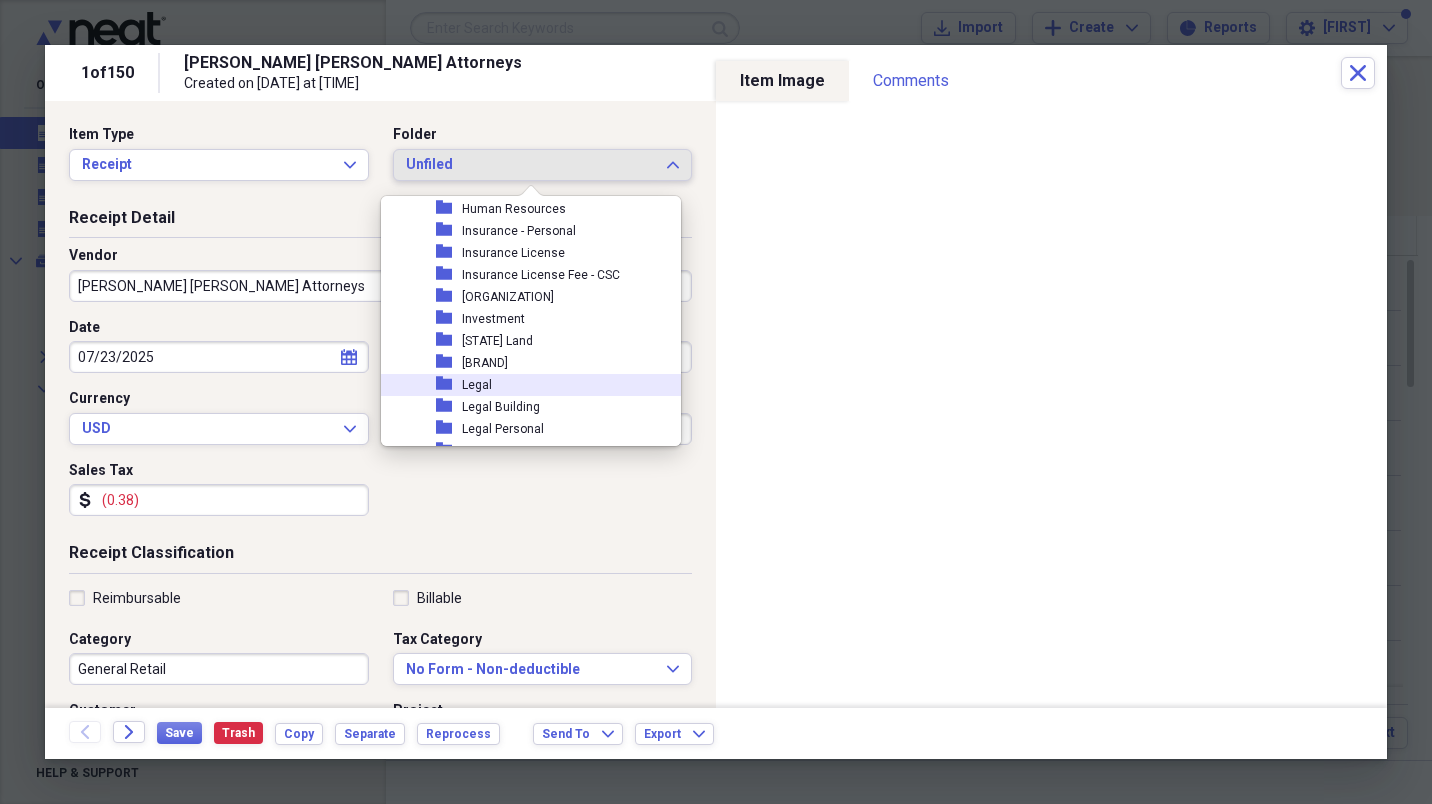click on "folder Legal" at bounding box center (523, 385) 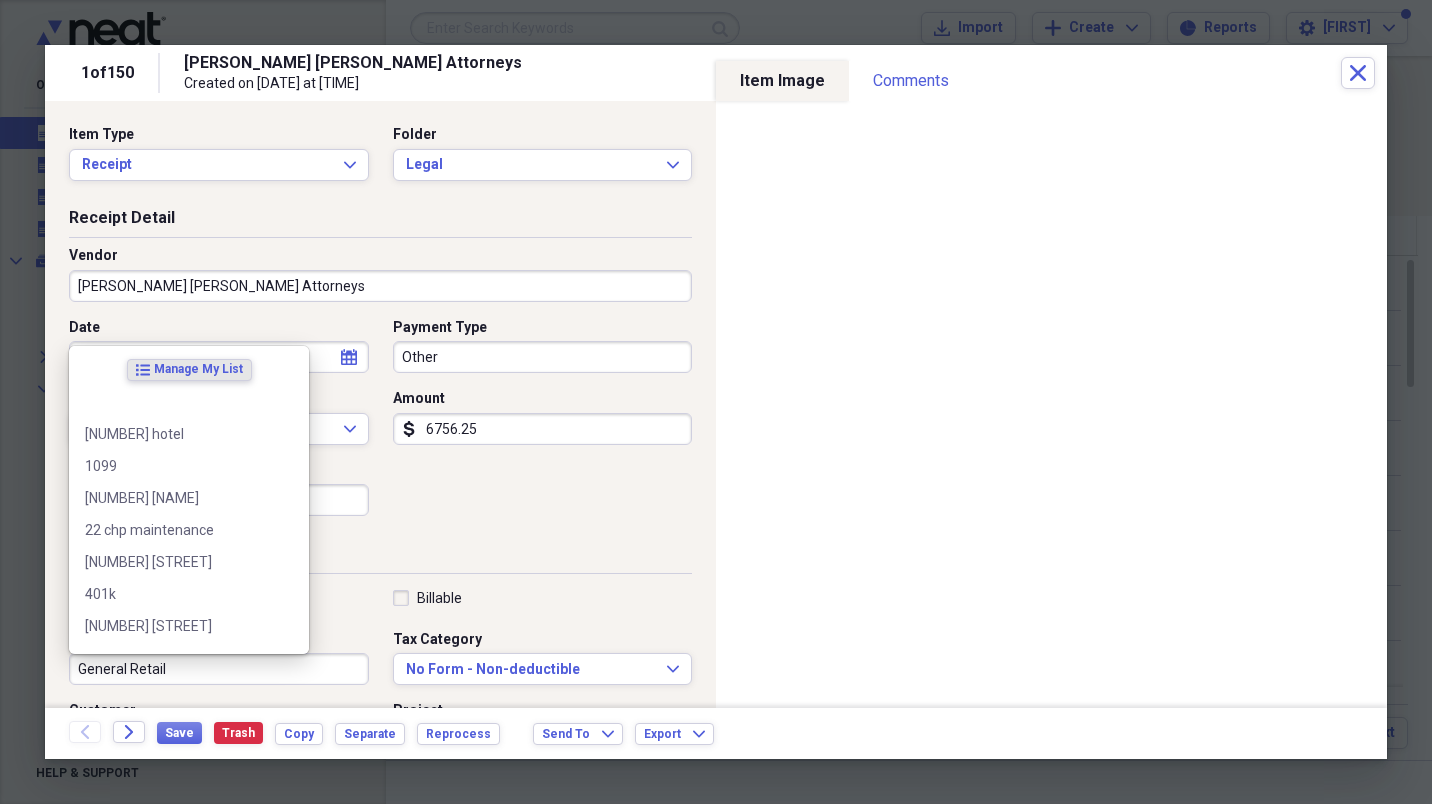 click on "General Retail" at bounding box center [219, 669] 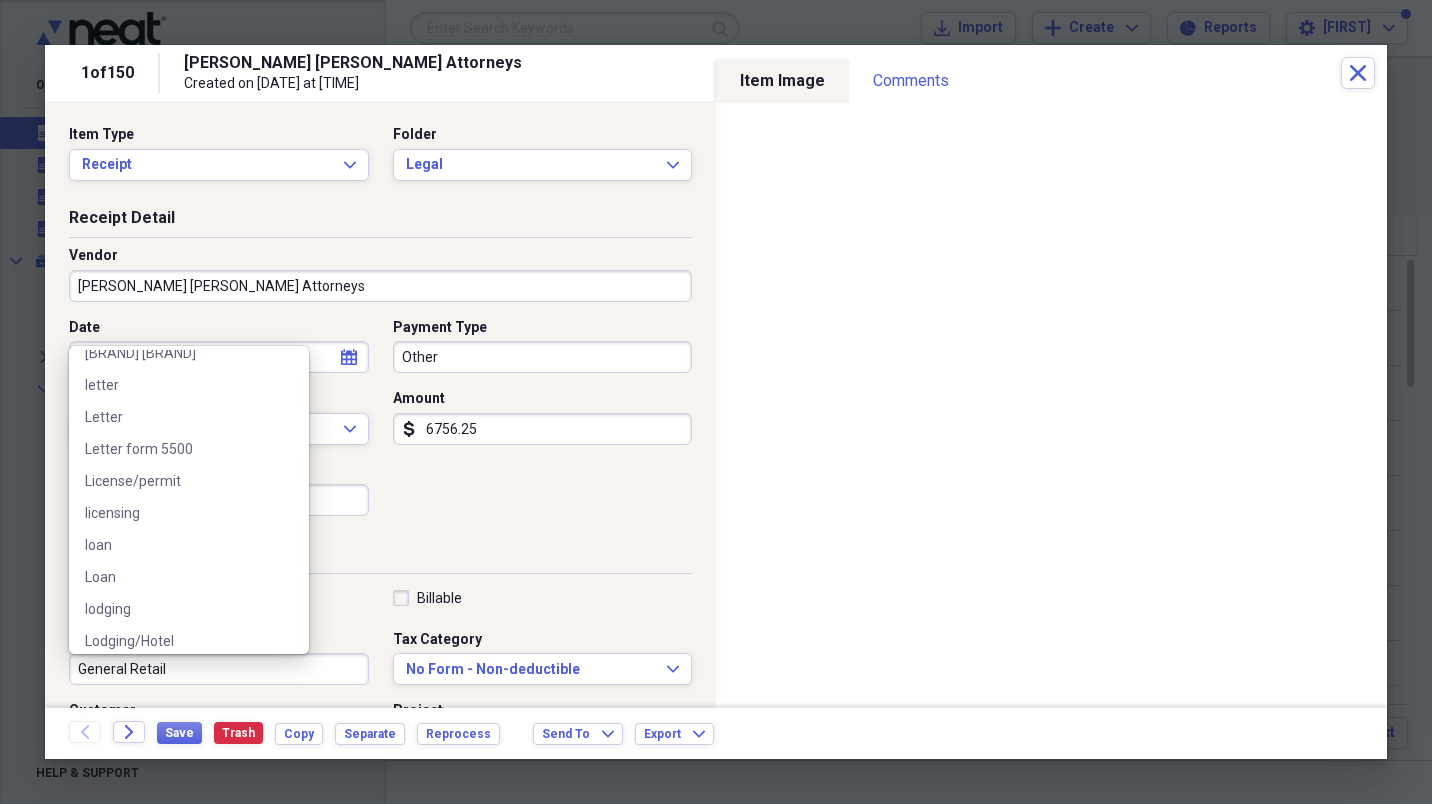 scroll, scrollTop: 3498, scrollLeft: 0, axis: vertical 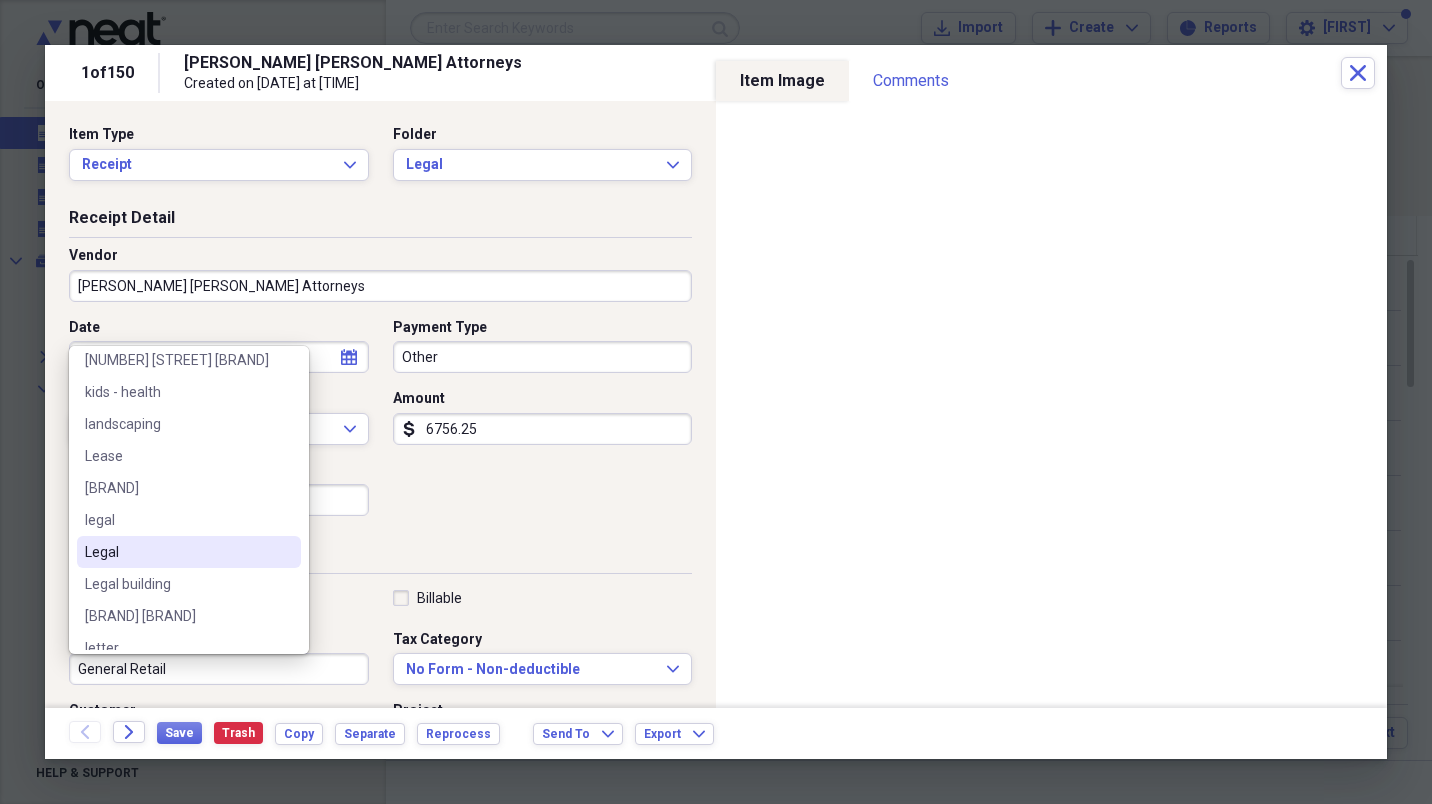 click on "Legal" at bounding box center (177, 552) 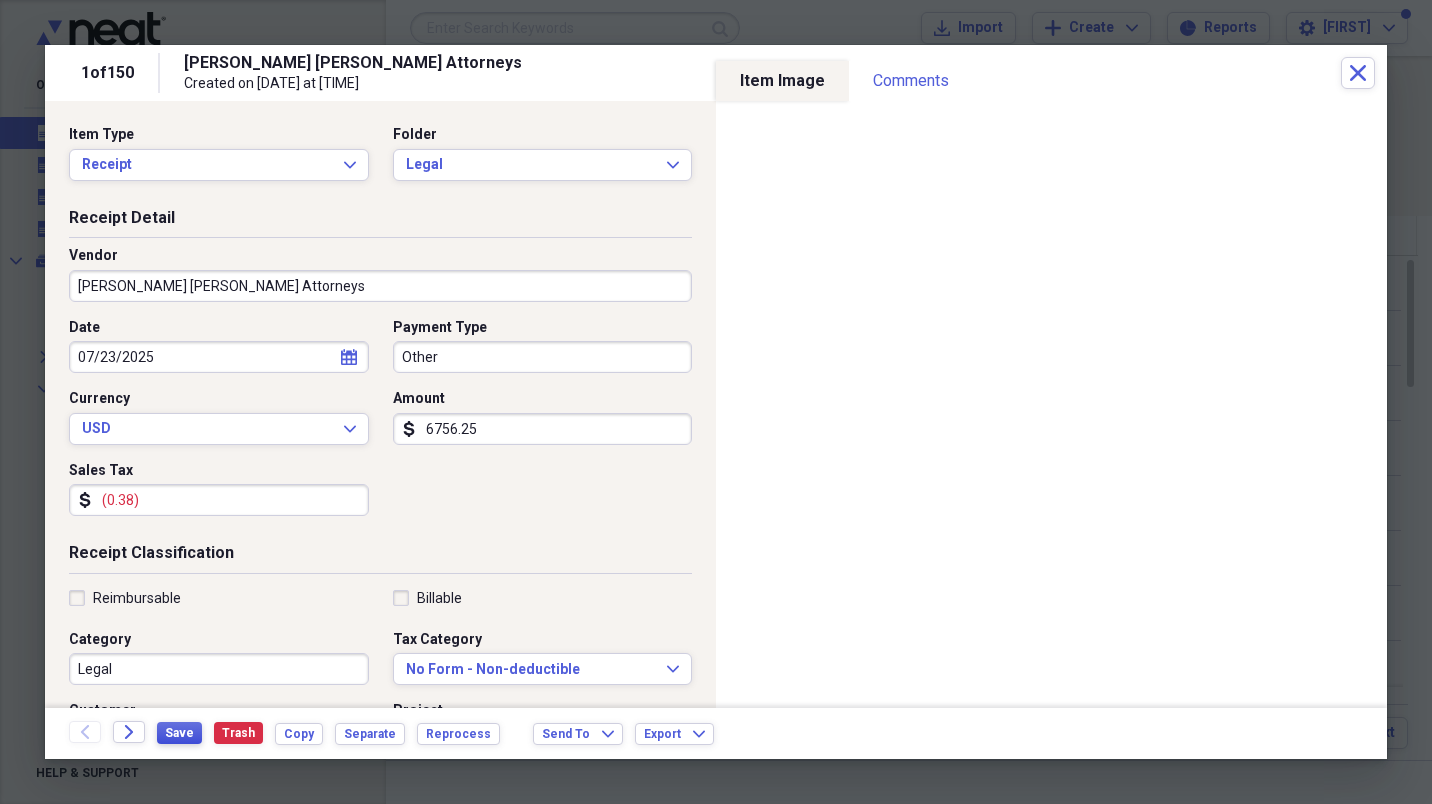 click on "Save" at bounding box center [179, 733] 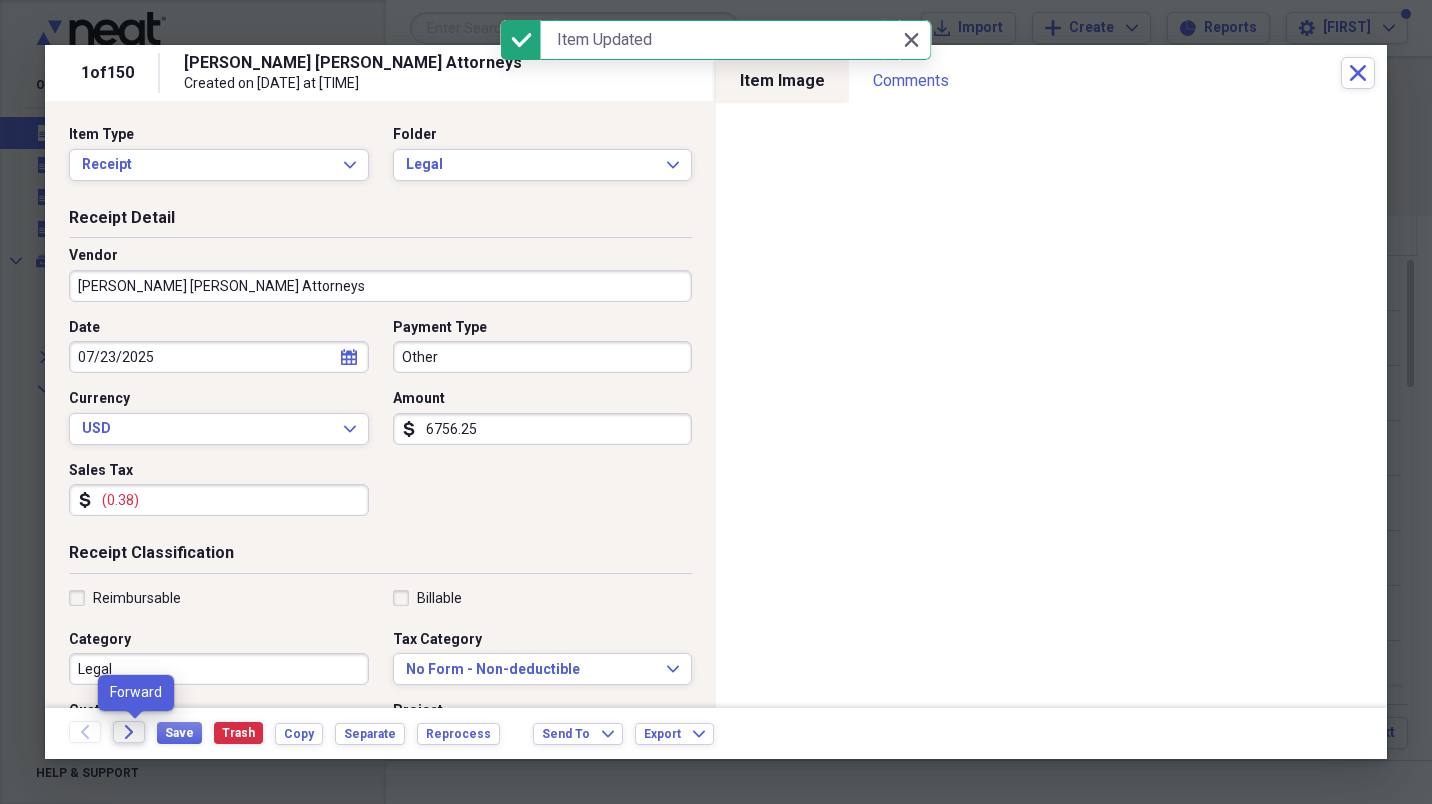 click on "Forward" 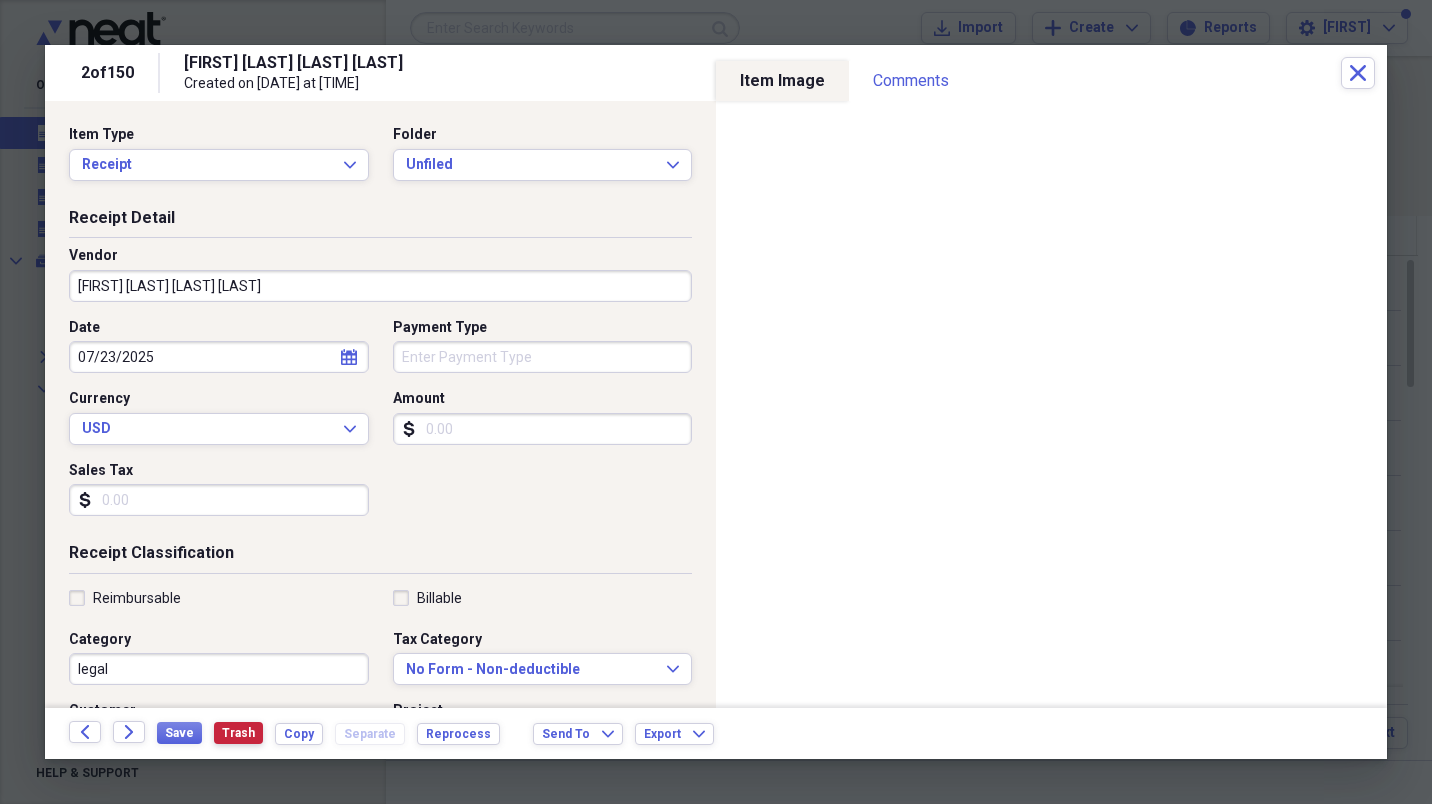 click on "Trash" at bounding box center [238, 733] 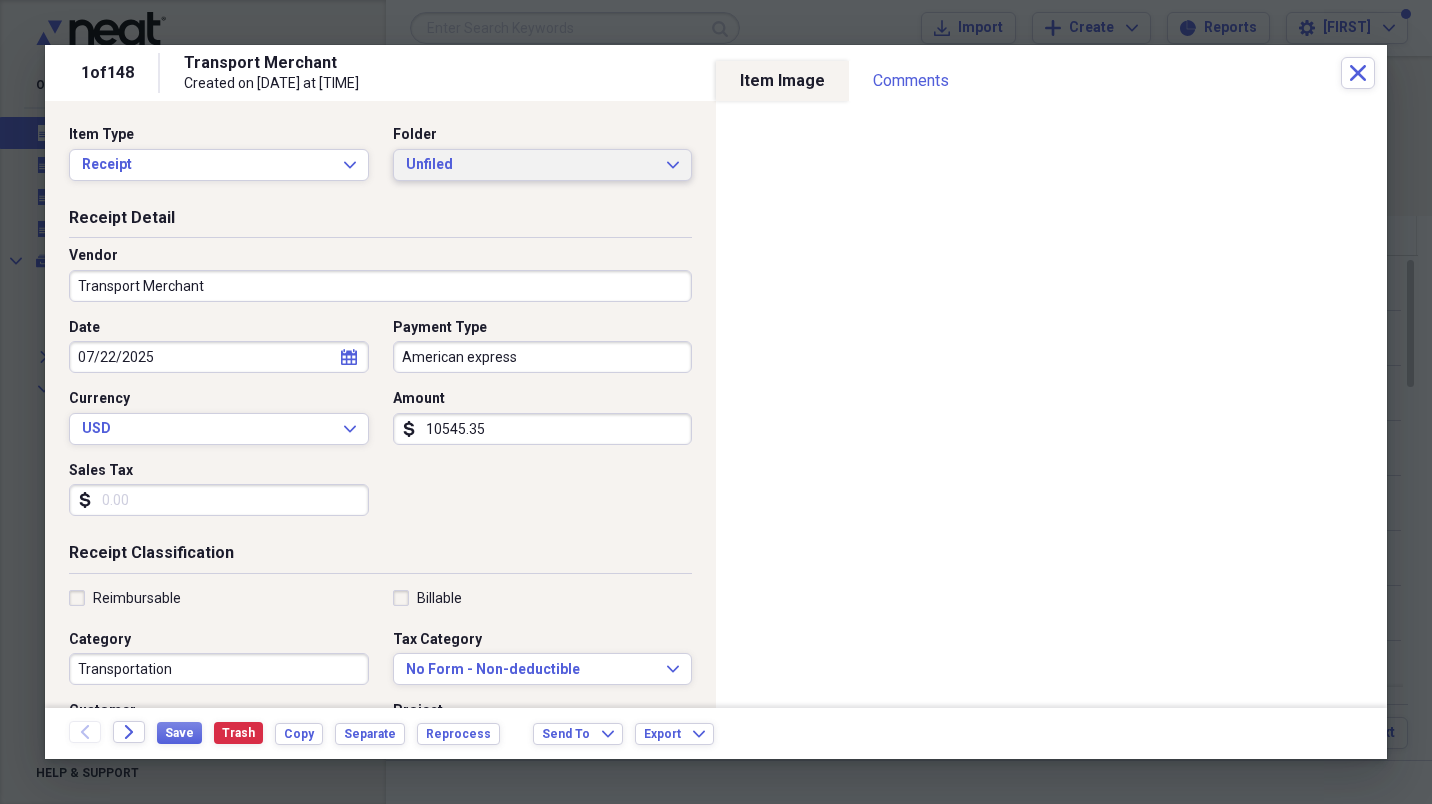 click on "Unfiled" at bounding box center [531, 165] 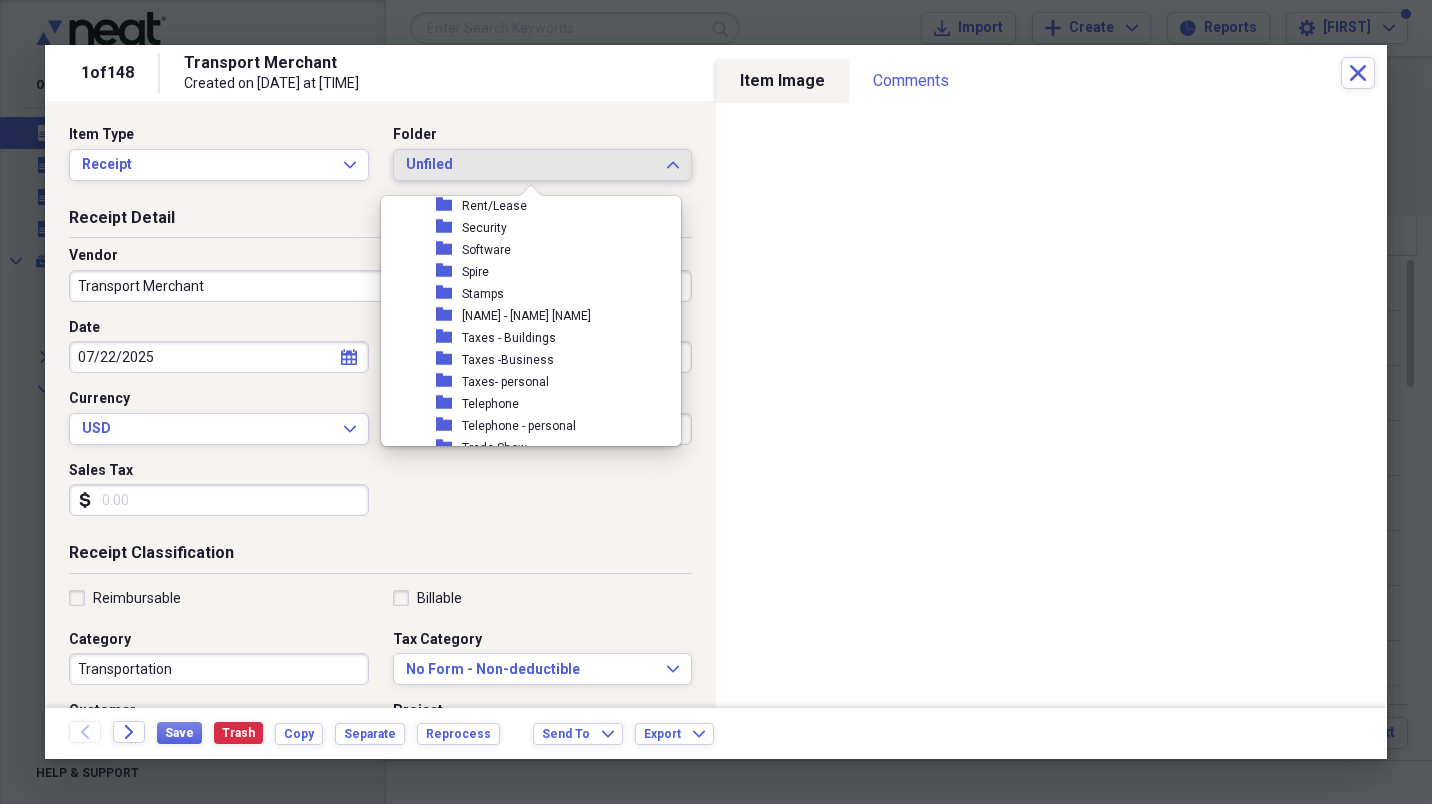 scroll, scrollTop: 2258, scrollLeft: 0, axis: vertical 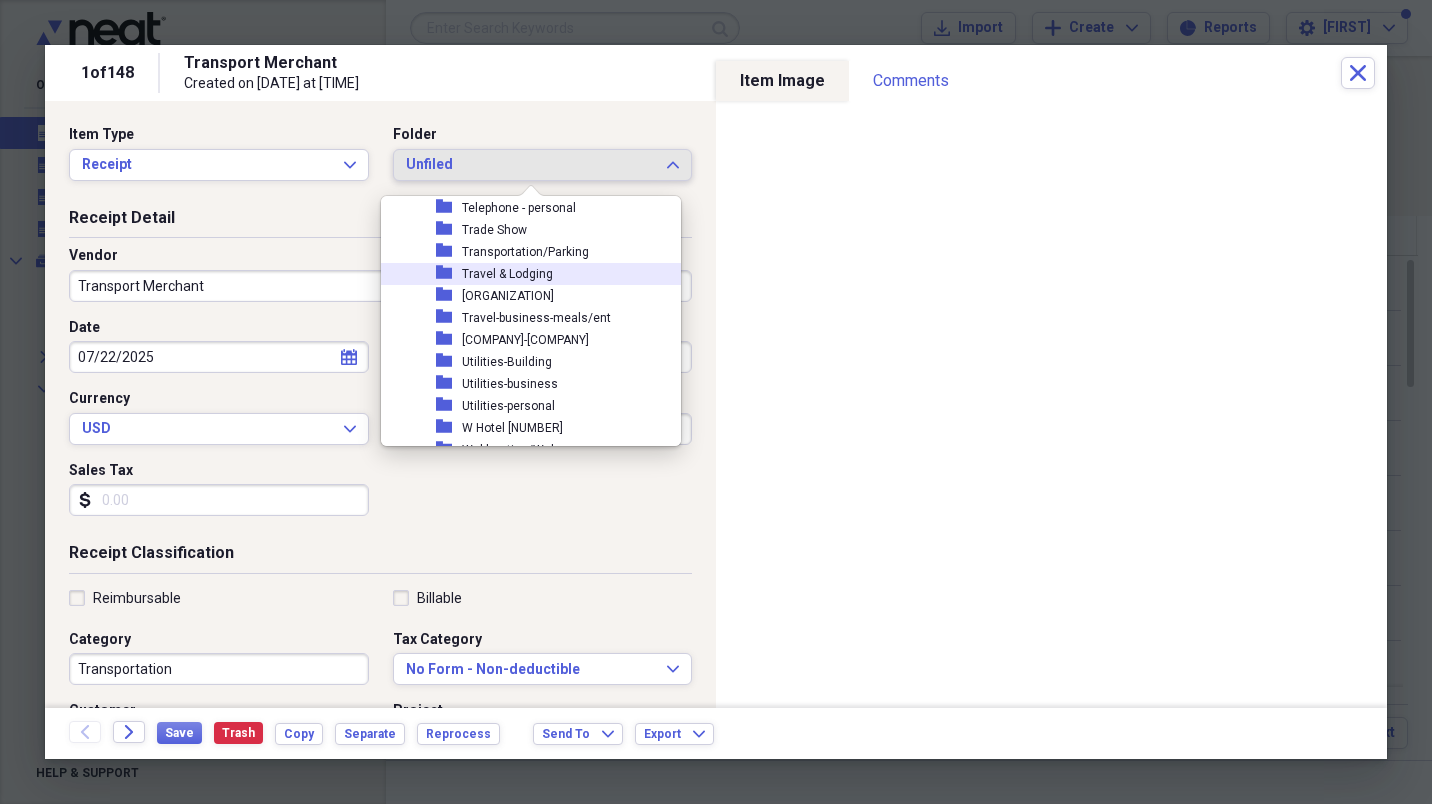 click on "folder Travel & Lodging" at bounding box center (523, 274) 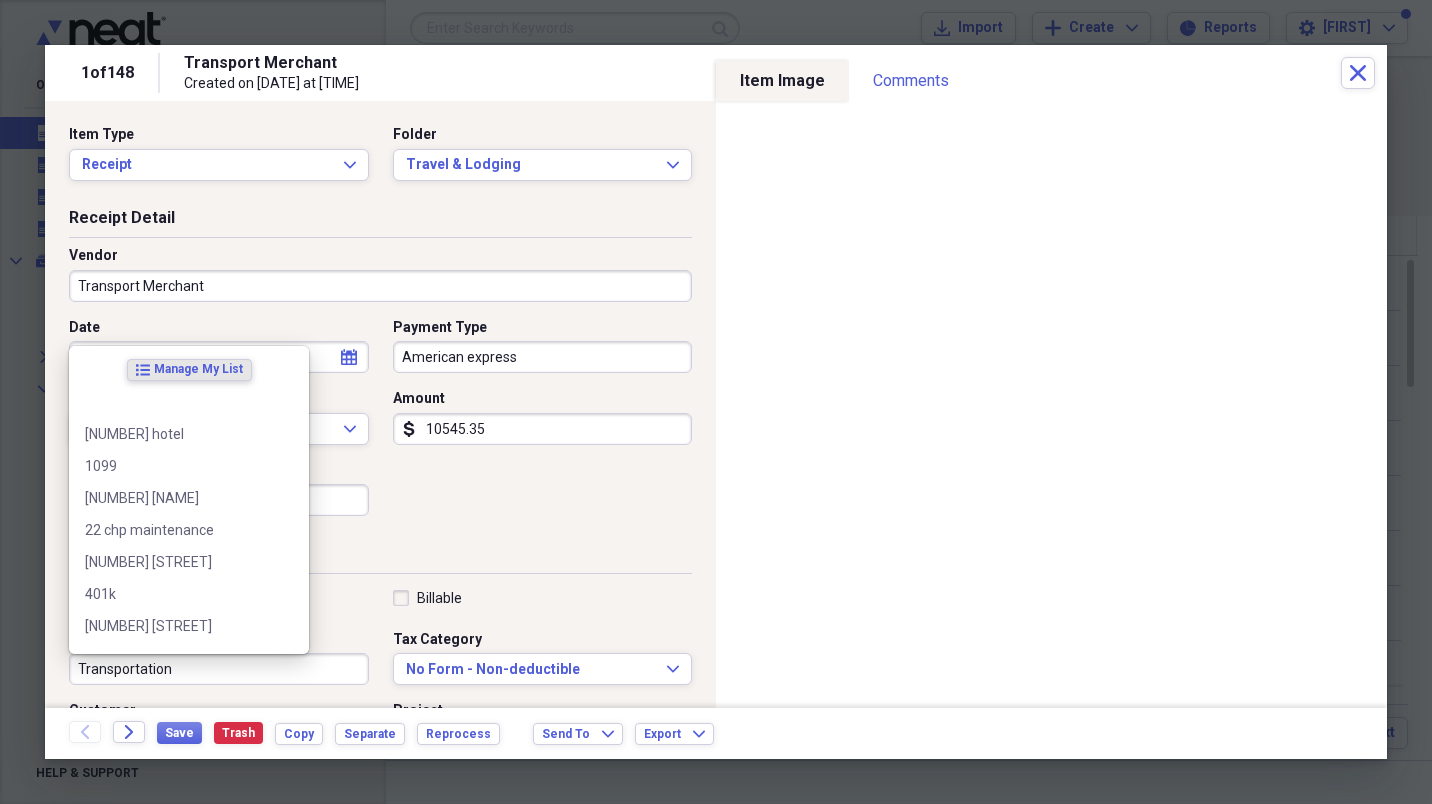 click on "Transportation" at bounding box center (219, 669) 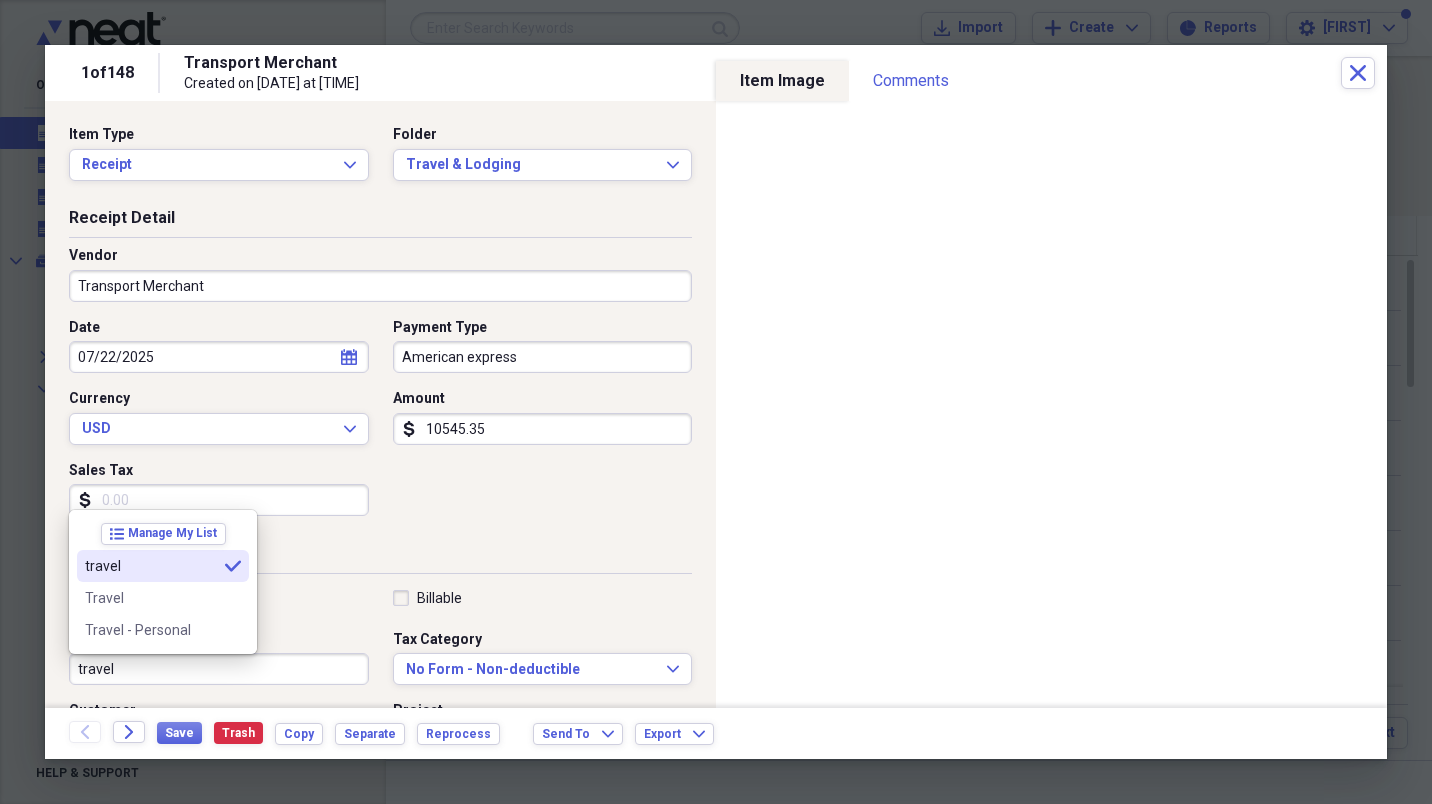 type on "travel" 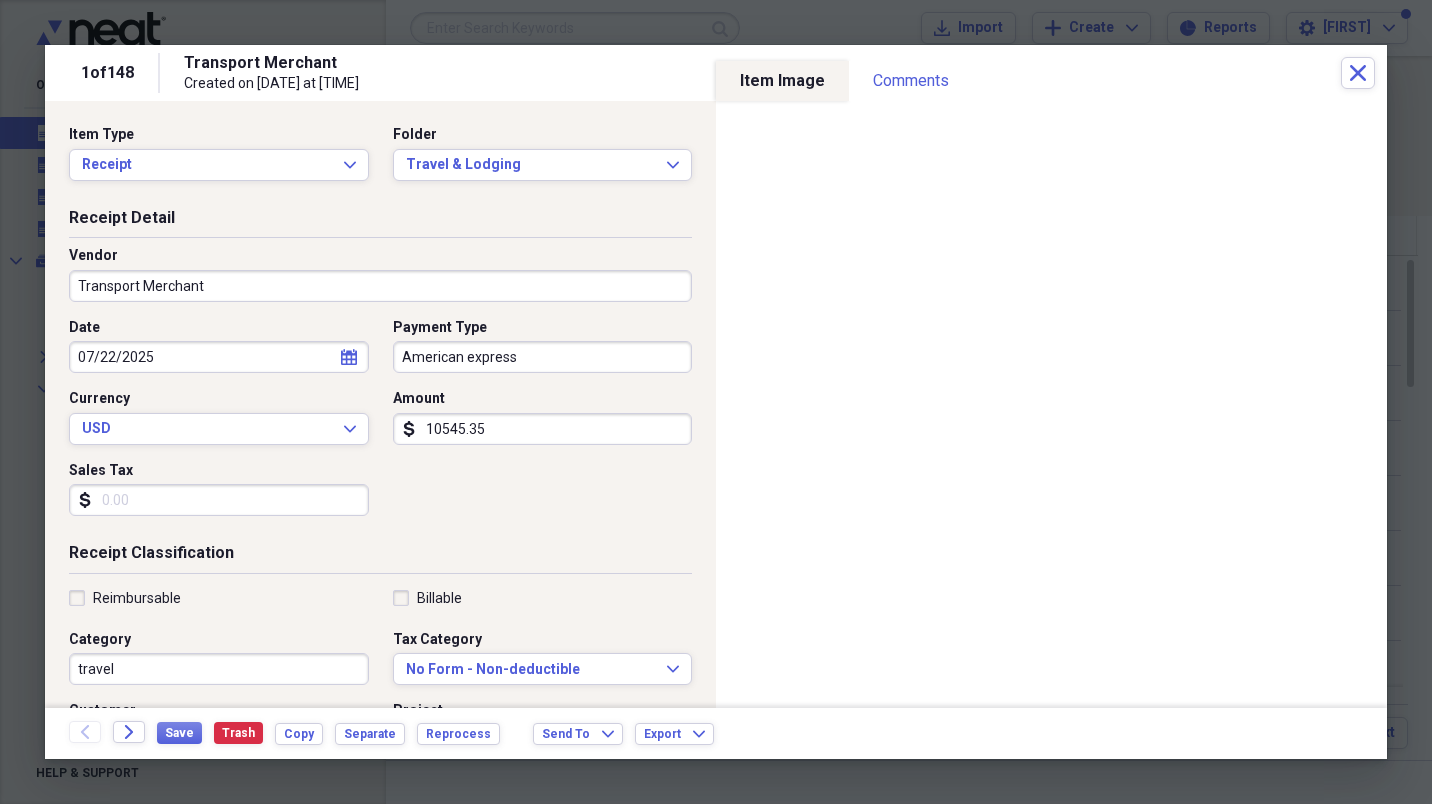 click on "Transport Merchant" at bounding box center (380, 286) 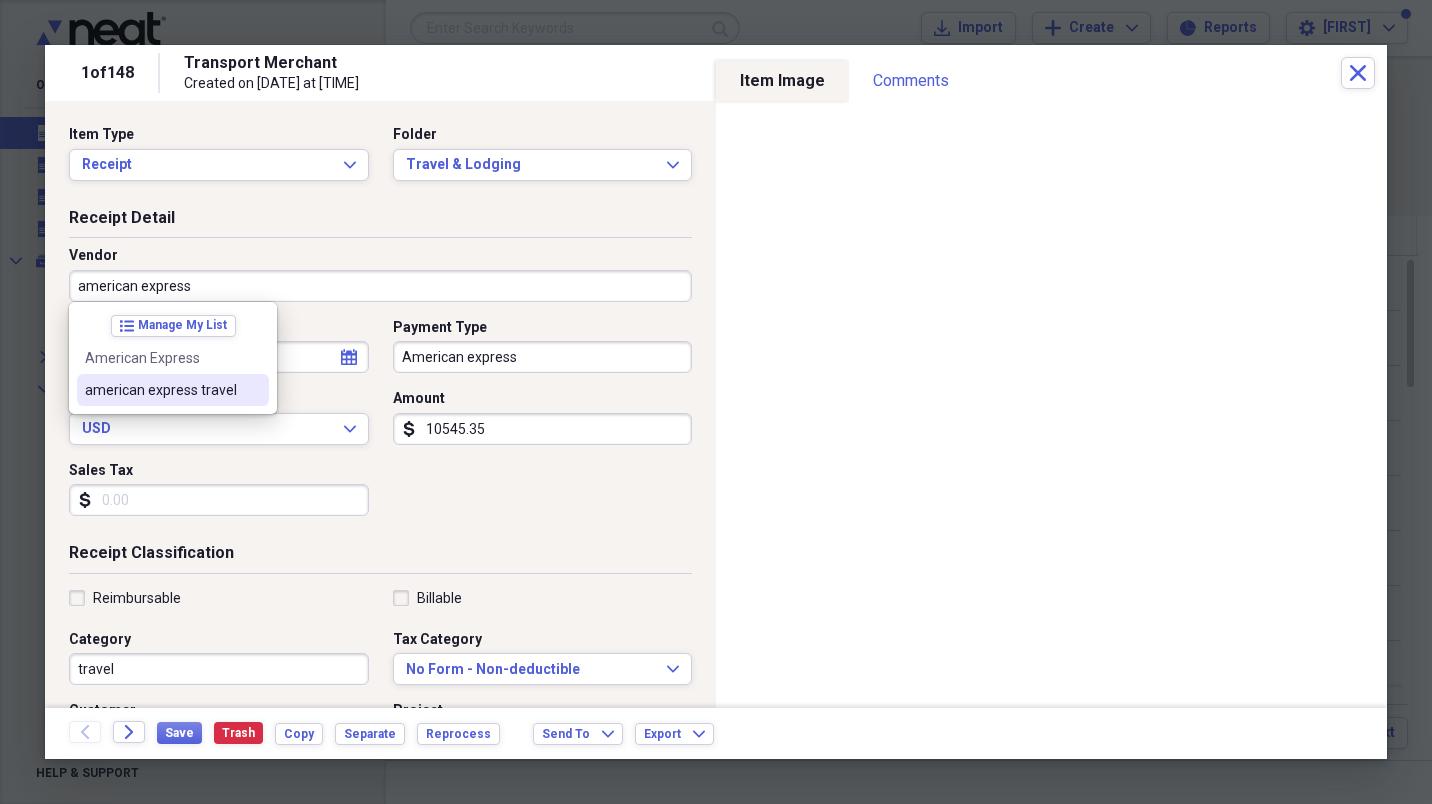 click on "american express travel" at bounding box center [173, 390] 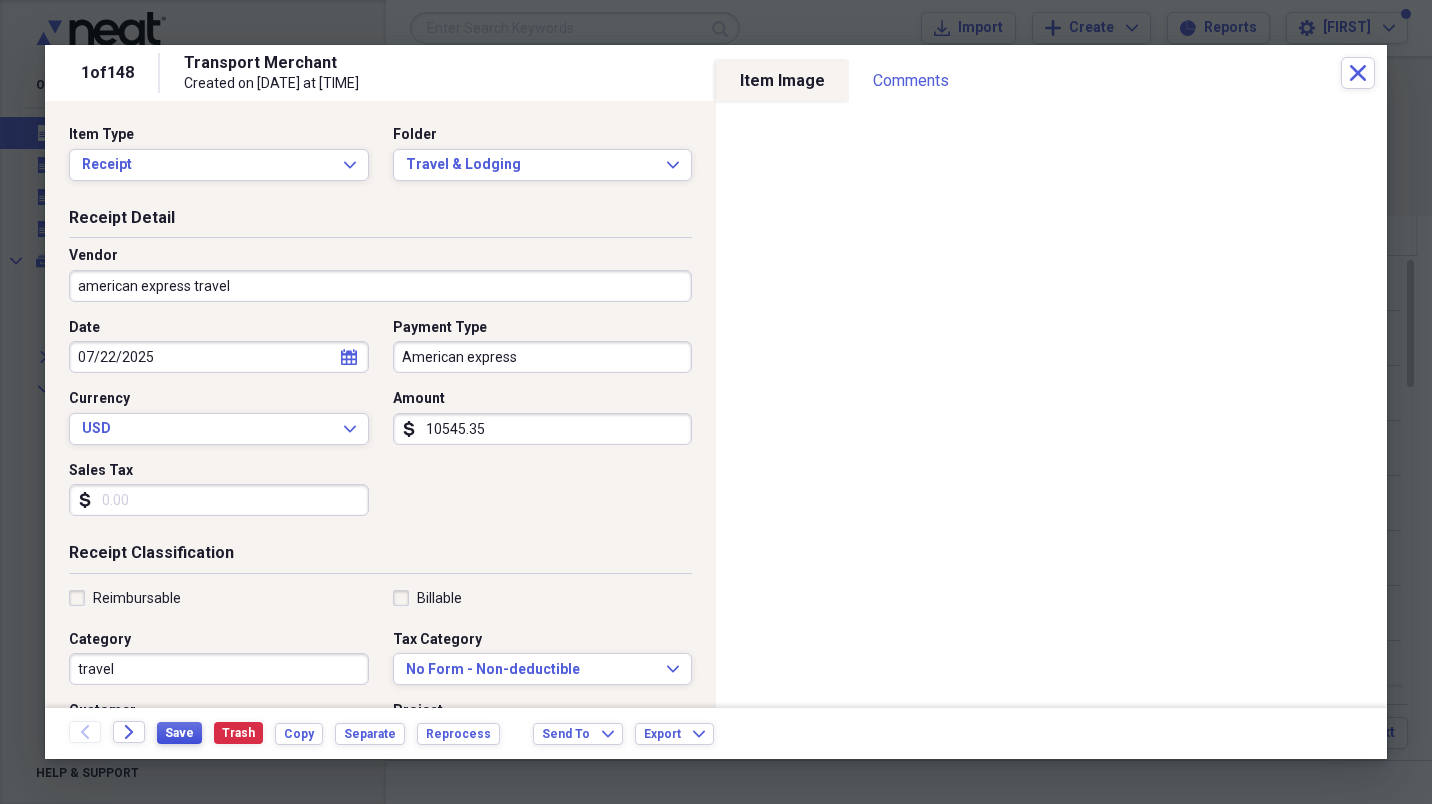 click on "Save" at bounding box center [179, 733] 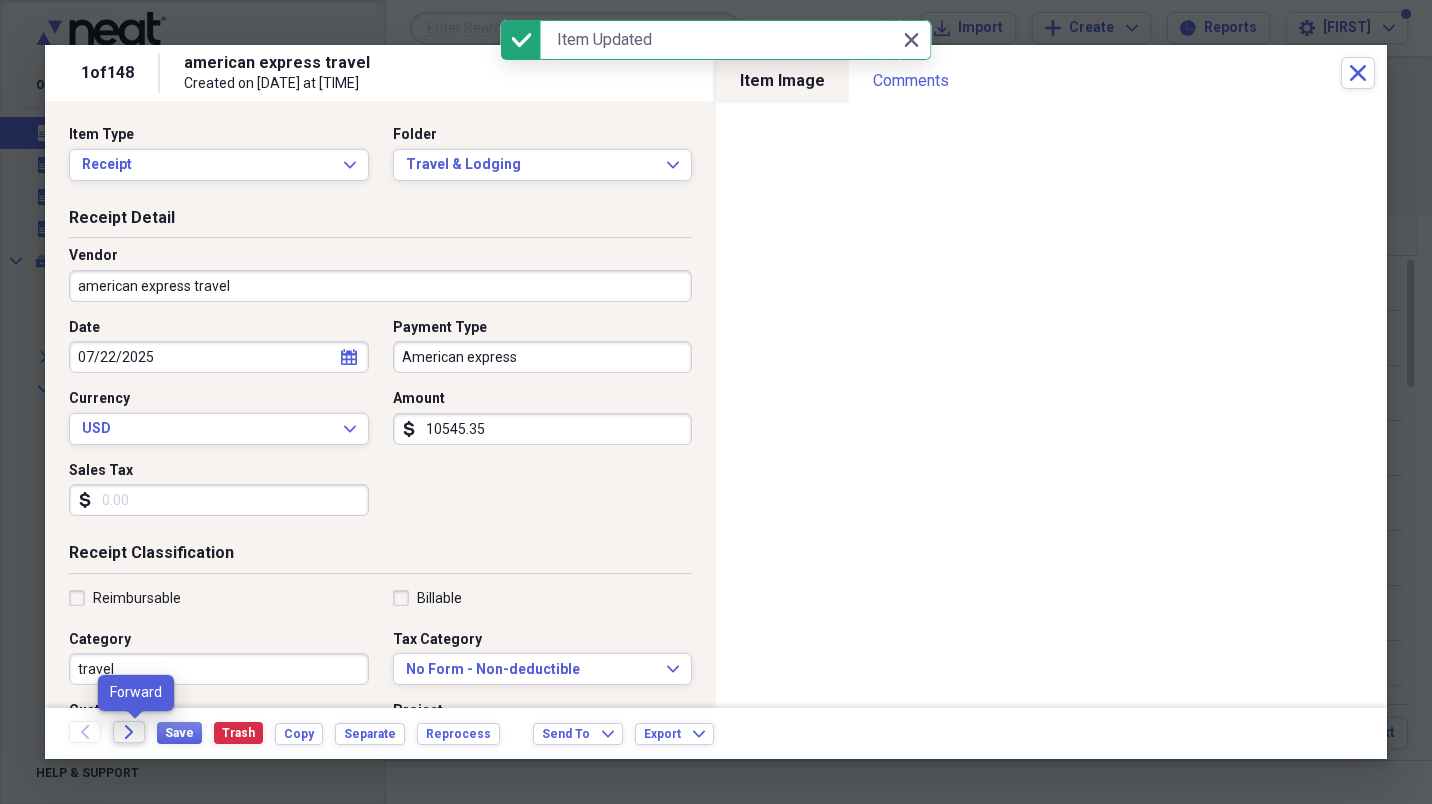 click on "Forward" 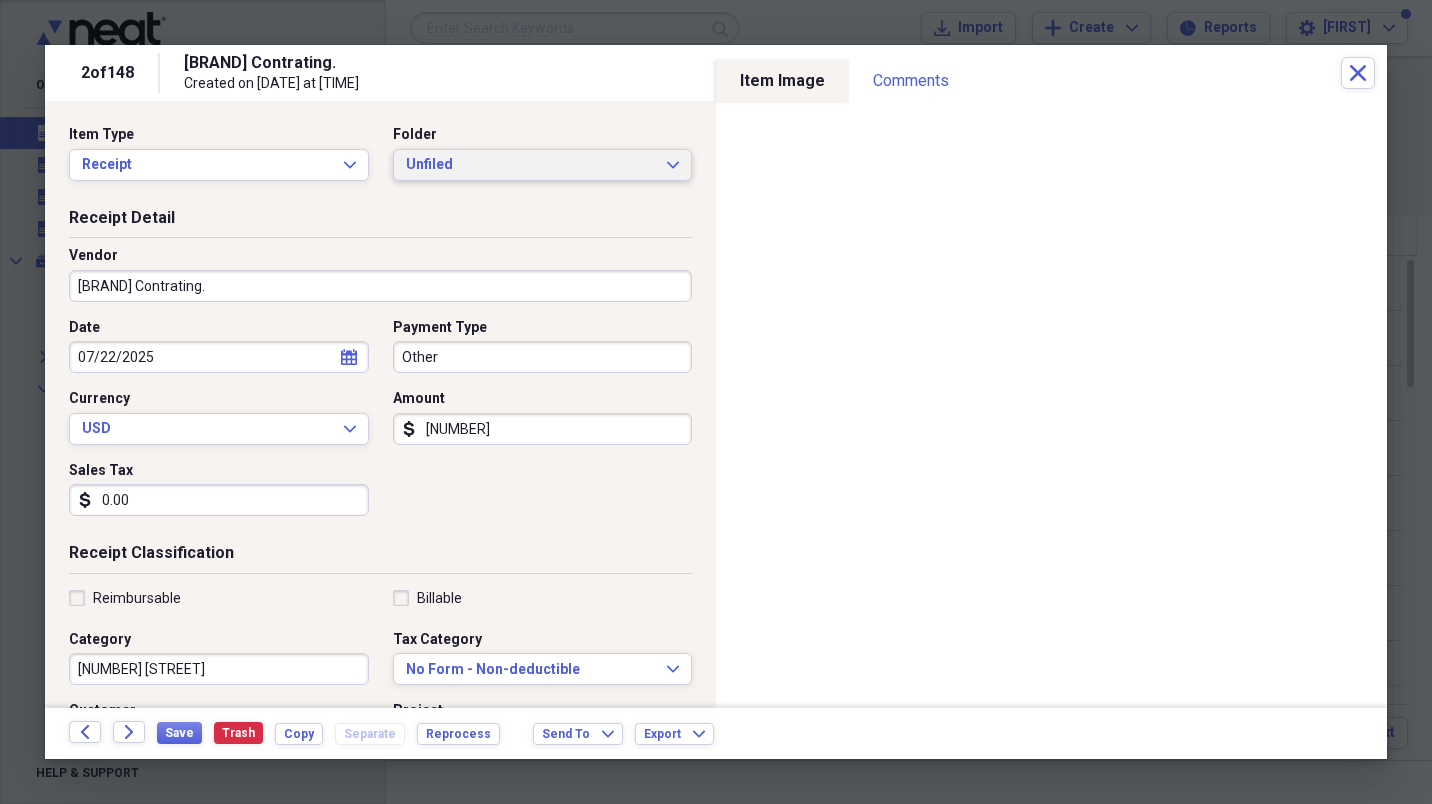 click on "Expand" 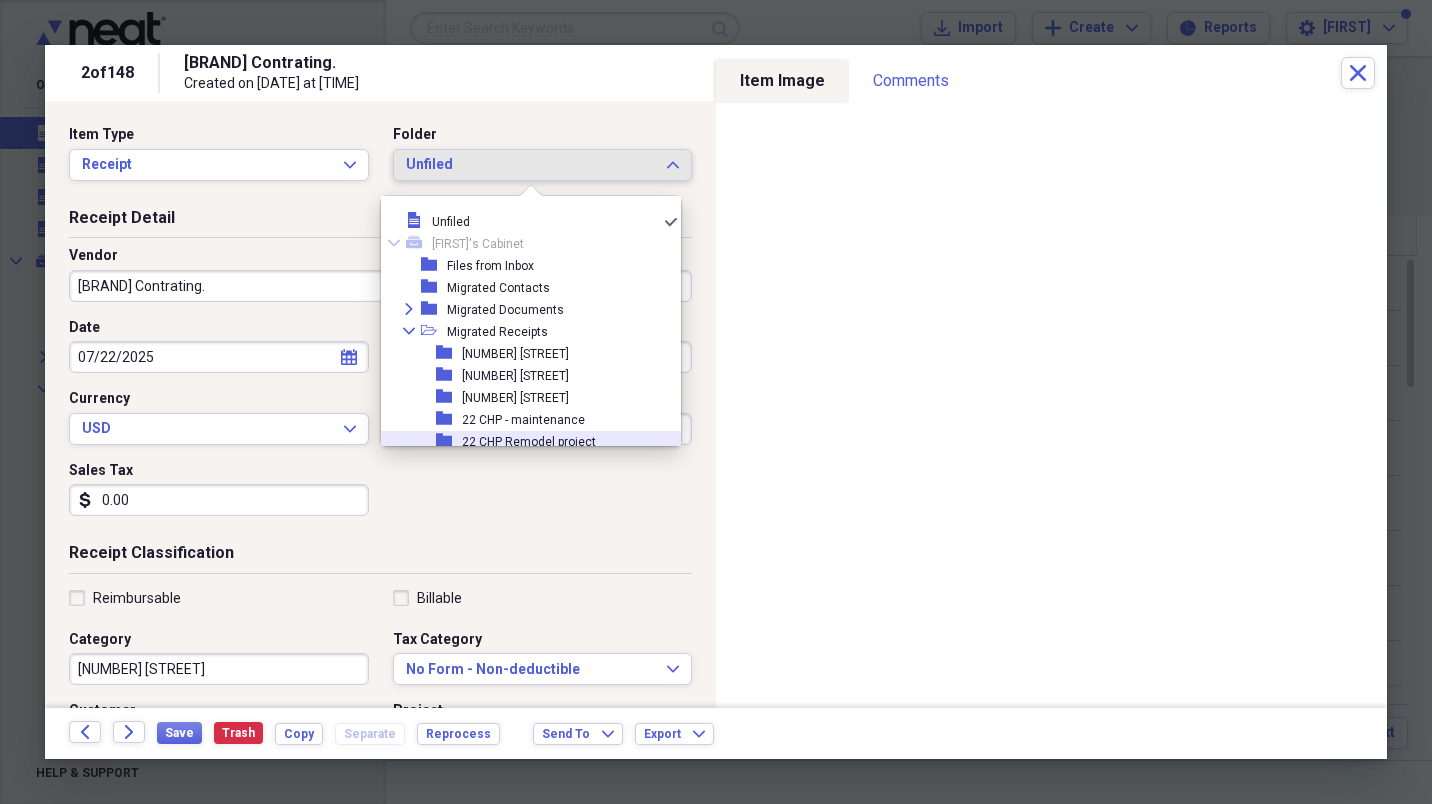 click on "22 CHP Remodel project" at bounding box center [529, 442] 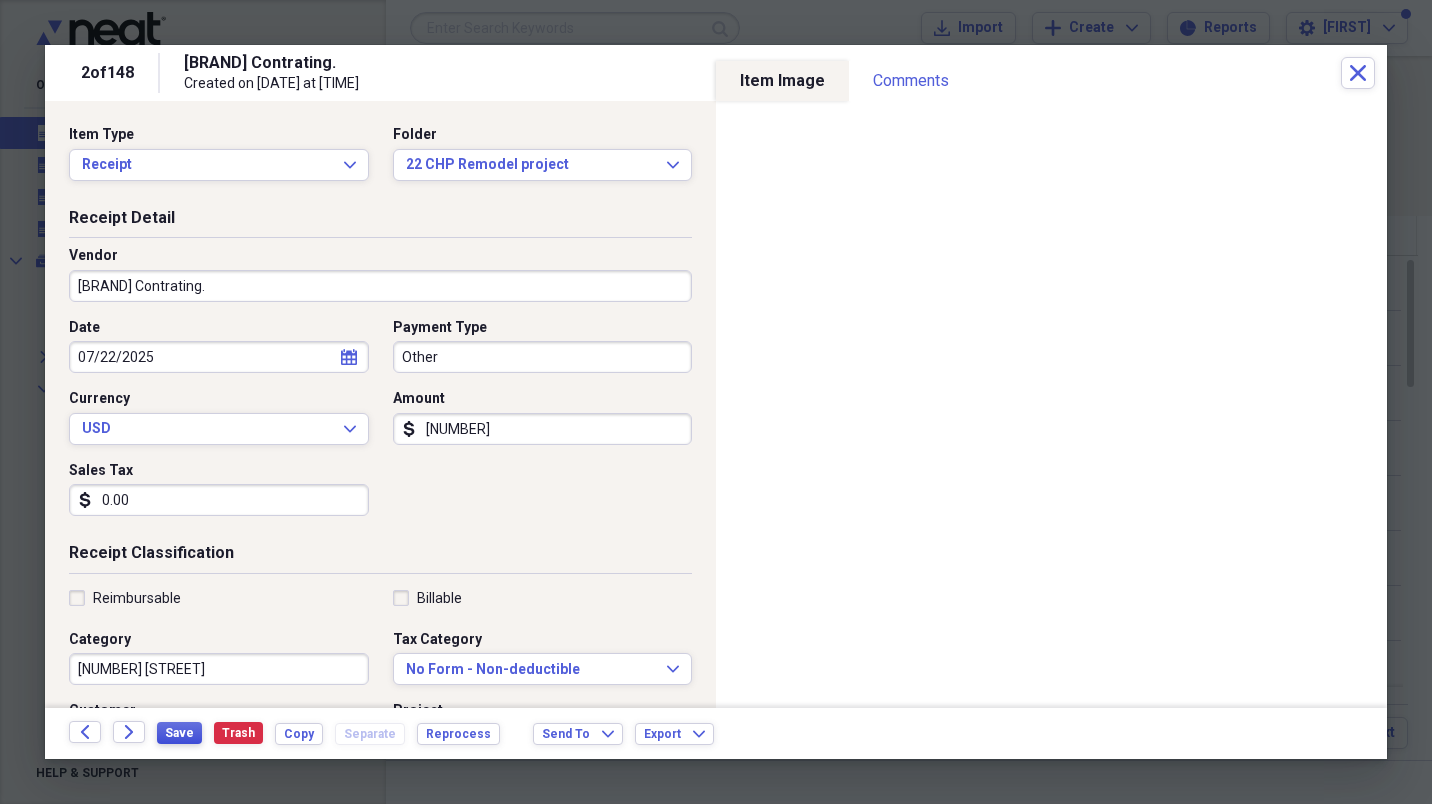 click on "Save" at bounding box center [179, 733] 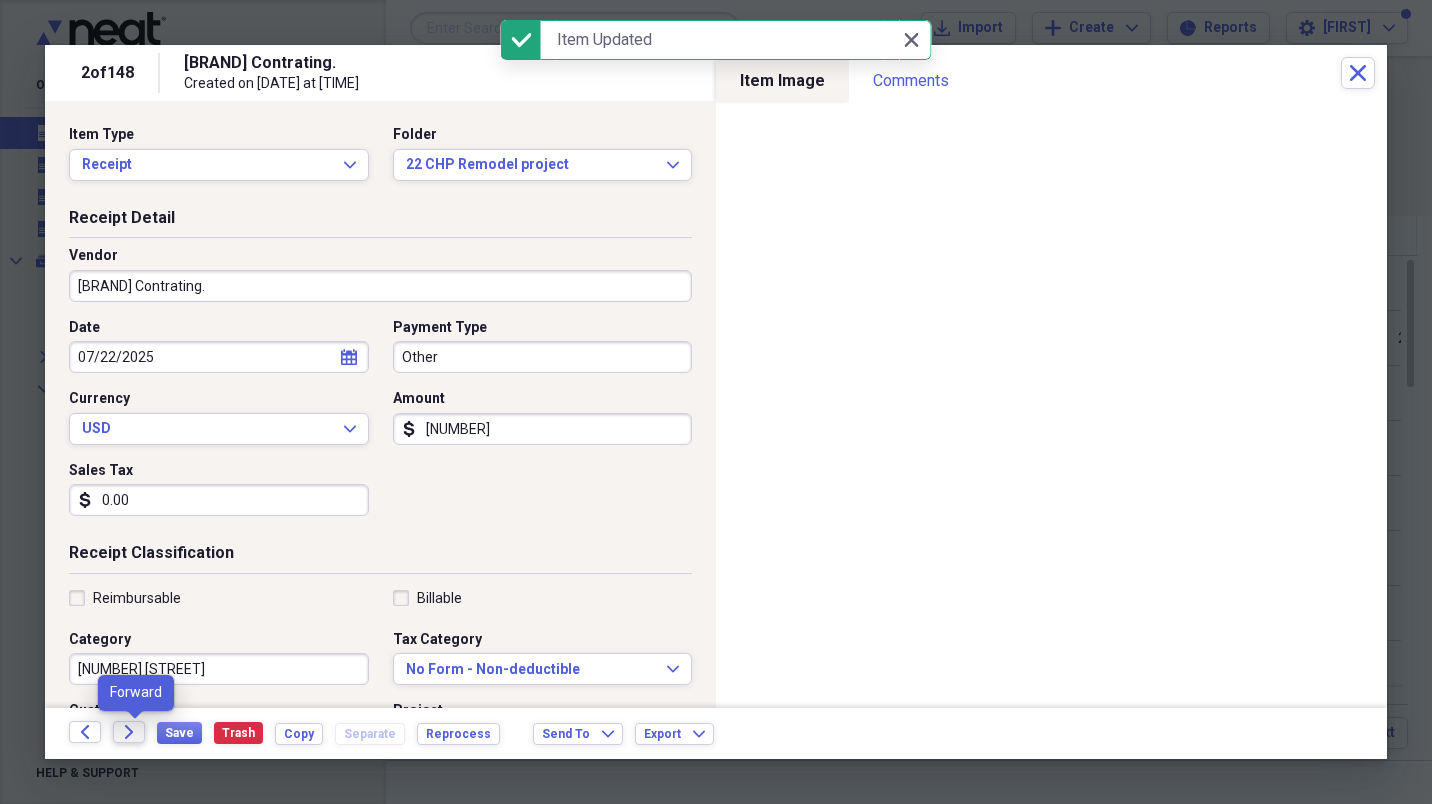 click on "Forward" 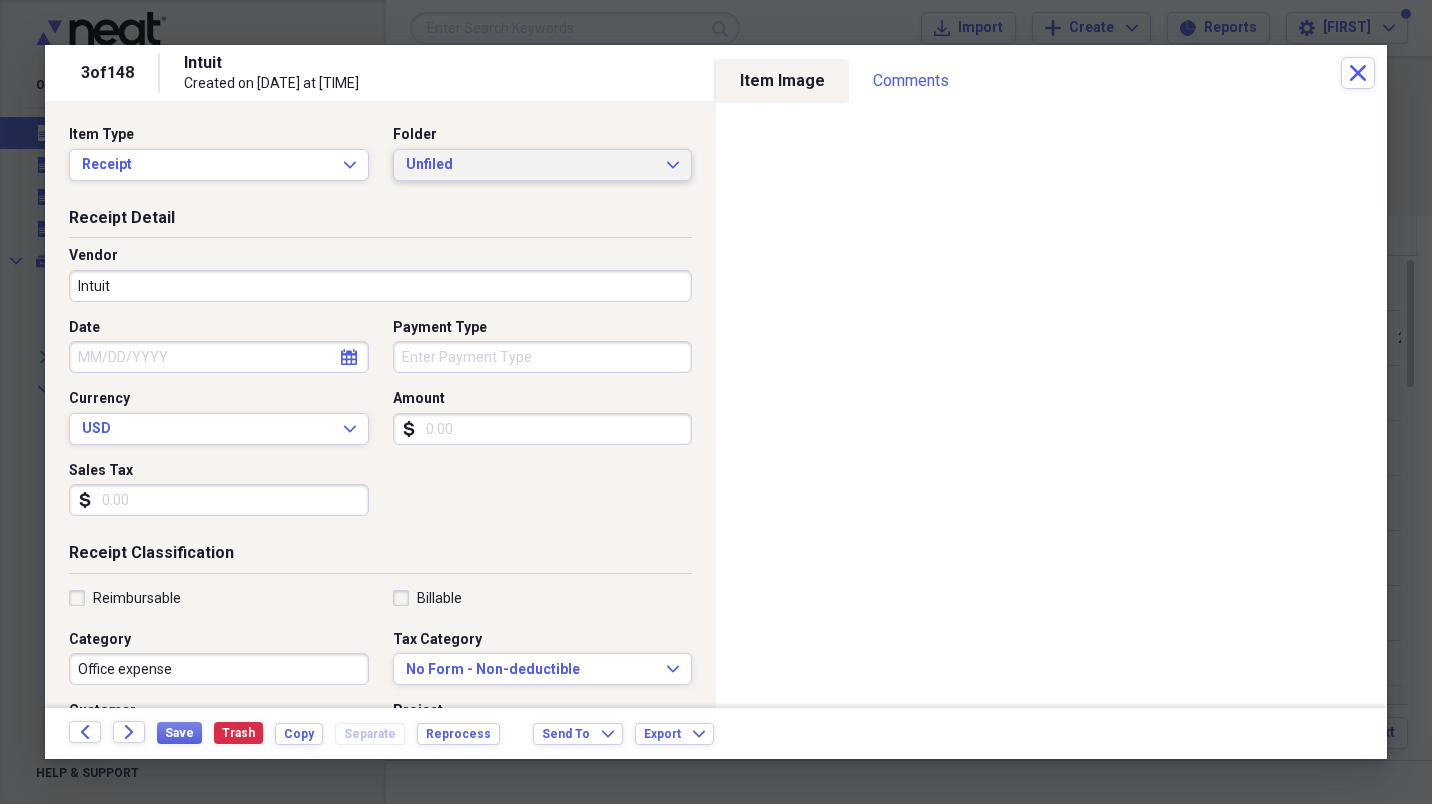 click on "Unfiled" at bounding box center (531, 165) 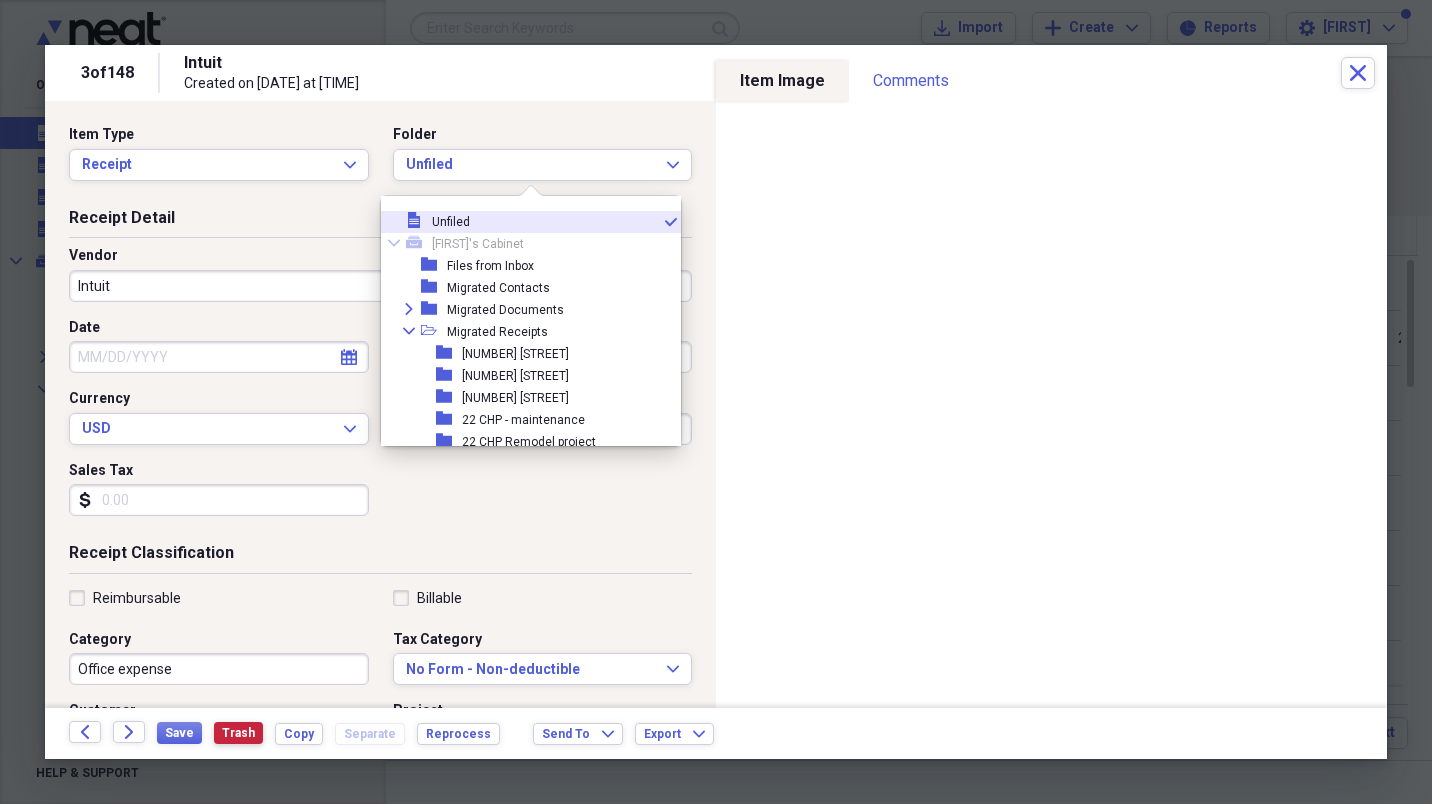 click on "Trash" at bounding box center (238, 733) 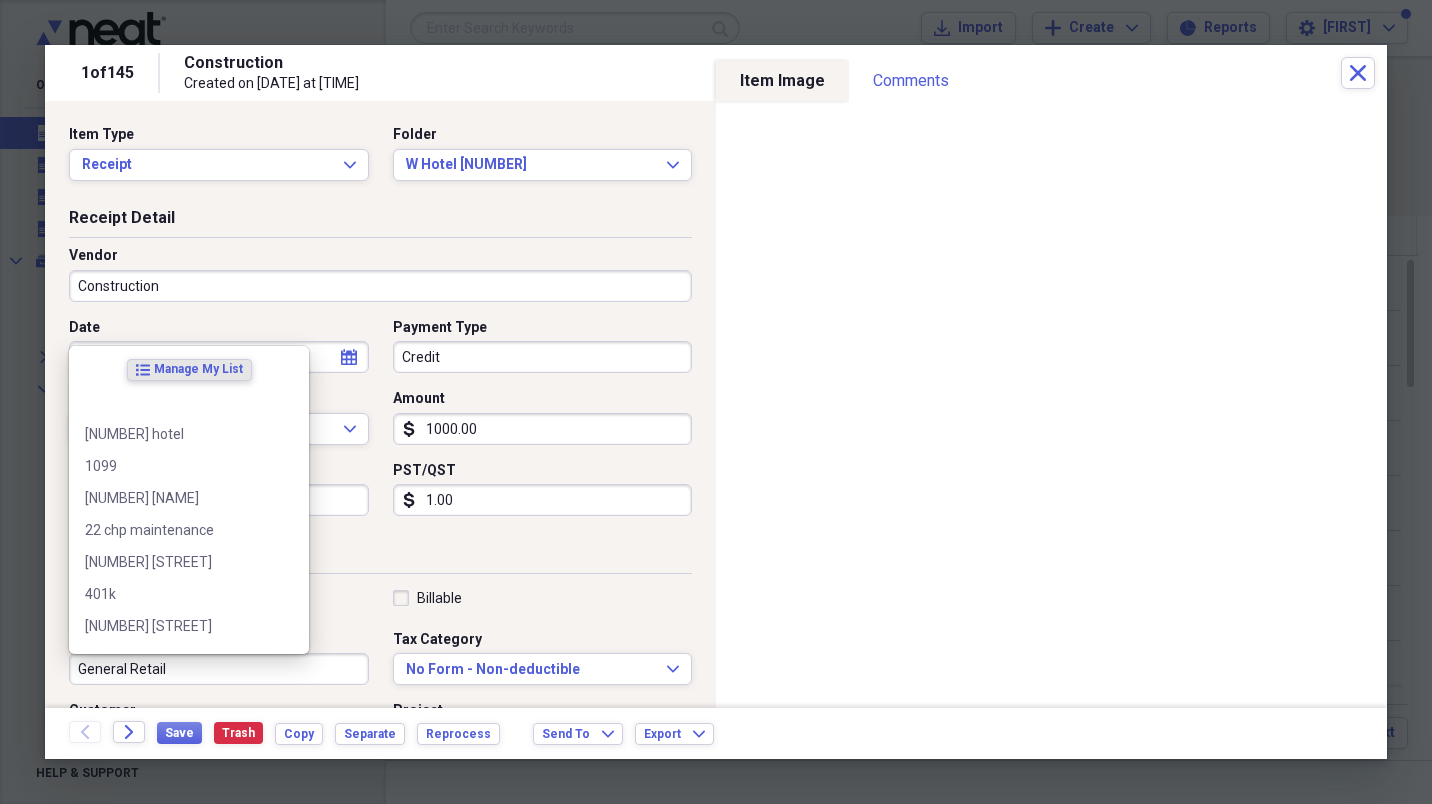 click on "General Retail" at bounding box center (219, 669) 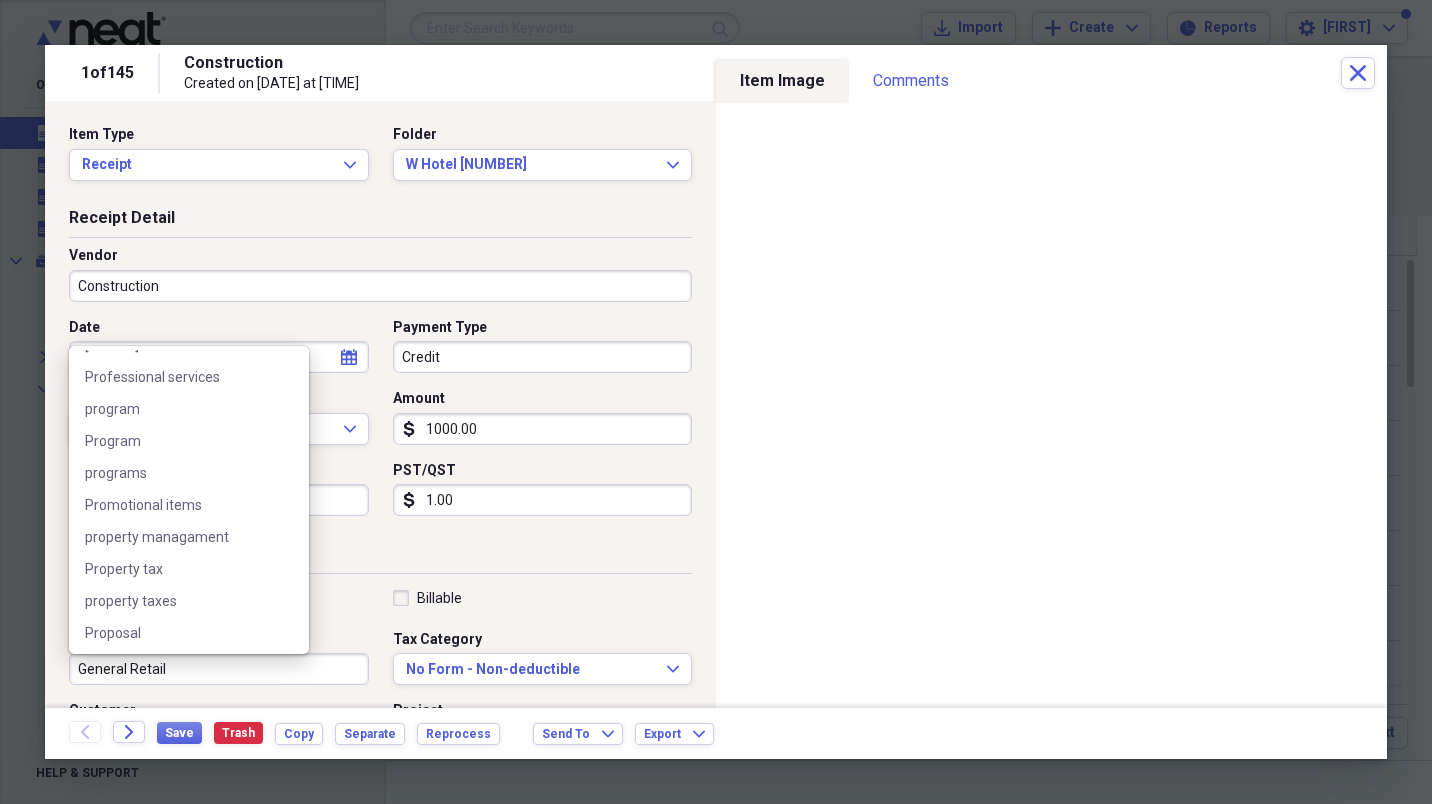 scroll, scrollTop: 5427, scrollLeft: 0, axis: vertical 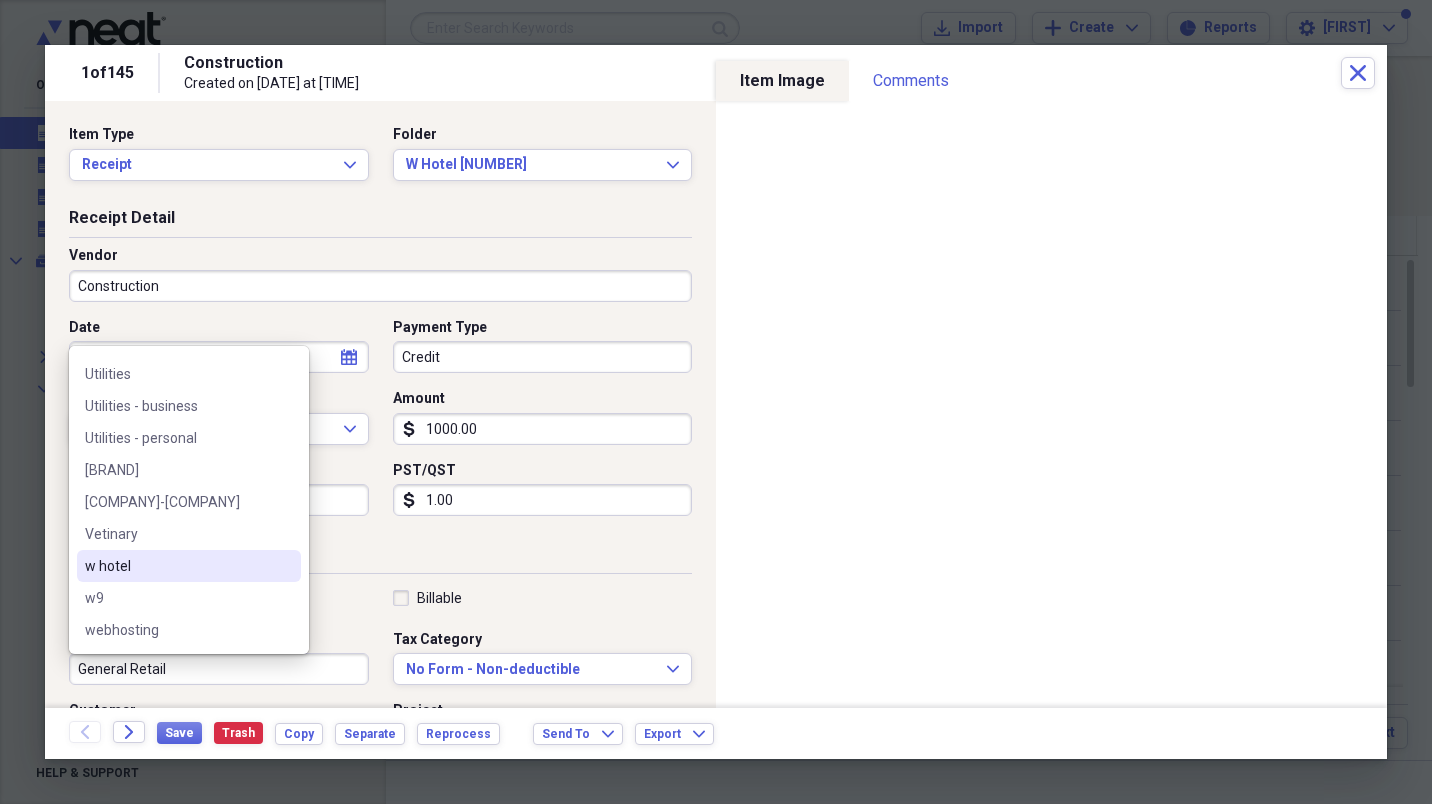 click on "w hotel" at bounding box center (177, 566) 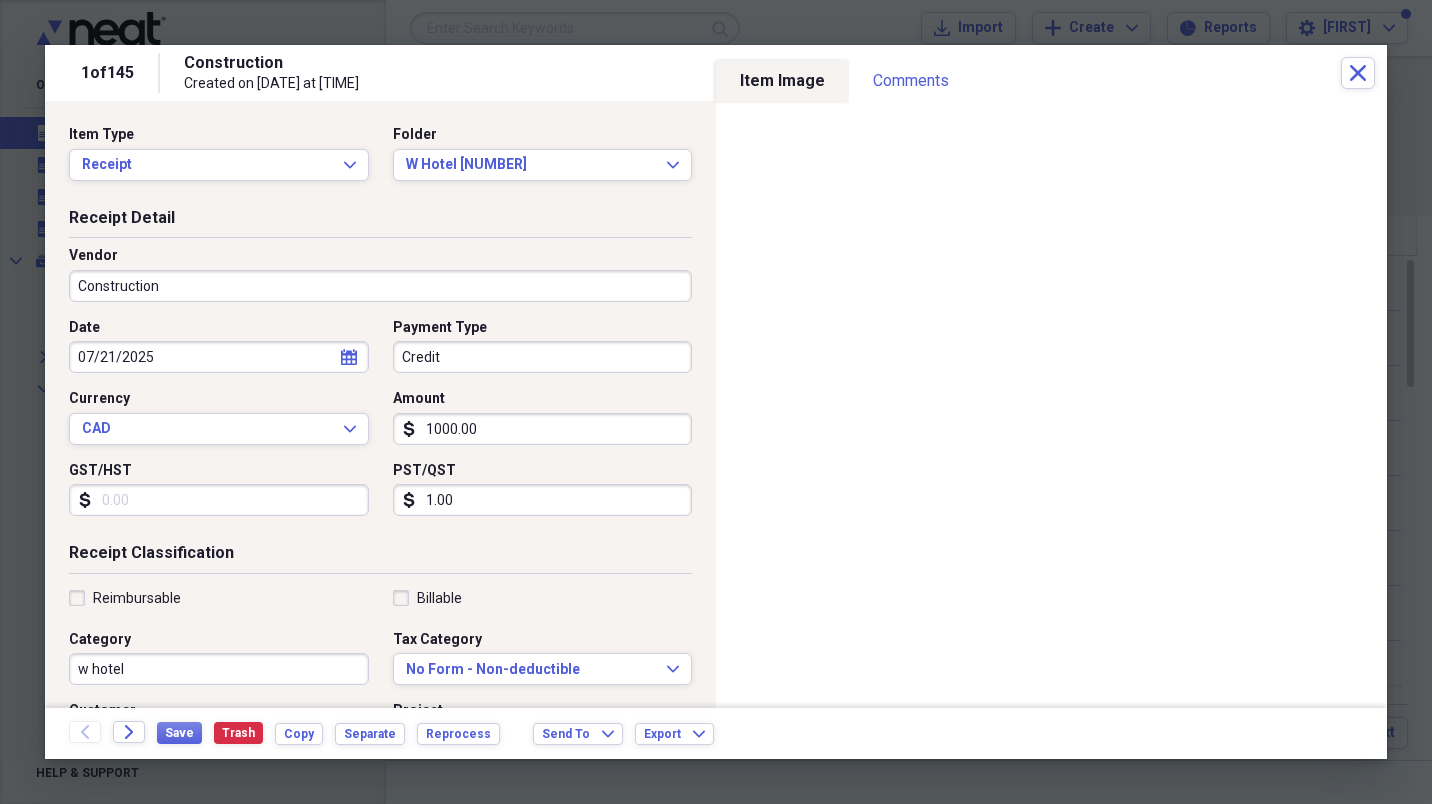 click on "Construction" at bounding box center (380, 286) 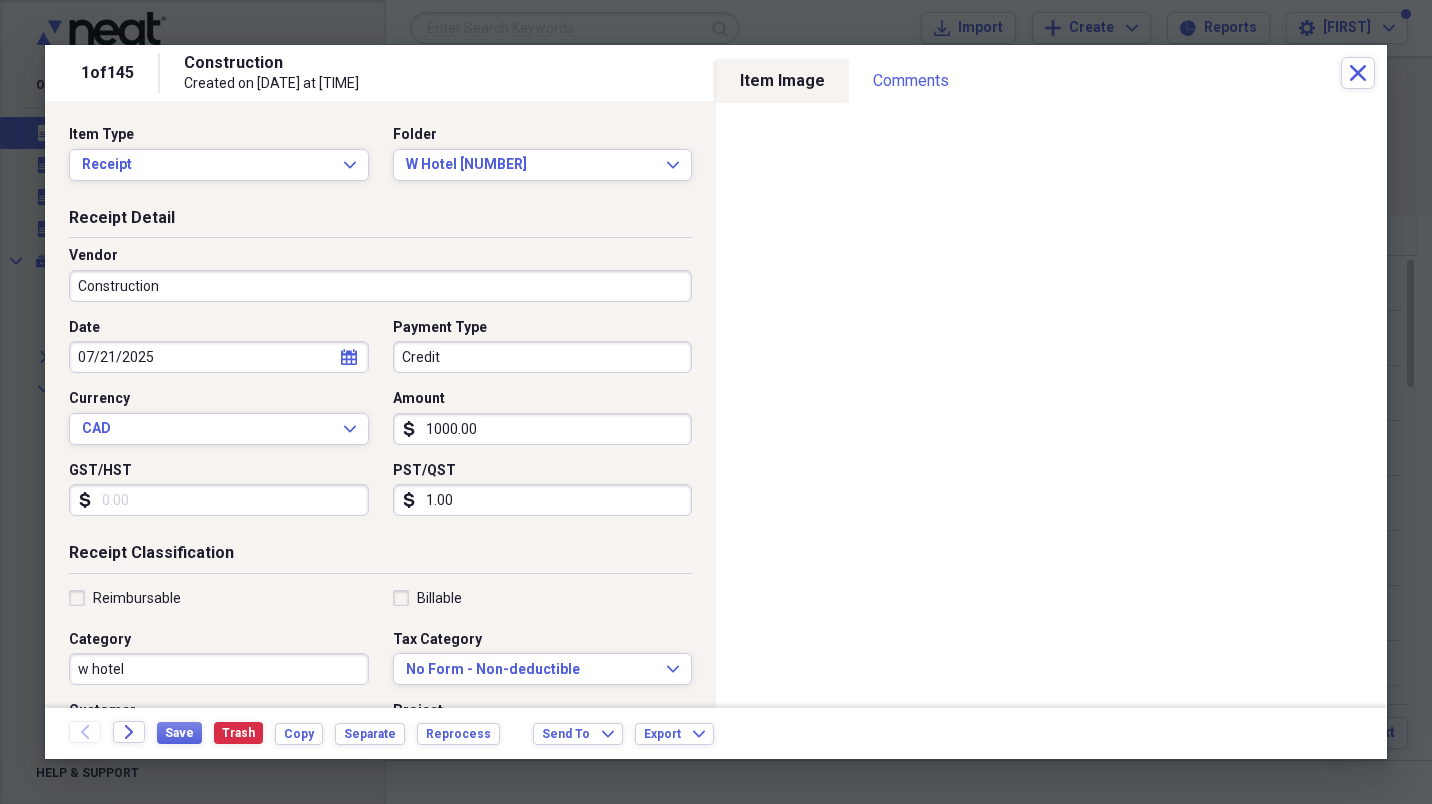 click on "Receipt Detail Vendor Construction Date 07/21/2025 calendar Calendar Payment Type Credit Currency CAD Expand Amount dollar-sign 1000.00 GST/HST dollar-sign PST/QST dollar-sign 1.00" at bounding box center [380, 375] 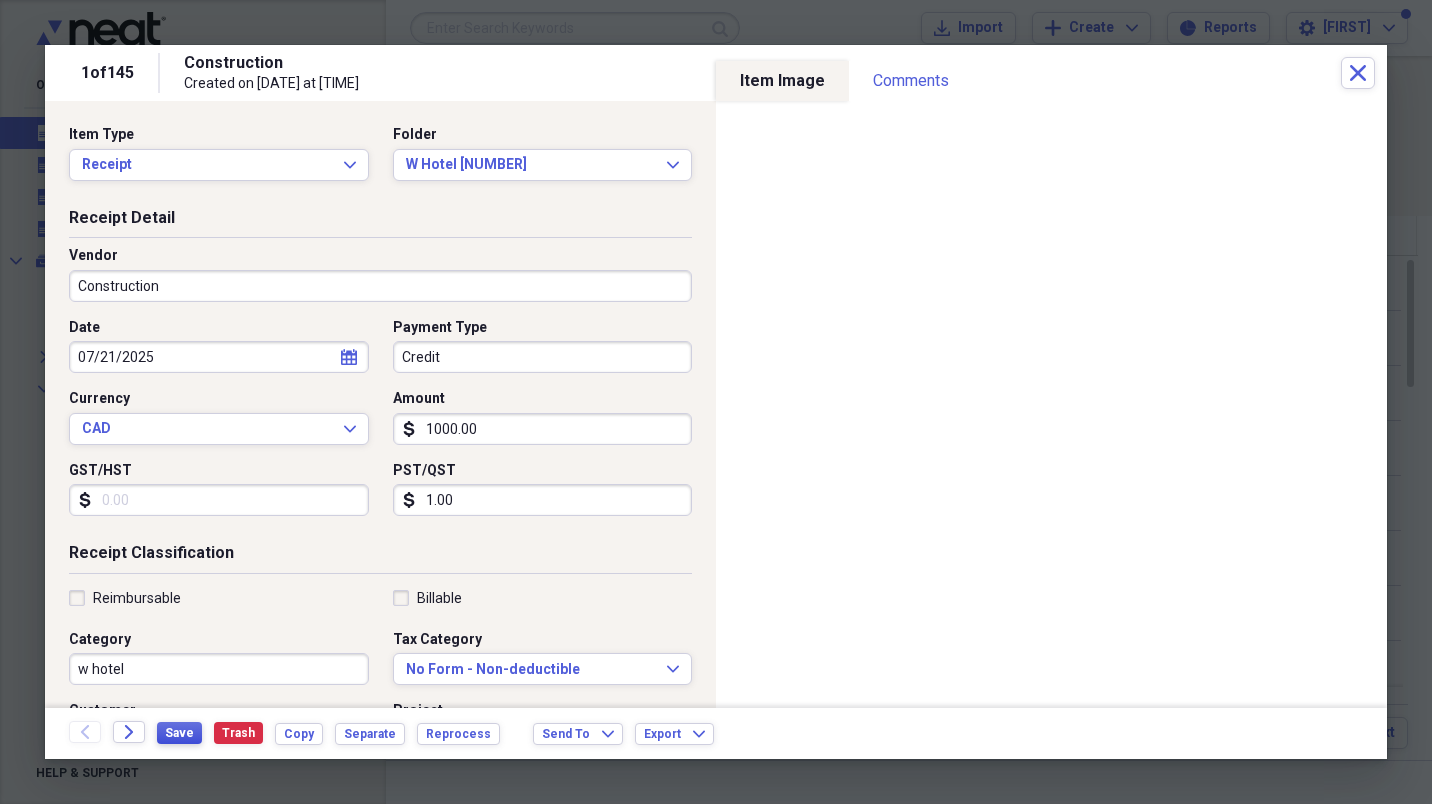 click on "Save" at bounding box center [179, 733] 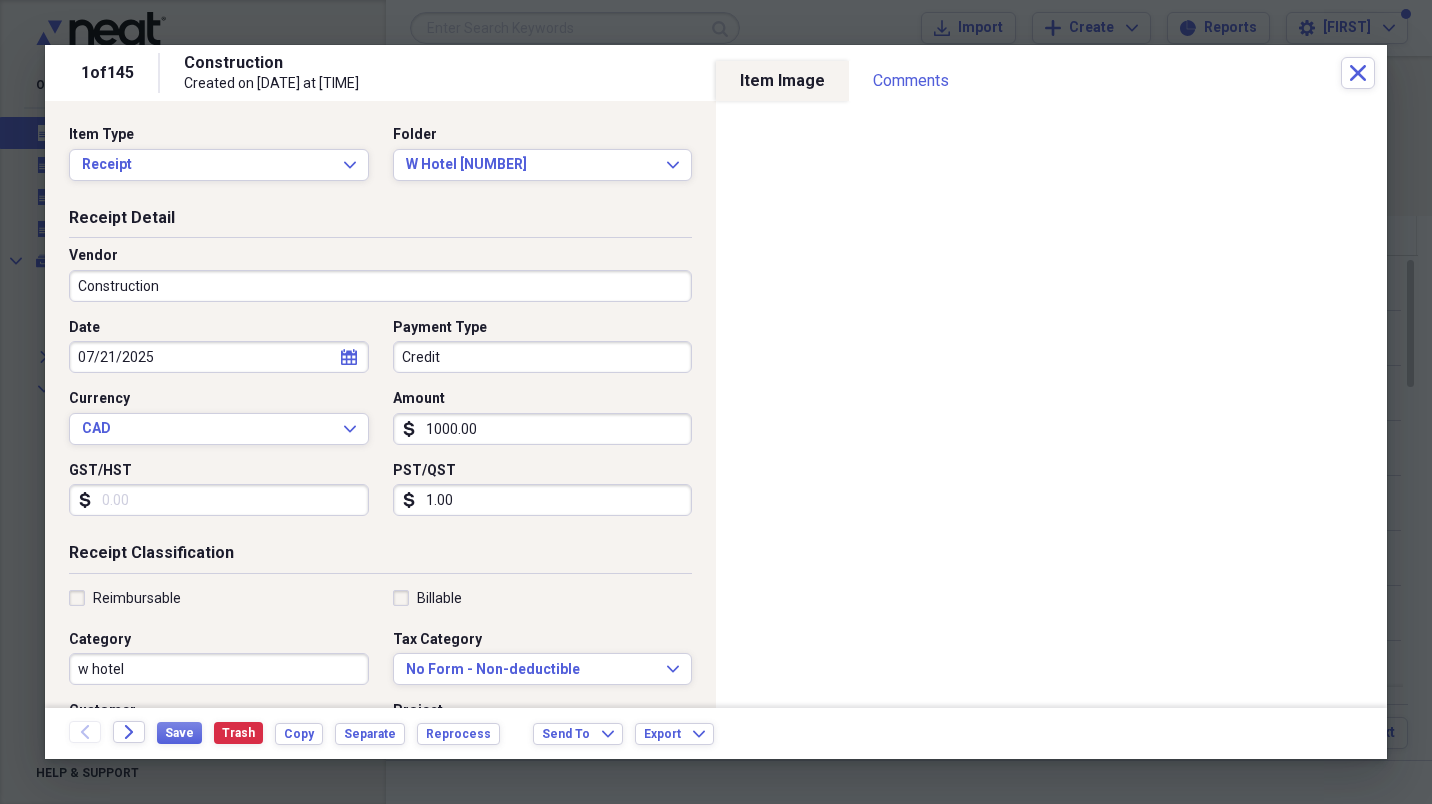 click on "1000.00" at bounding box center (543, 429) 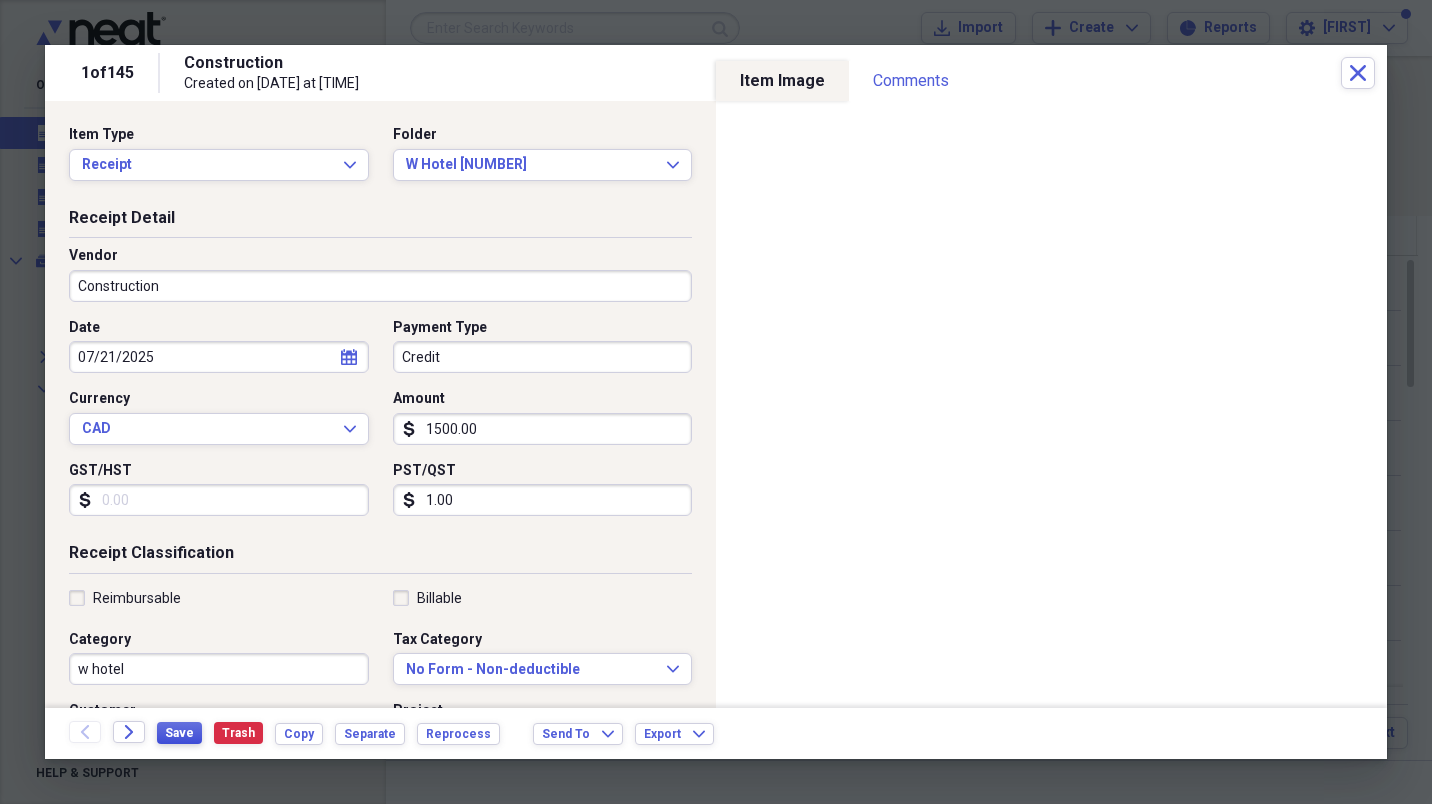 type on "1500.00" 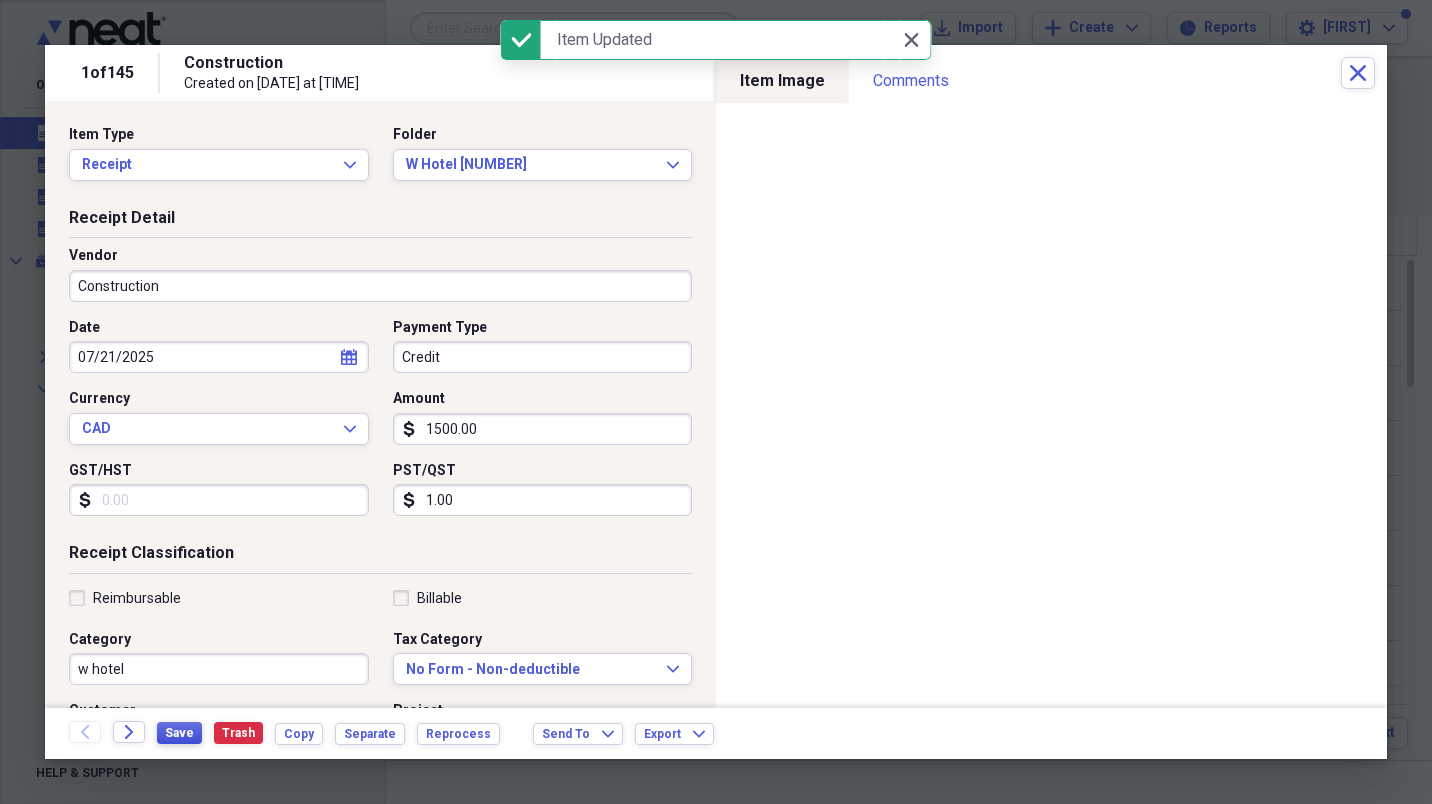 scroll, scrollTop: 413, scrollLeft: 0, axis: vertical 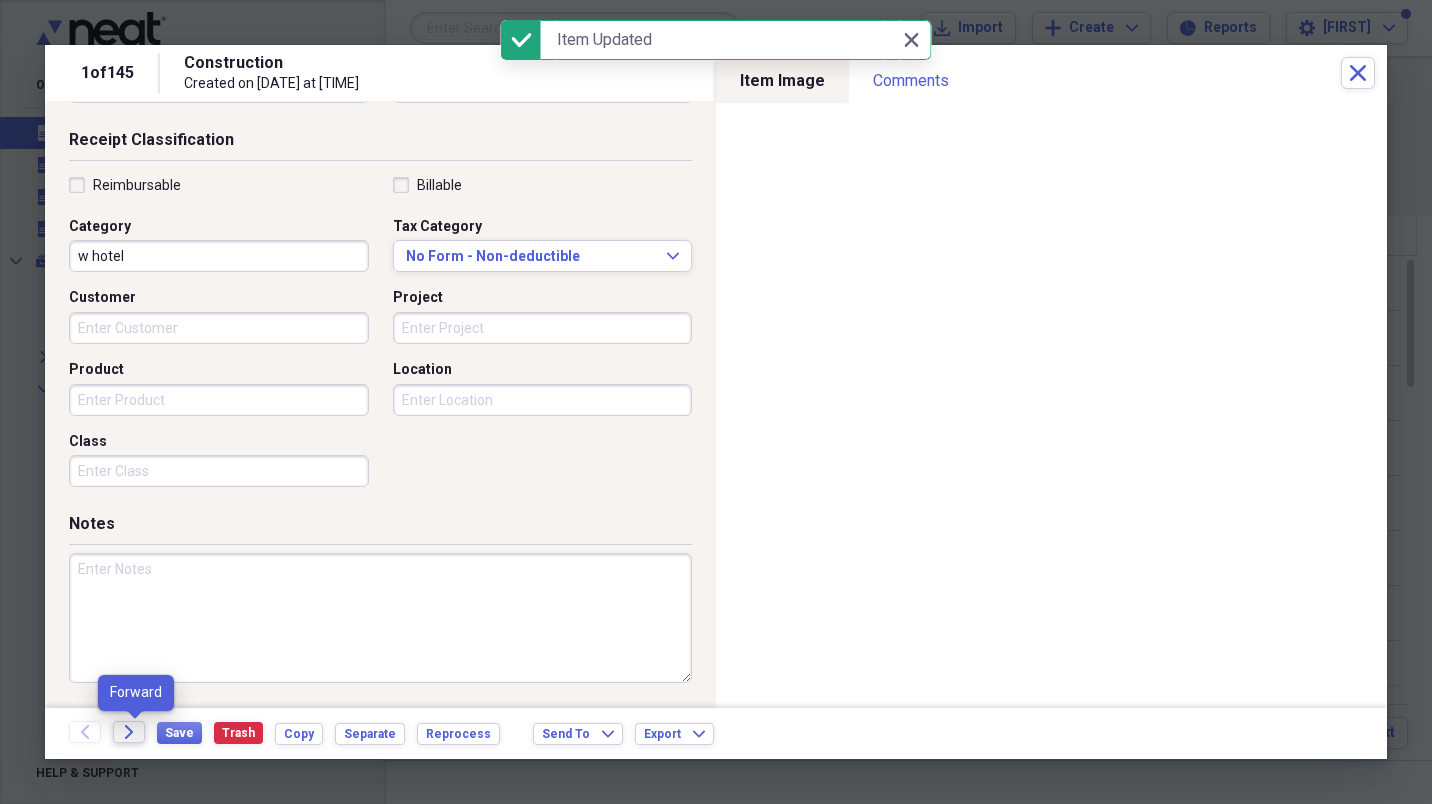 click on "Forward" 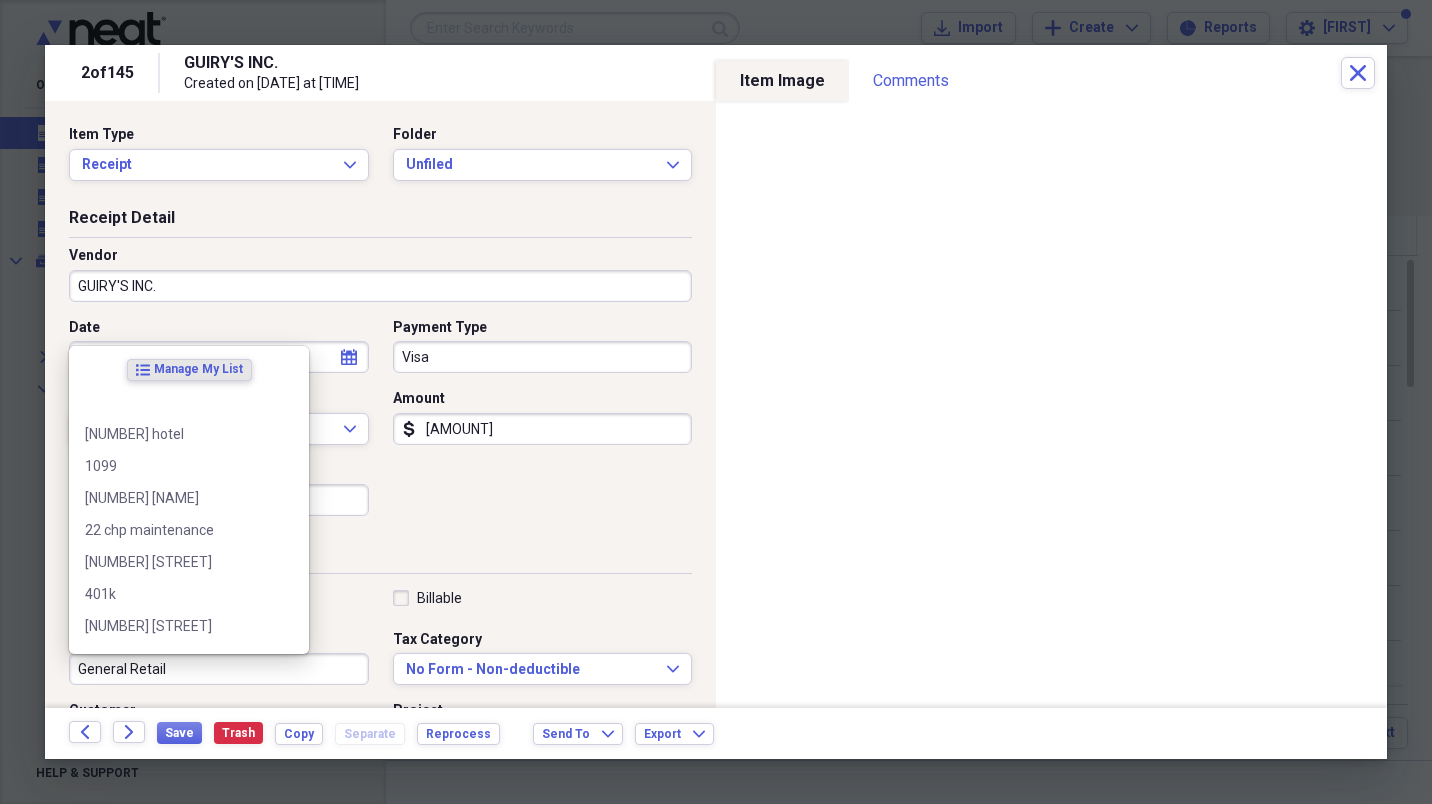 click on "General Retail" at bounding box center (219, 669) 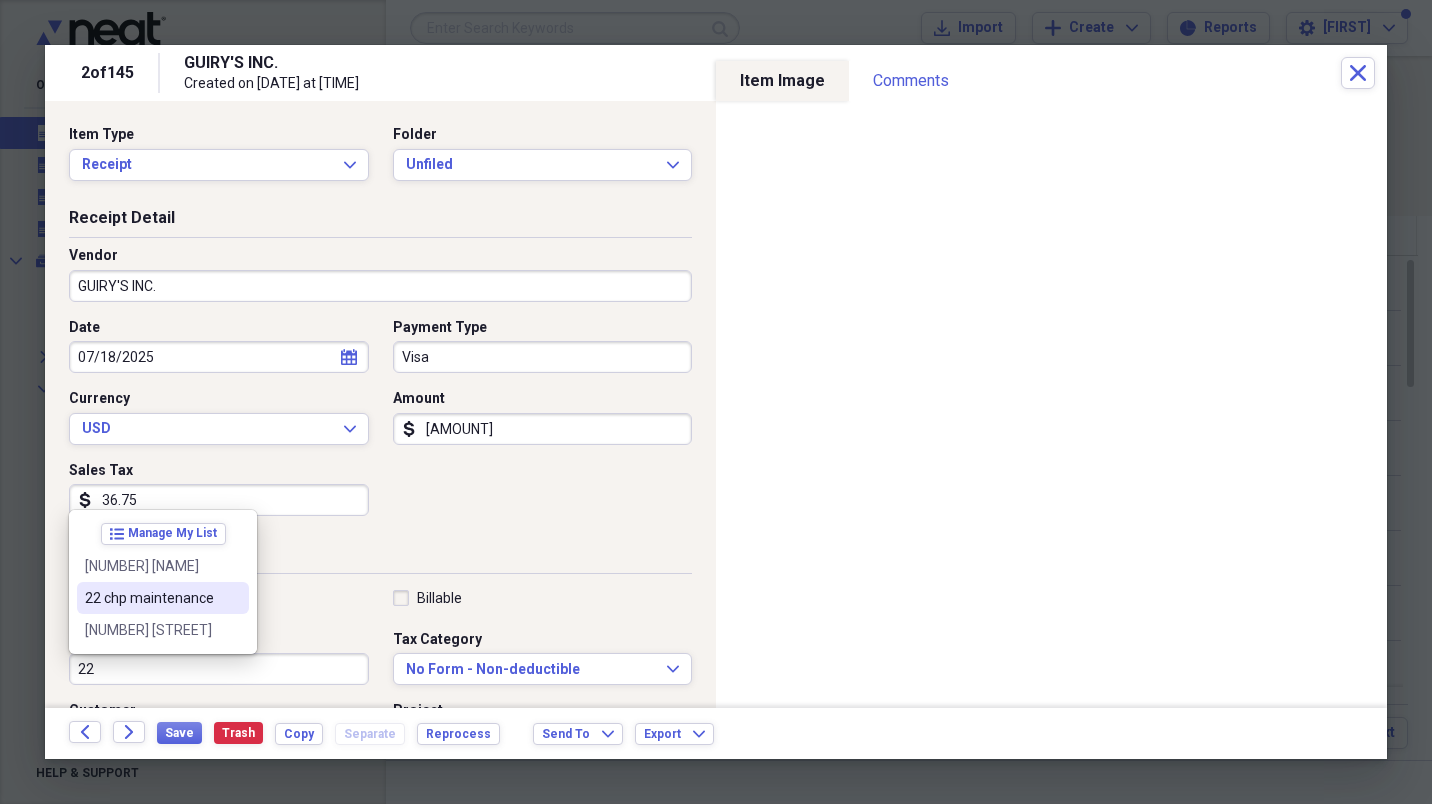 click on "22 chp maintenance" at bounding box center (151, 598) 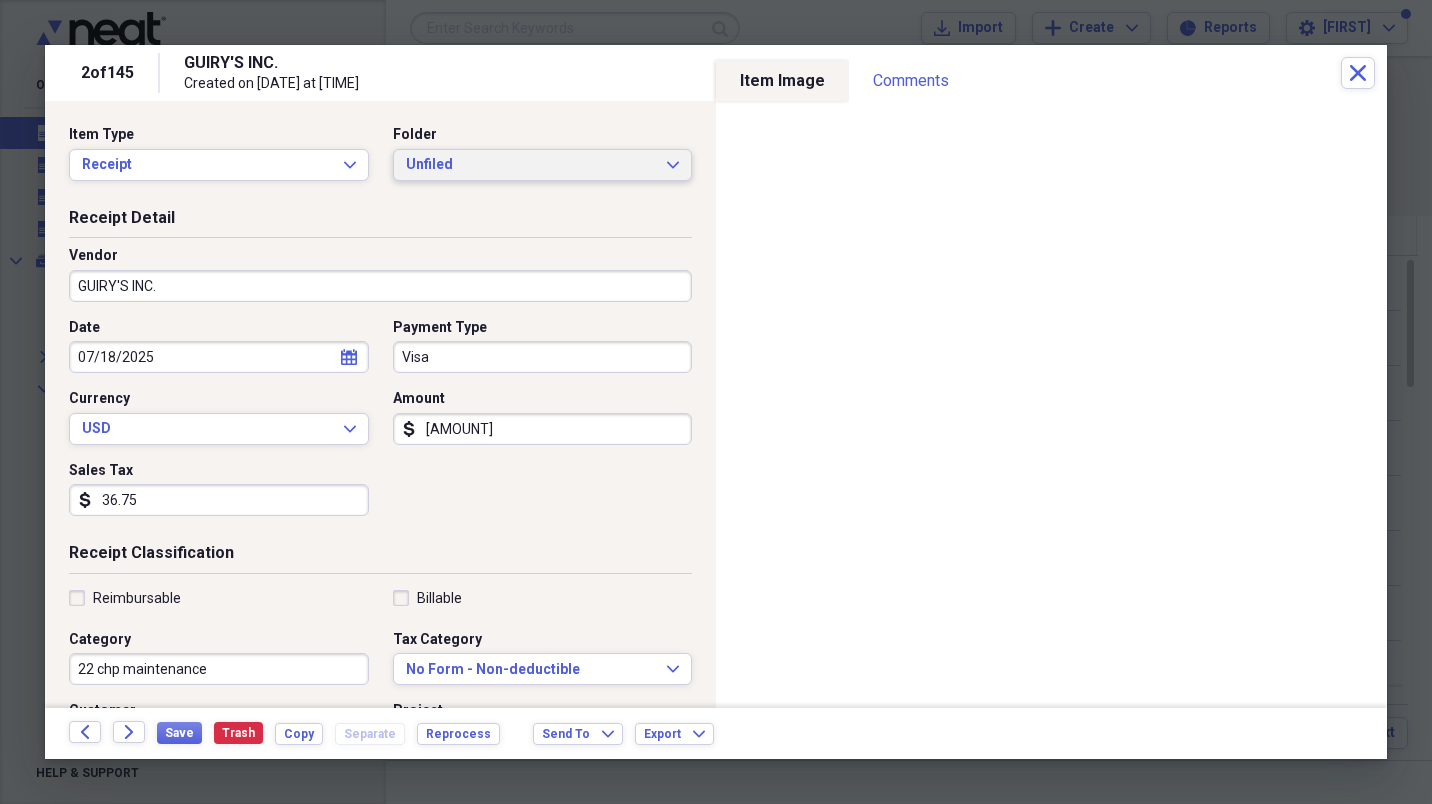 click on "Unfiled Expand" at bounding box center [543, 165] 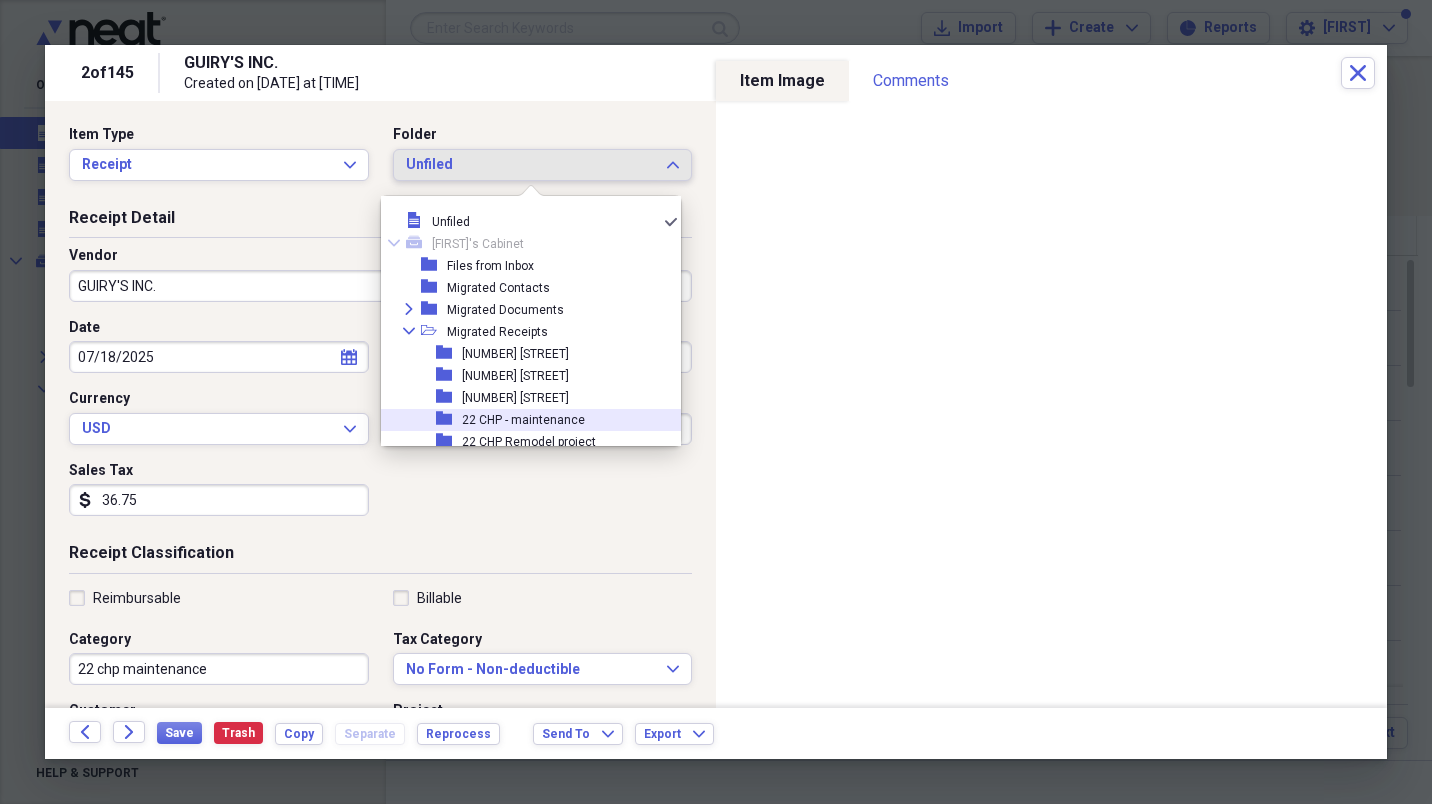 click on "22 CHP - maintenance" at bounding box center (523, 420) 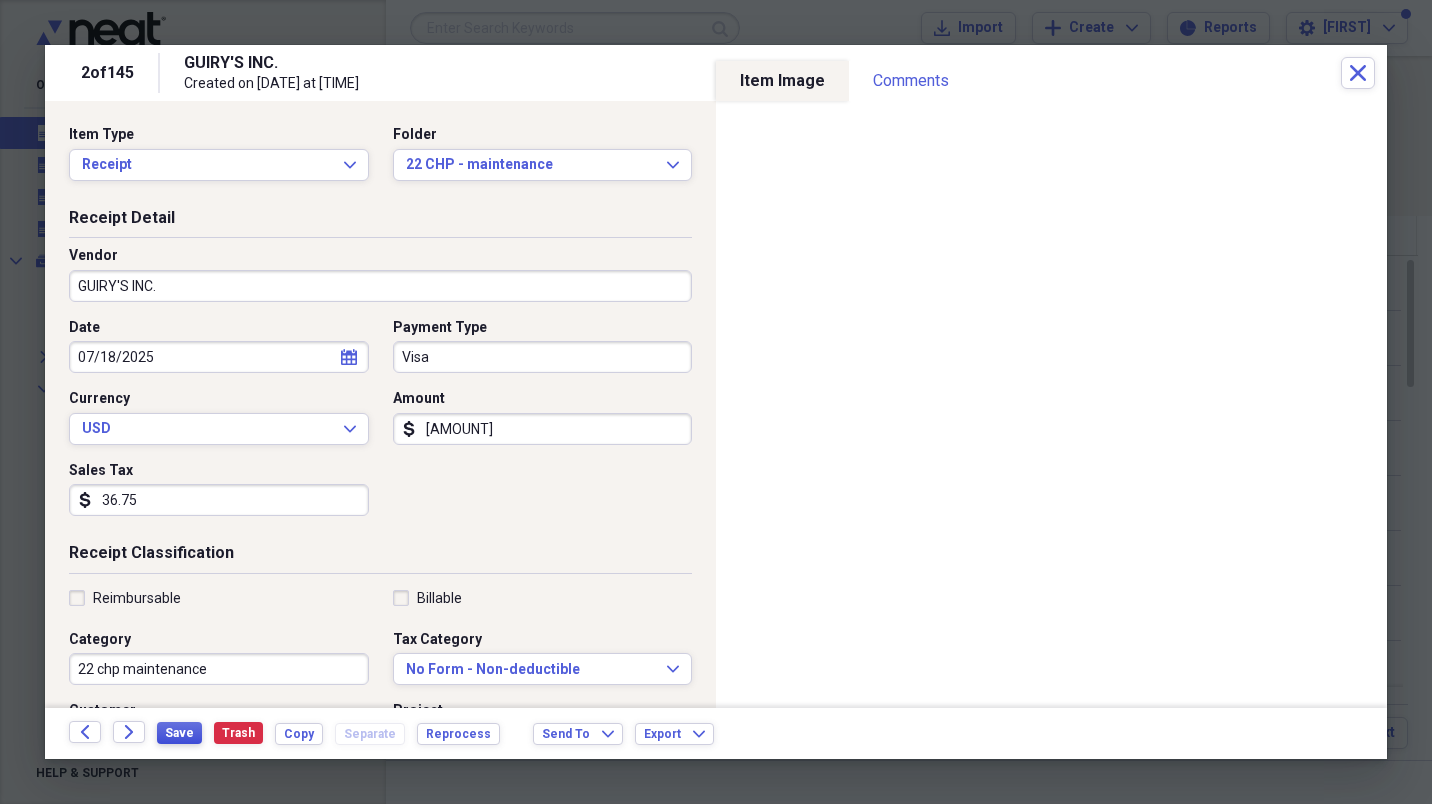 click on "Save" at bounding box center (179, 733) 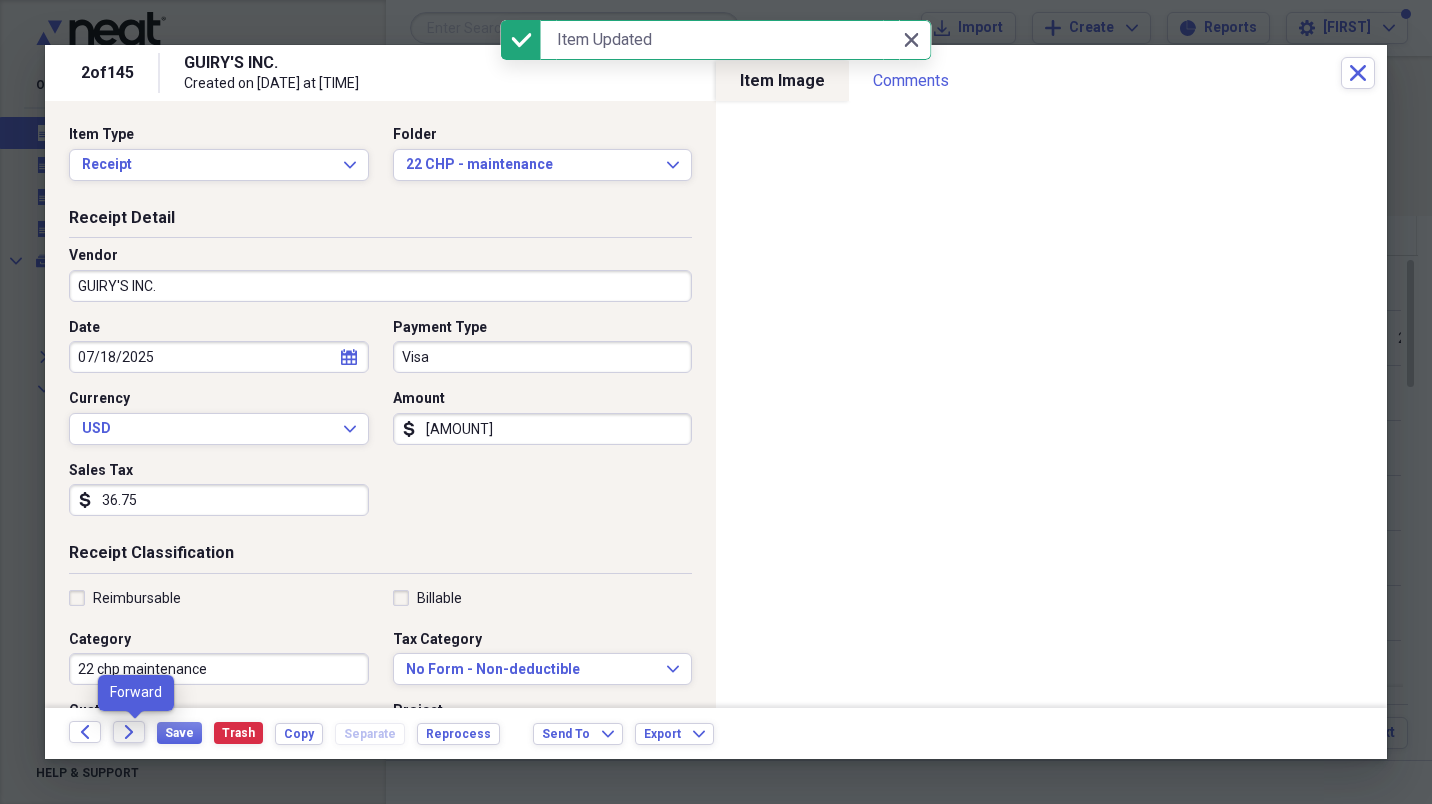 click on "Forward" 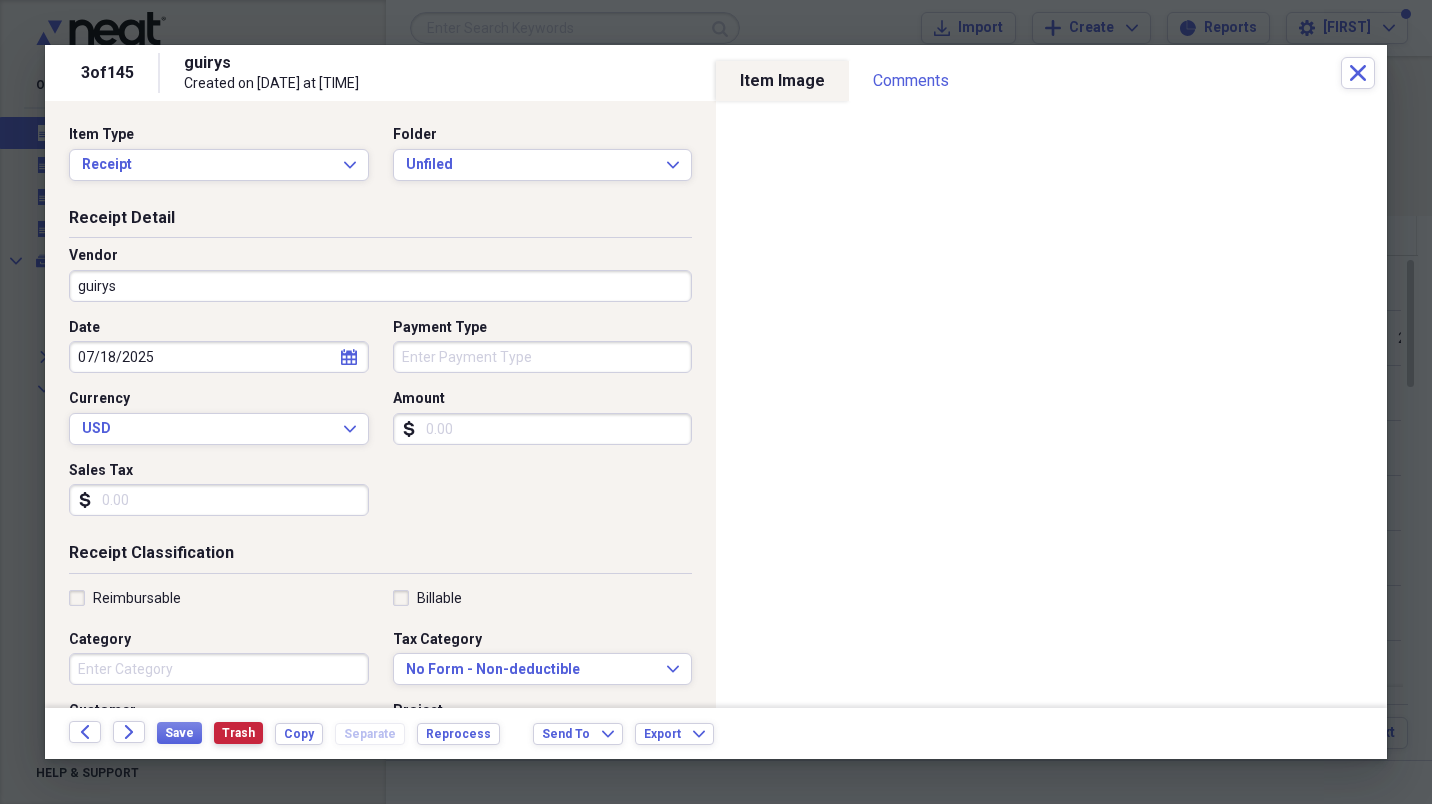 click on "Trash" at bounding box center [238, 733] 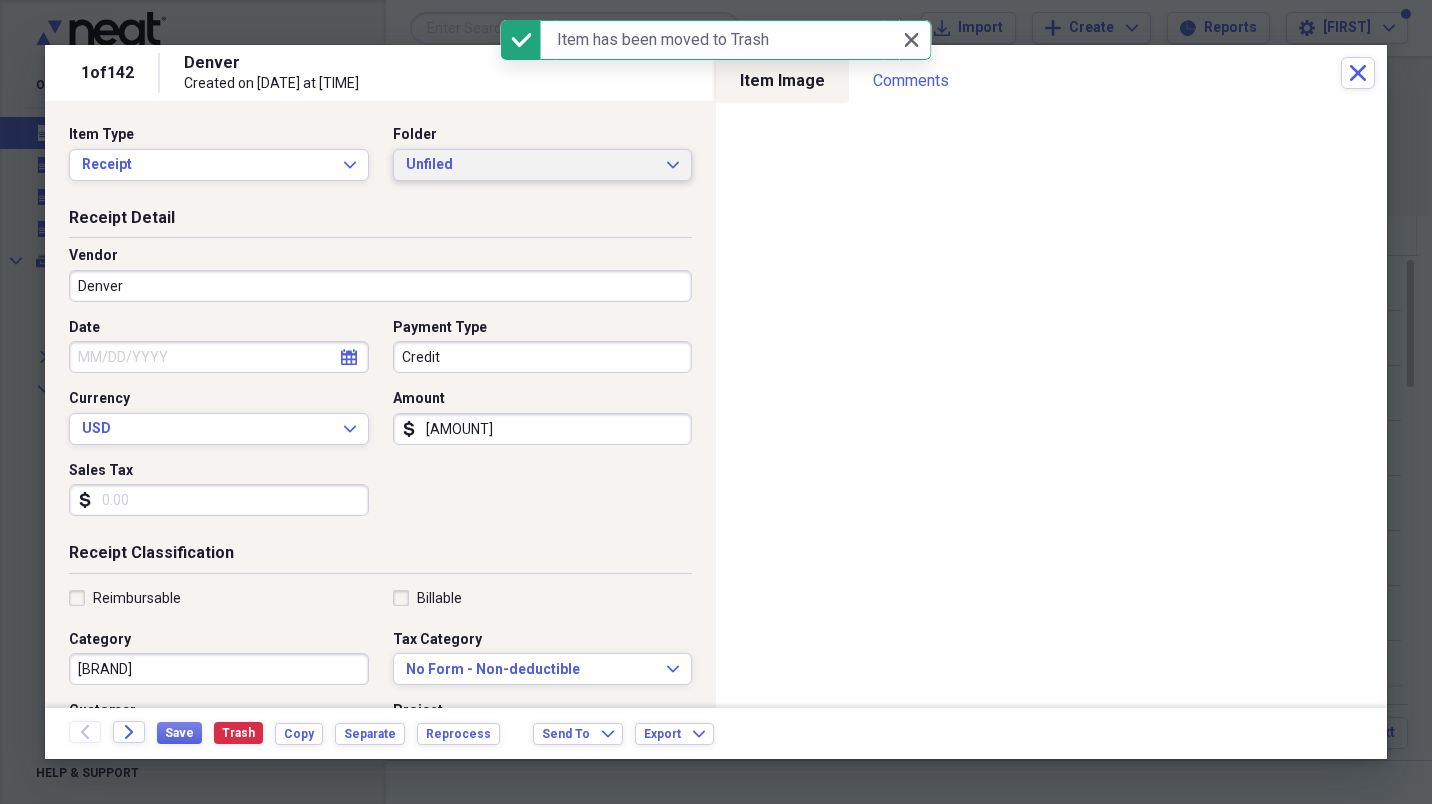 click on "Unfiled Expand" at bounding box center (543, 165) 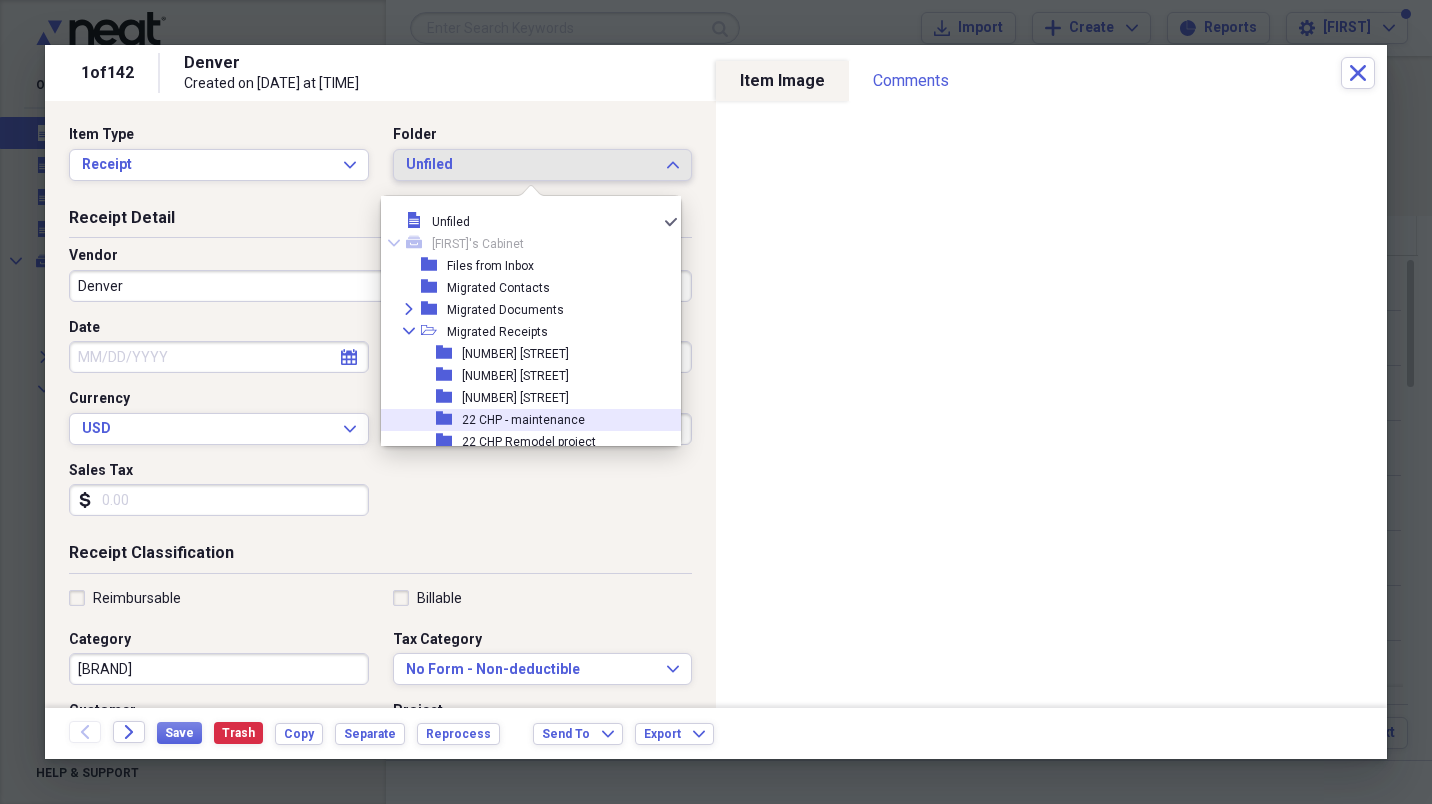 click on "folder 22 CHP - maintenance" at bounding box center [523, 420] 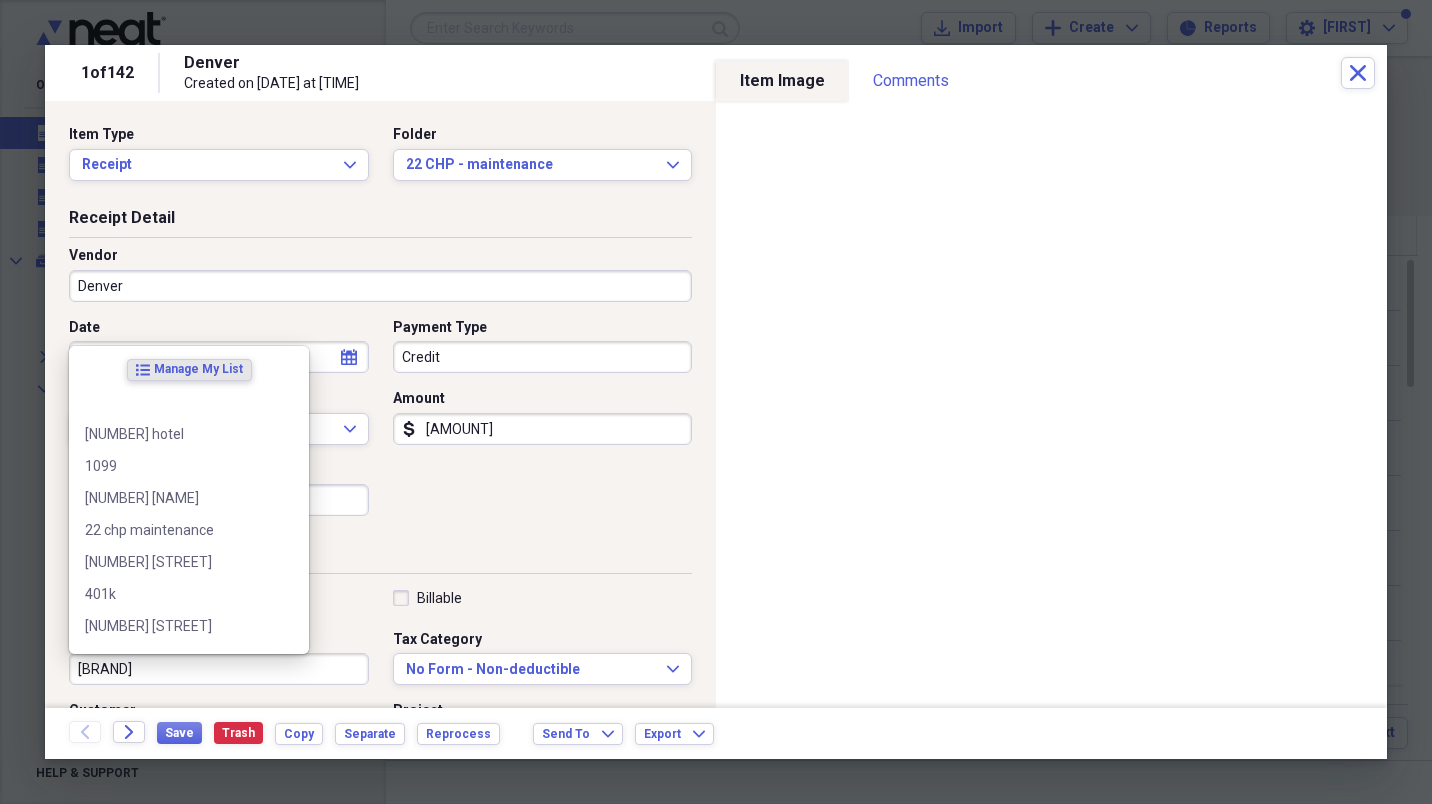 click on "[BRAND]" at bounding box center [219, 669] 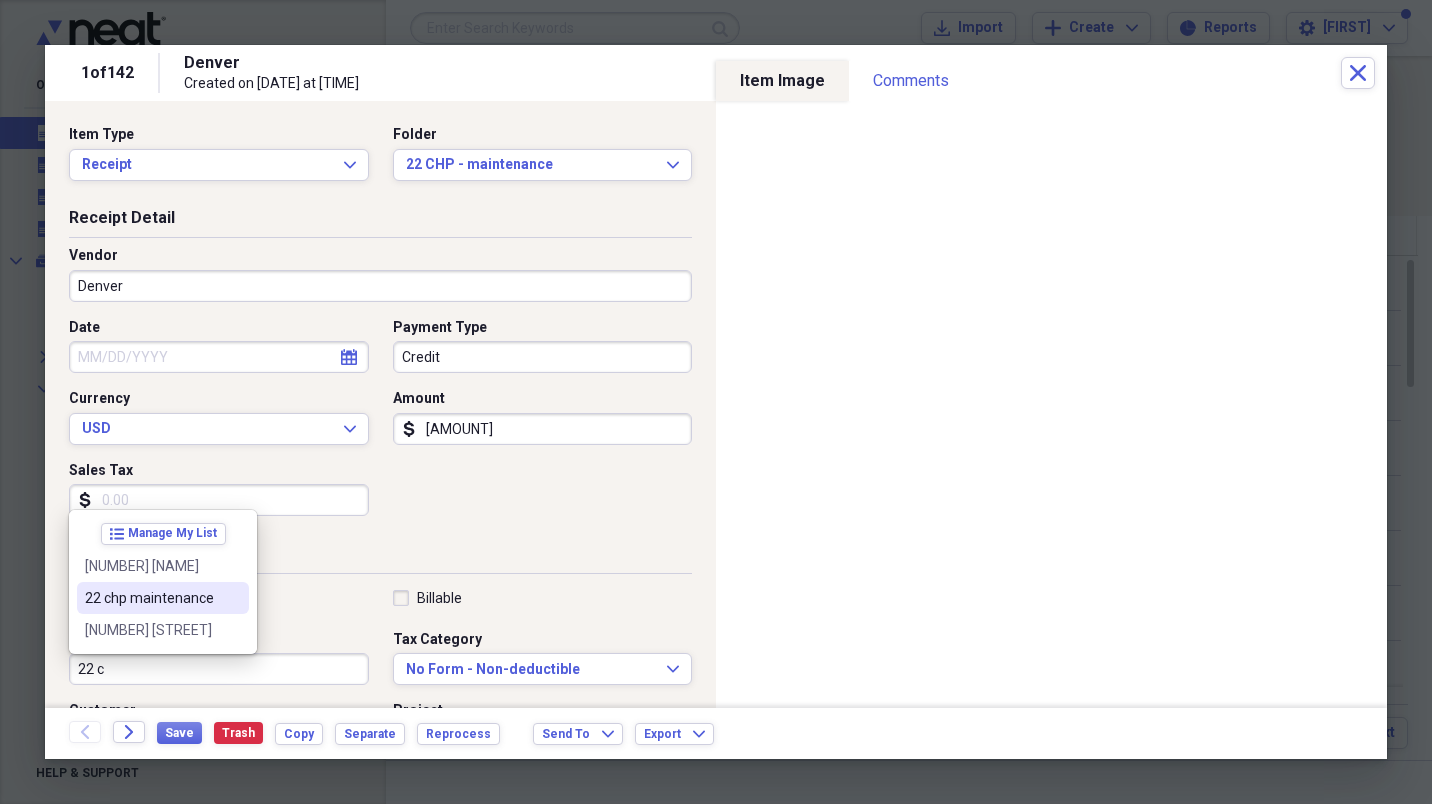 click on "22 chp maintenance" at bounding box center [151, 598] 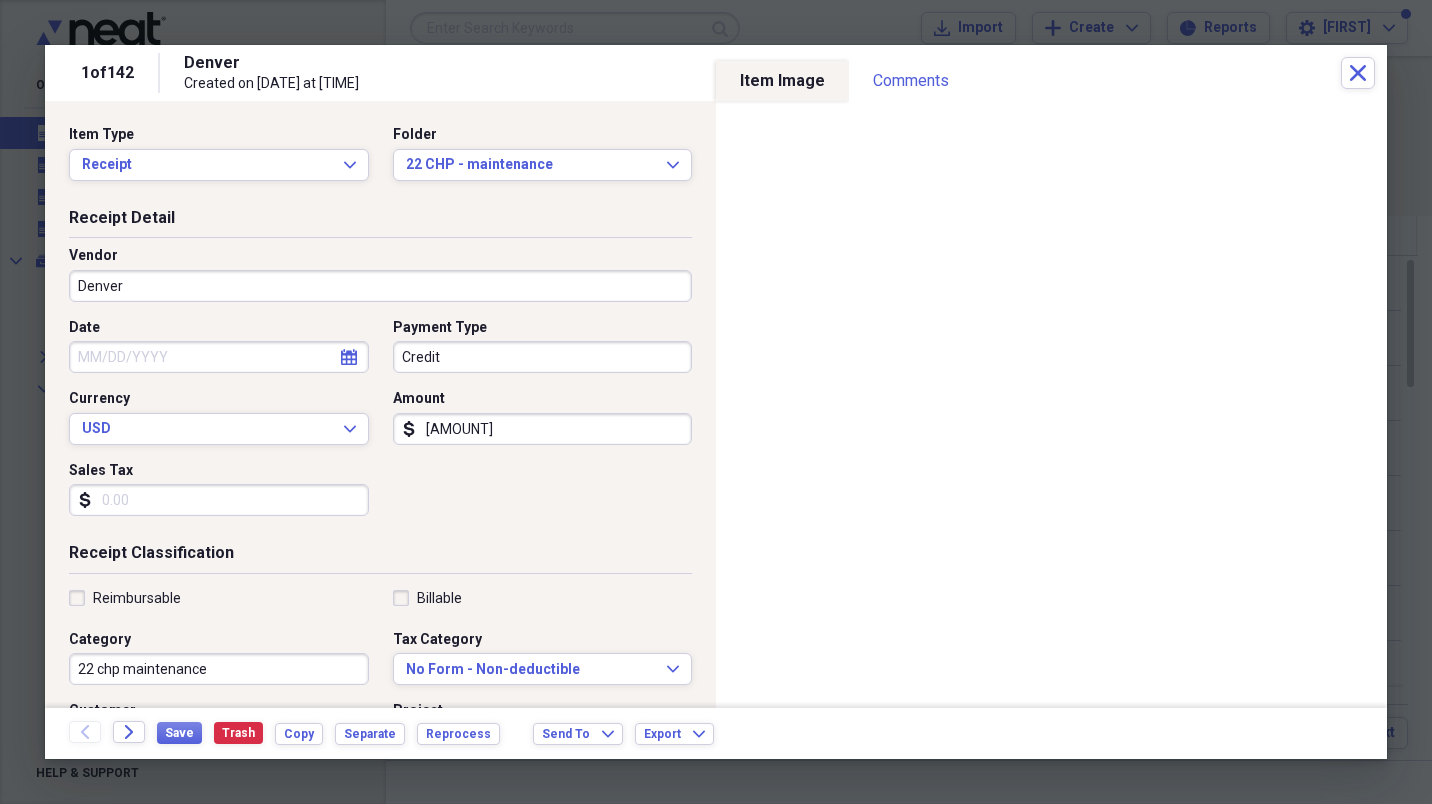 click on "Denver" at bounding box center (380, 286) 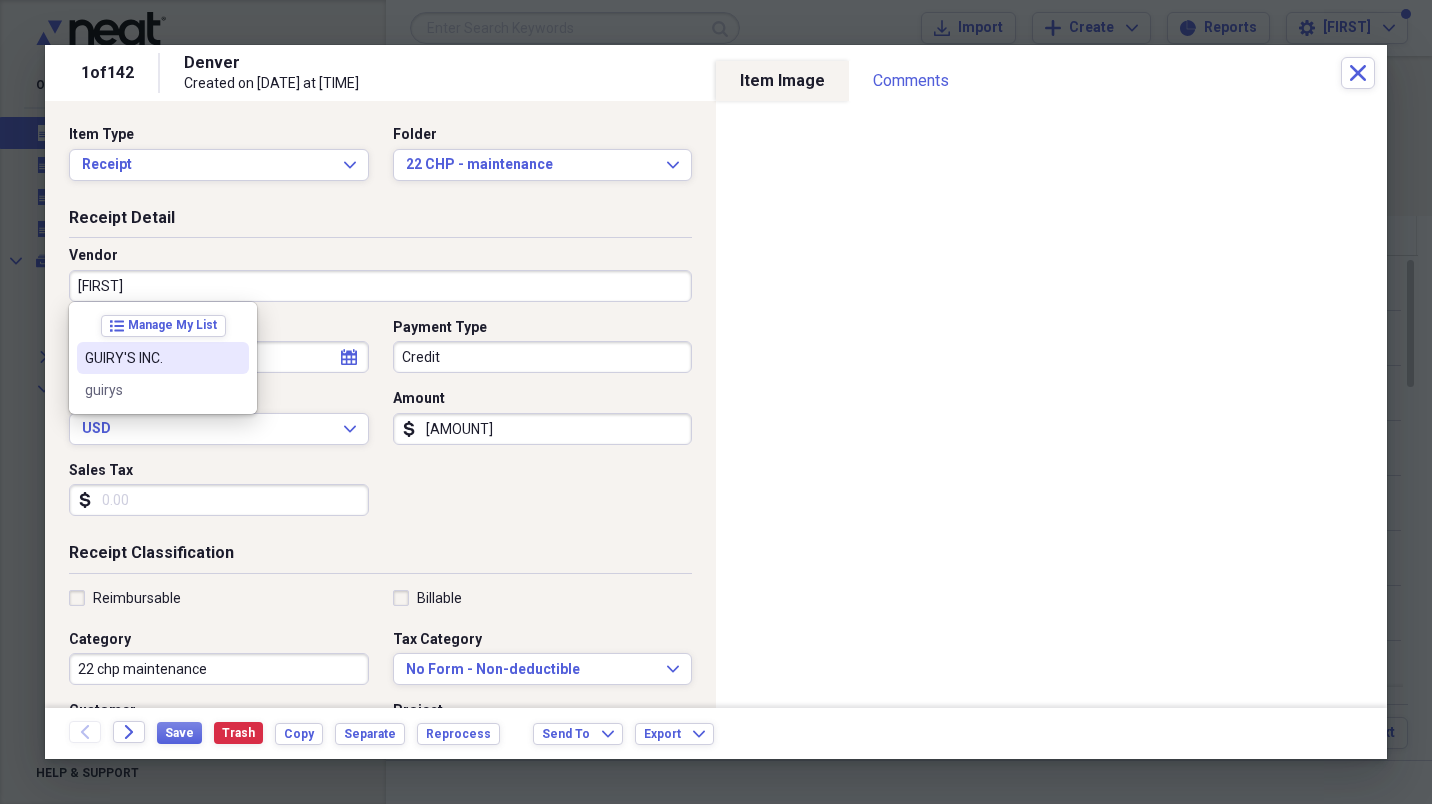 click on "GUIRY'S INC." at bounding box center [151, 358] 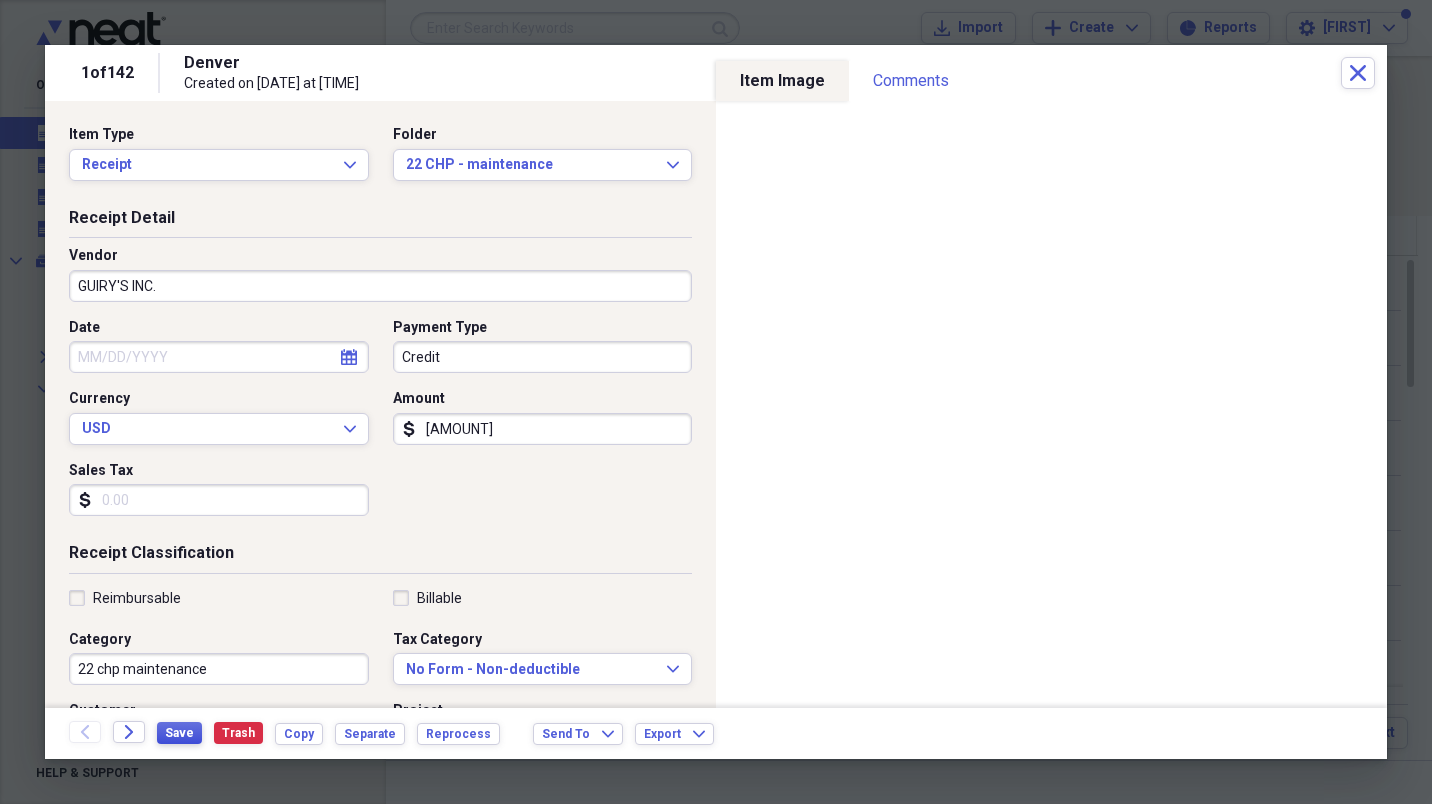 click on "Save" at bounding box center (179, 733) 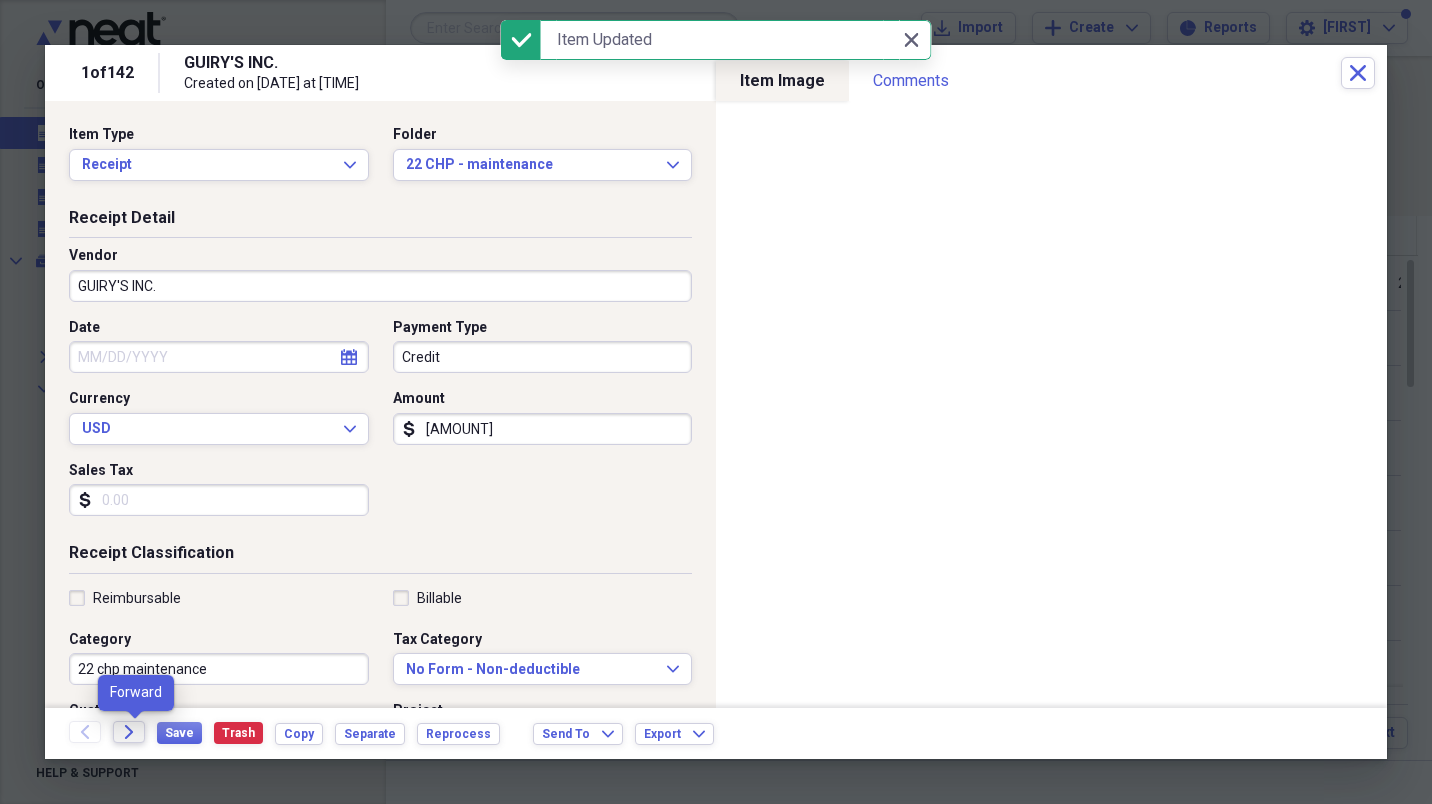 click on "Forward" 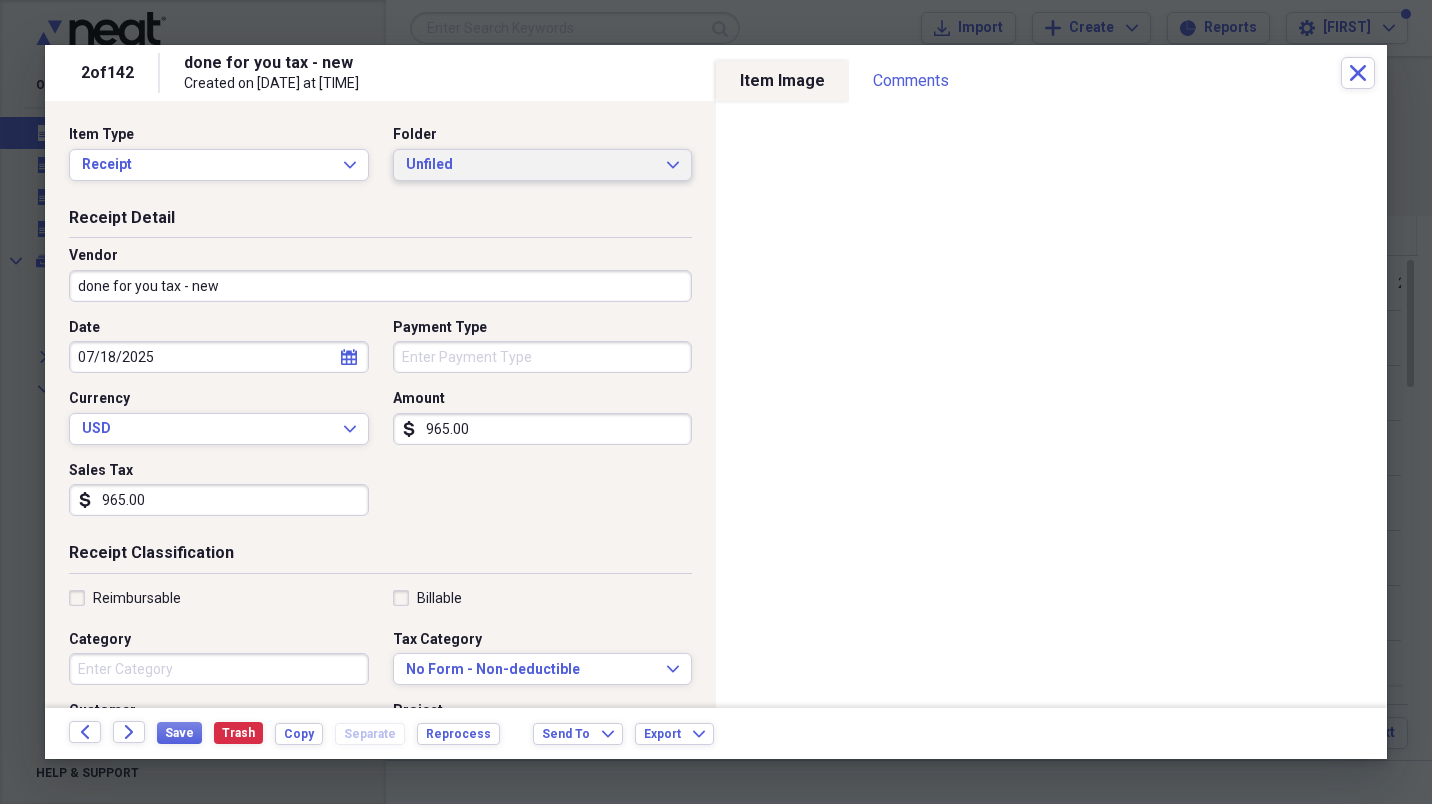 click on "Unfiled" at bounding box center [531, 165] 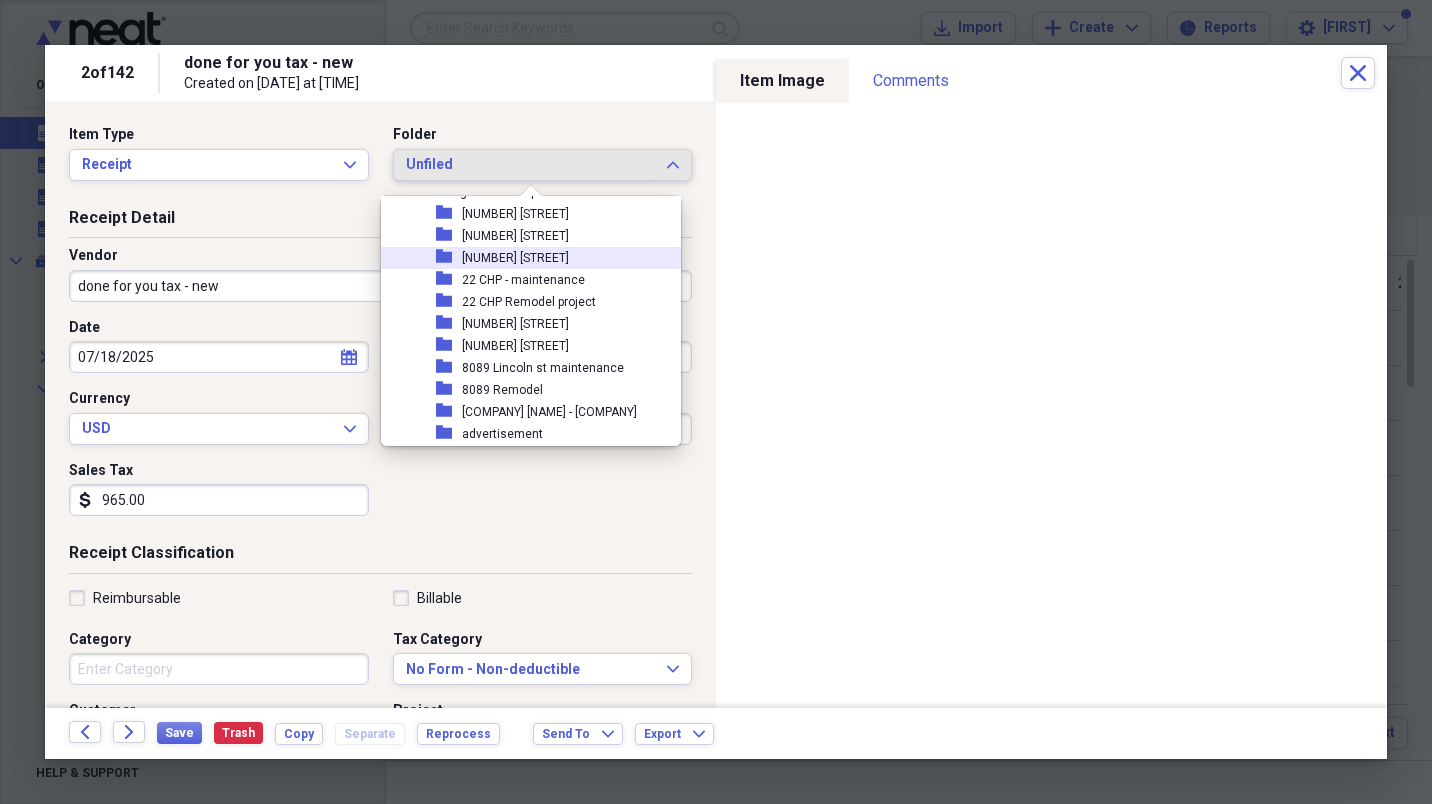 scroll, scrollTop: 160, scrollLeft: 0, axis: vertical 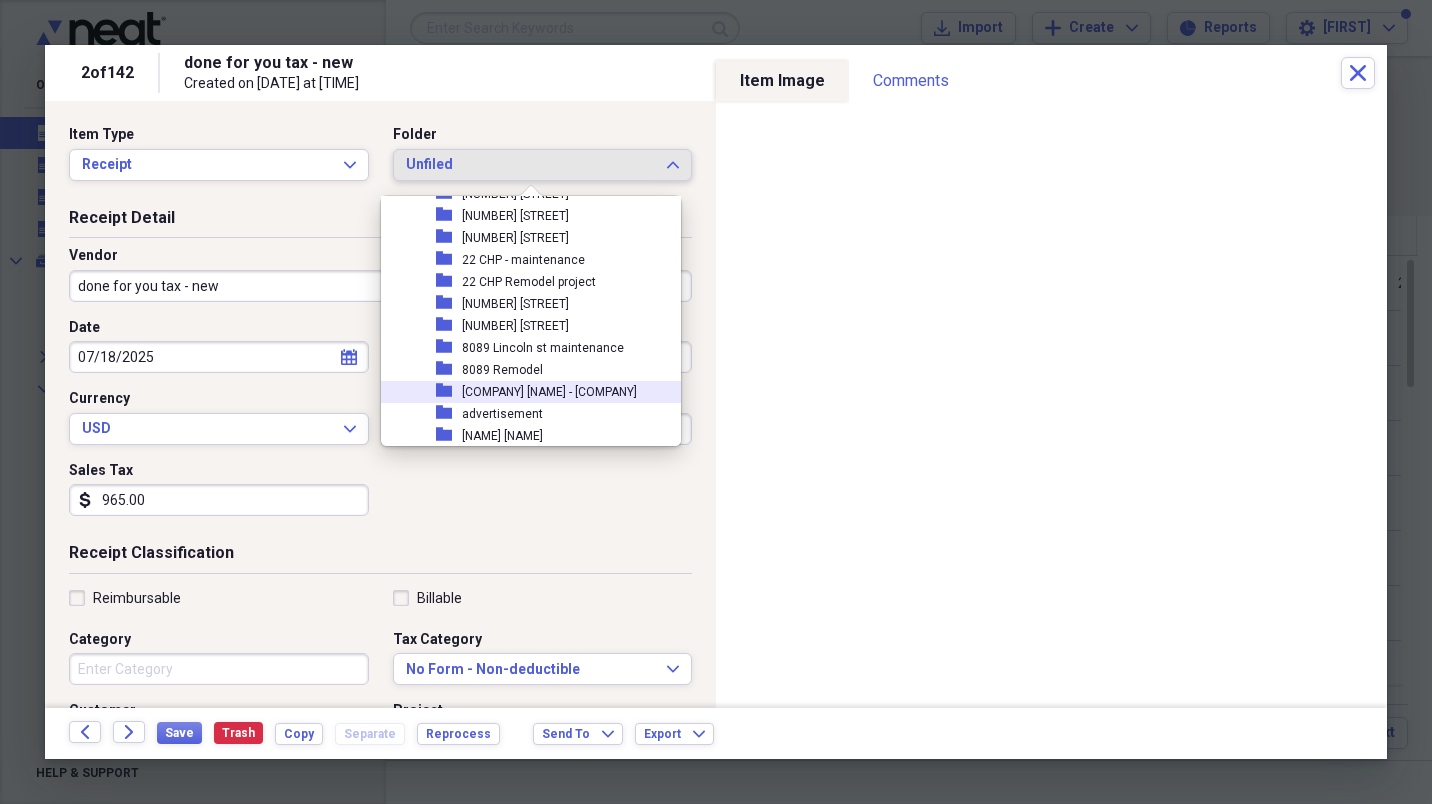 click on "[COMPANY] [NAME] - [COMPANY]" at bounding box center (549, 392) 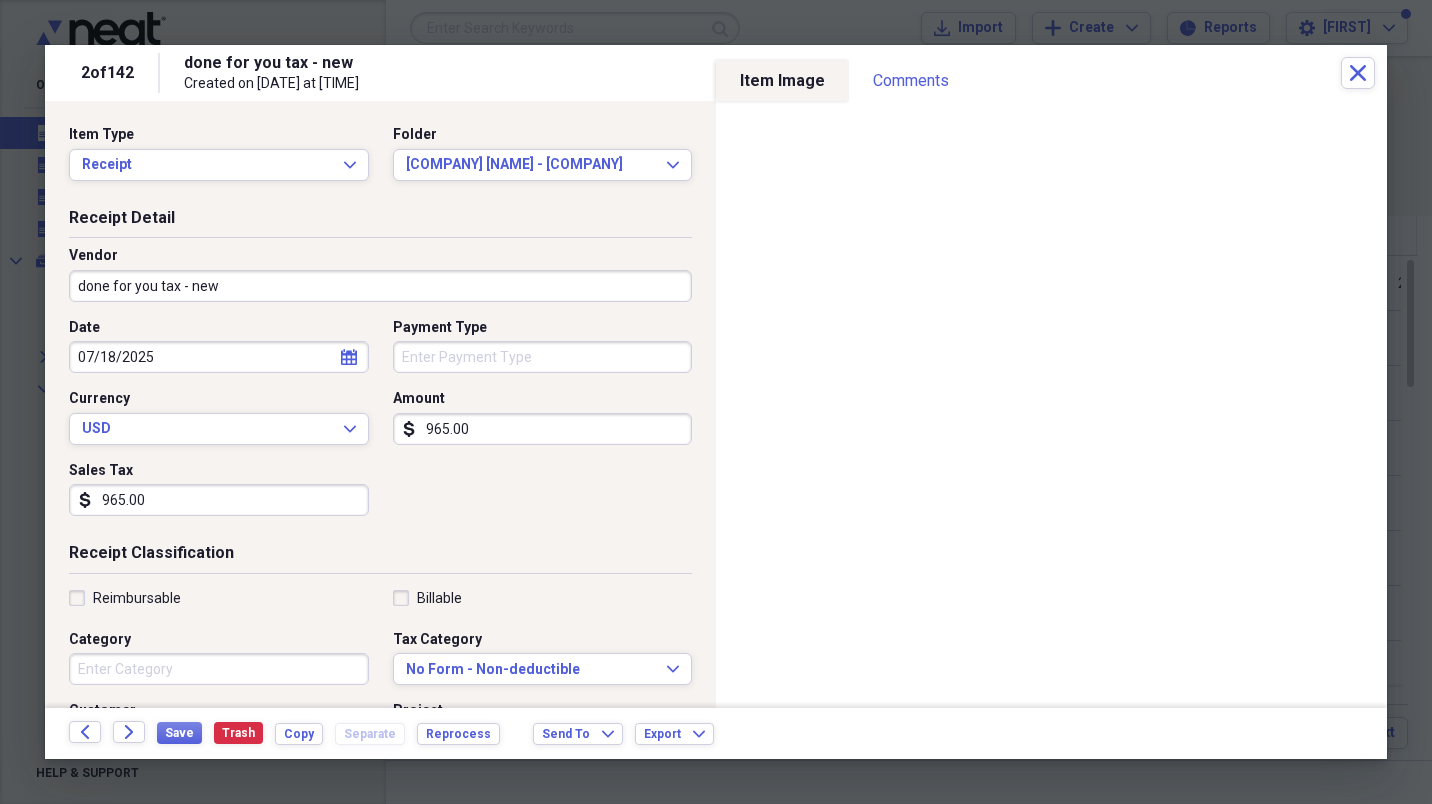 click on "done for you tax - new" at bounding box center [380, 286] 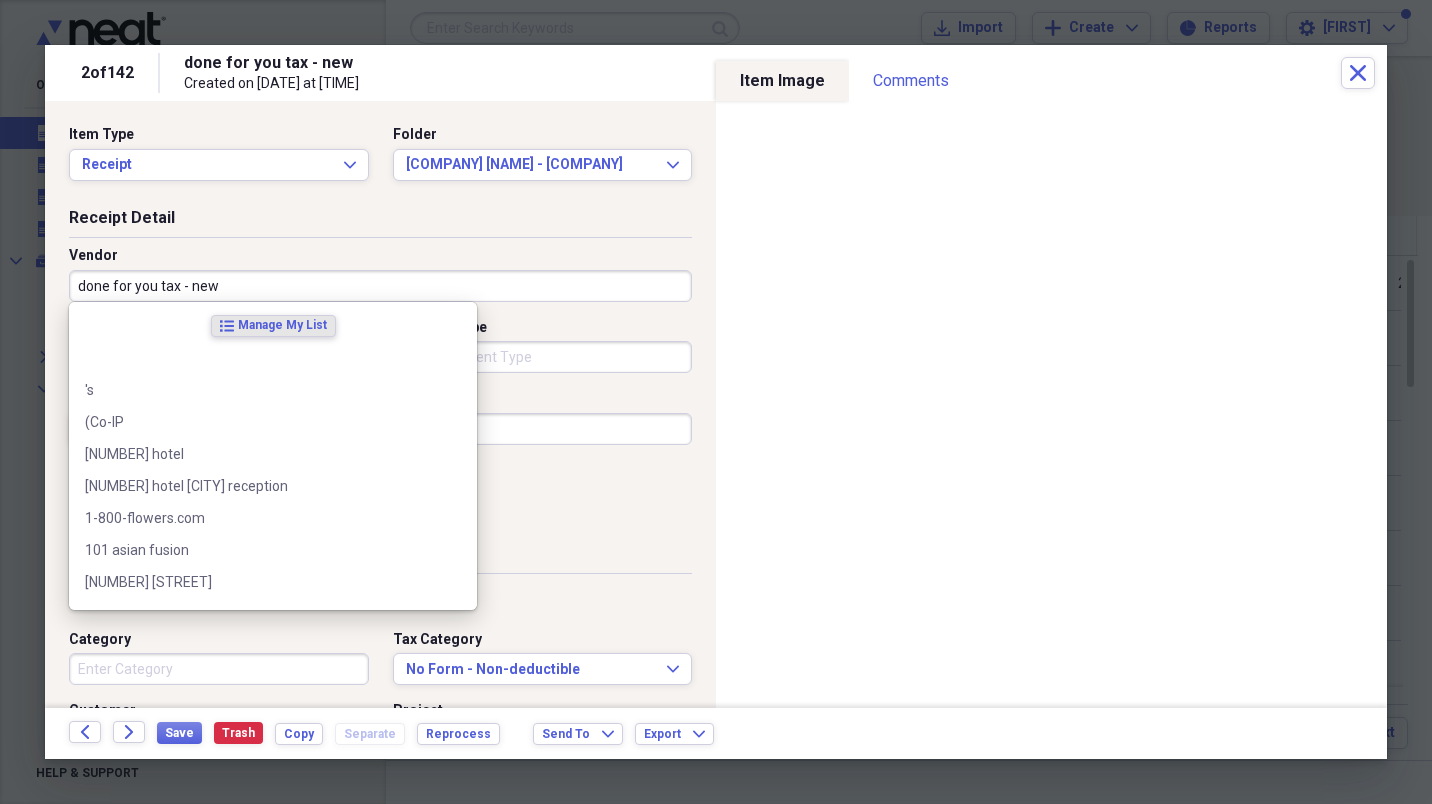 click on "done for you tax - new" at bounding box center (380, 286) 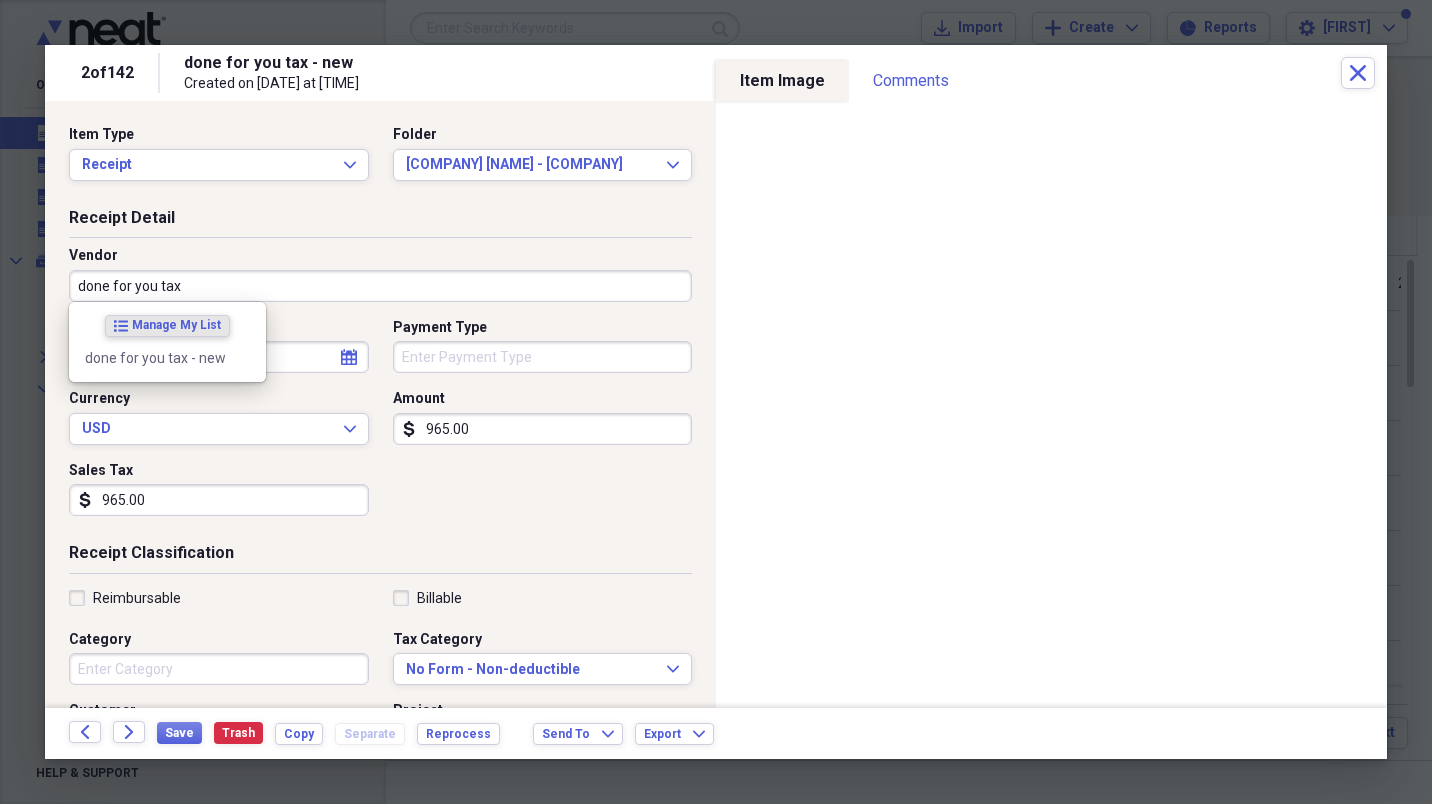 type on "done for you tax" 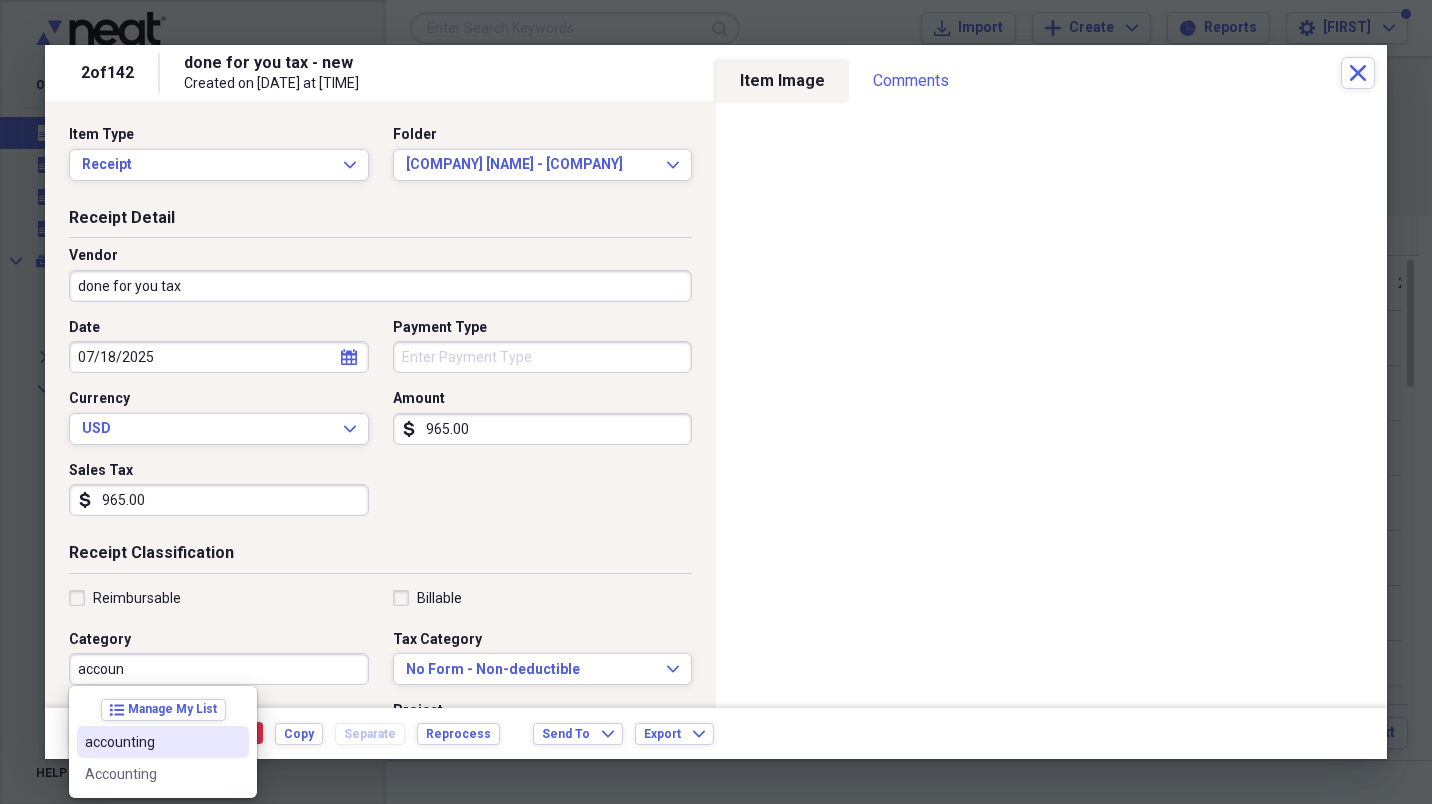 click on "accounting" at bounding box center [151, 742] 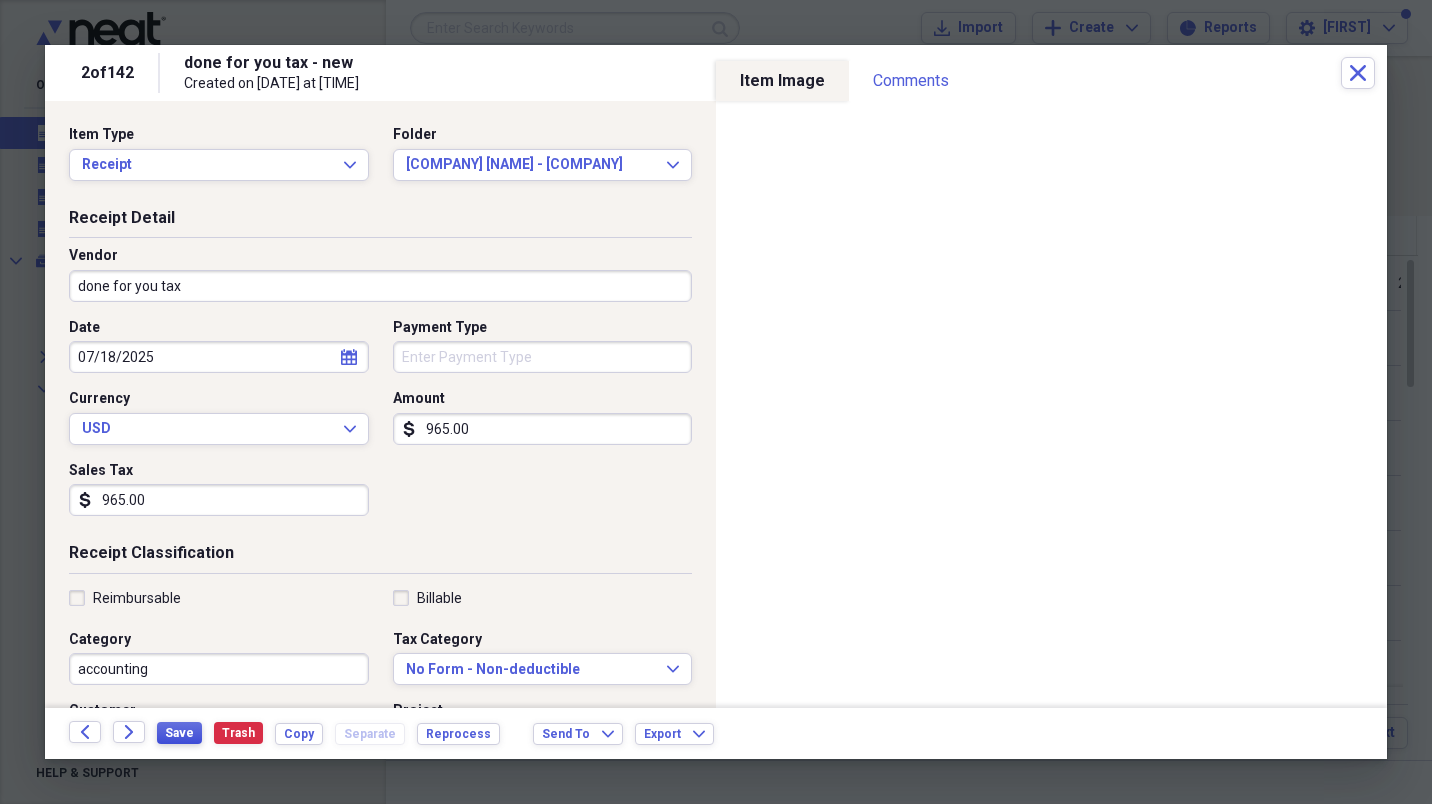 click on "Save" at bounding box center [179, 733] 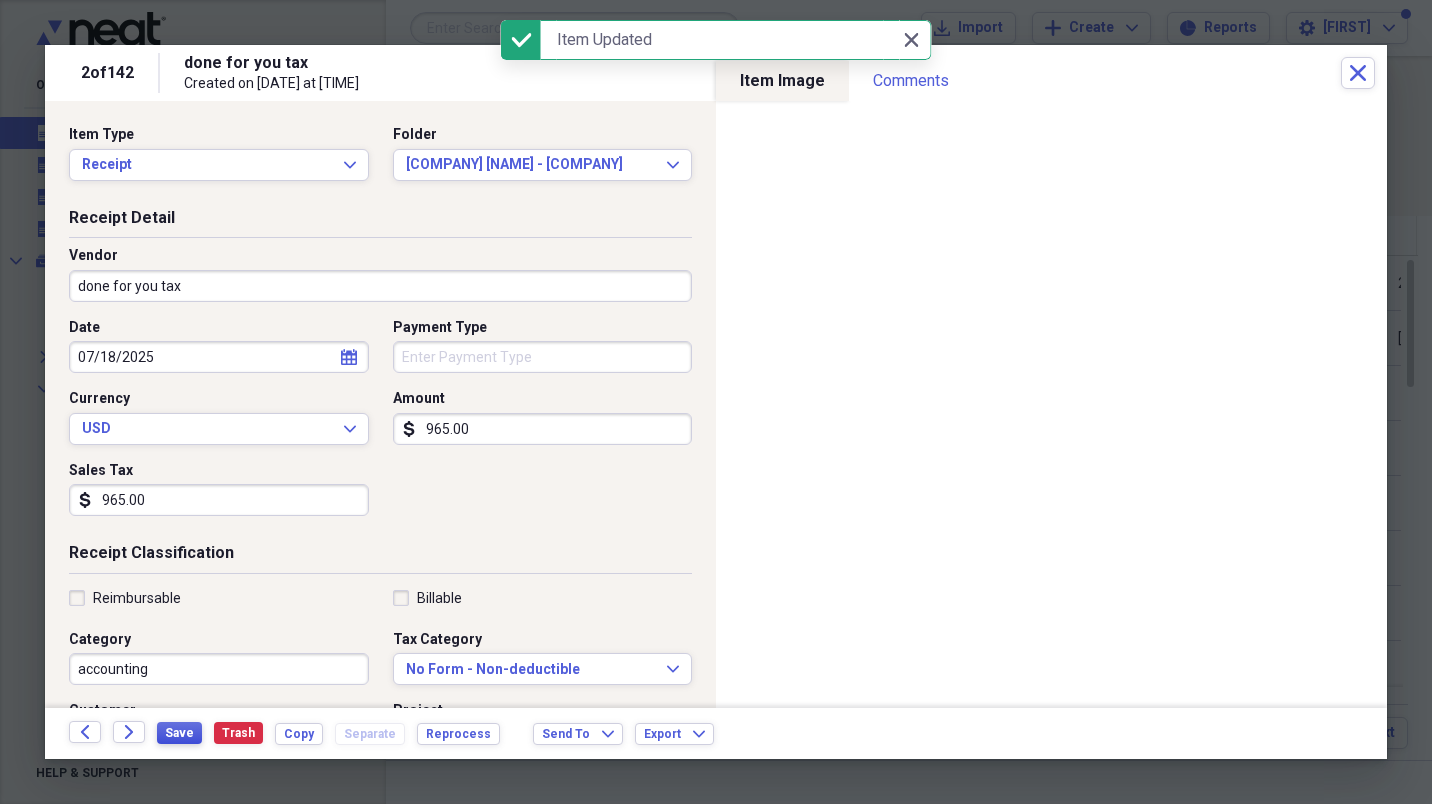 type on "done for you tax" 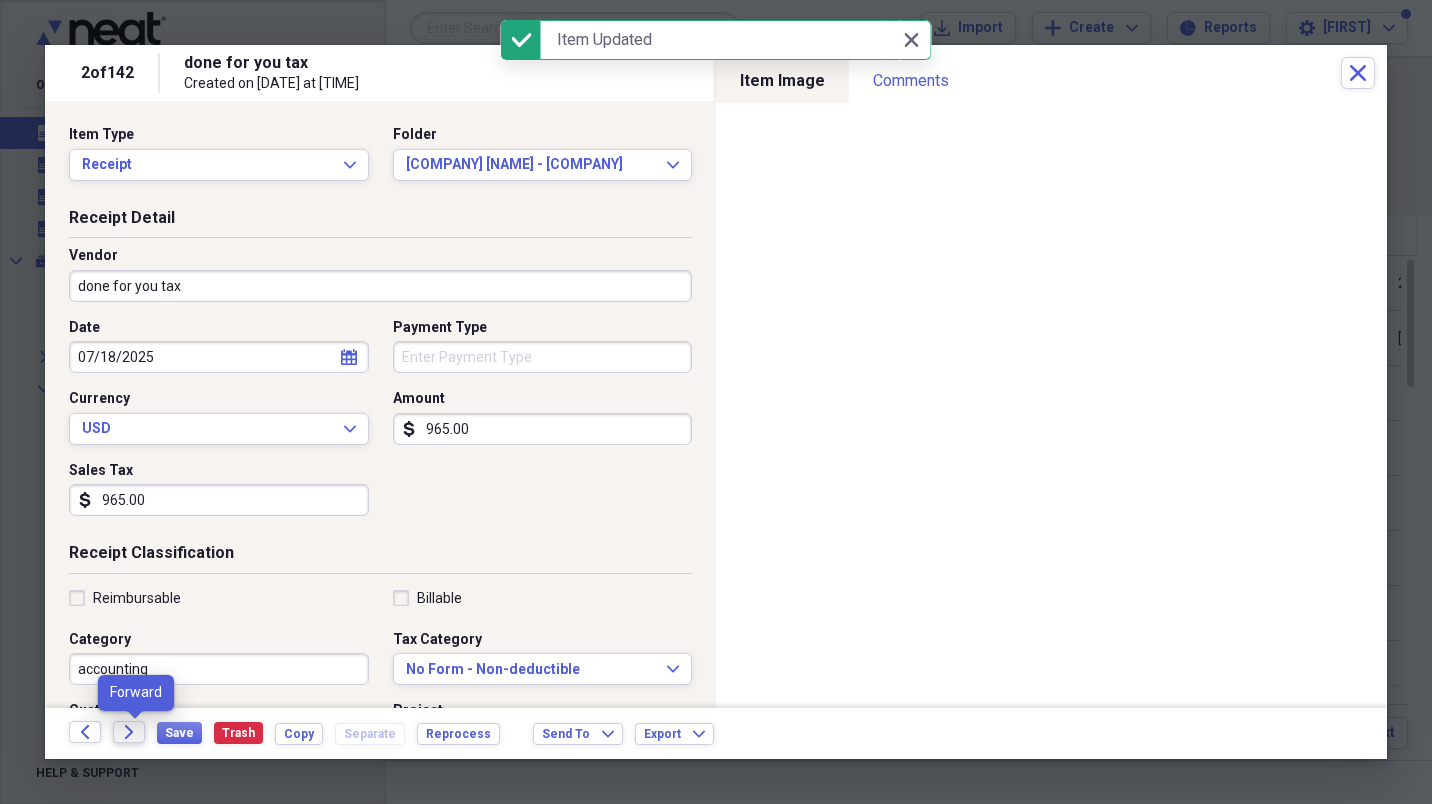 click on "Forward" 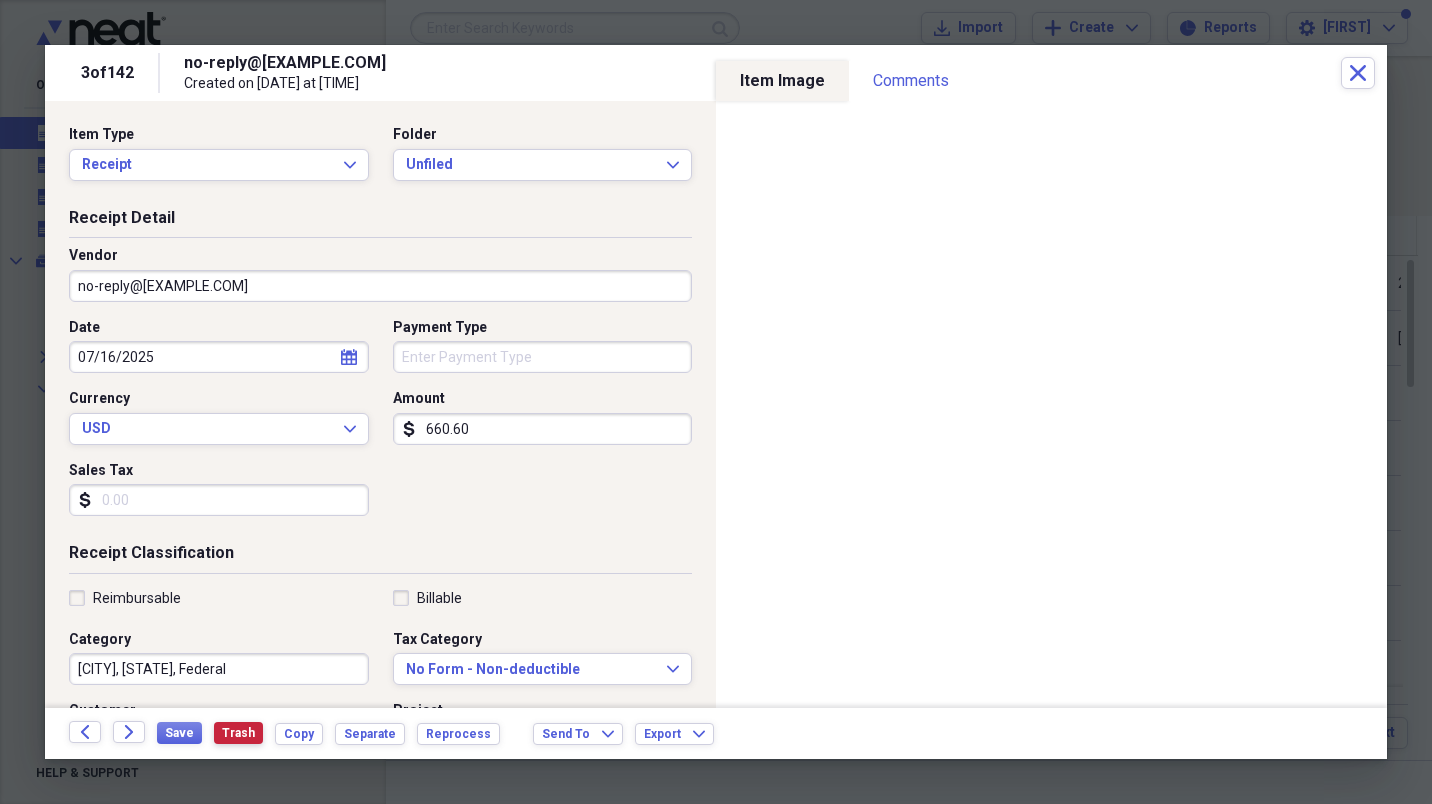 click on "Trash" at bounding box center [238, 733] 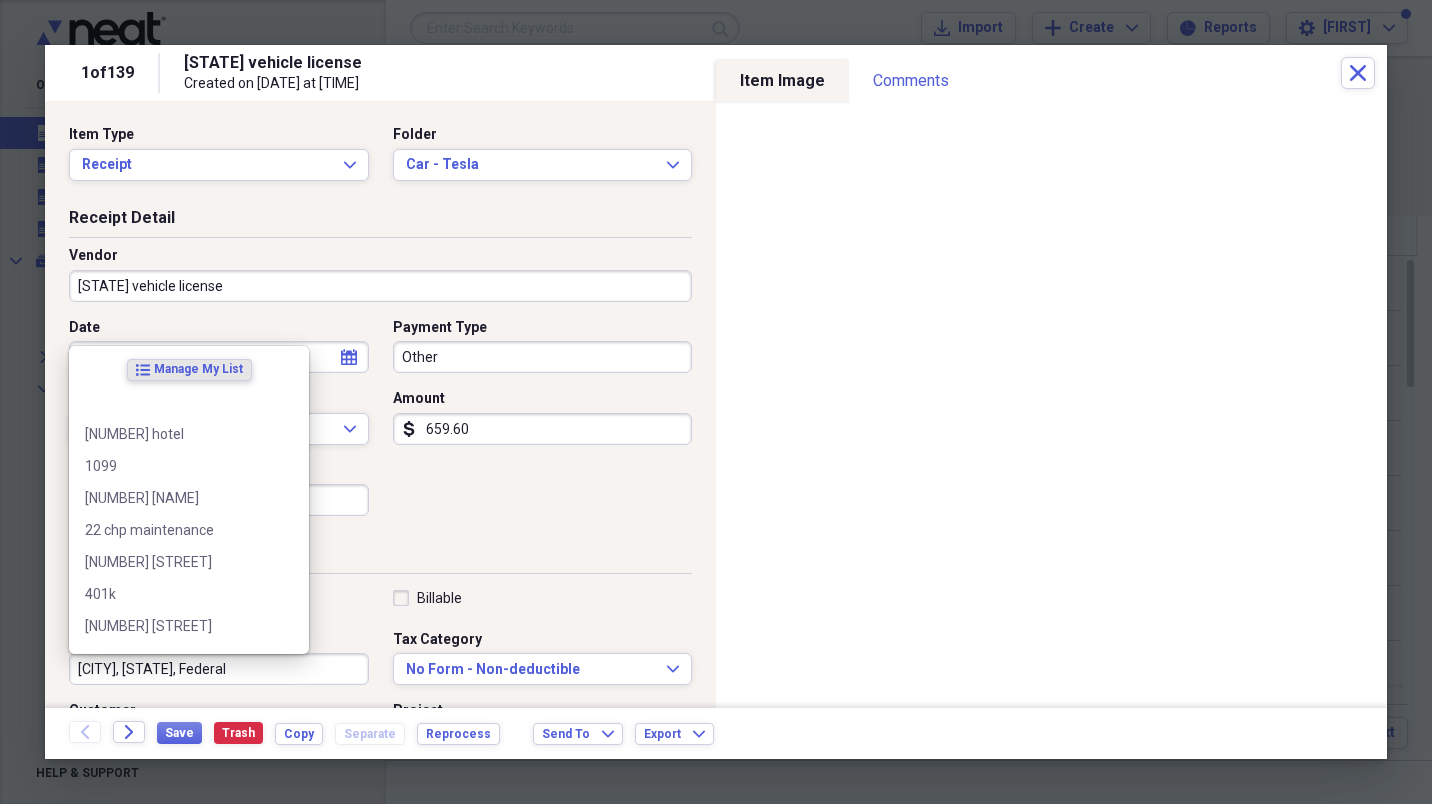 click on "[CITY], [STATE], Federal" at bounding box center [219, 669] 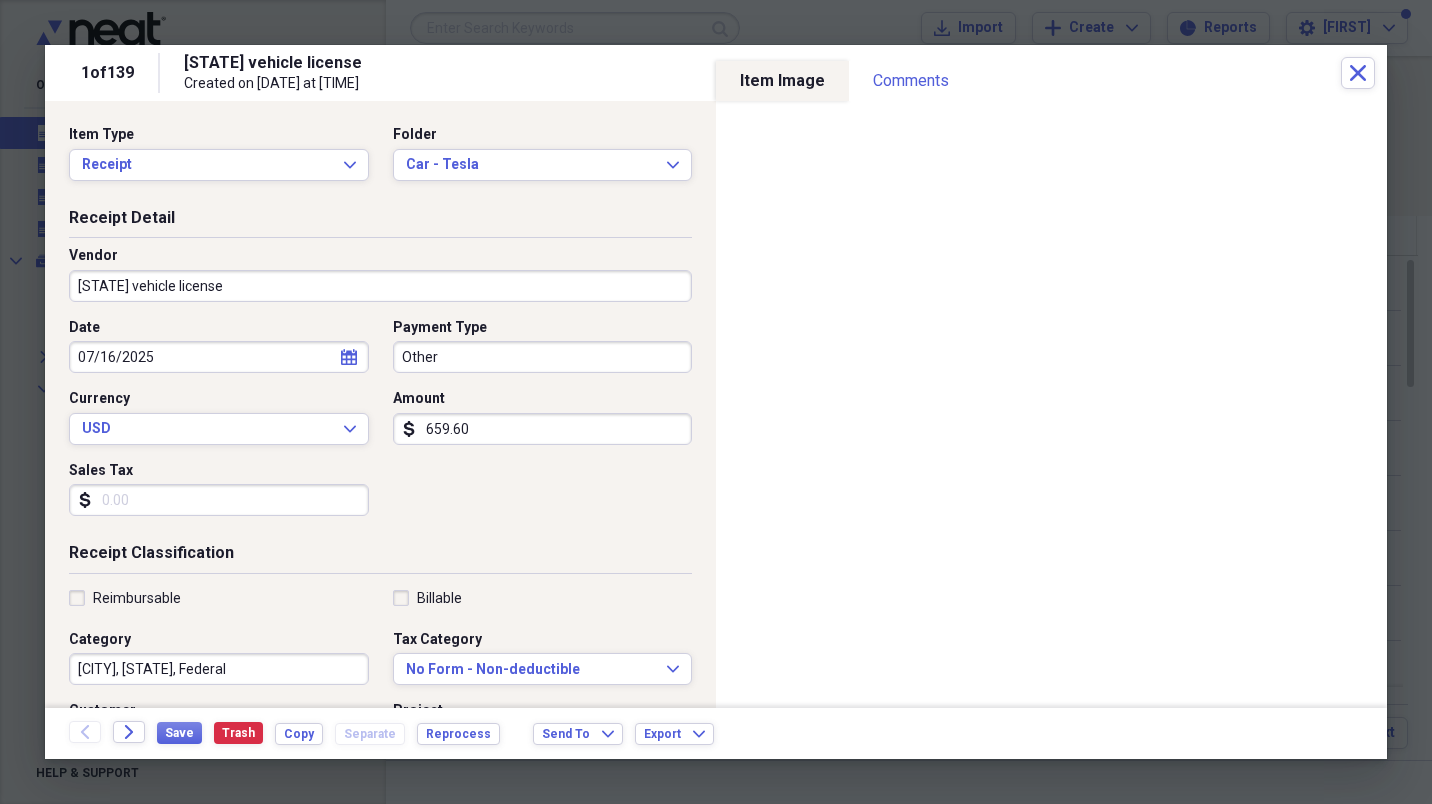 click on "Date [DATE] calendar Calendar Payment Type Other Currency [CURRENCY] Expand Amount [CURRENCY]" at bounding box center (380, 425) 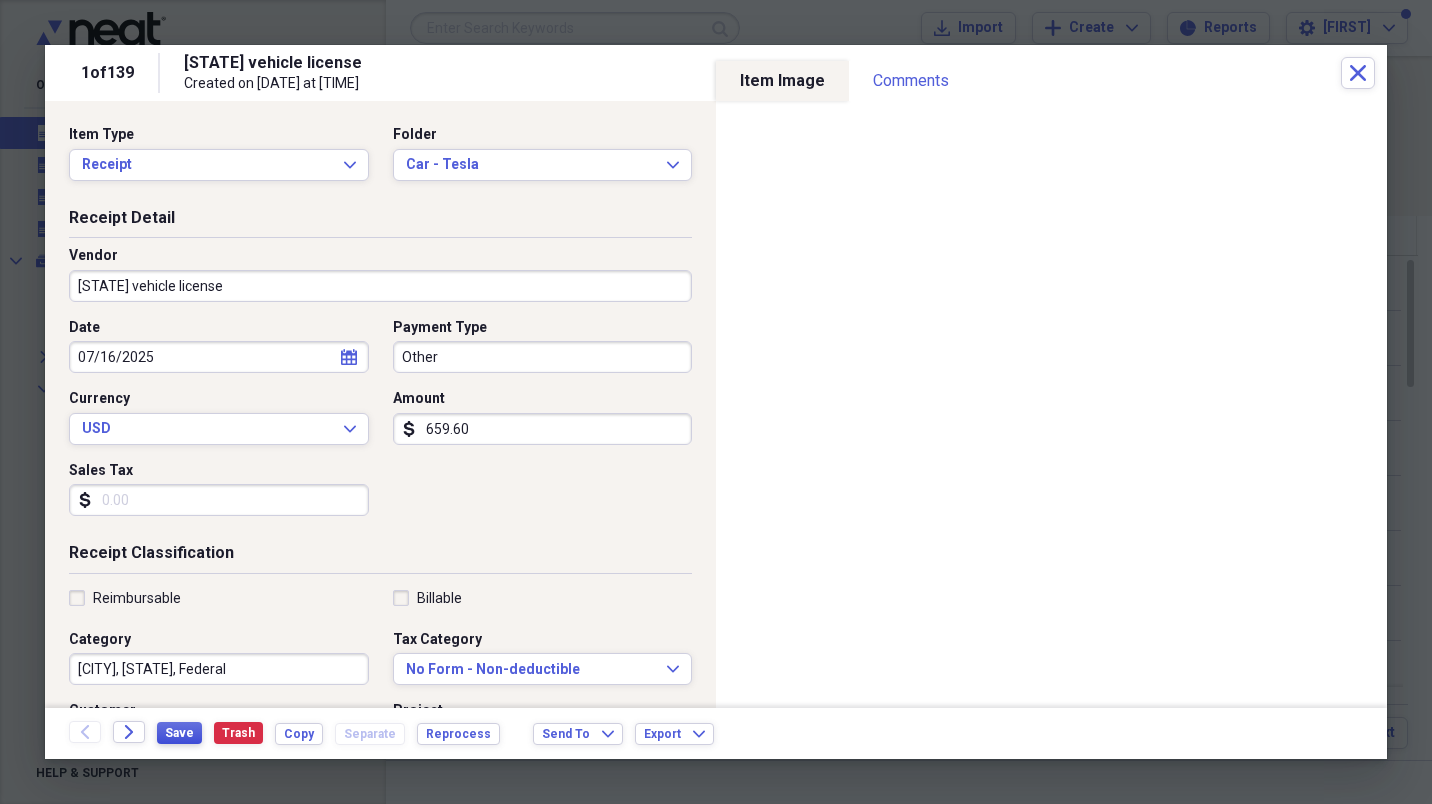 click on "Save" at bounding box center (179, 733) 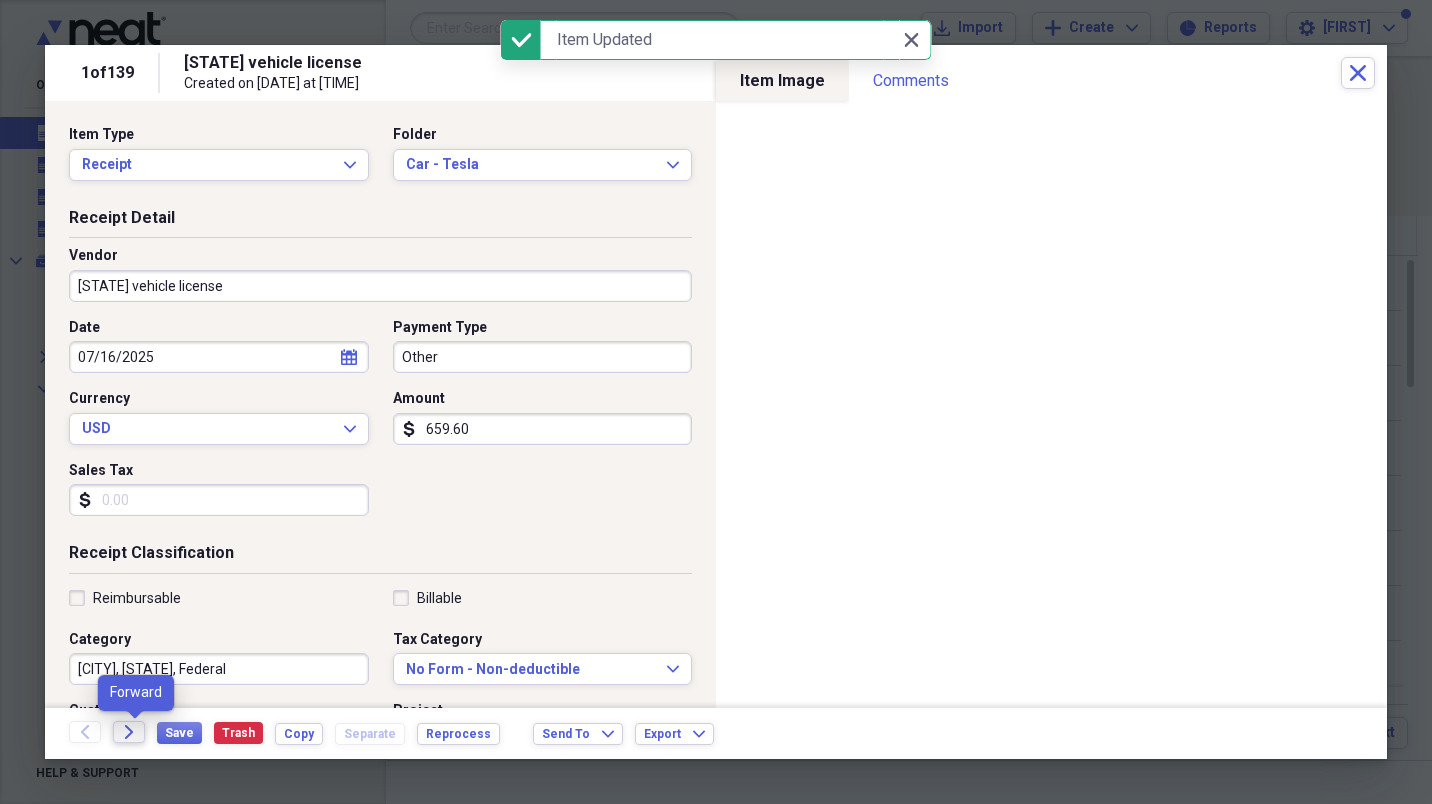 click on "Forward" 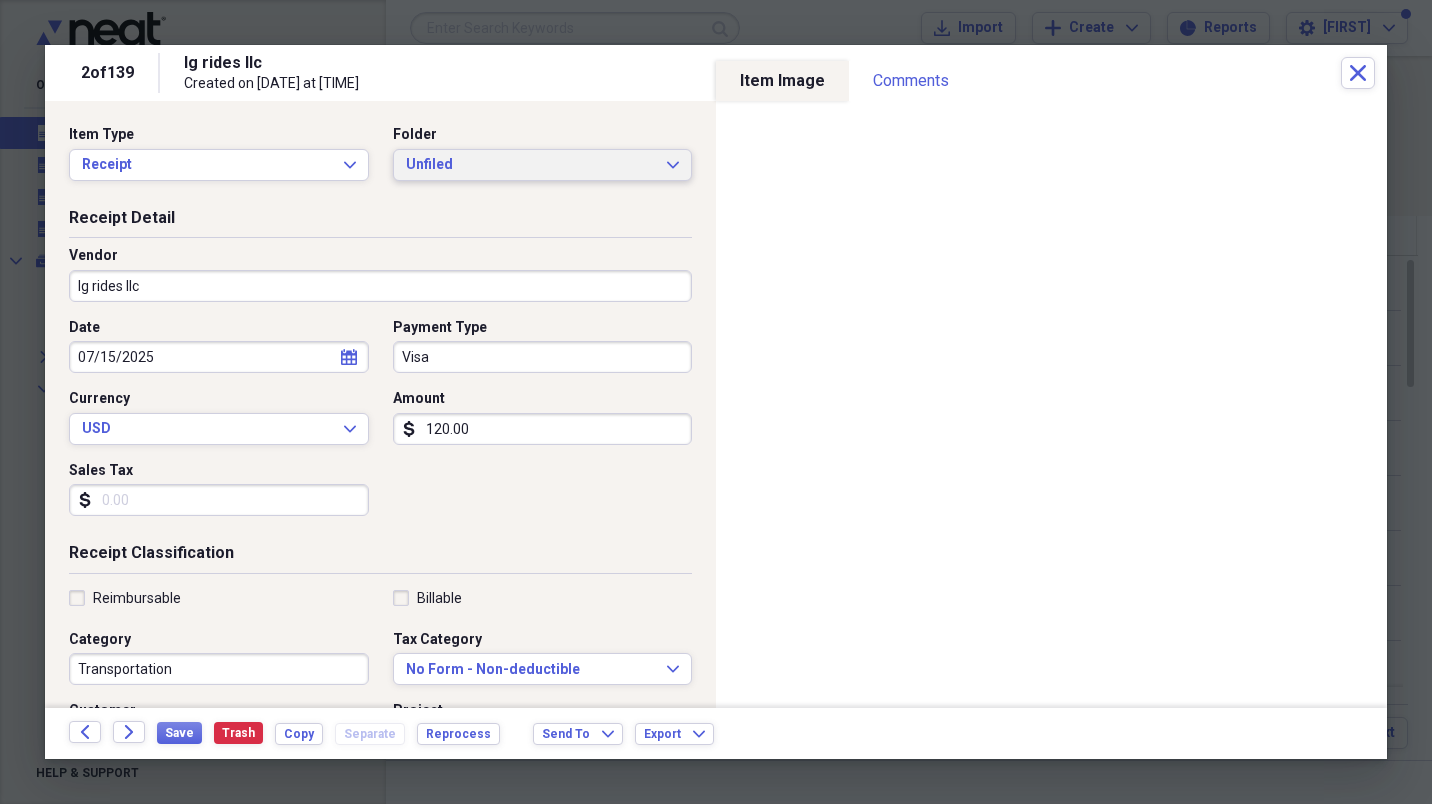 click on "Unfiled" at bounding box center [531, 165] 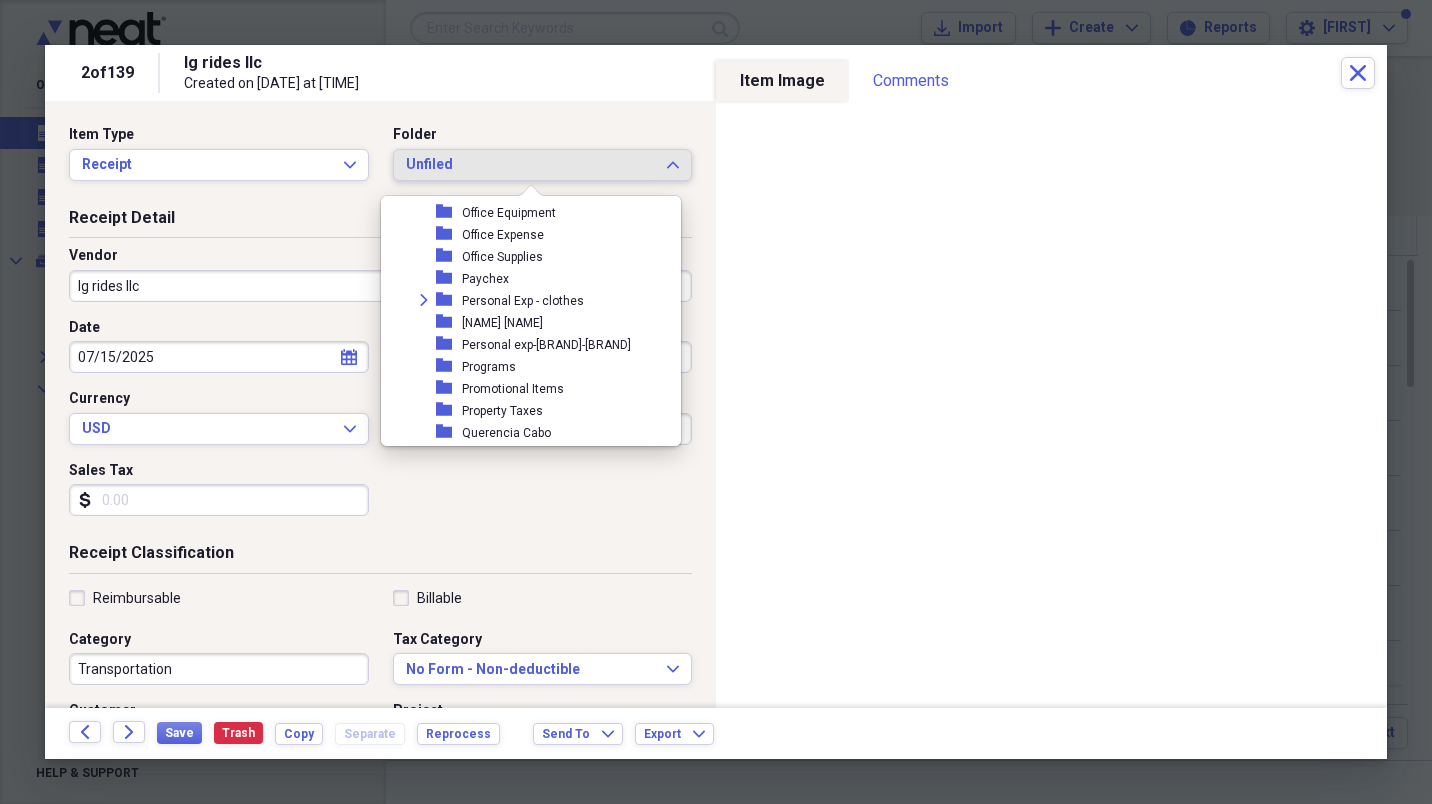 scroll, scrollTop: 2185, scrollLeft: 0, axis: vertical 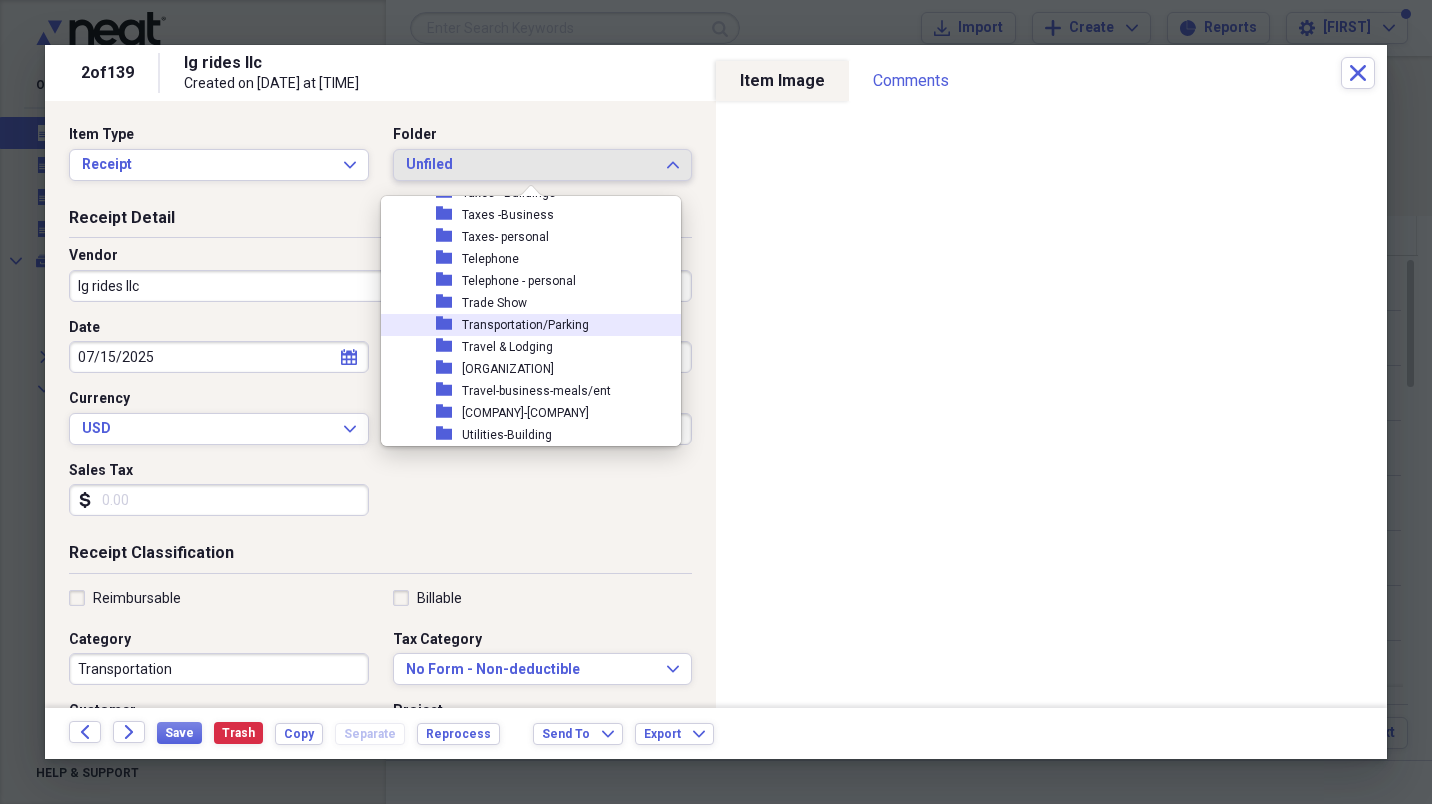 click on "Transportation/Parking" at bounding box center (525, 325) 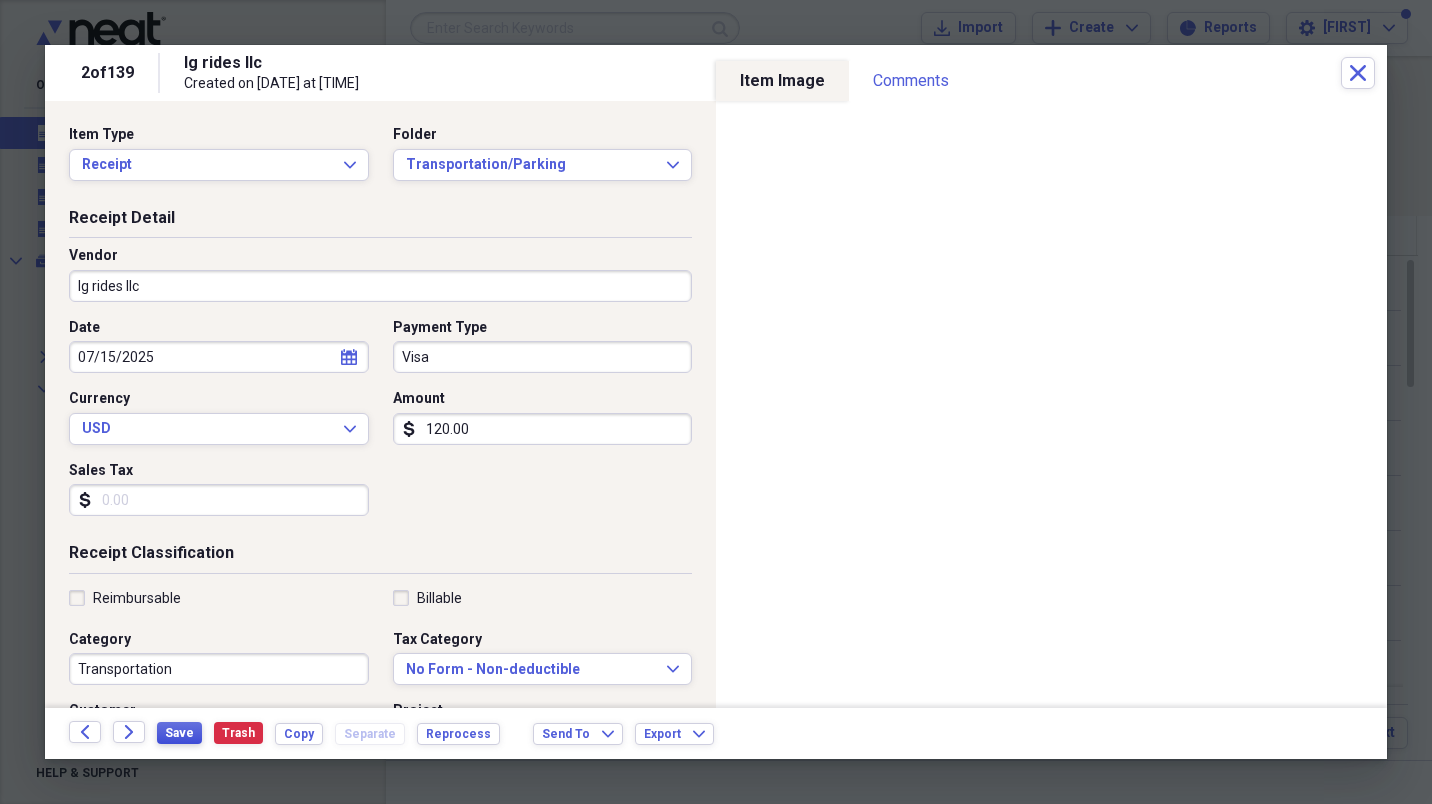 click on "Save" at bounding box center [179, 733] 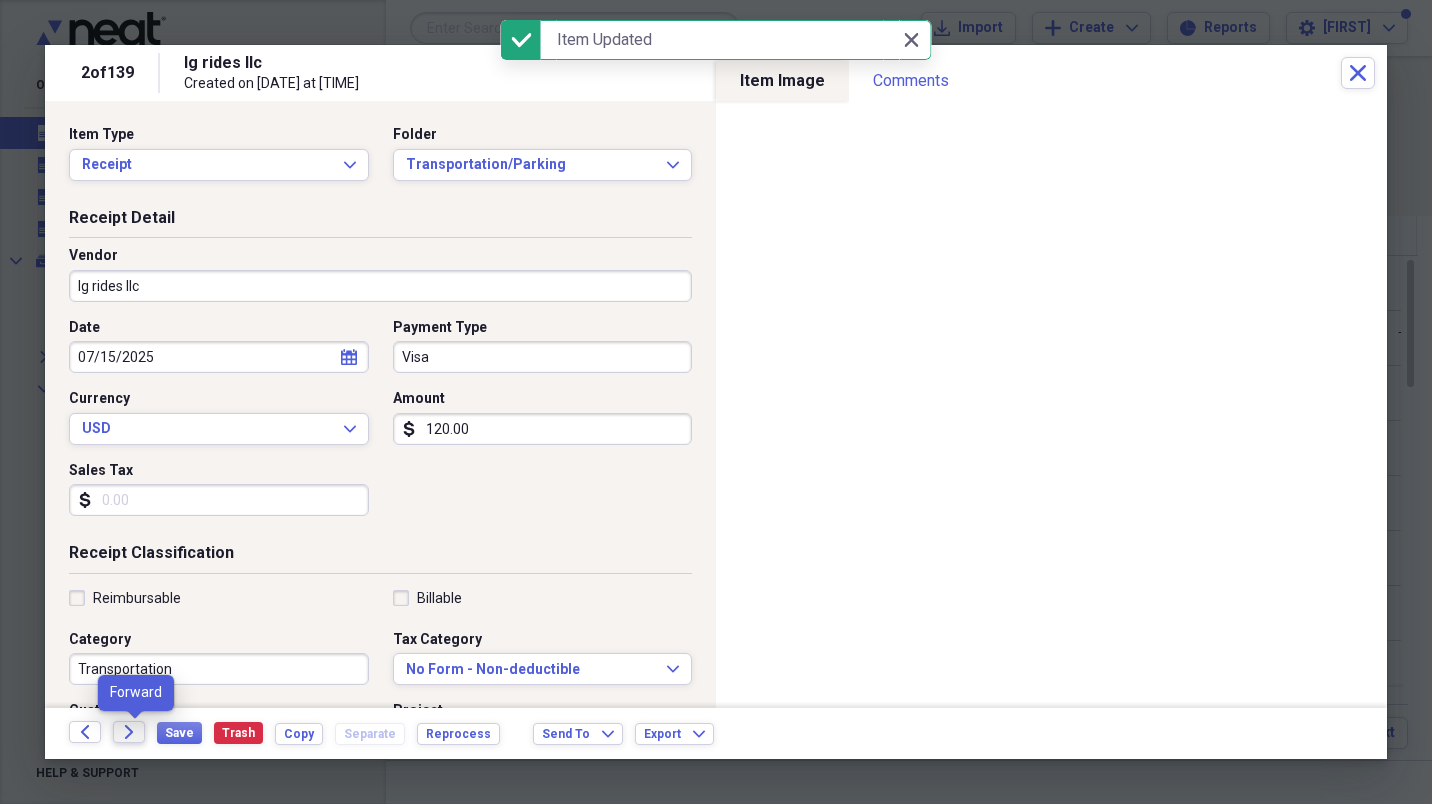 click on "Forward" at bounding box center (129, 732) 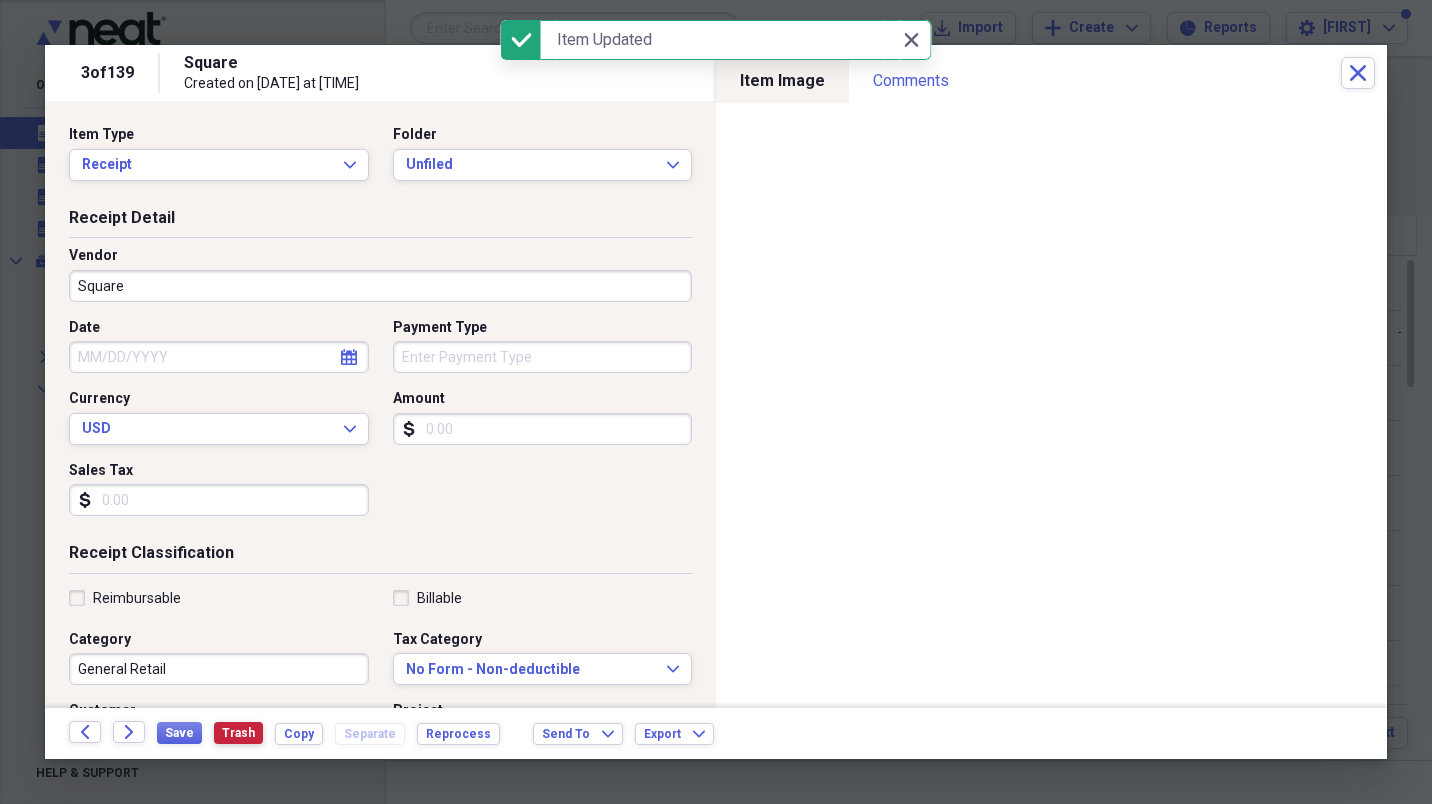click on "Trash" at bounding box center [238, 733] 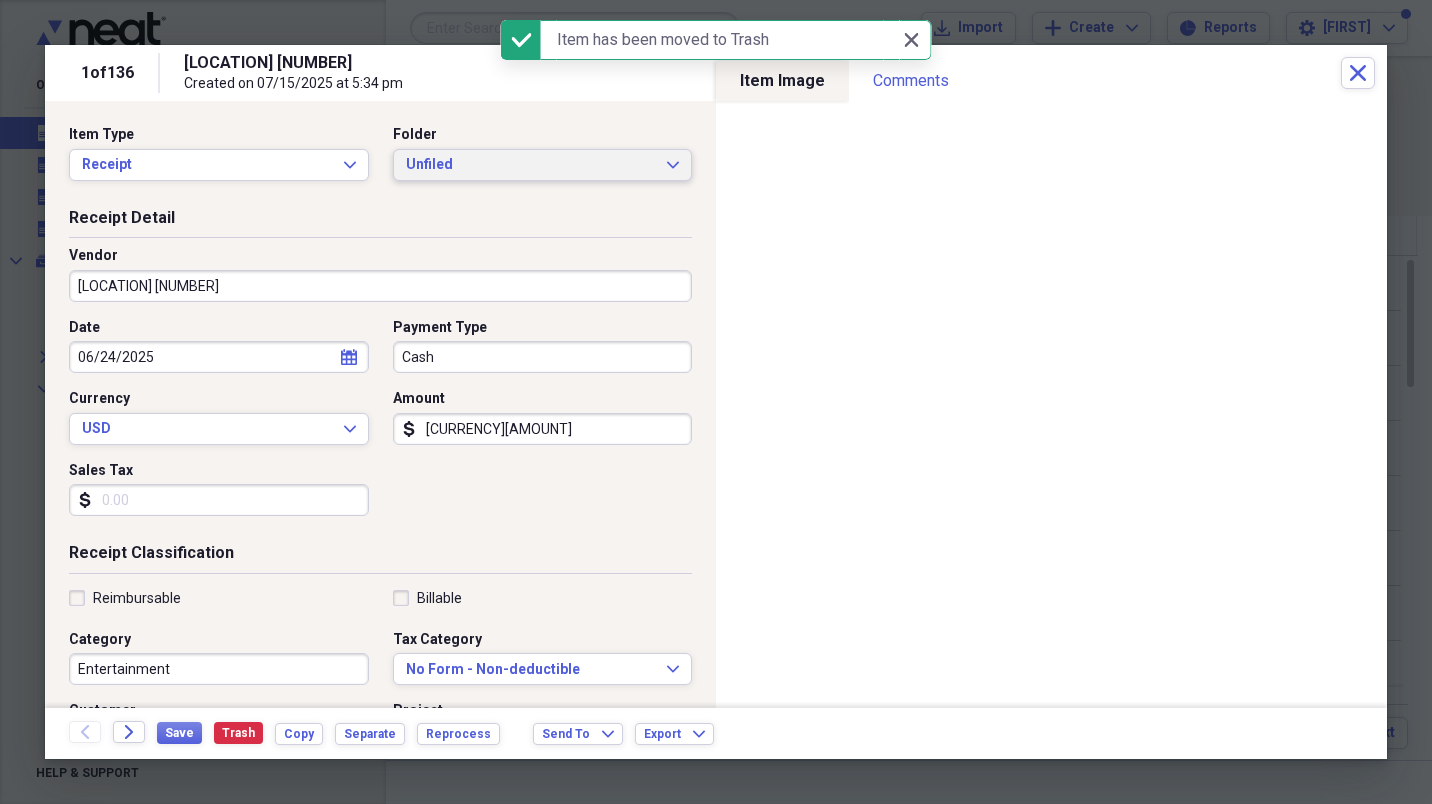click on "Unfiled Expand" at bounding box center (543, 165) 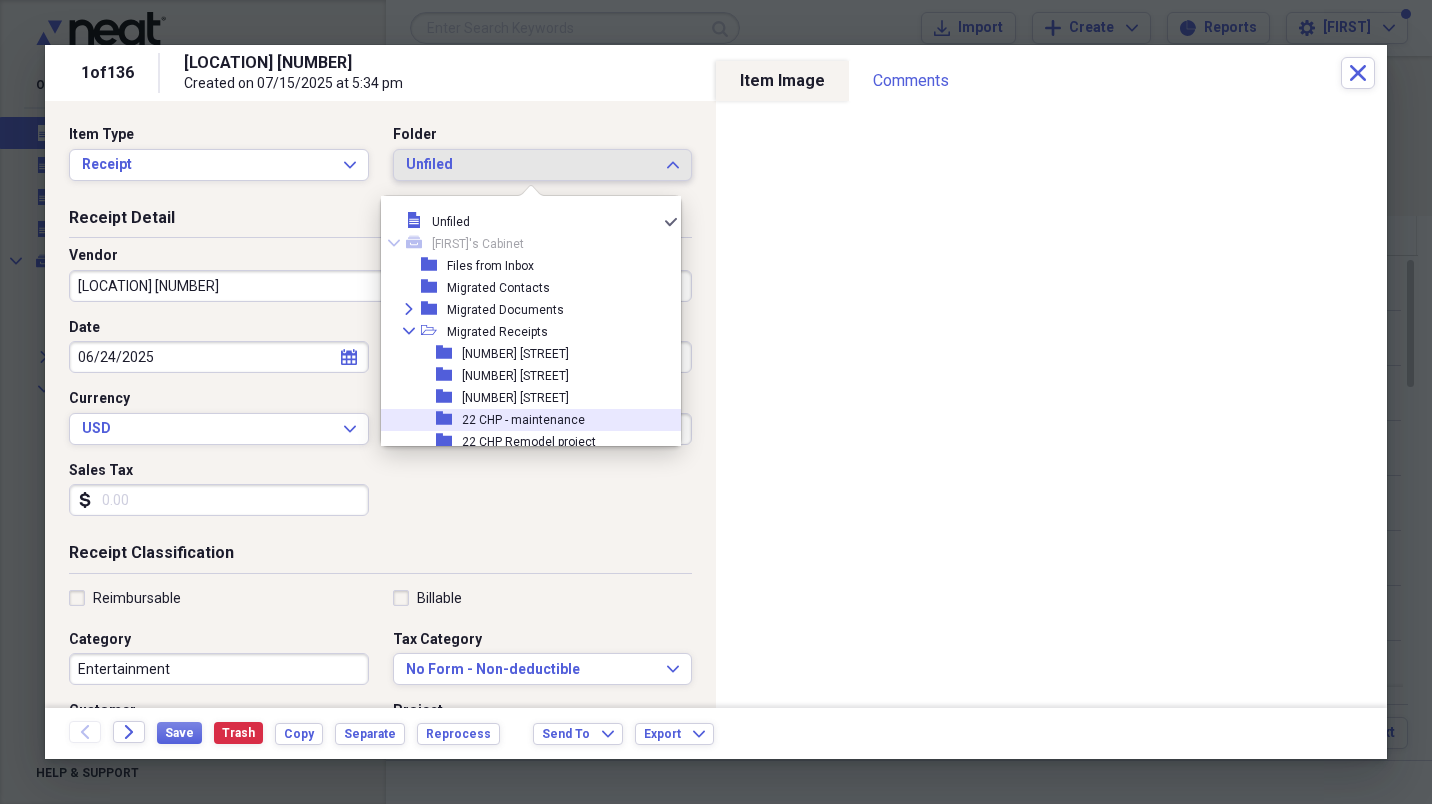 click on "folder 22 CHP - maintenance" at bounding box center [523, 420] 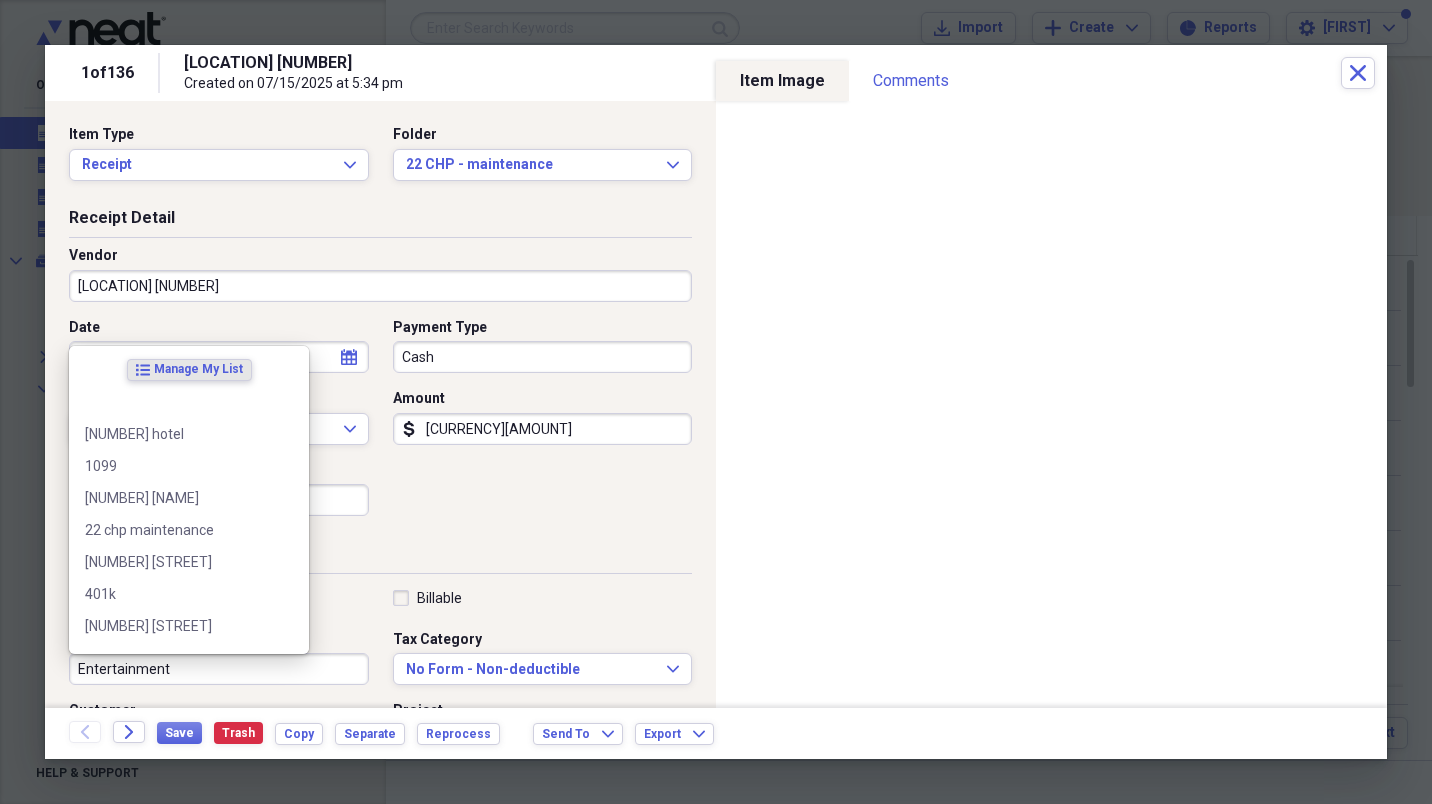 click on "Entertainment" at bounding box center (219, 669) 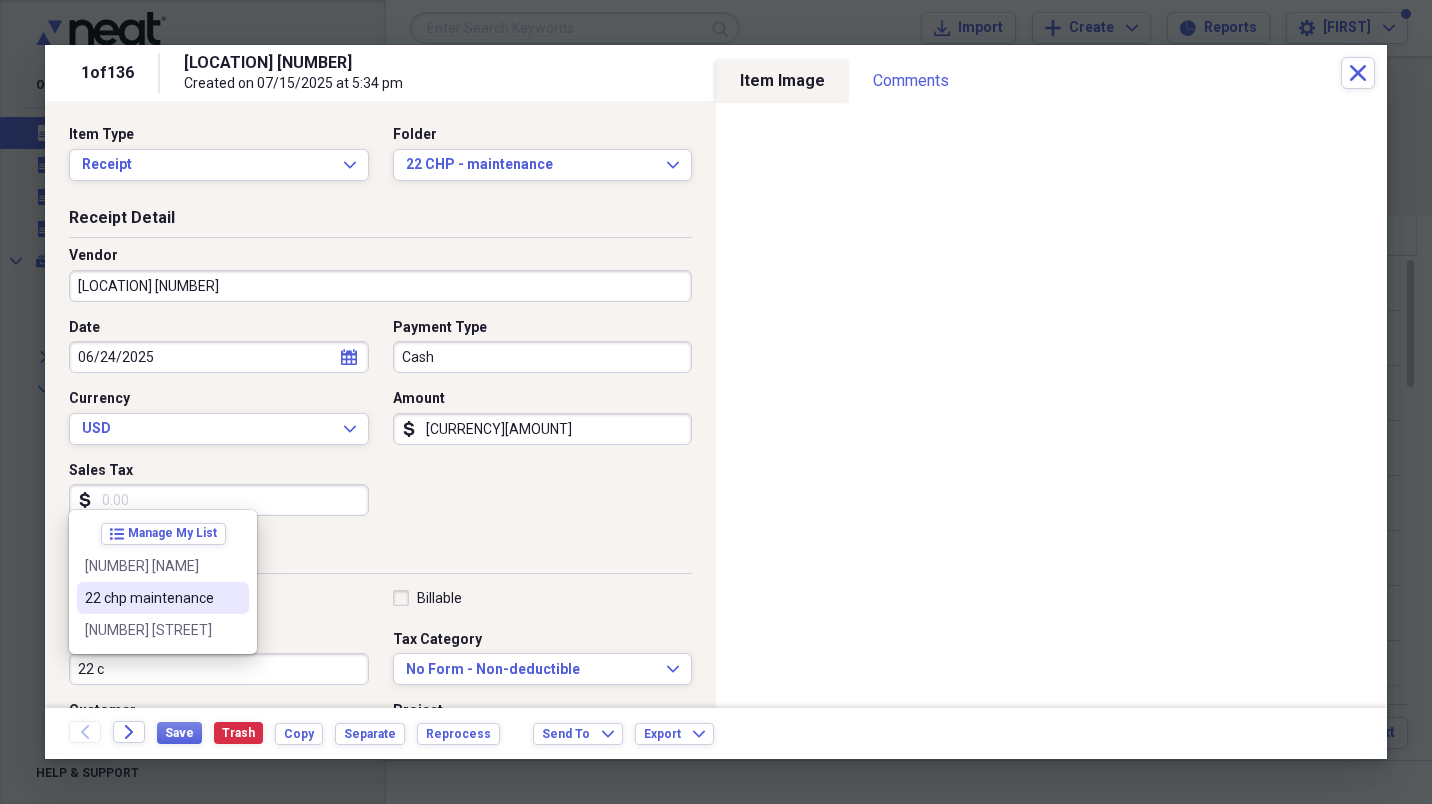 click on "22 chp maintenance" at bounding box center [163, 598] 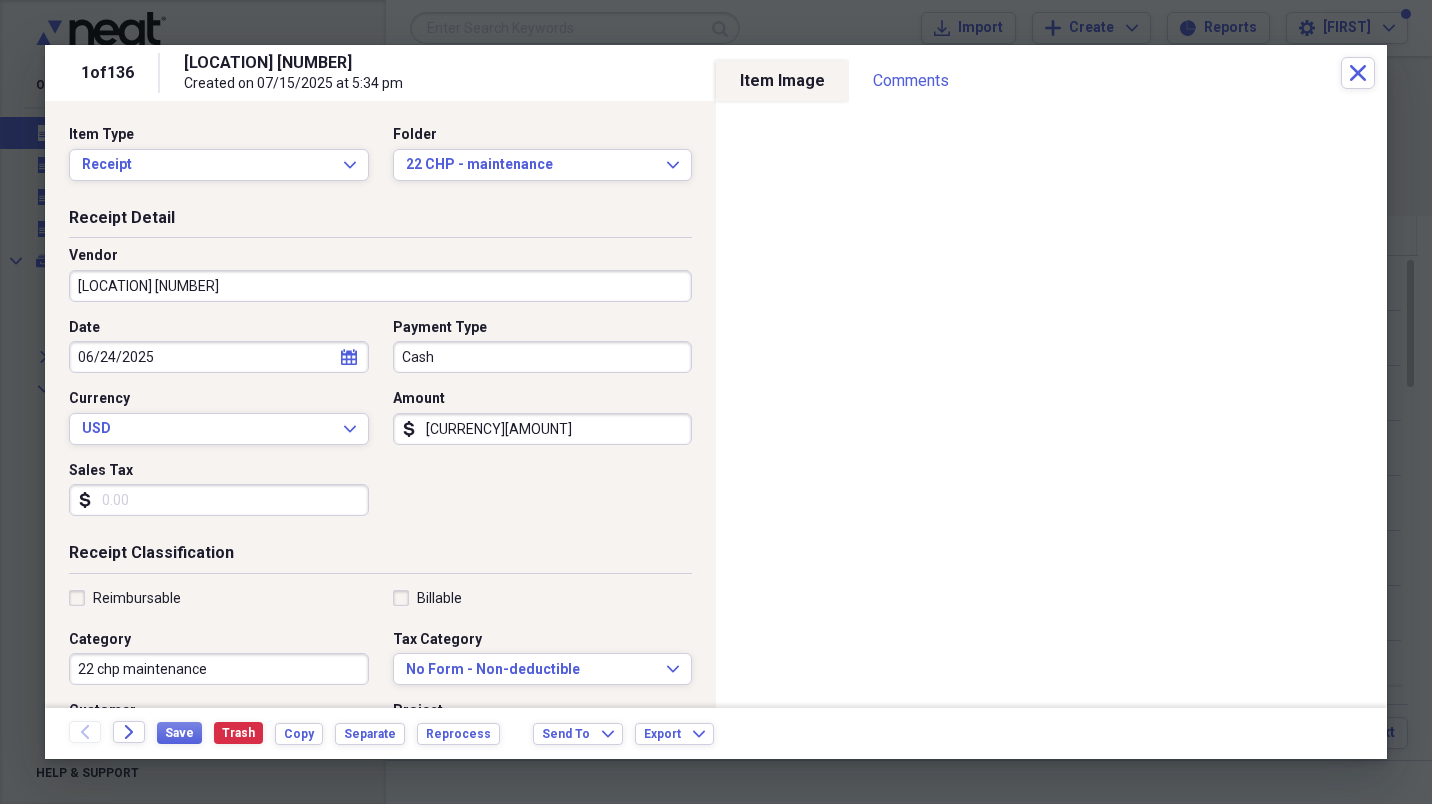 click on "[CURRENCY][AMOUNT]" at bounding box center [543, 429] 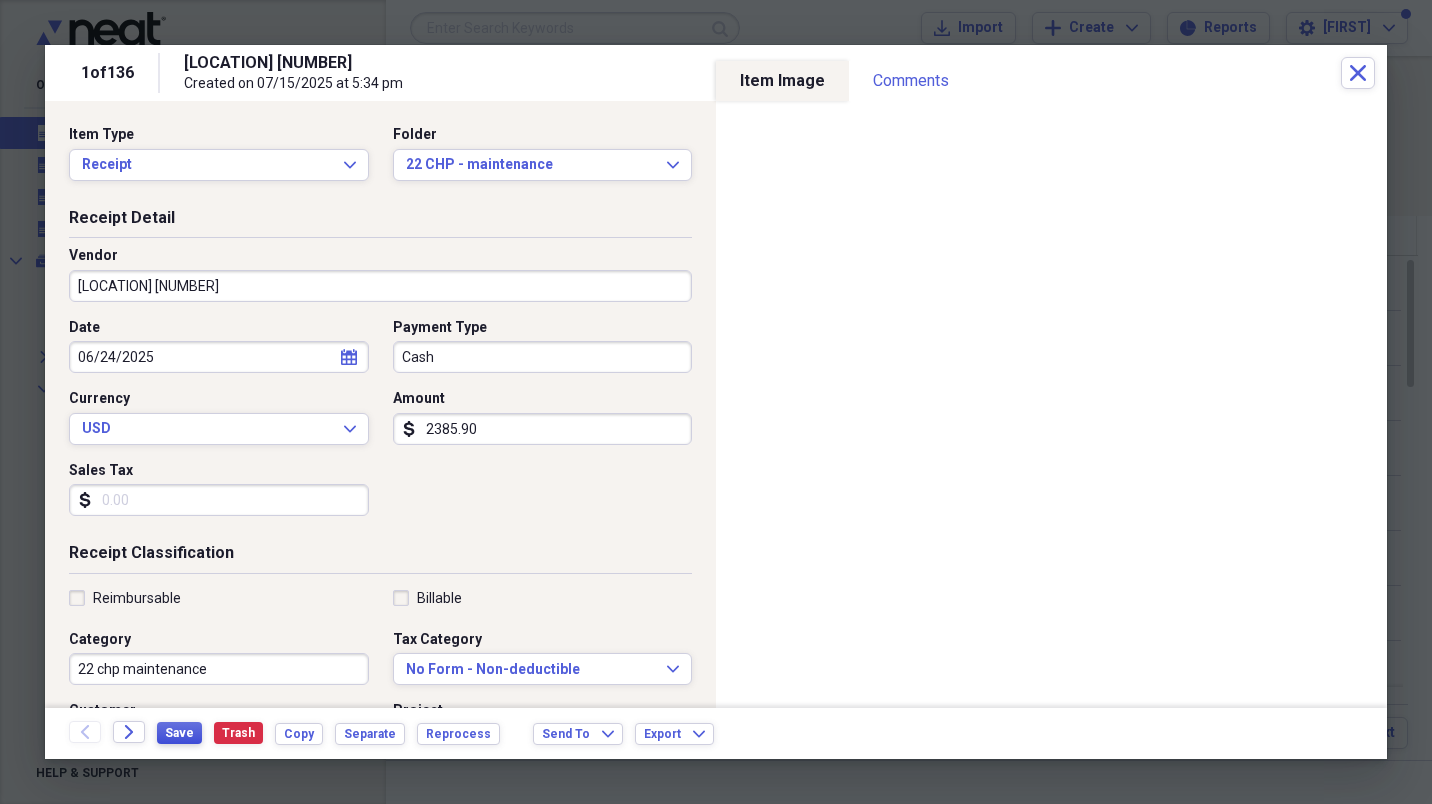 type on "2385.90" 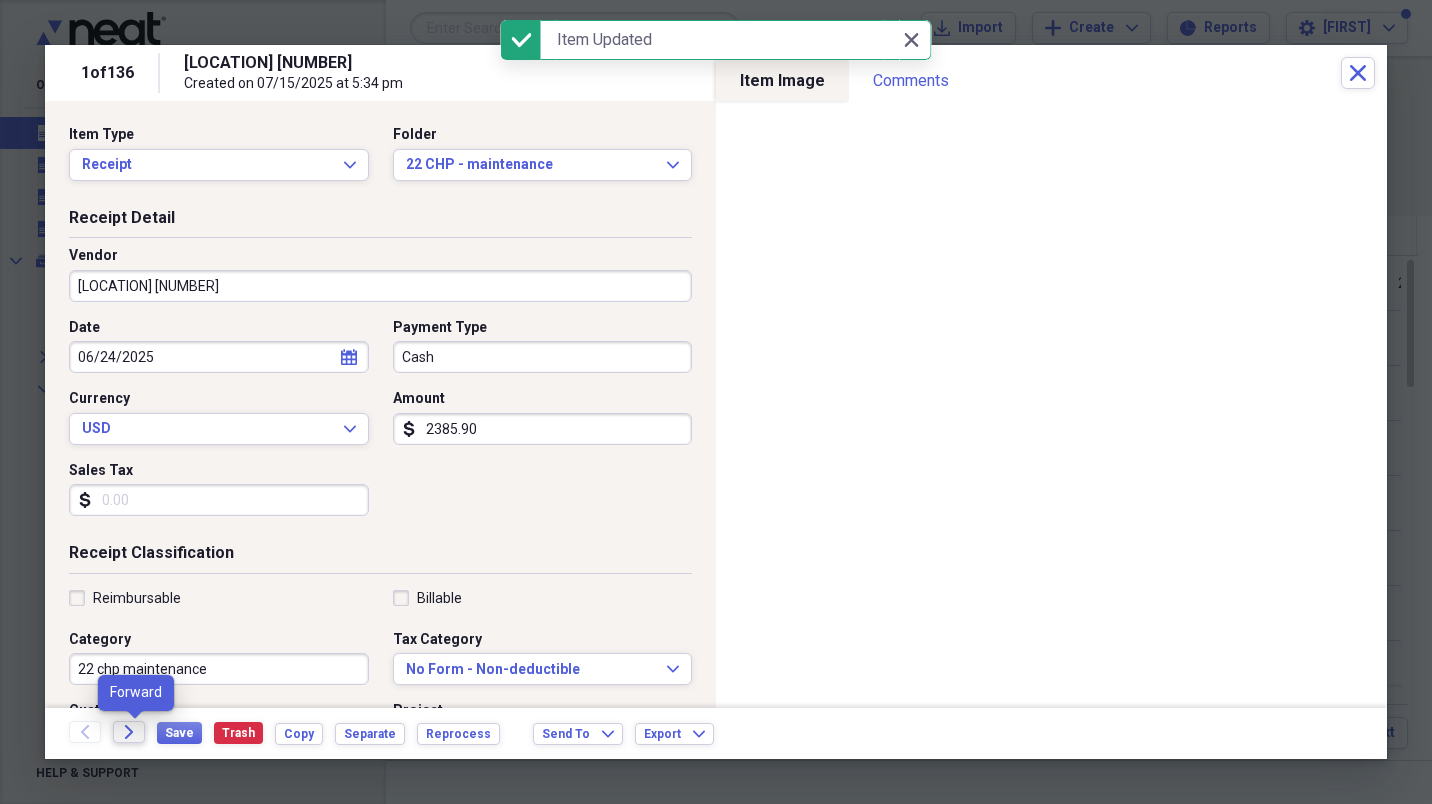 click 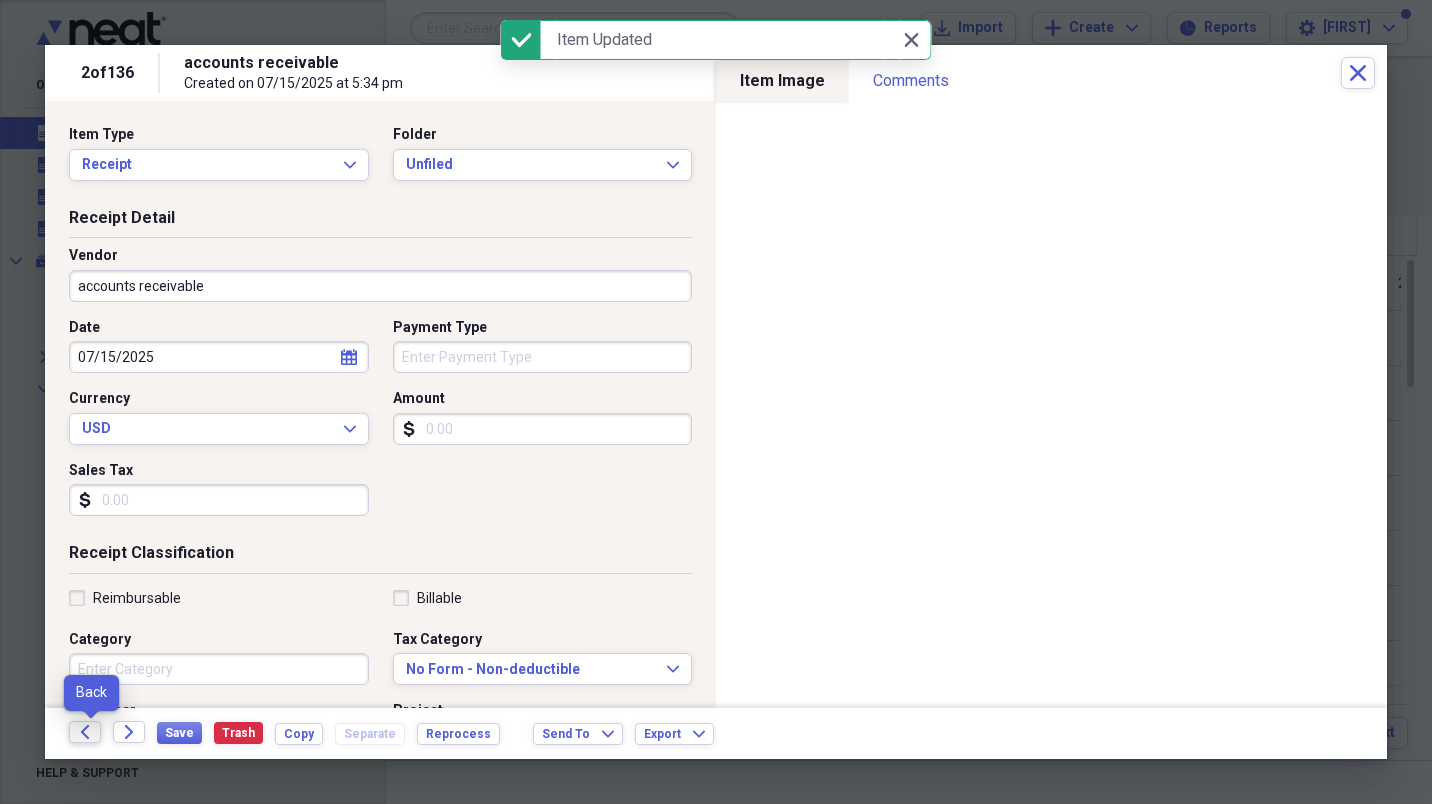 click 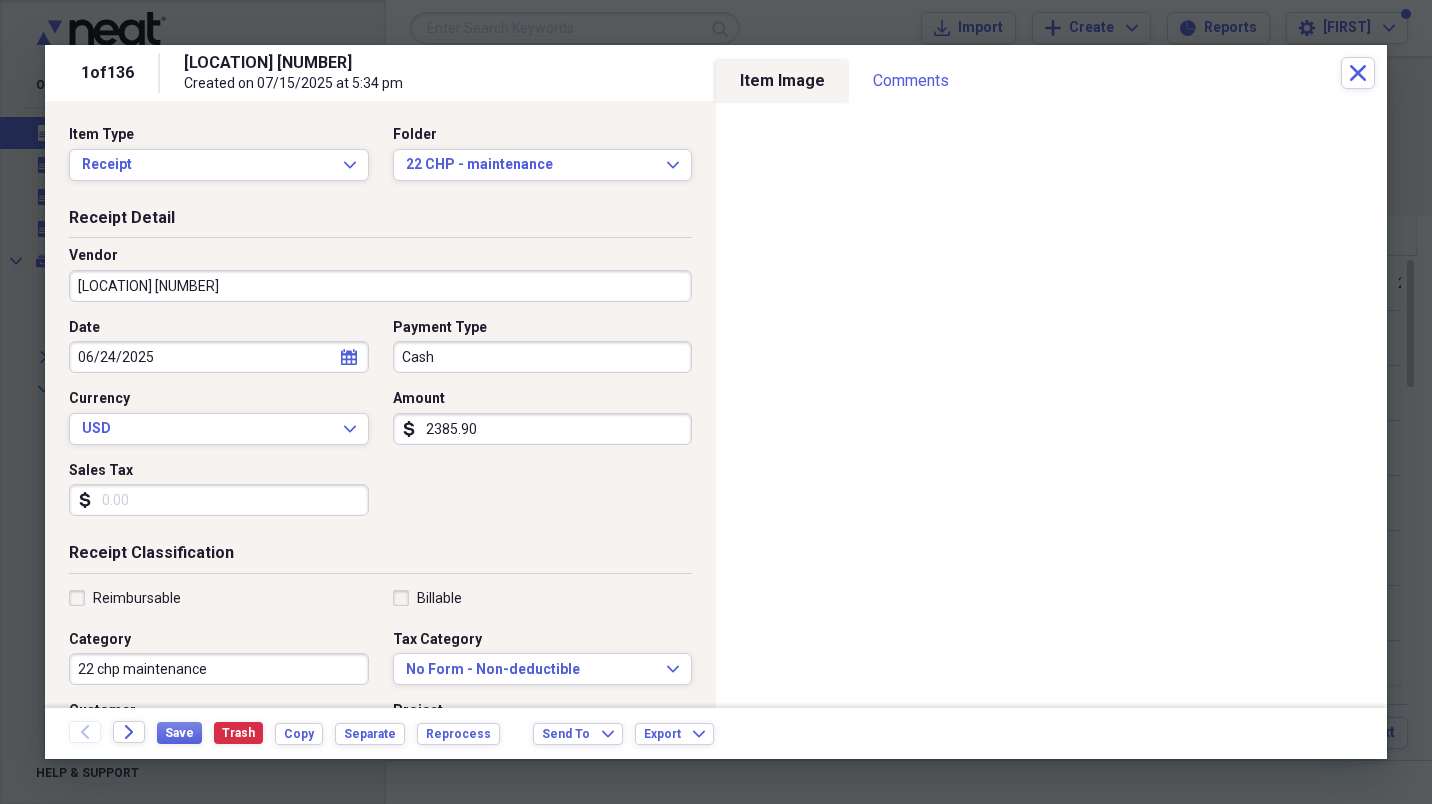 click on "[LOCATION] [NUMBER]" at bounding box center (380, 286) 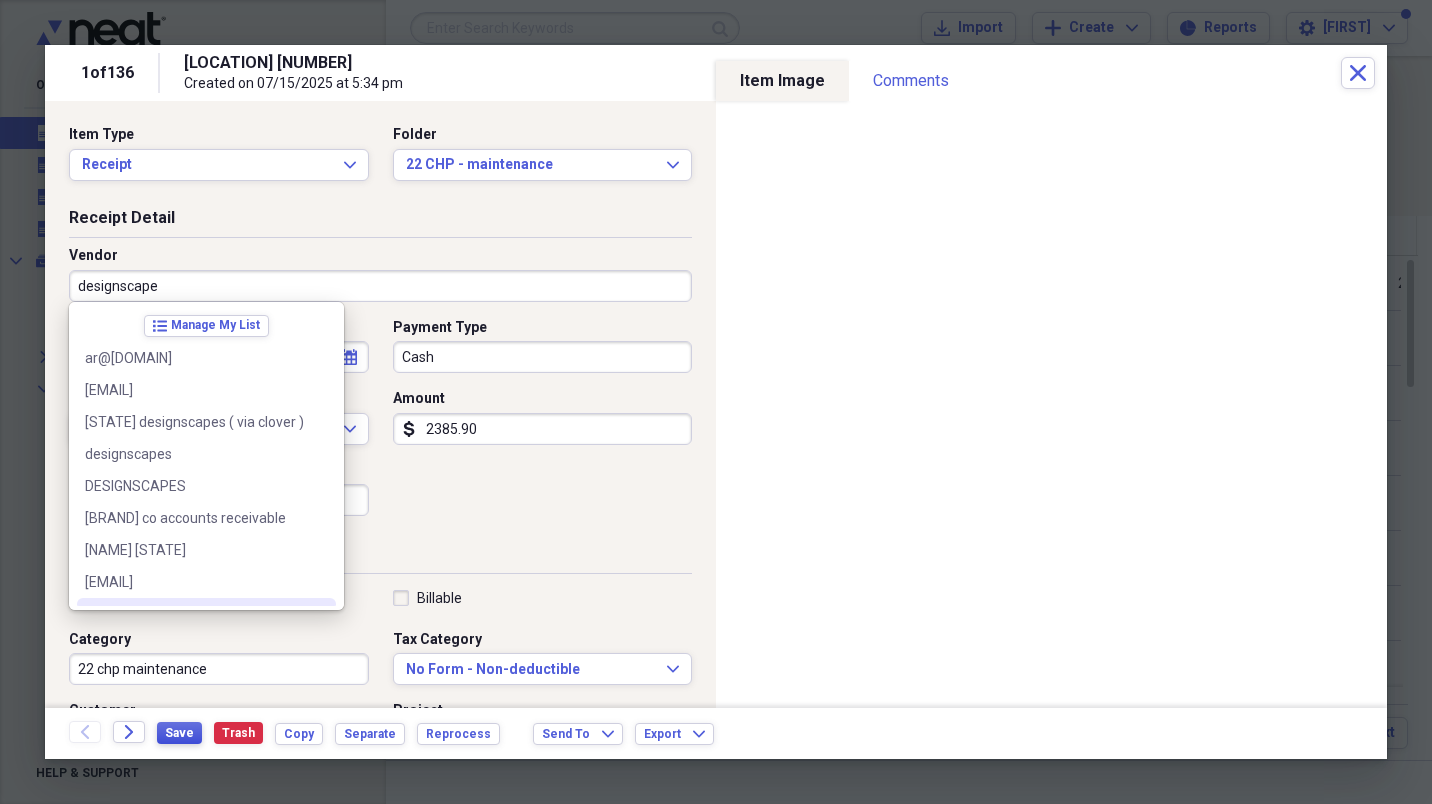 type on "designscape" 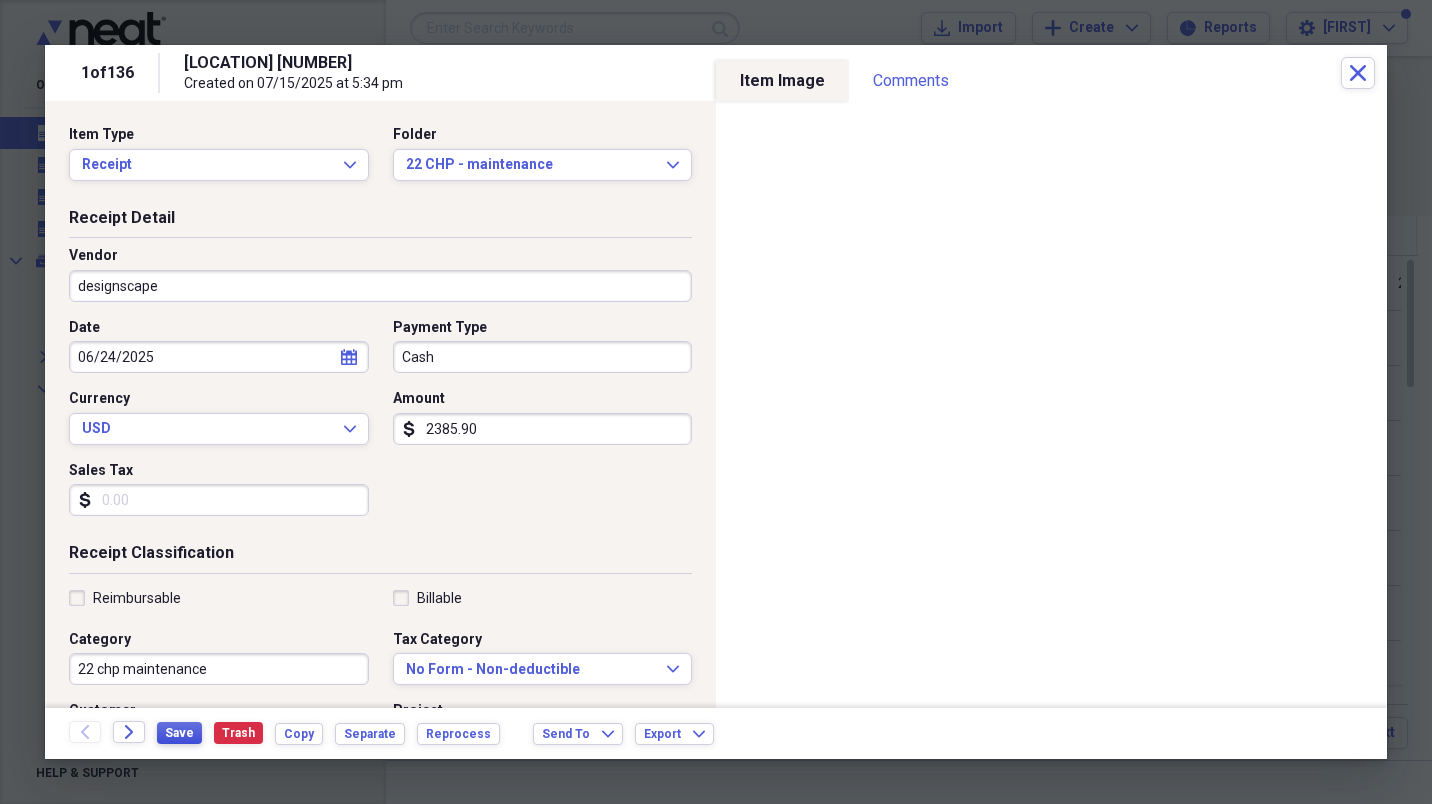 click on "Save" at bounding box center [179, 733] 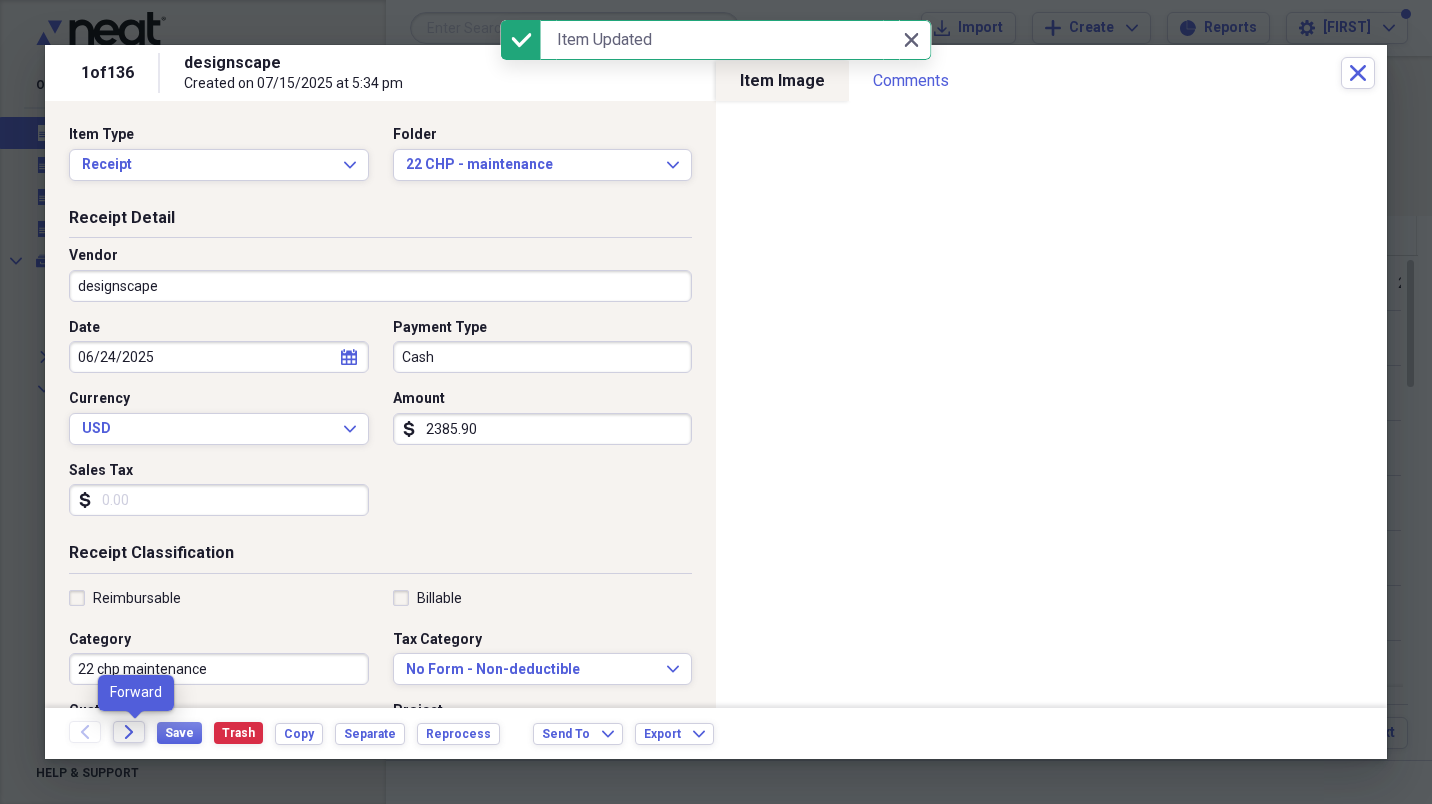 click on "Forward" at bounding box center [129, 732] 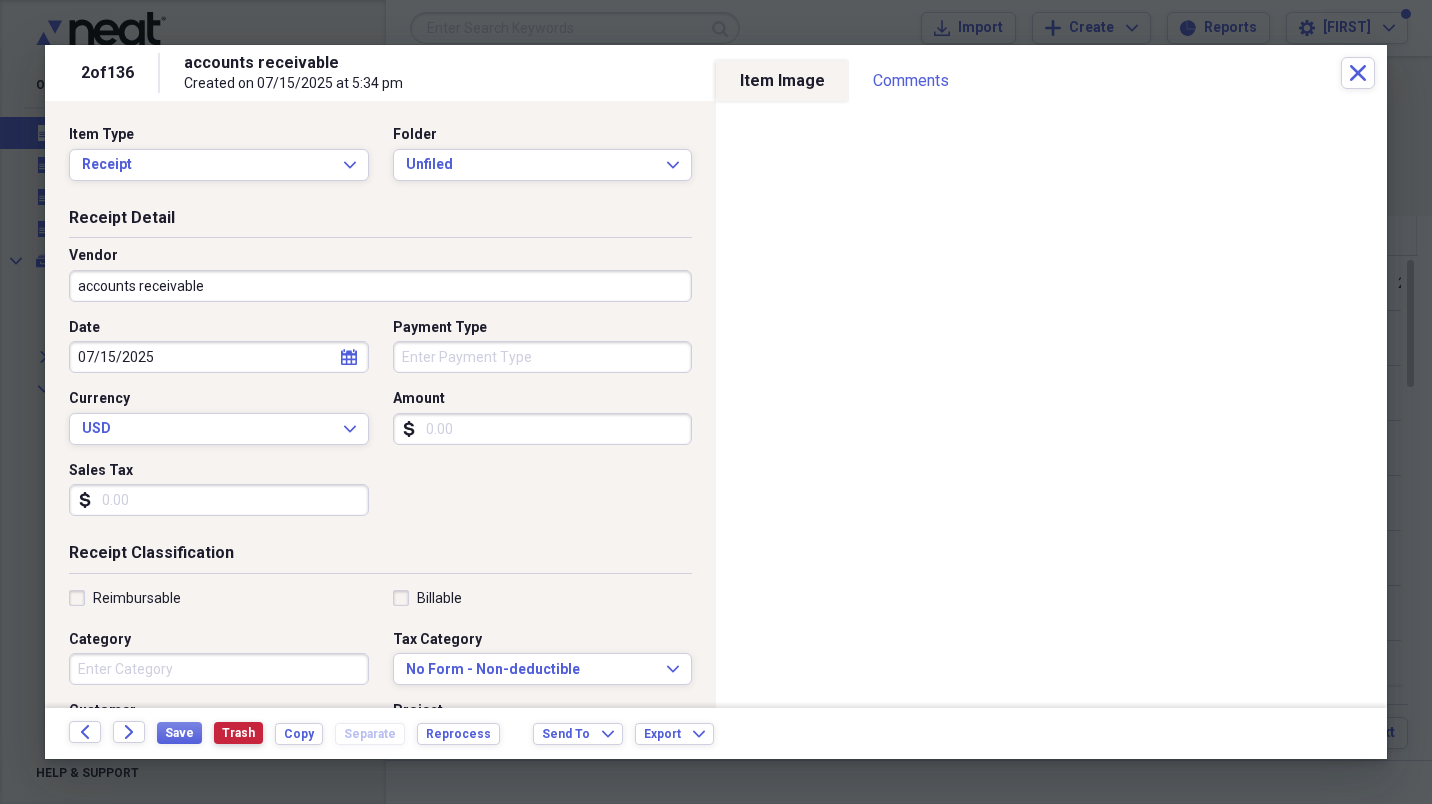 click on "Trash" at bounding box center [238, 733] 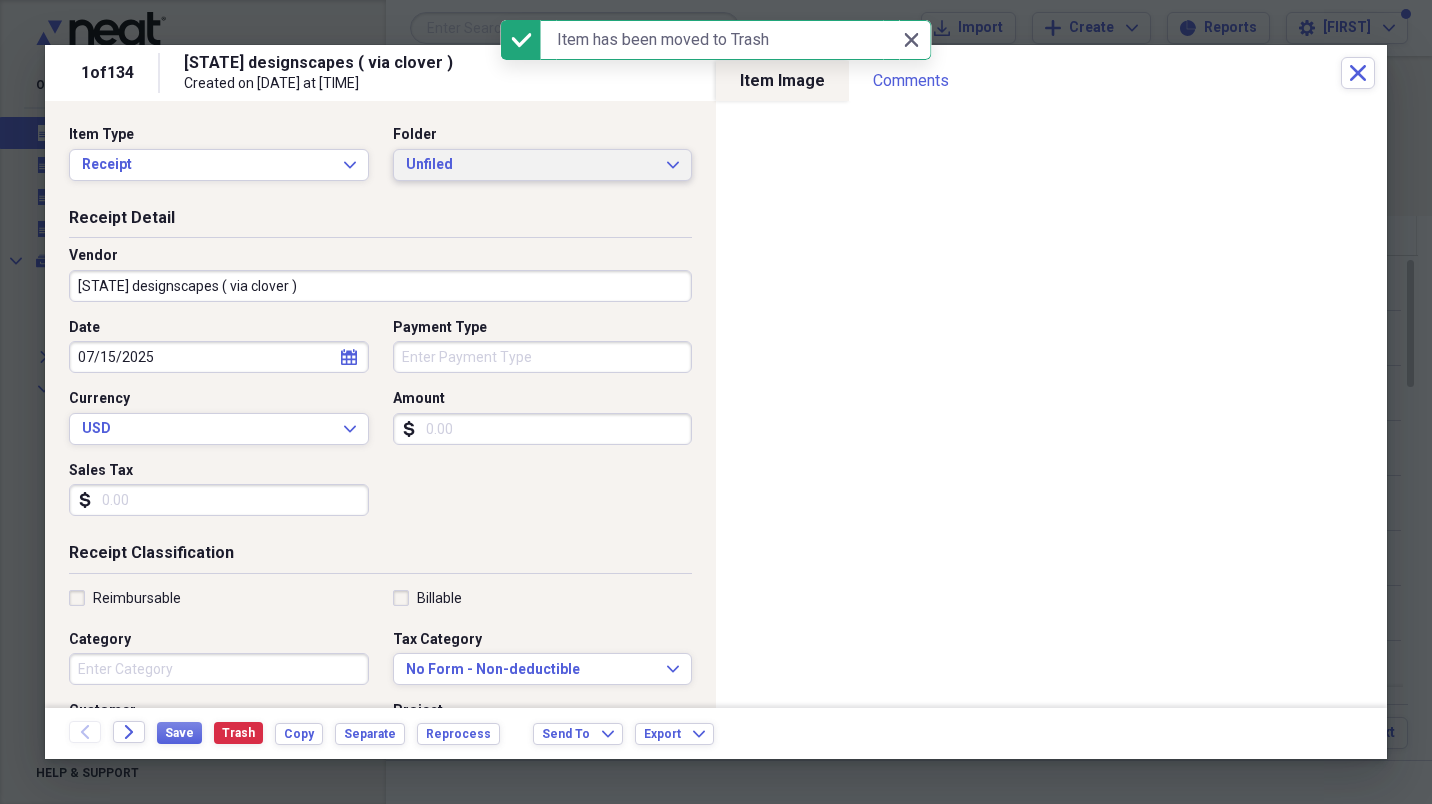 click on "Unfiled" at bounding box center (531, 165) 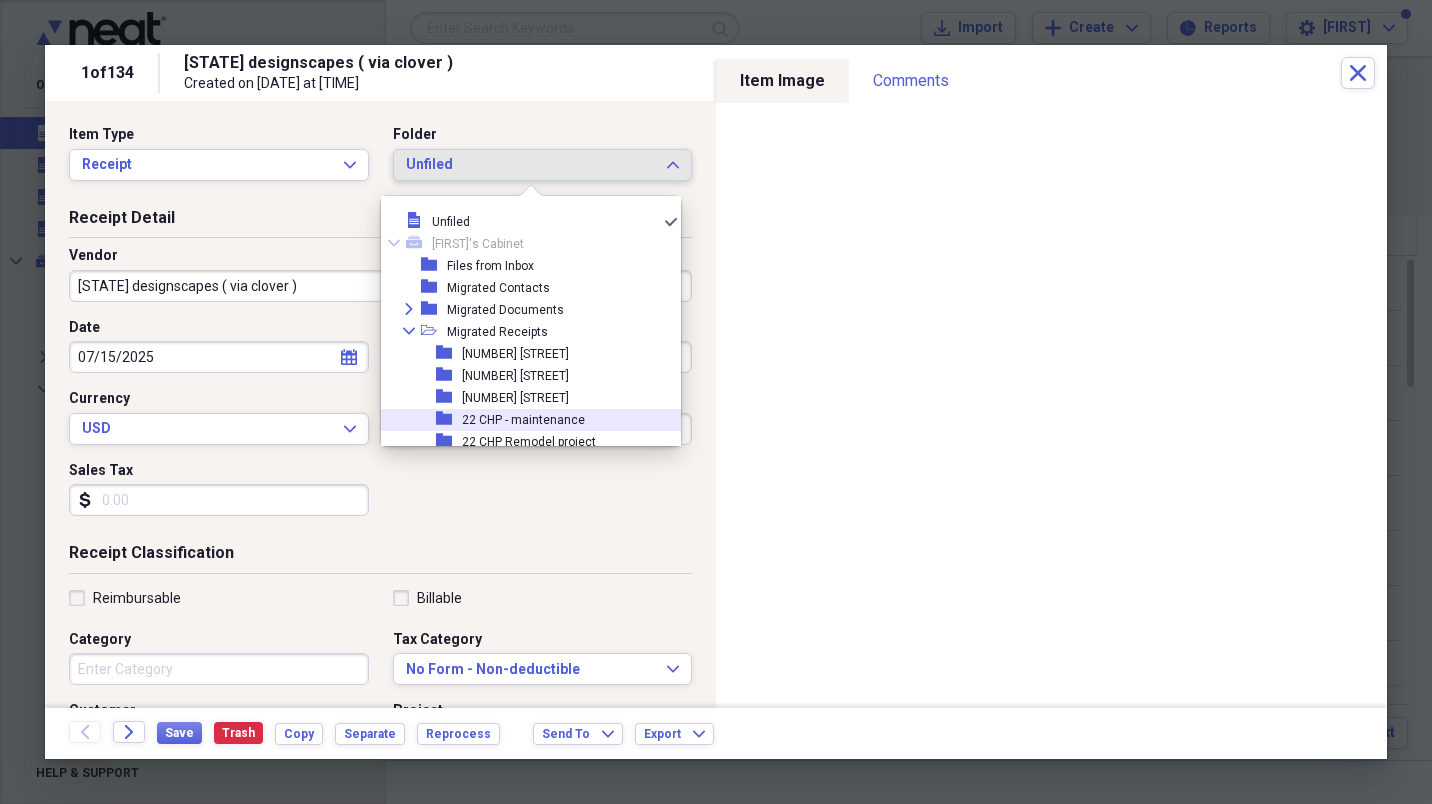 click on "folder 22 CHP - maintenance" at bounding box center (523, 420) 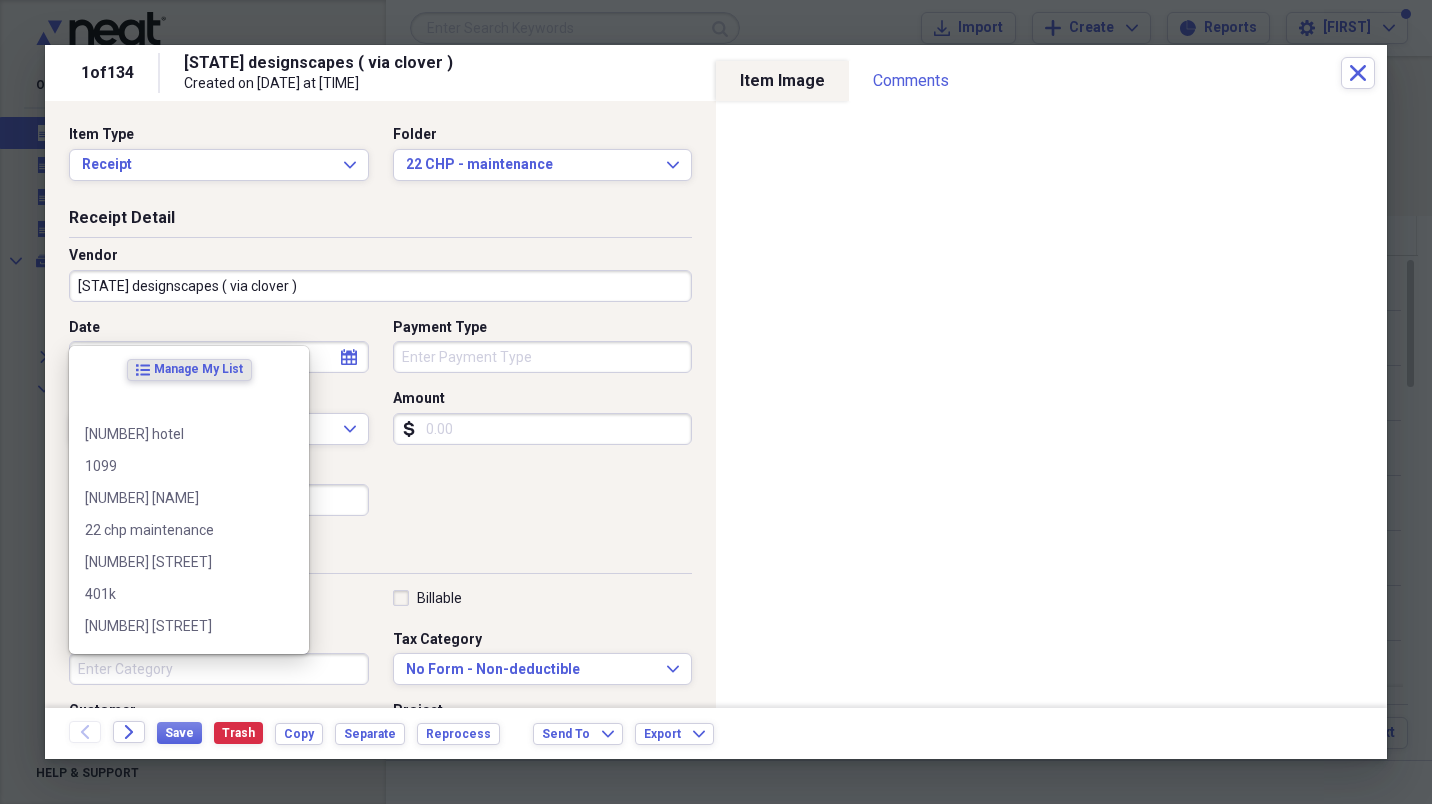 click on "Category" at bounding box center [219, 669] 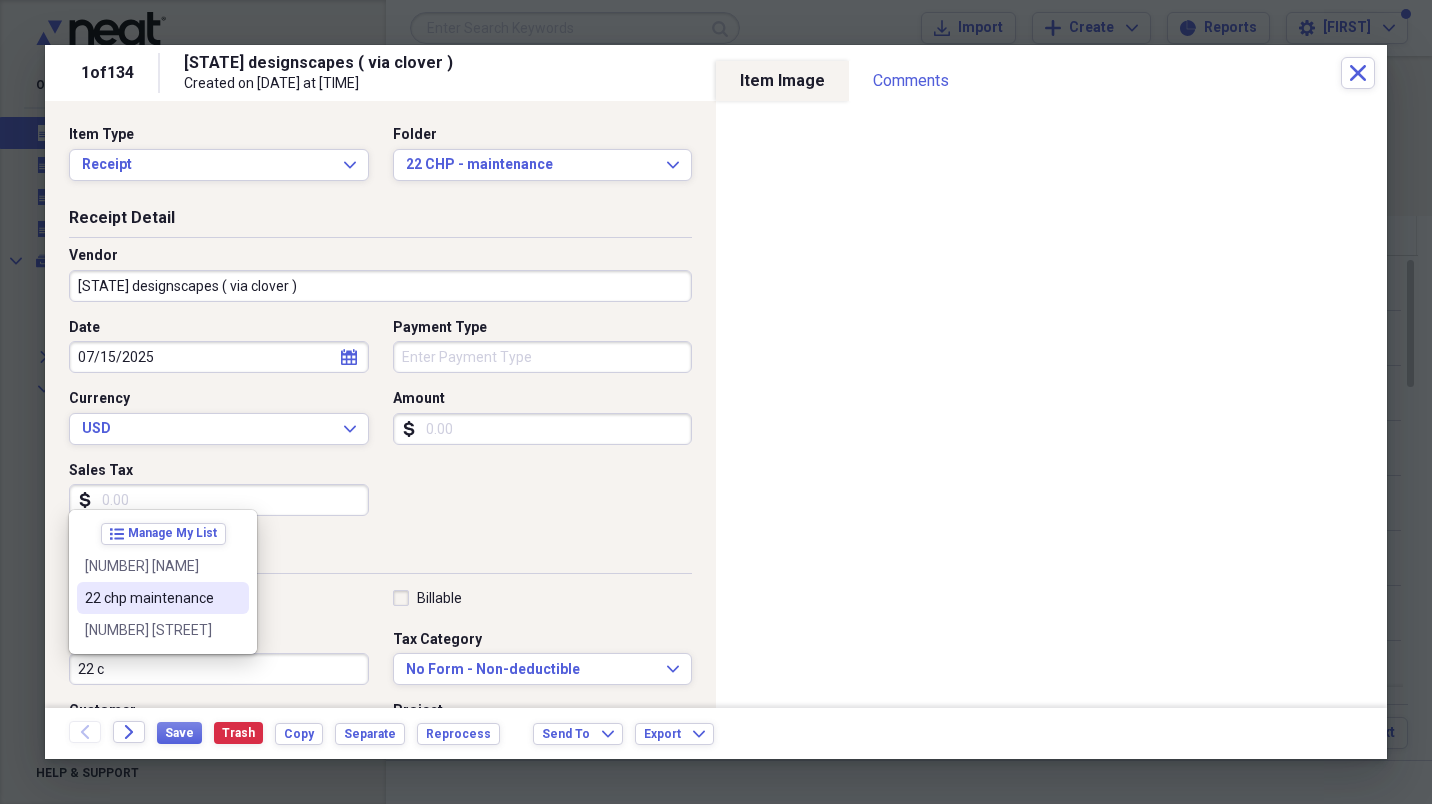 click on "22 chp maintenance" at bounding box center (151, 598) 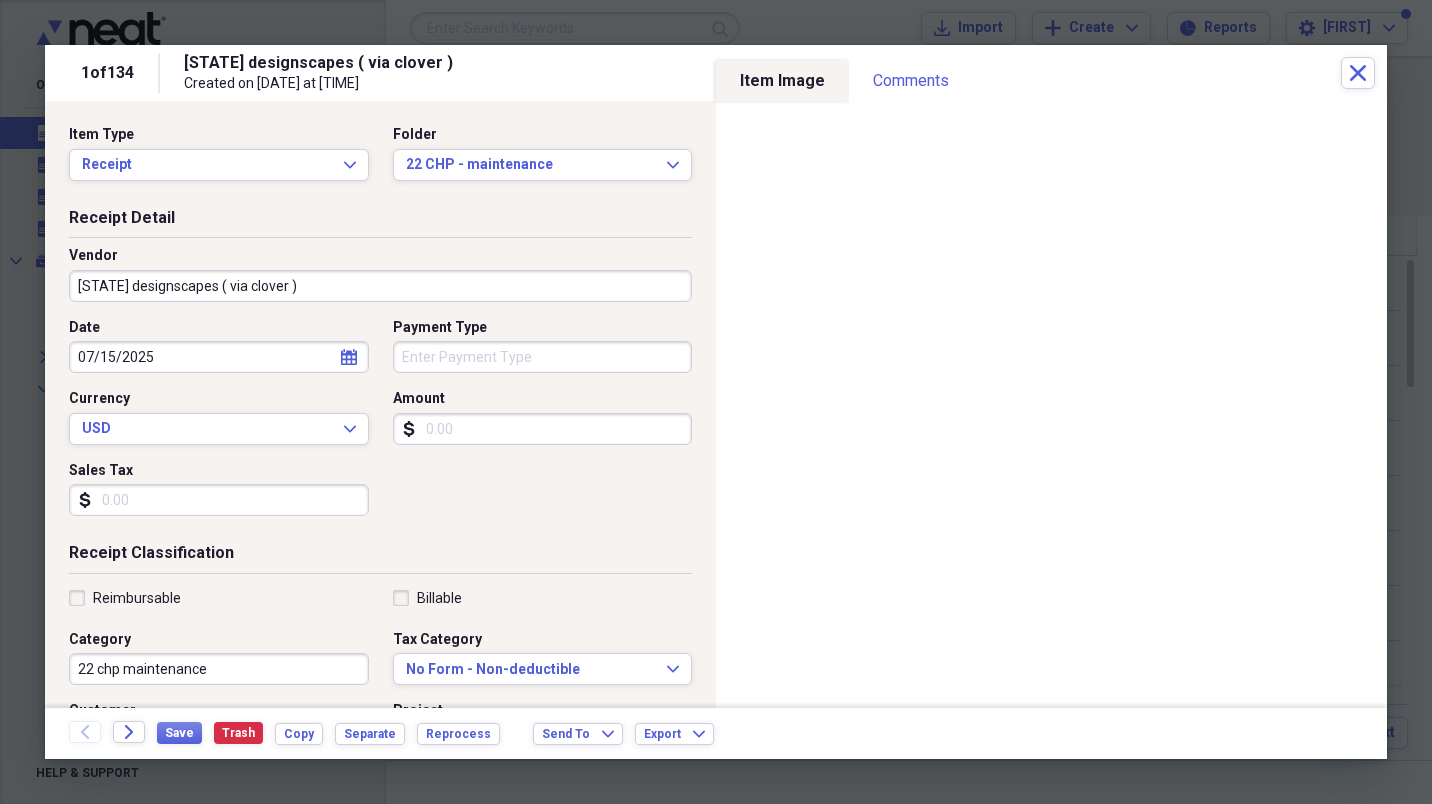 click on "[STATE] designscapes ( via clover )" at bounding box center (380, 286) 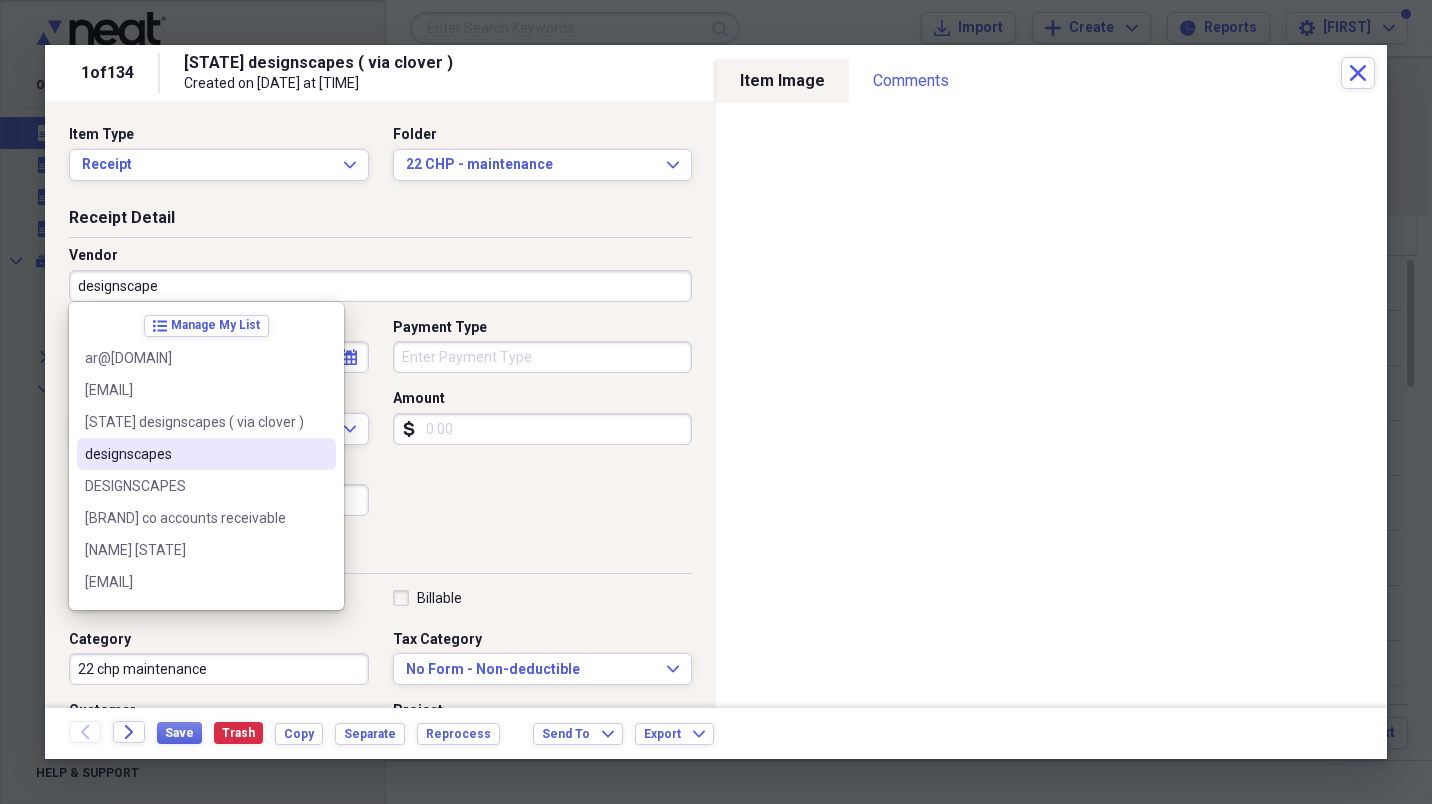 click on "designscapes" at bounding box center [194, 454] 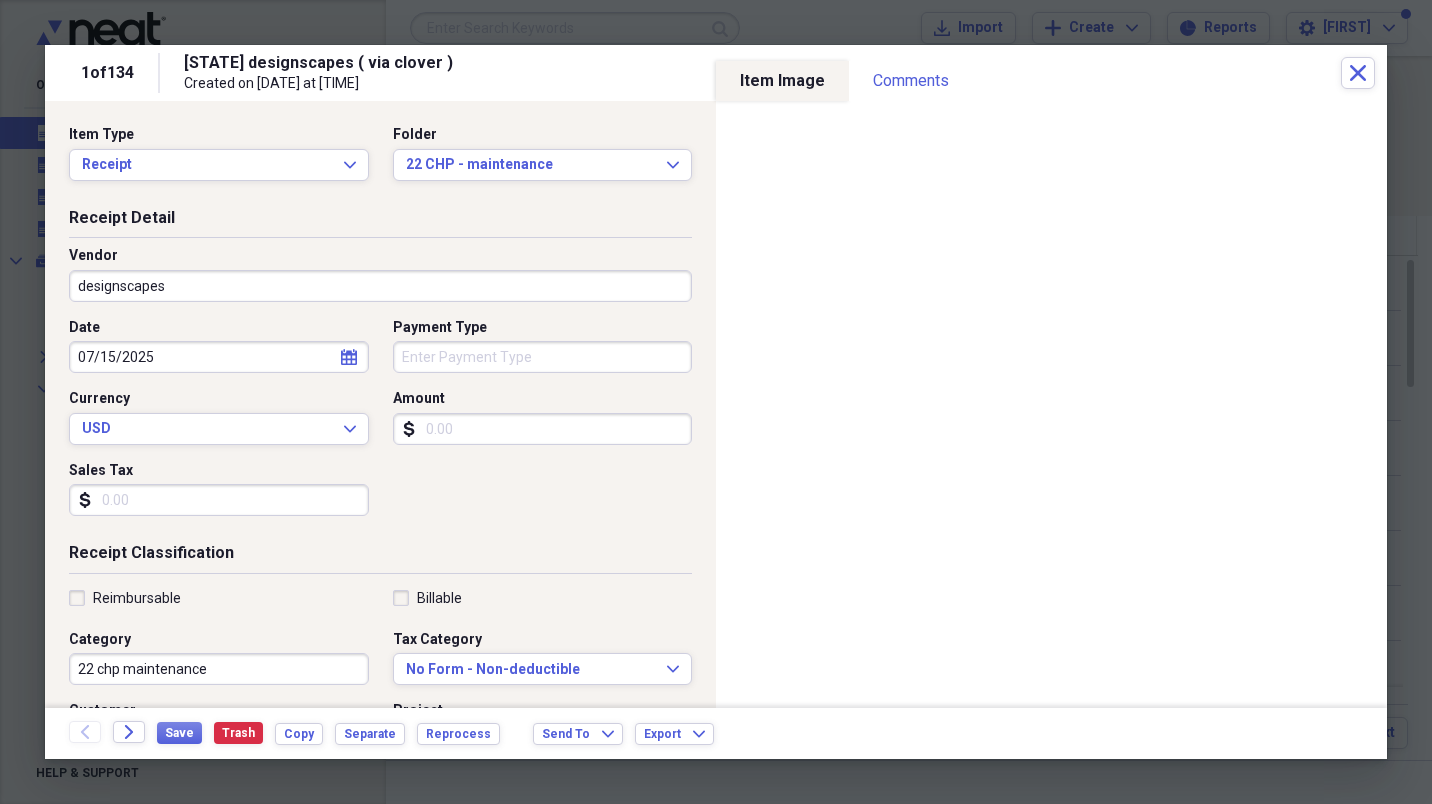click on "Amount" at bounding box center (543, 429) 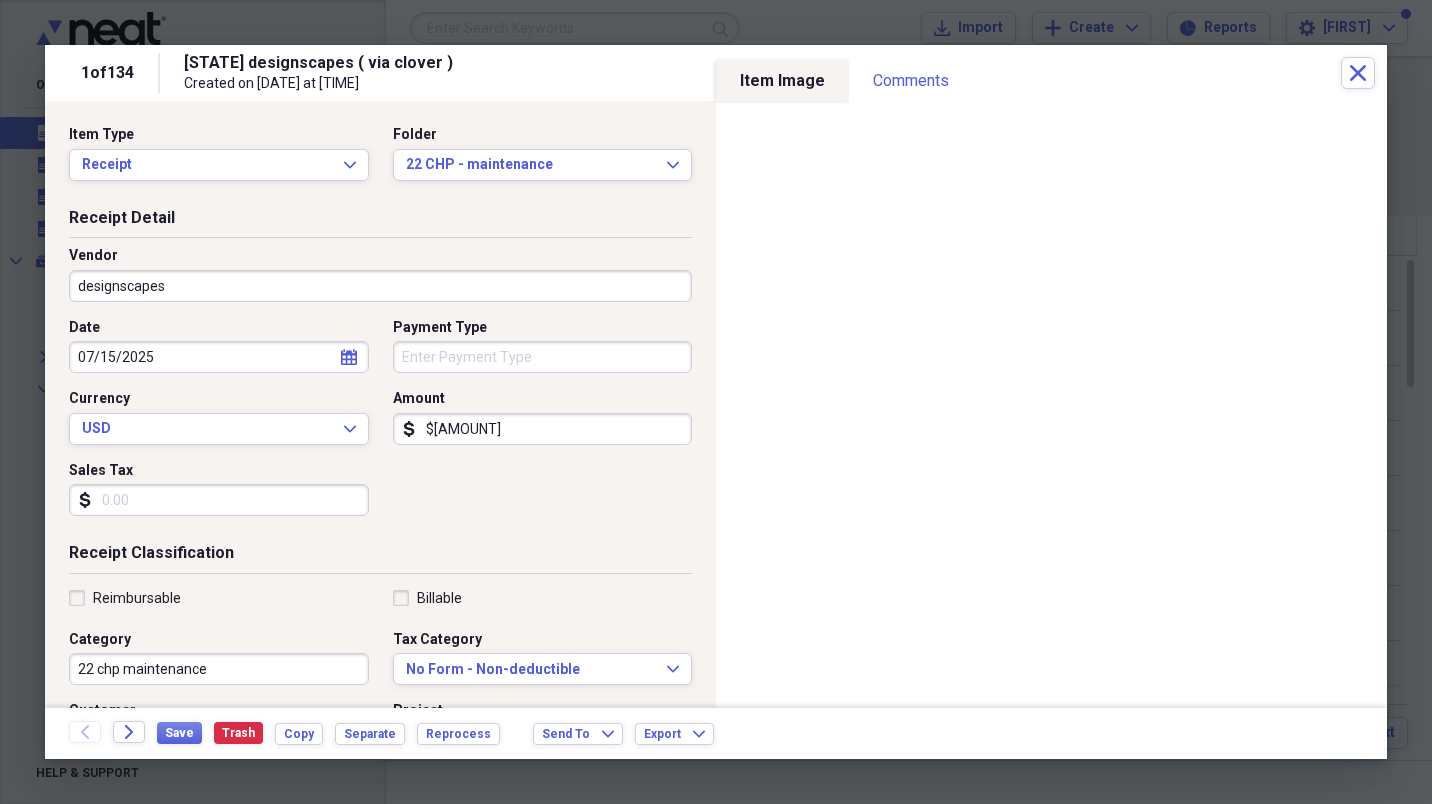 type on "$[AMOUNT]" 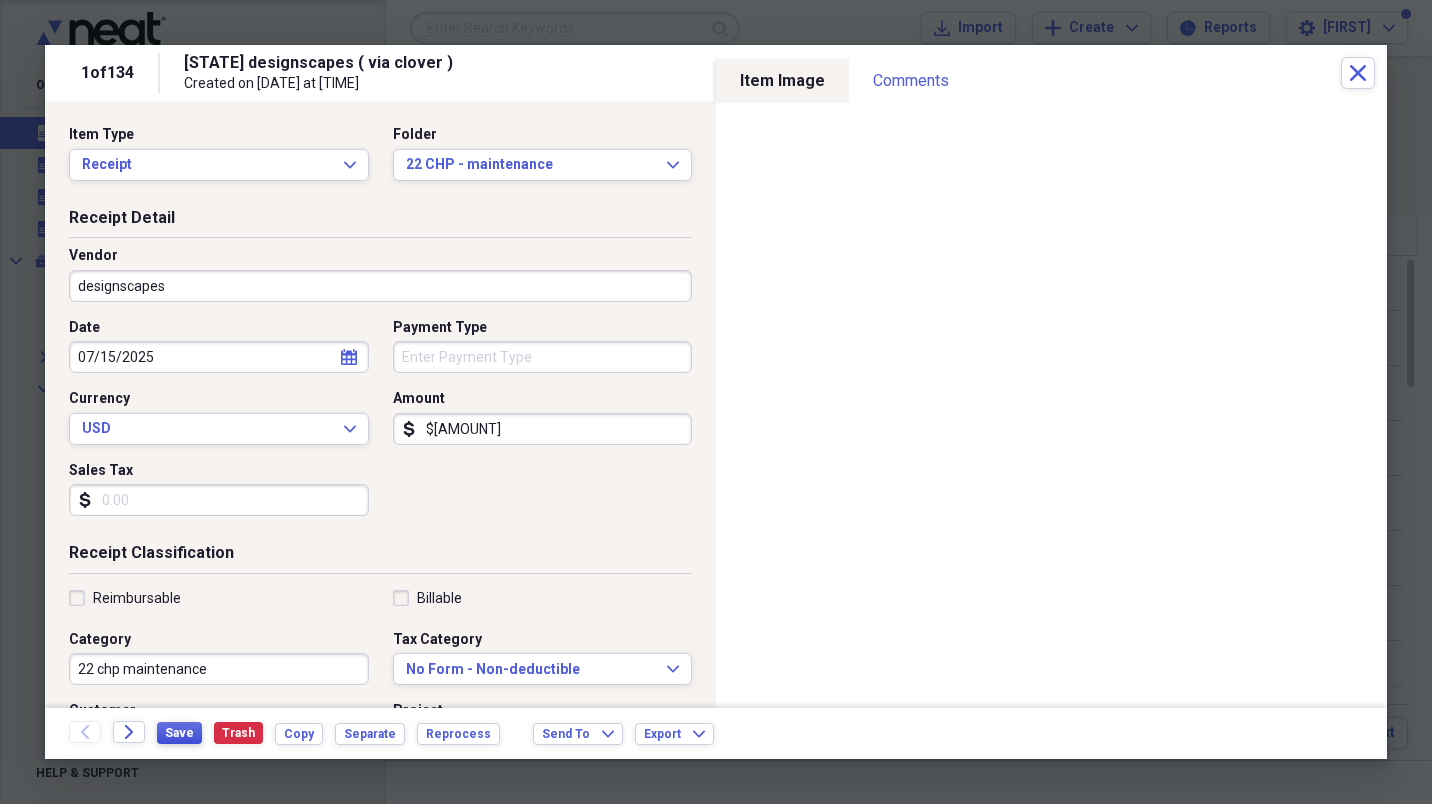 click on "Save" at bounding box center (179, 733) 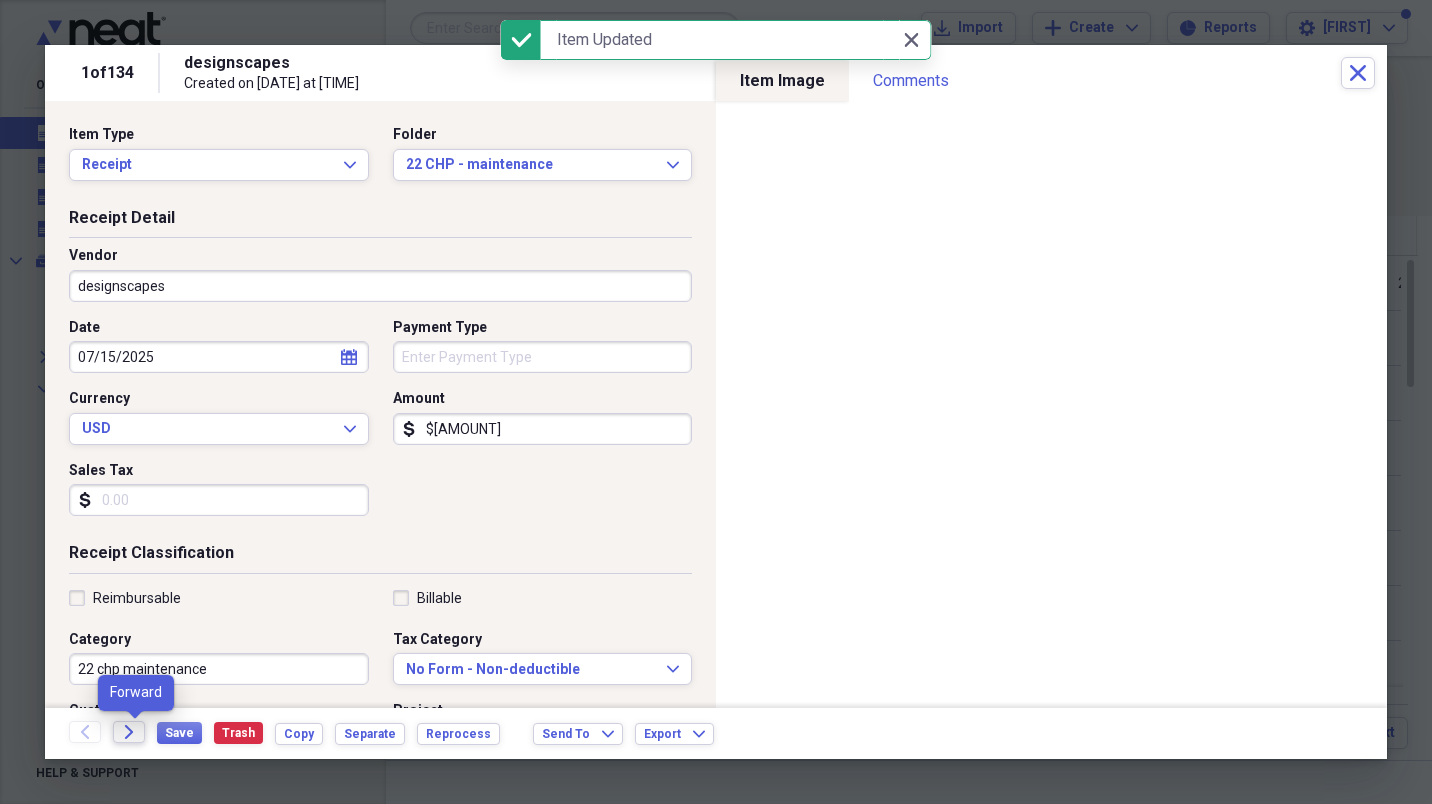 click 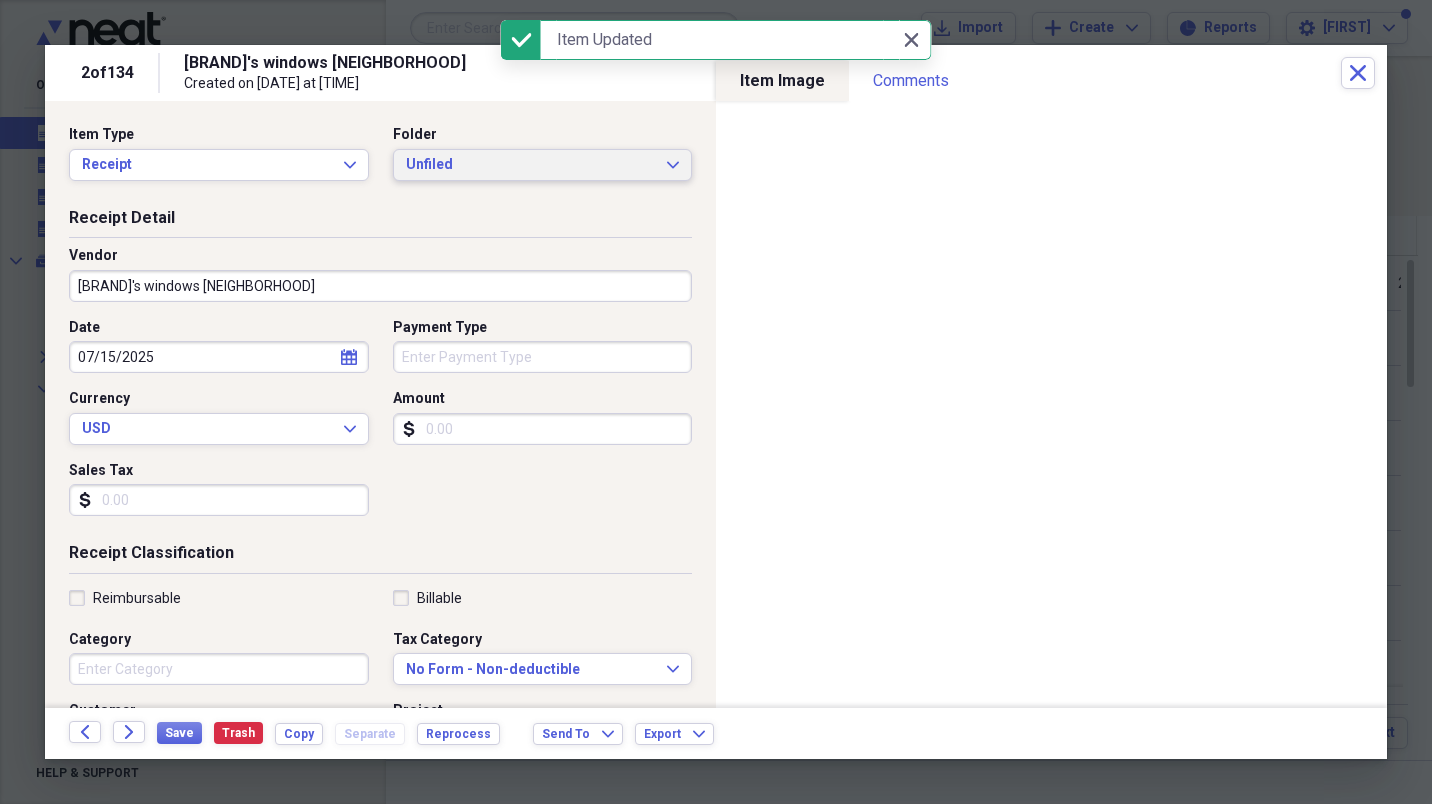 click on "Unfiled" at bounding box center (531, 165) 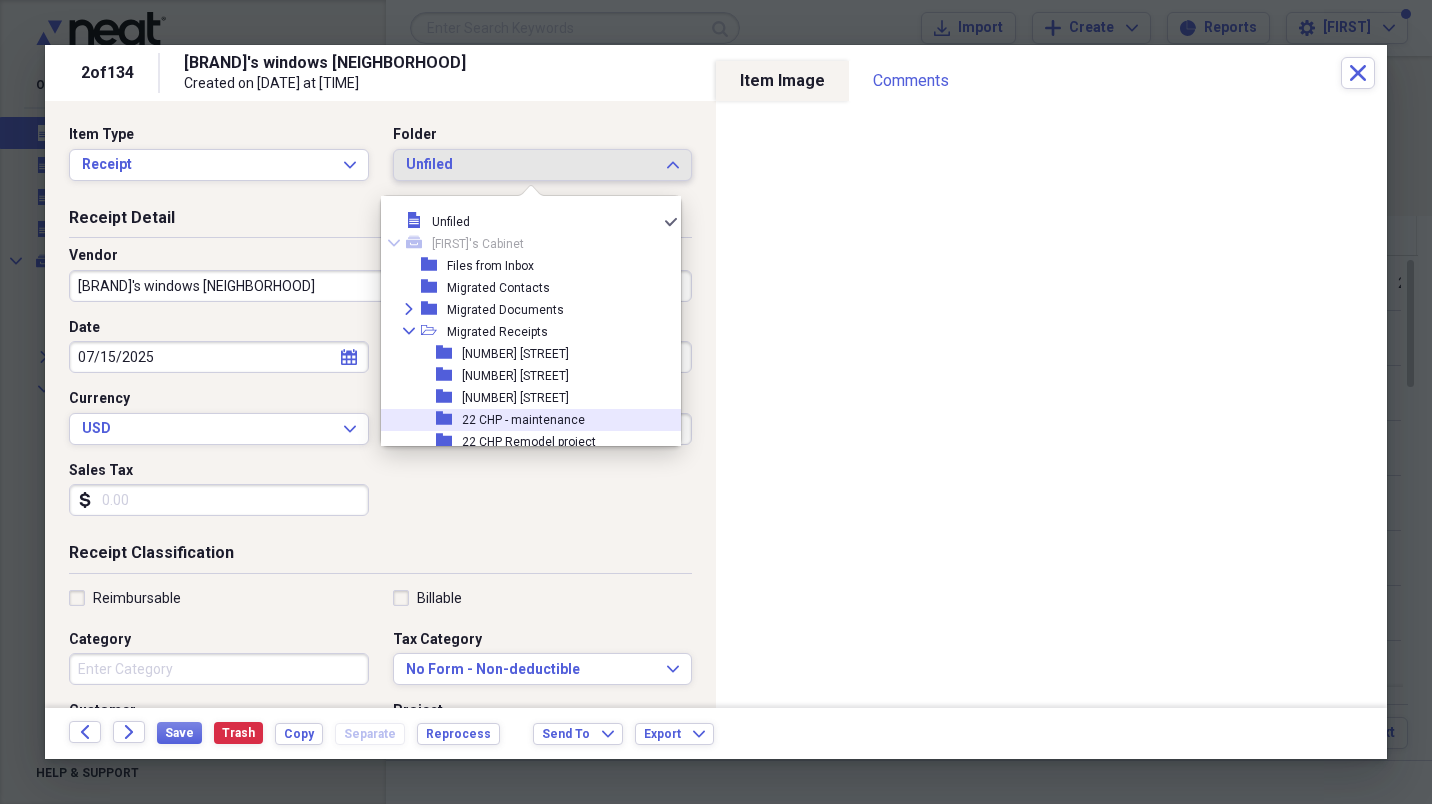 click on "folder 22 CHP - maintenance" at bounding box center [523, 420] 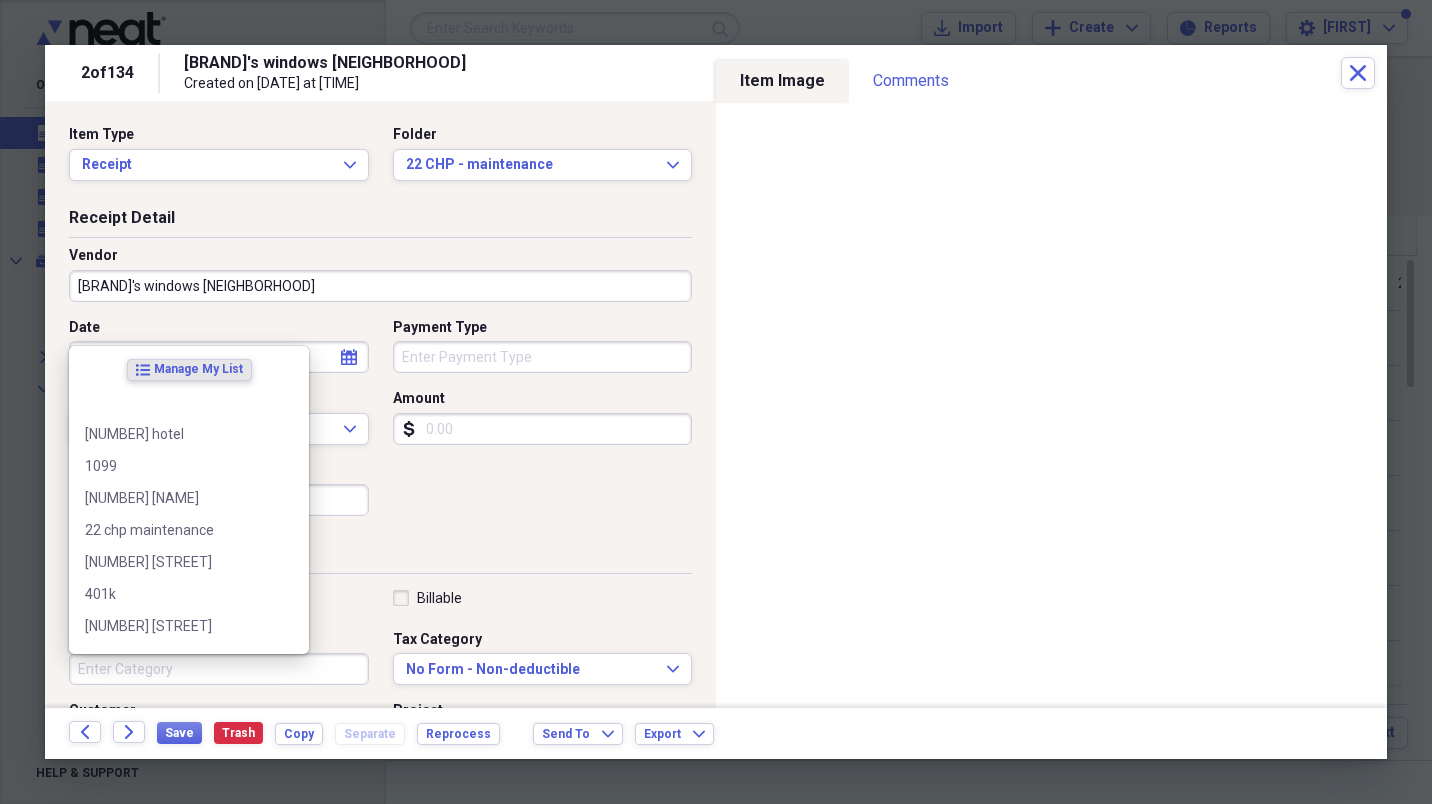 click on "Category" at bounding box center [219, 669] 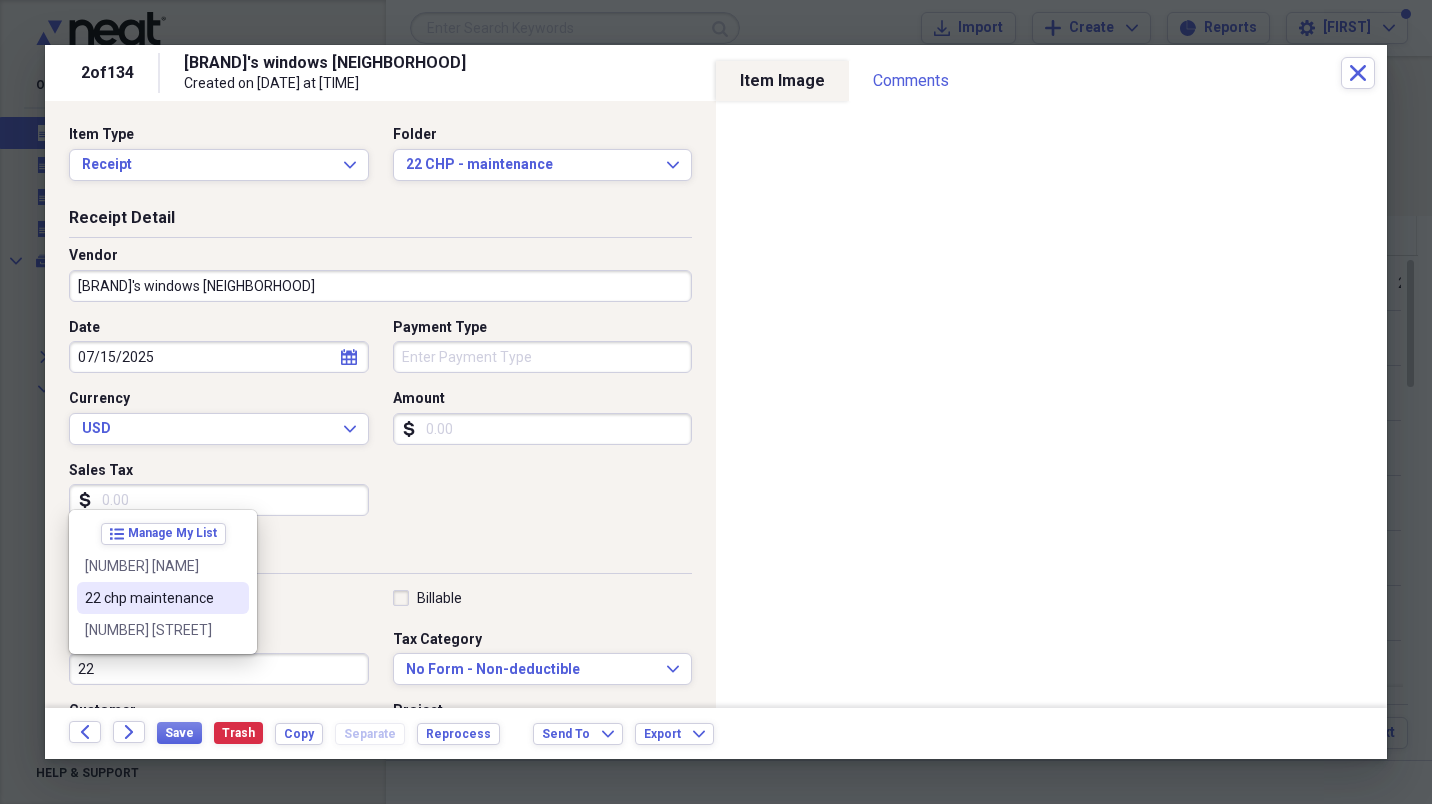 click on "22 chp maintenance" at bounding box center (151, 598) 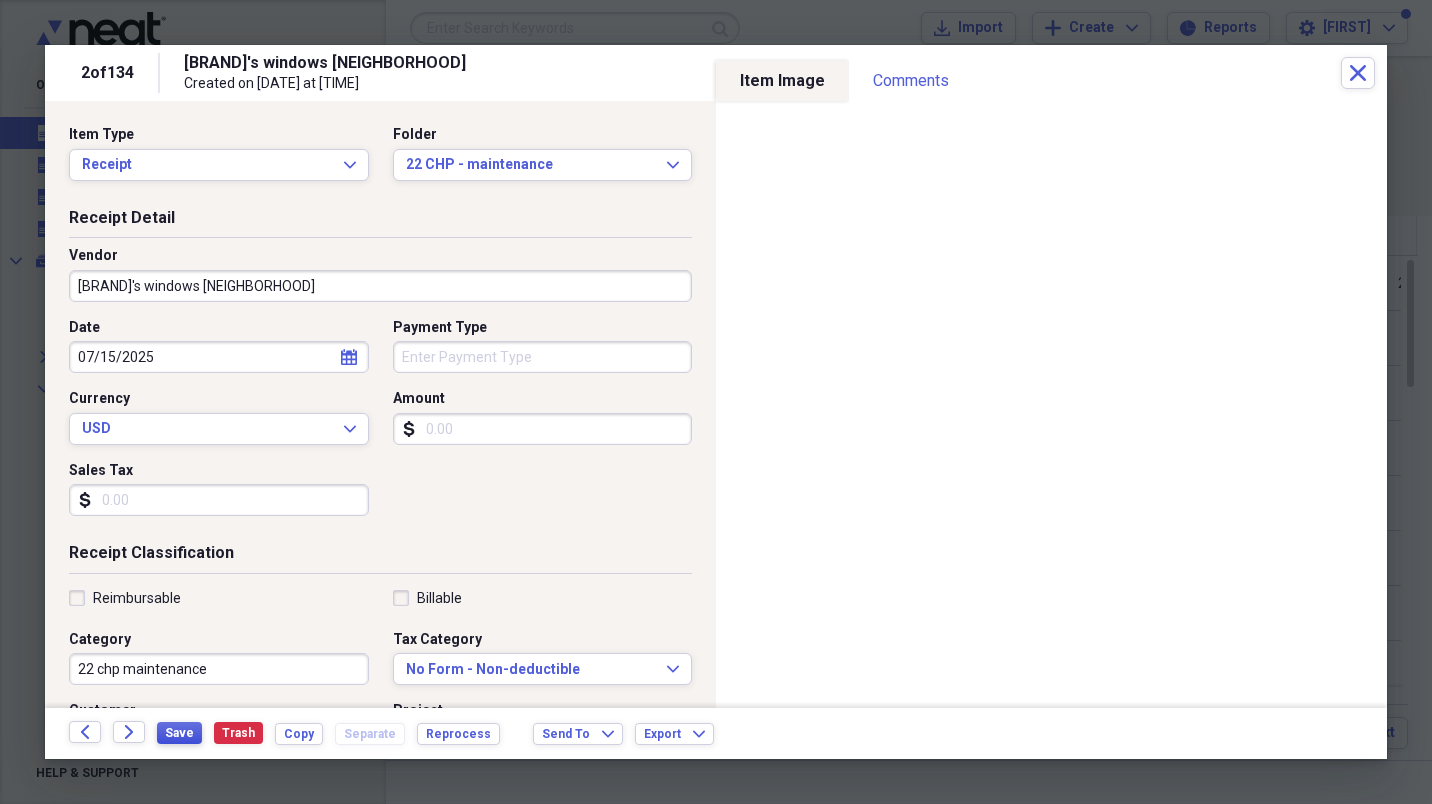 click on "Save" at bounding box center (179, 733) 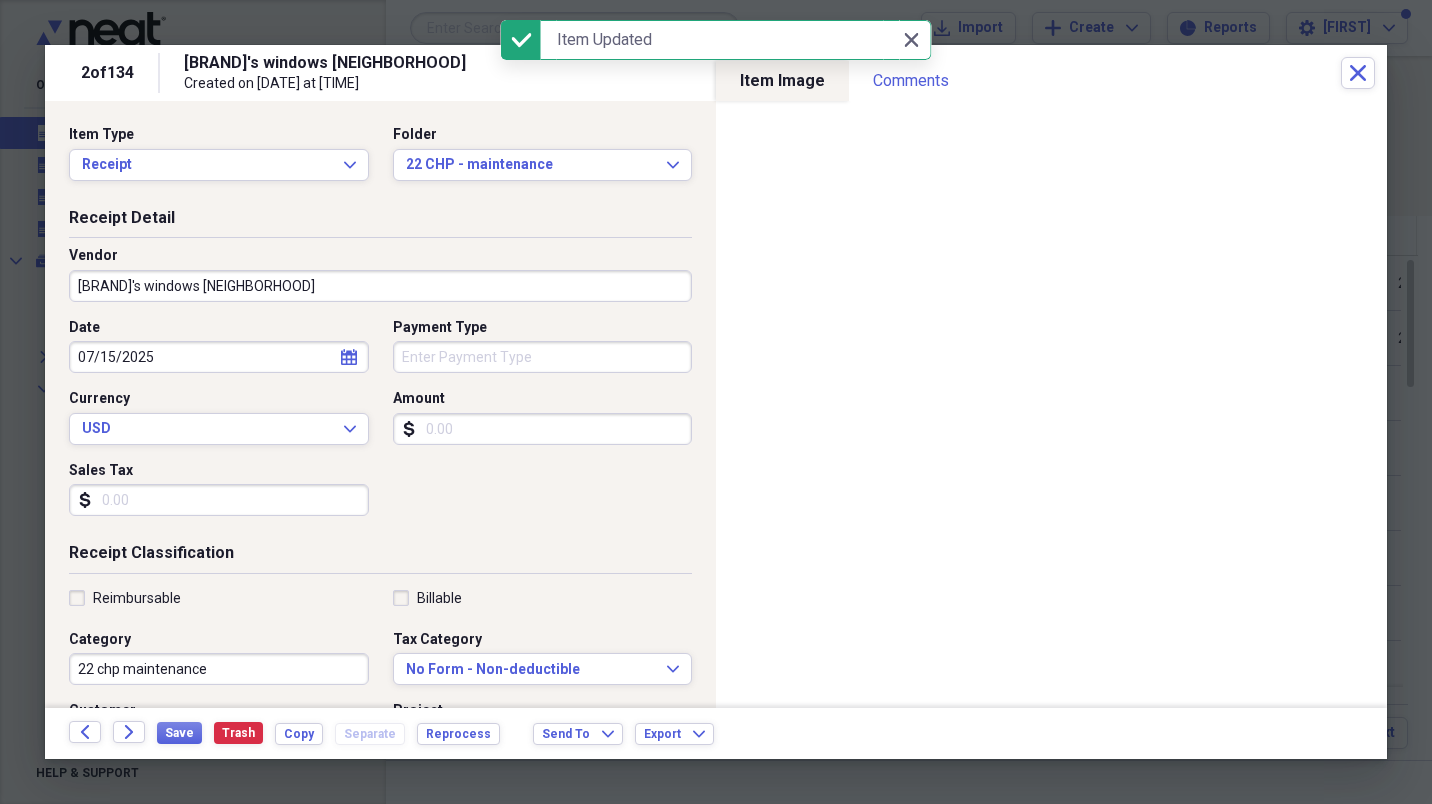 click on "Amount" at bounding box center [543, 429] 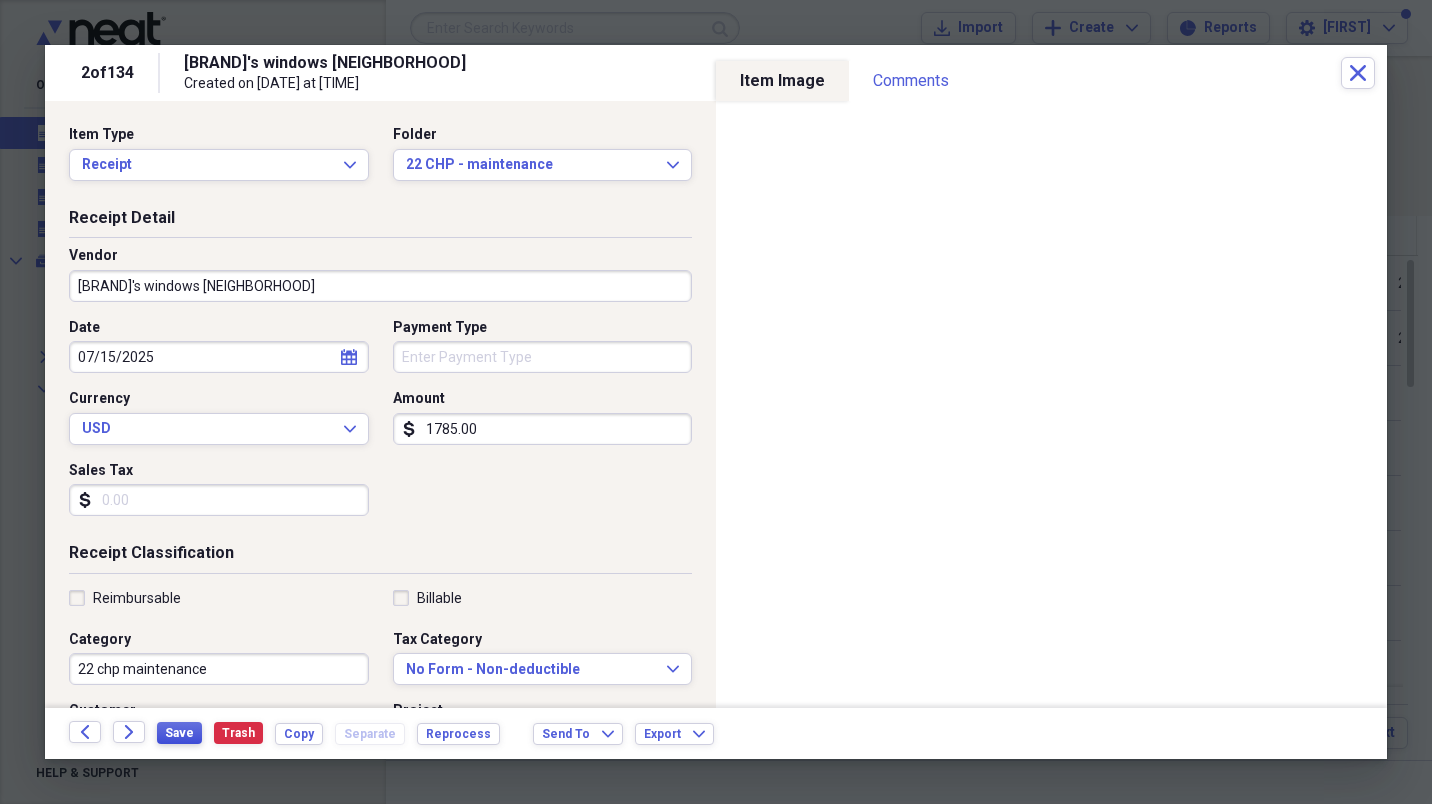 type on "1785.00" 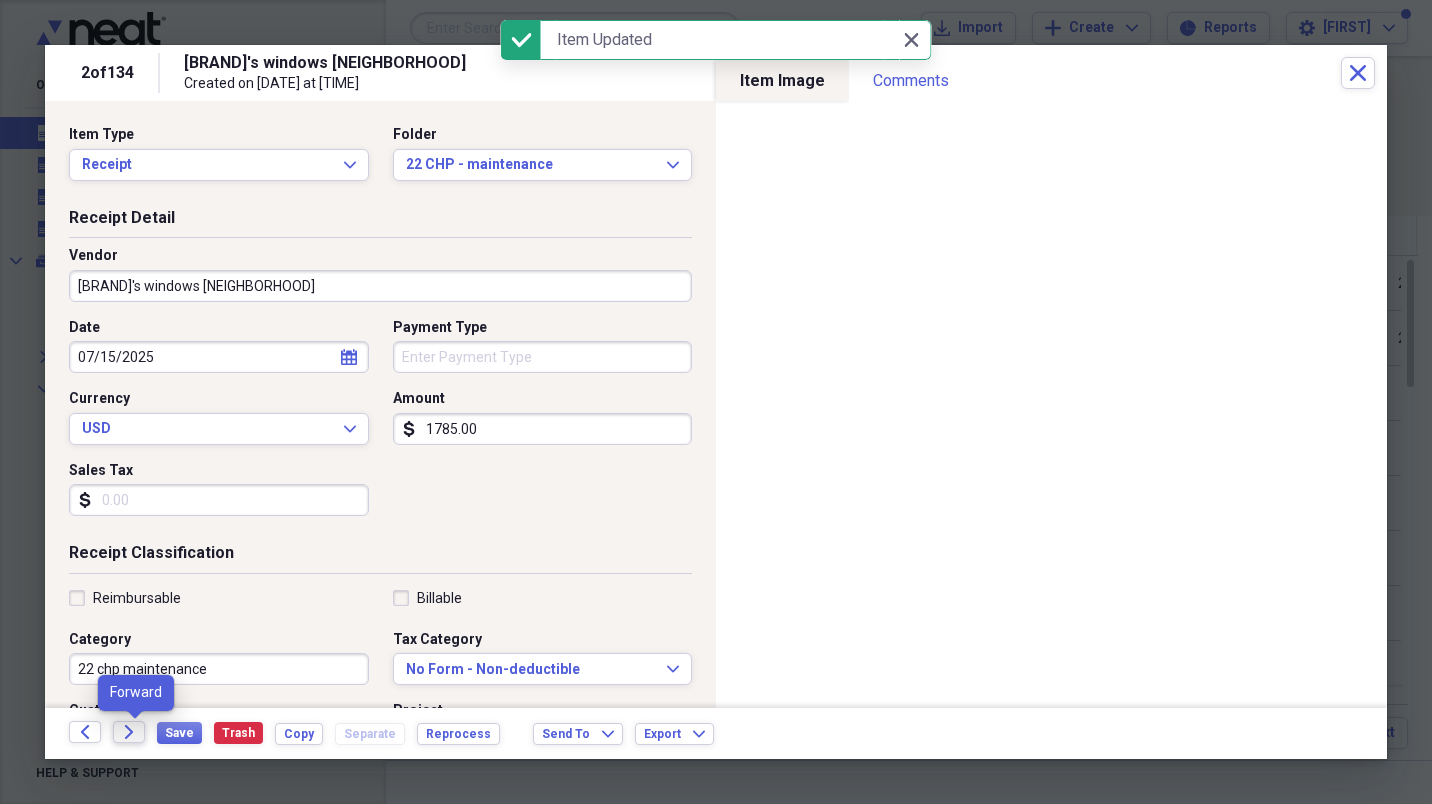 click on "Forward" 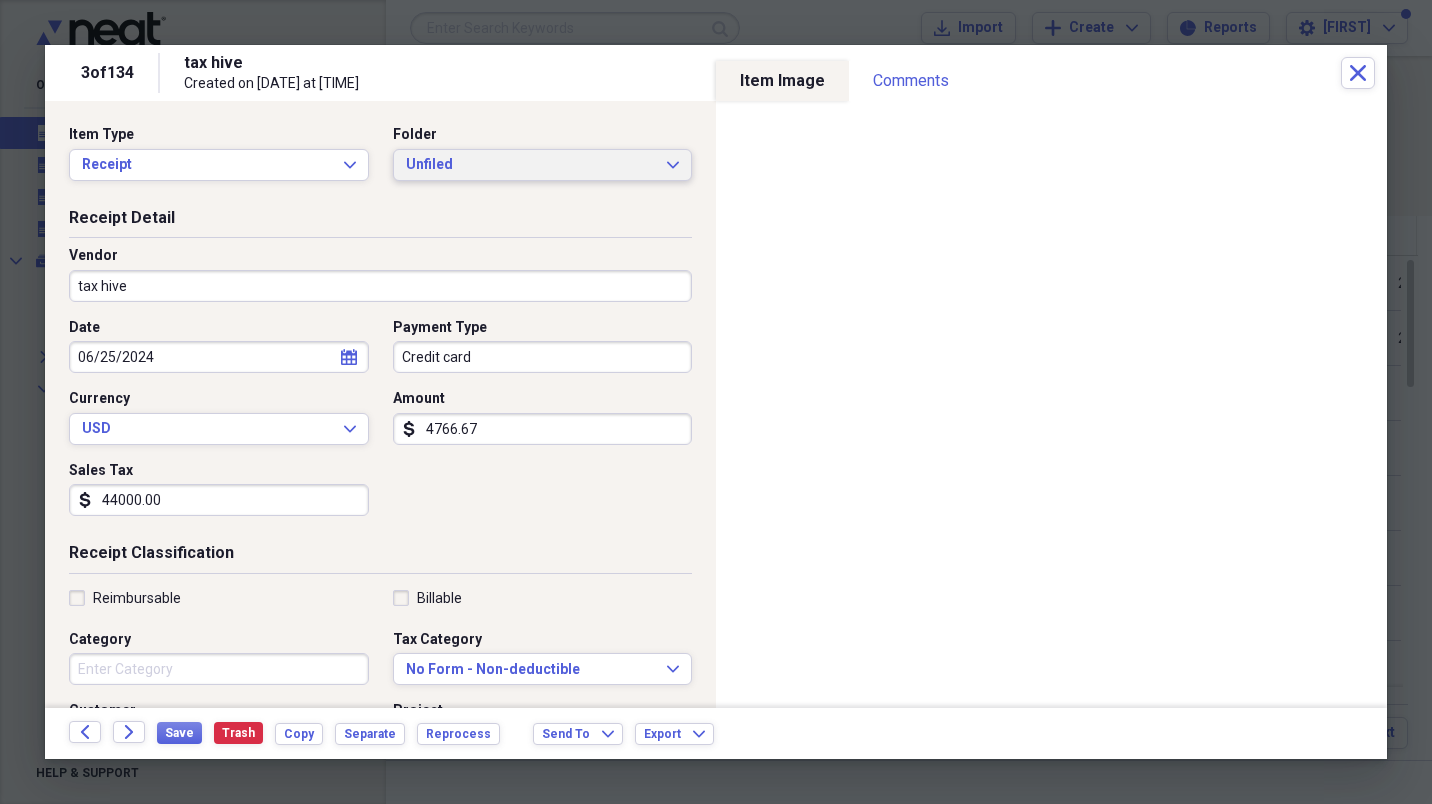 click on "Unfiled" at bounding box center [531, 165] 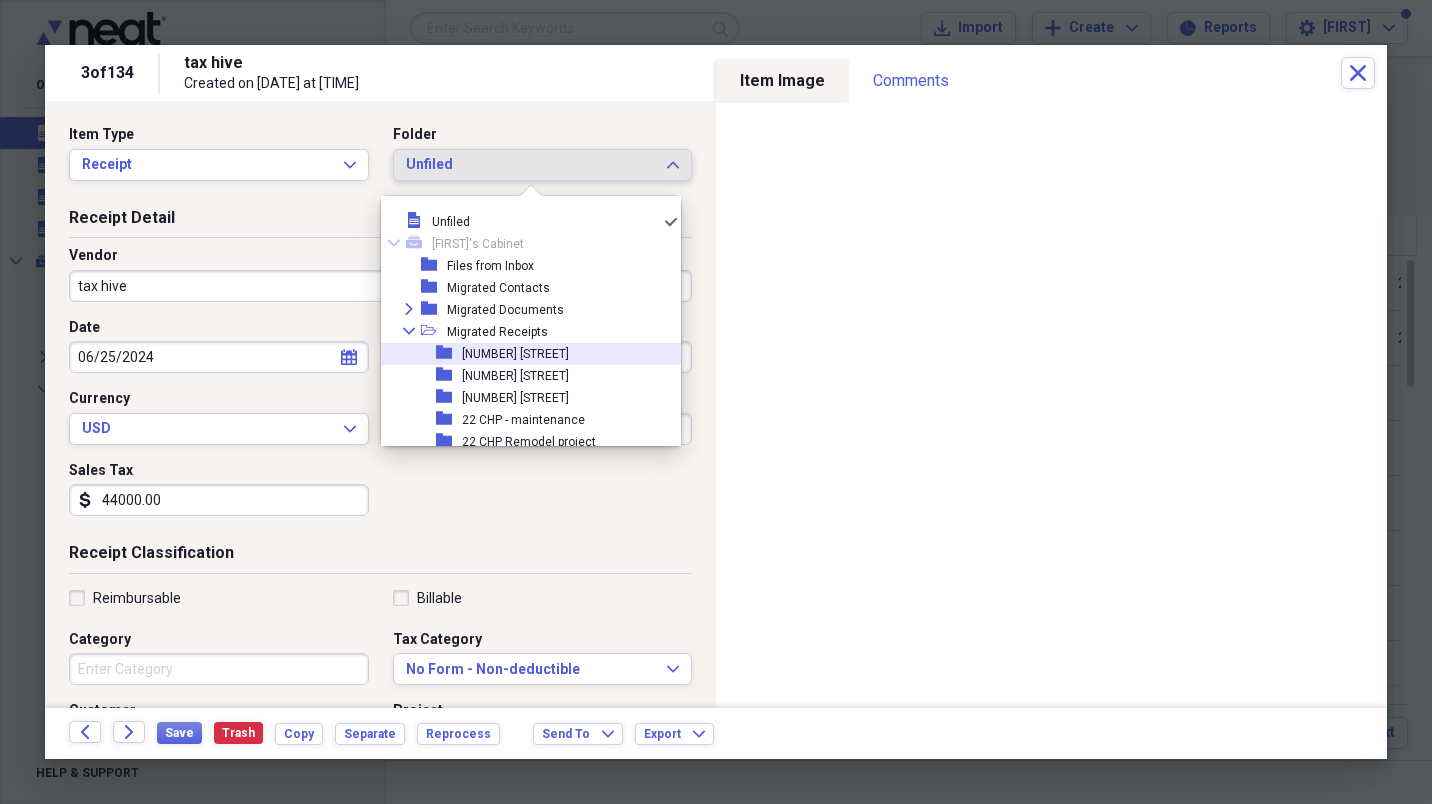 scroll, scrollTop: 218, scrollLeft: 0, axis: vertical 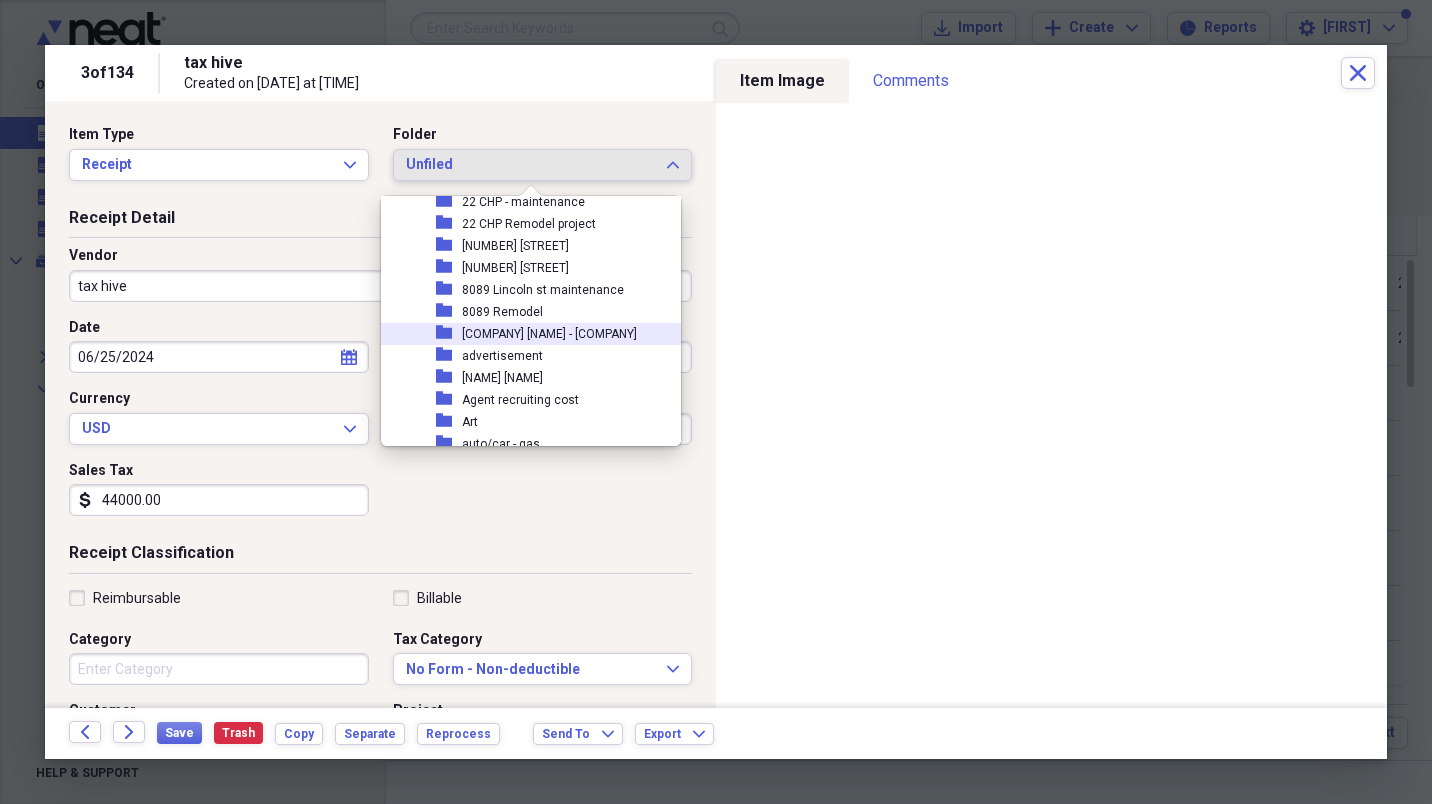 click on "[COMPANY] [NAME] - [COMPANY]" at bounding box center (549, 334) 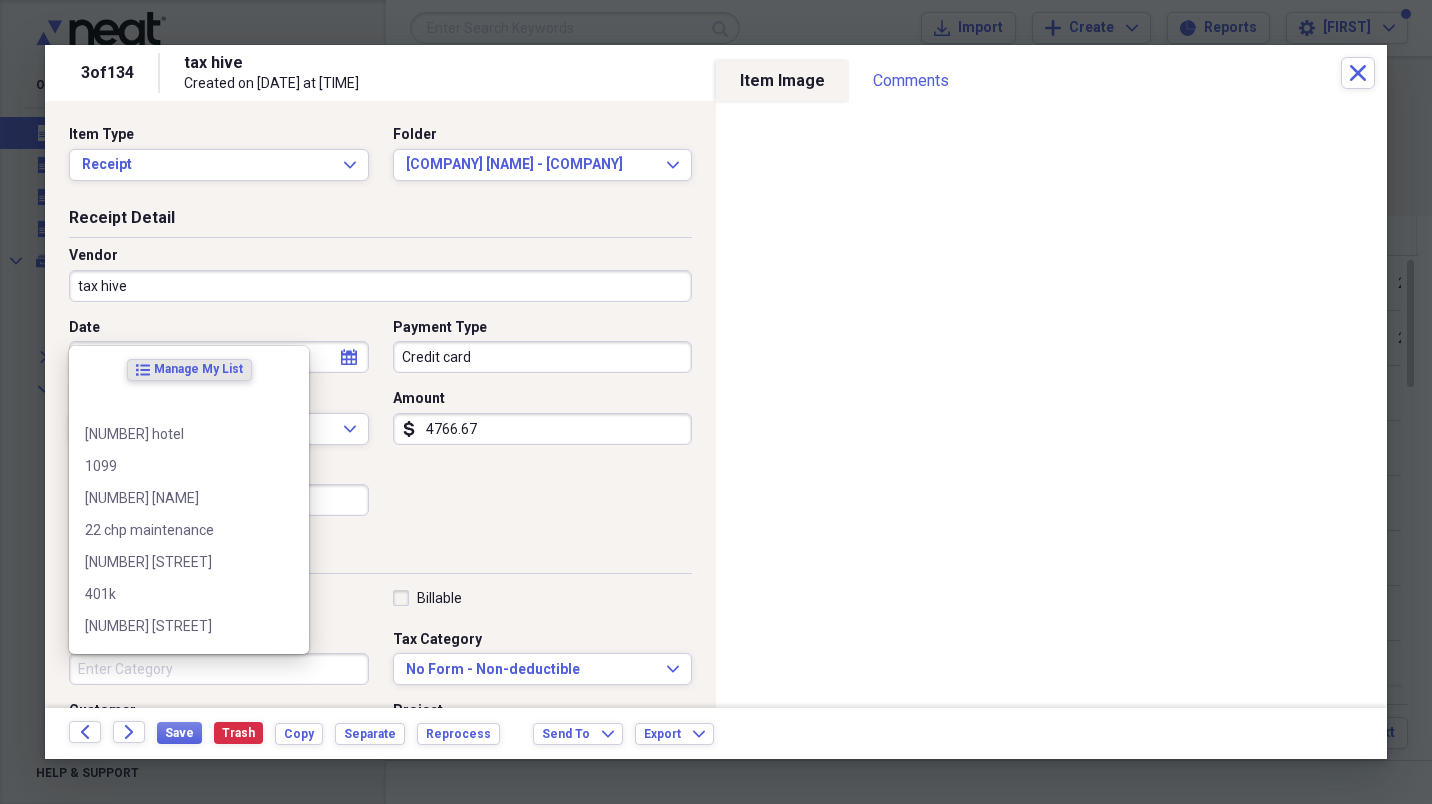 click on "Category" at bounding box center (219, 669) 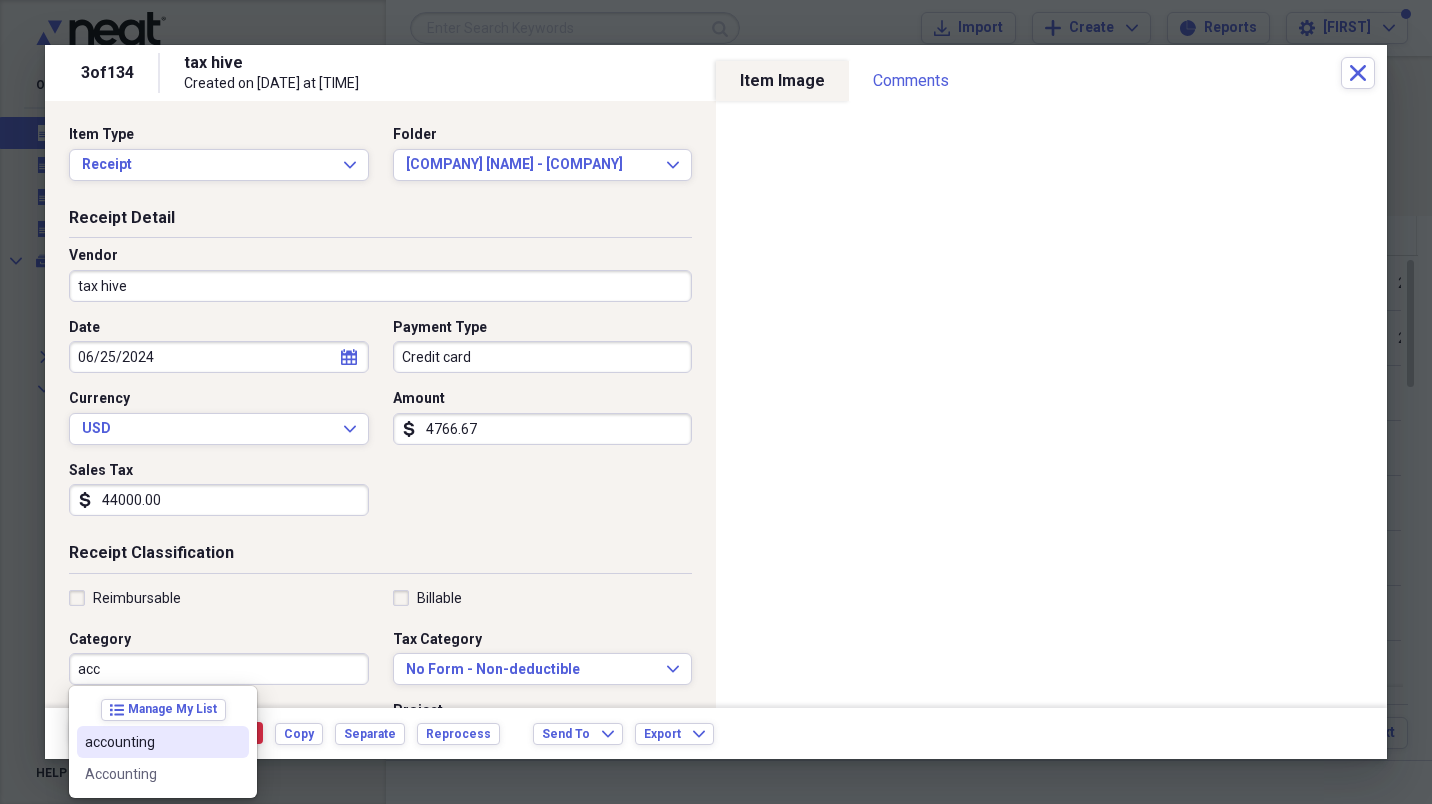 click on "accounting" at bounding box center (151, 742) 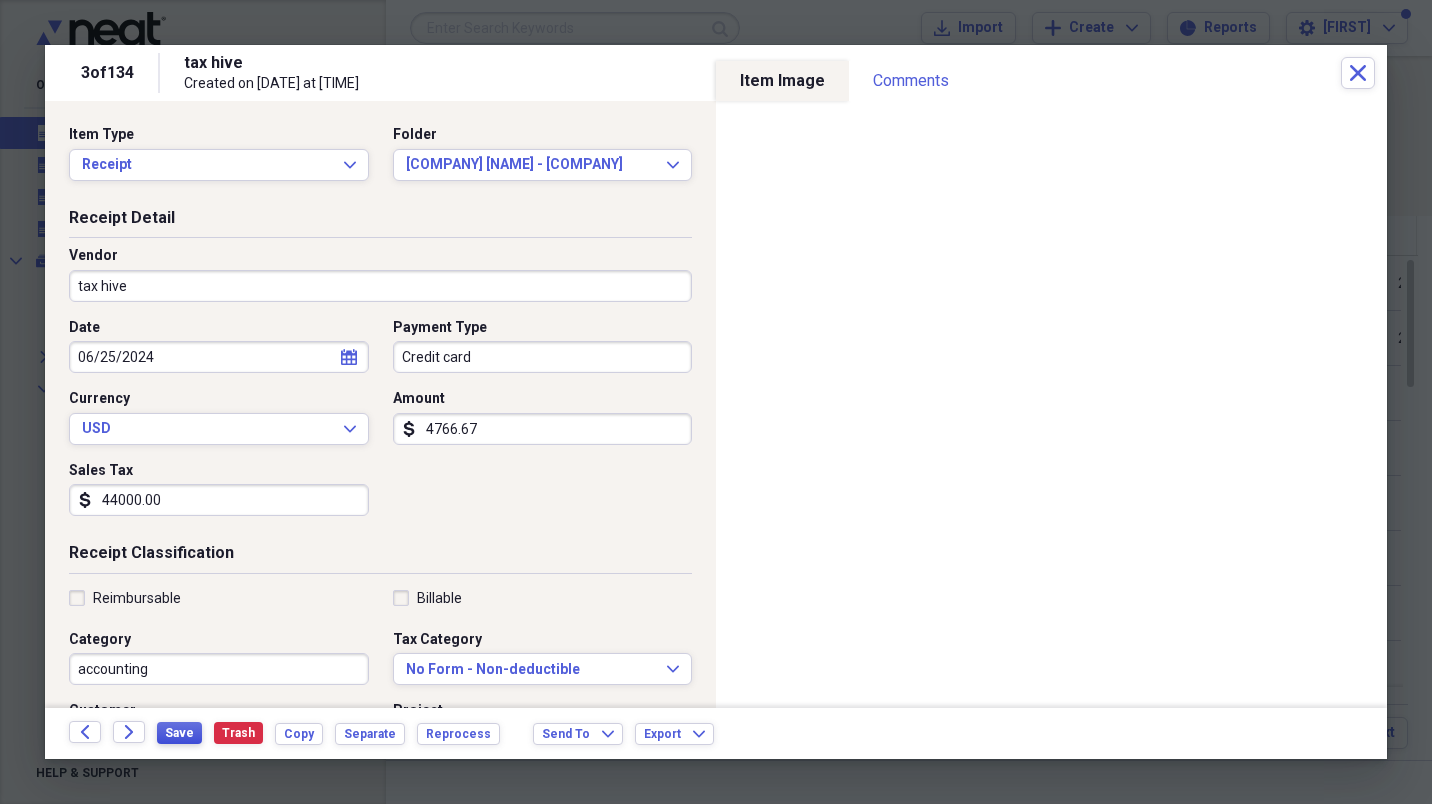 click on "Save" at bounding box center [179, 733] 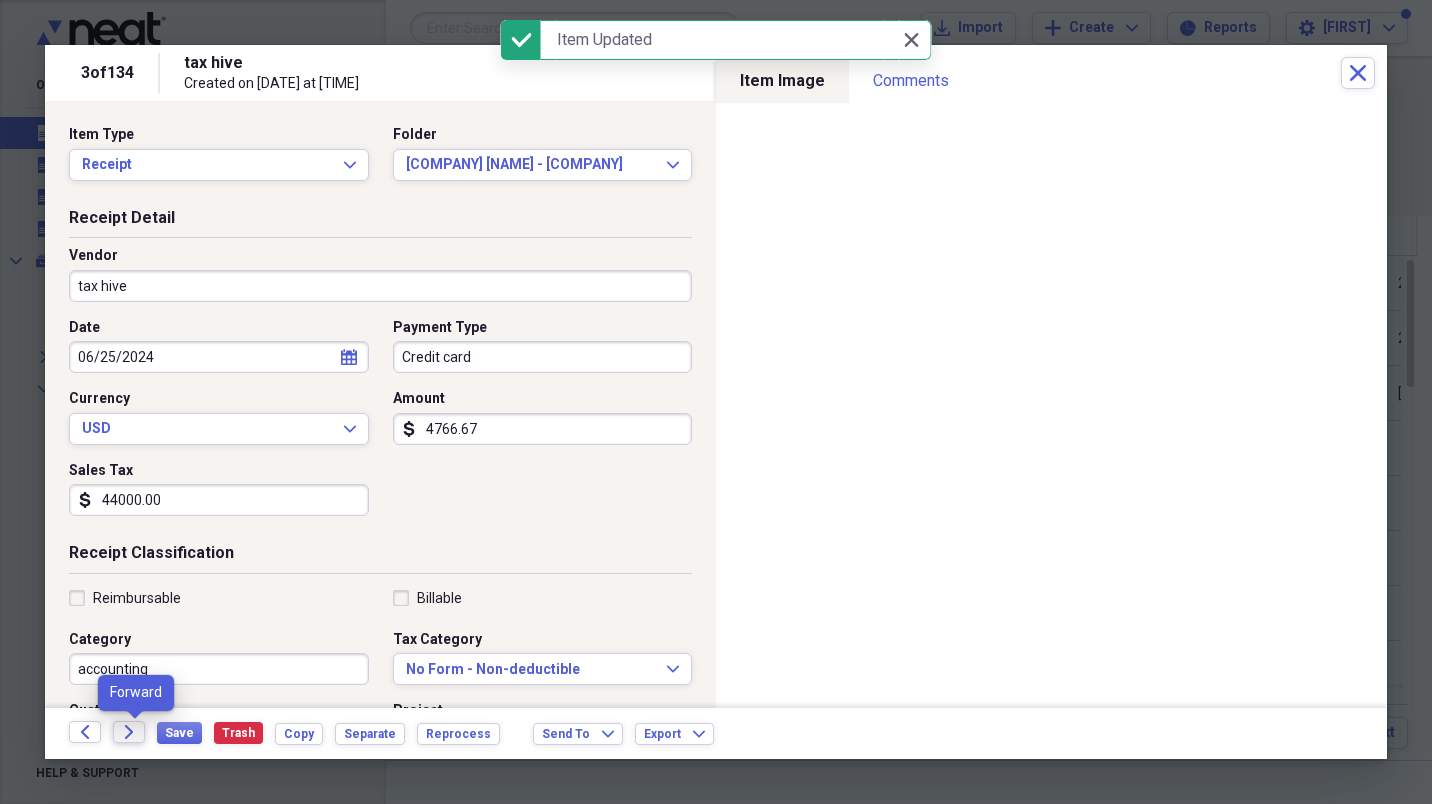 click 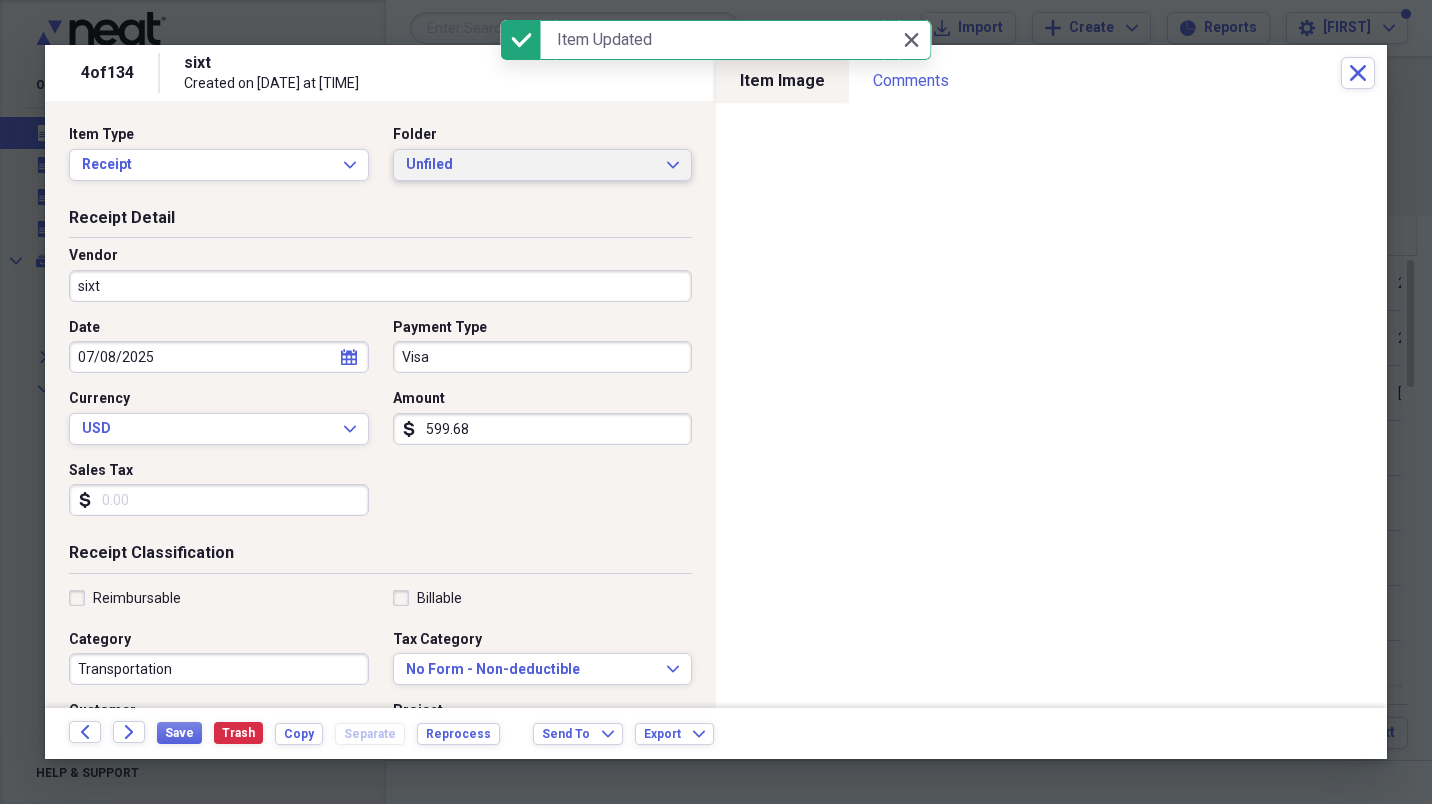 click on "Unfiled" at bounding box center (531, 165) 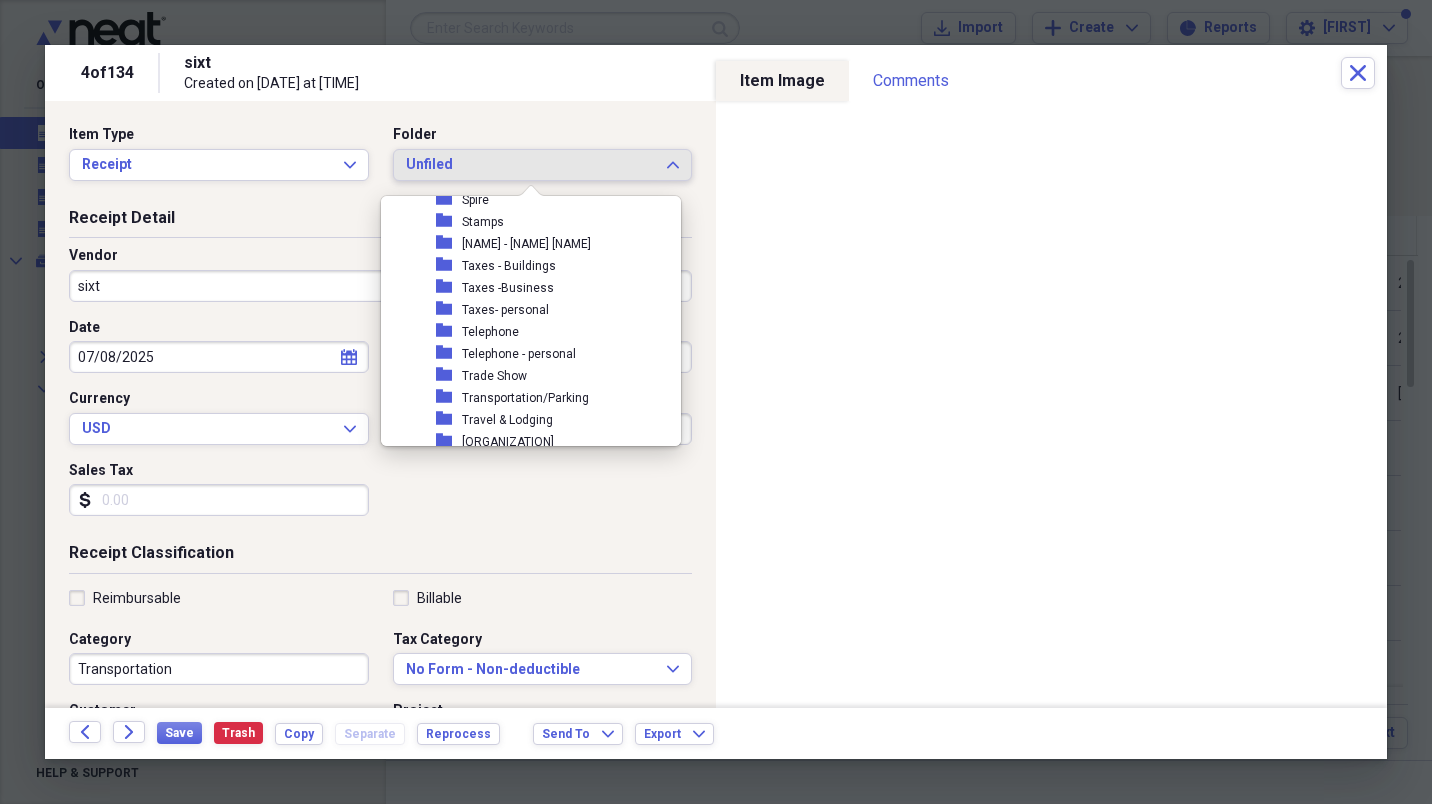 scroll, scrollTop: 2331, scrollLeft: 0, axis: vertical 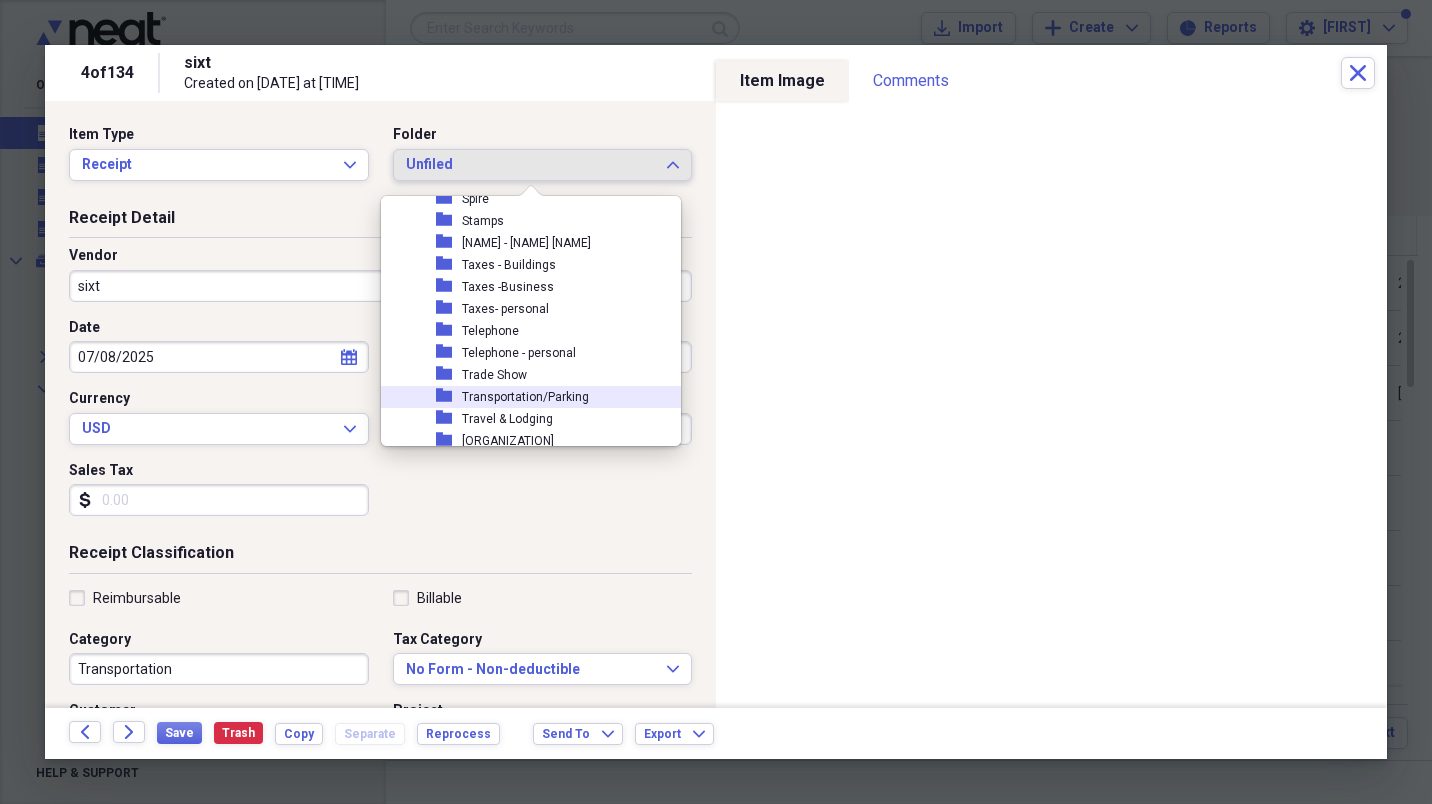 click on "Transportation/Parking" at bounding box center (525, 397) 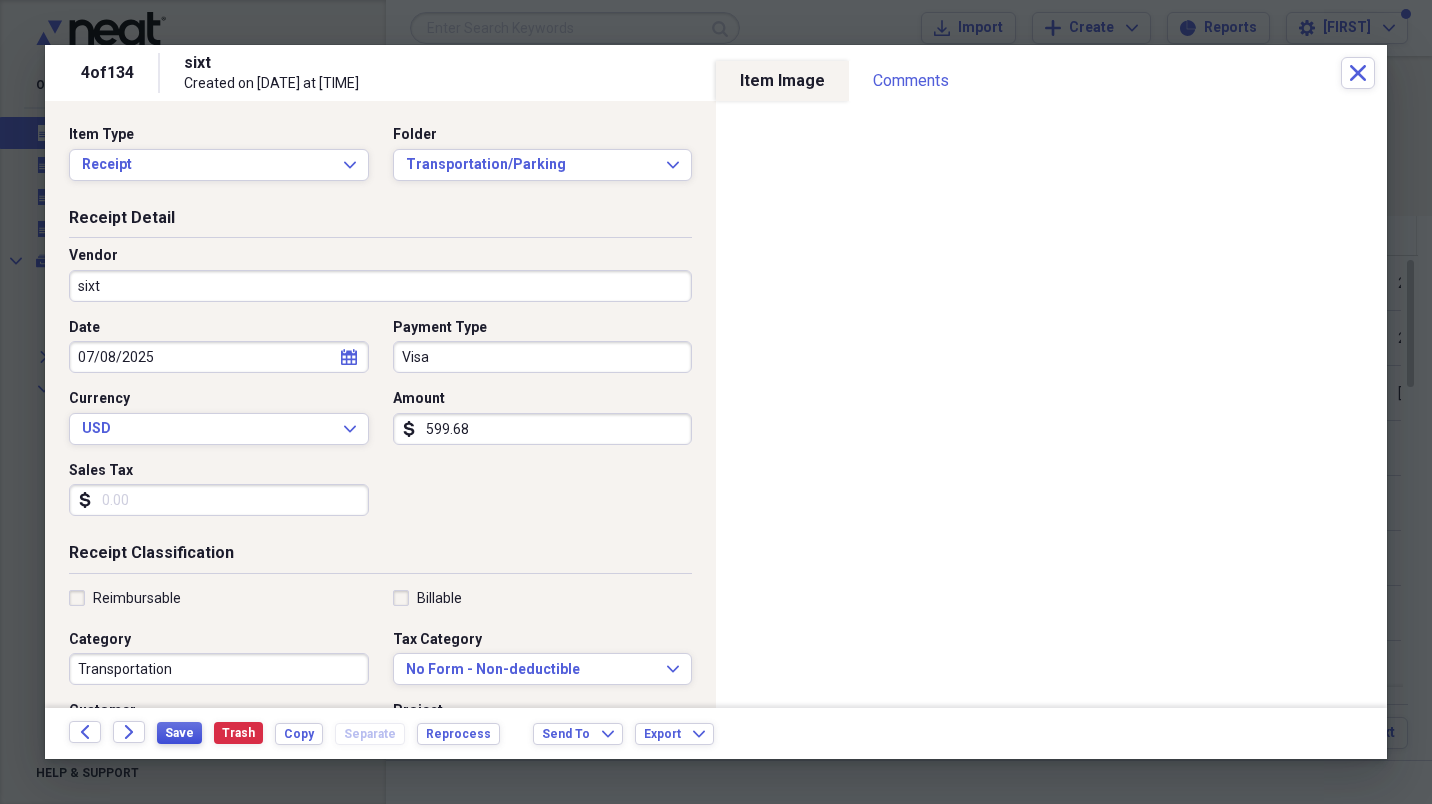 click on "Save" at bounding box center [179, 733] 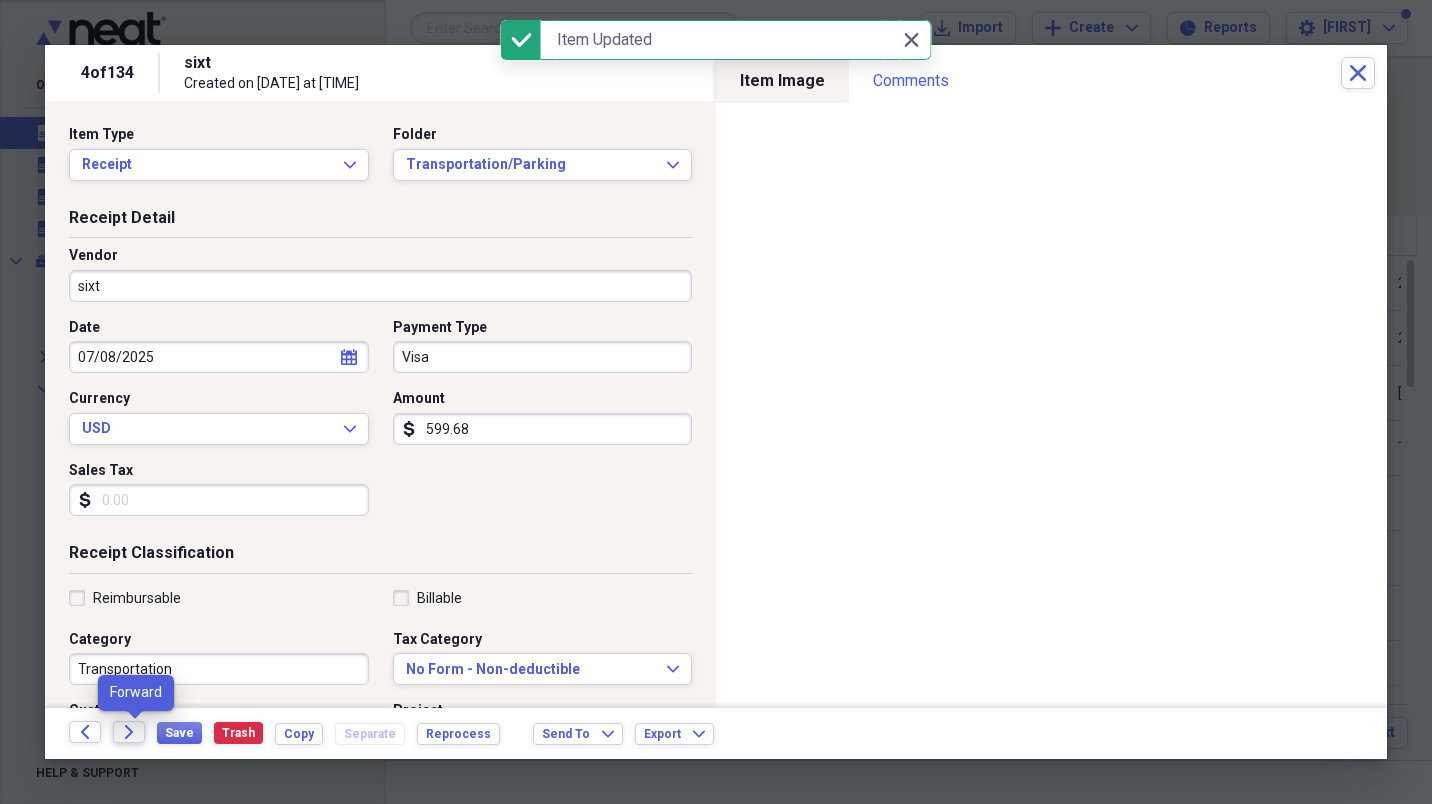 click on "Forward" at bounding box center [129, 732] 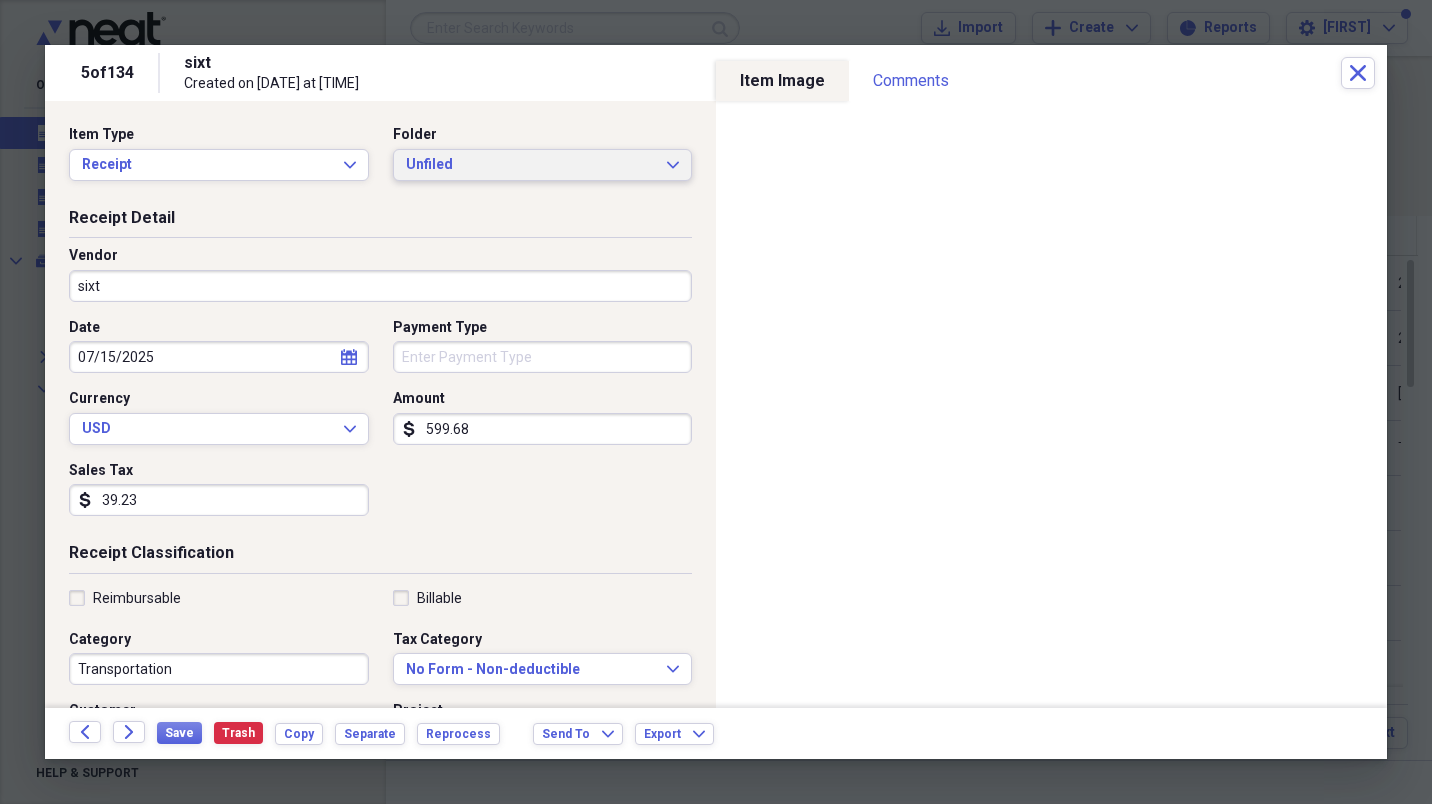 click on "Unfiled" at bounding box center [531, 165] 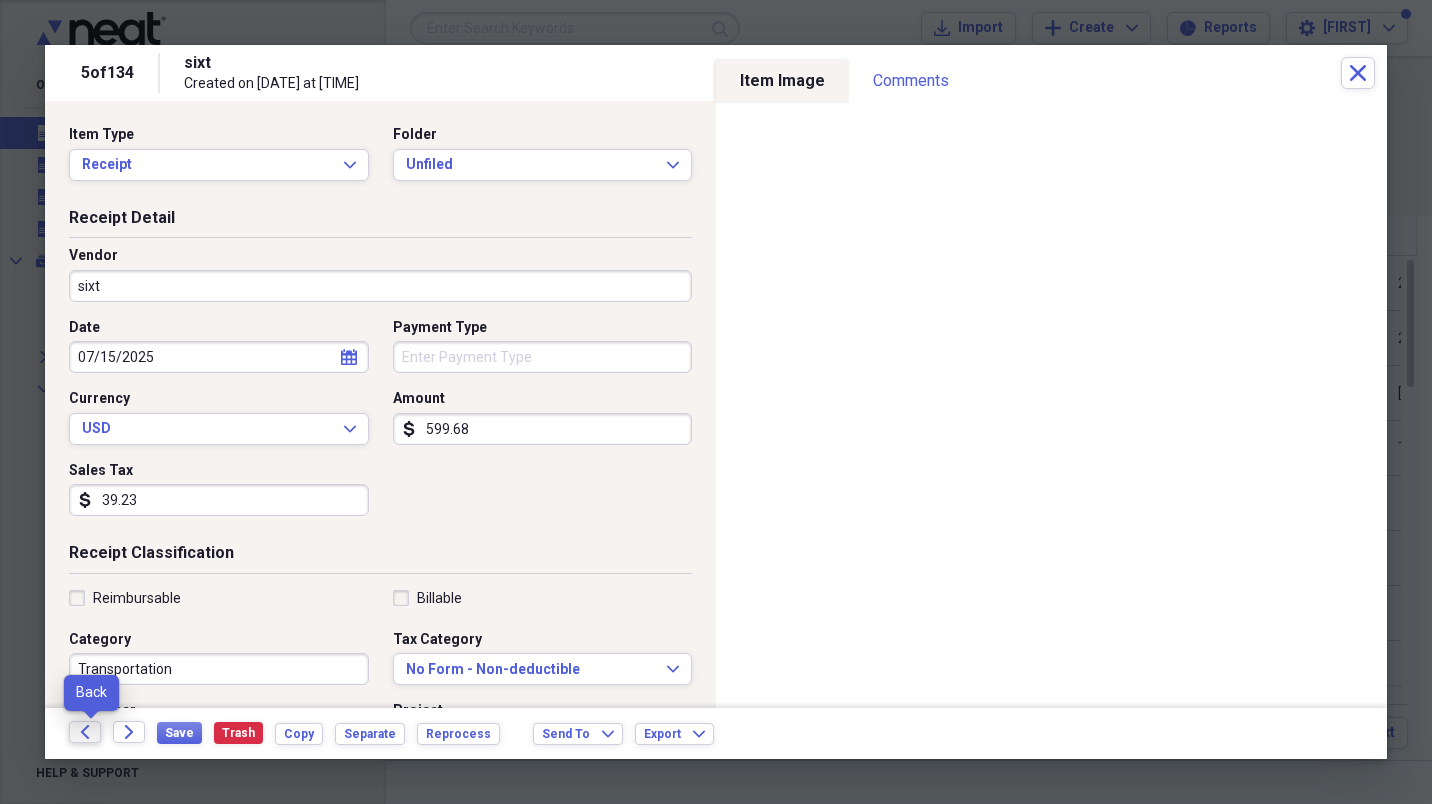 click on "Back" 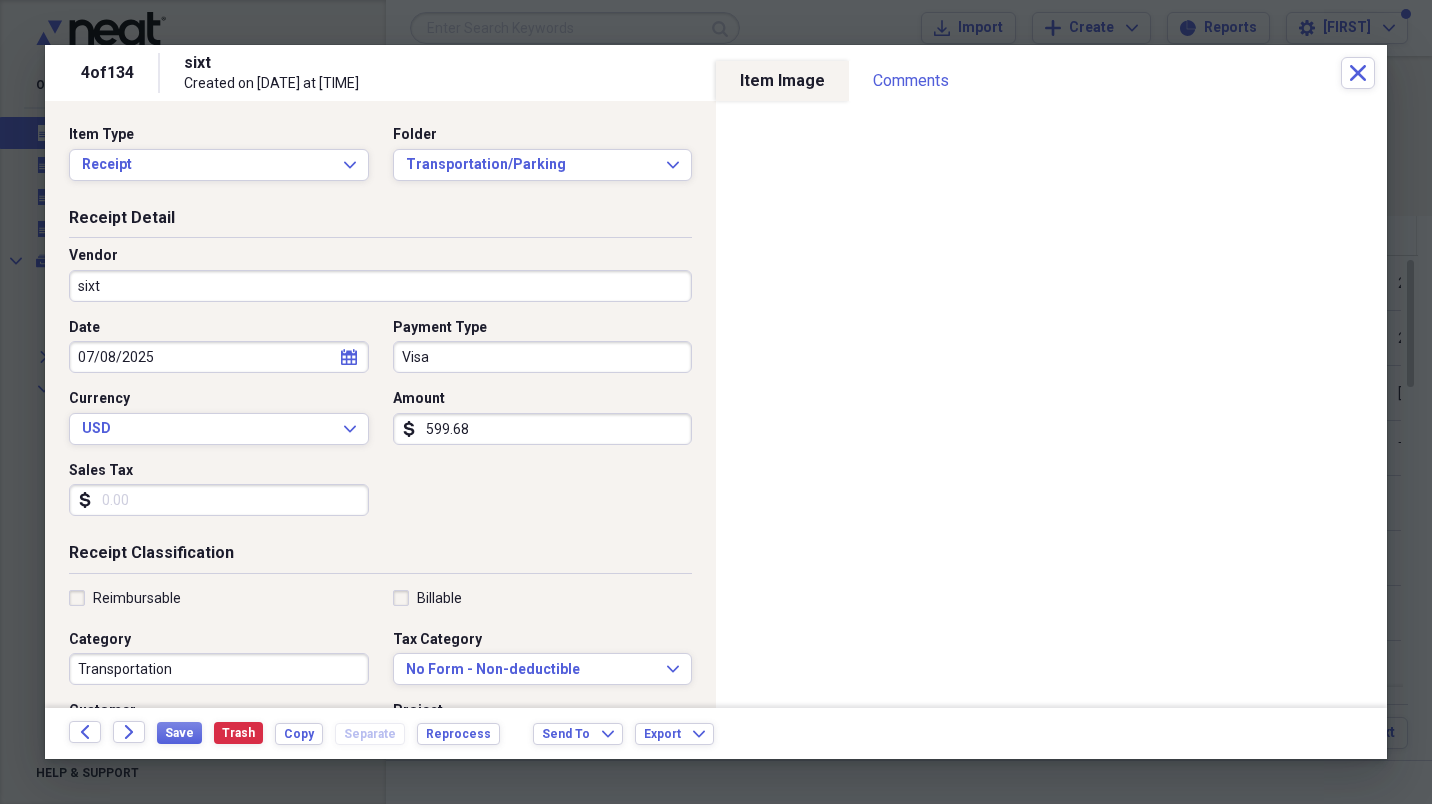 click on "599.68" at bounding box center (543, 429) 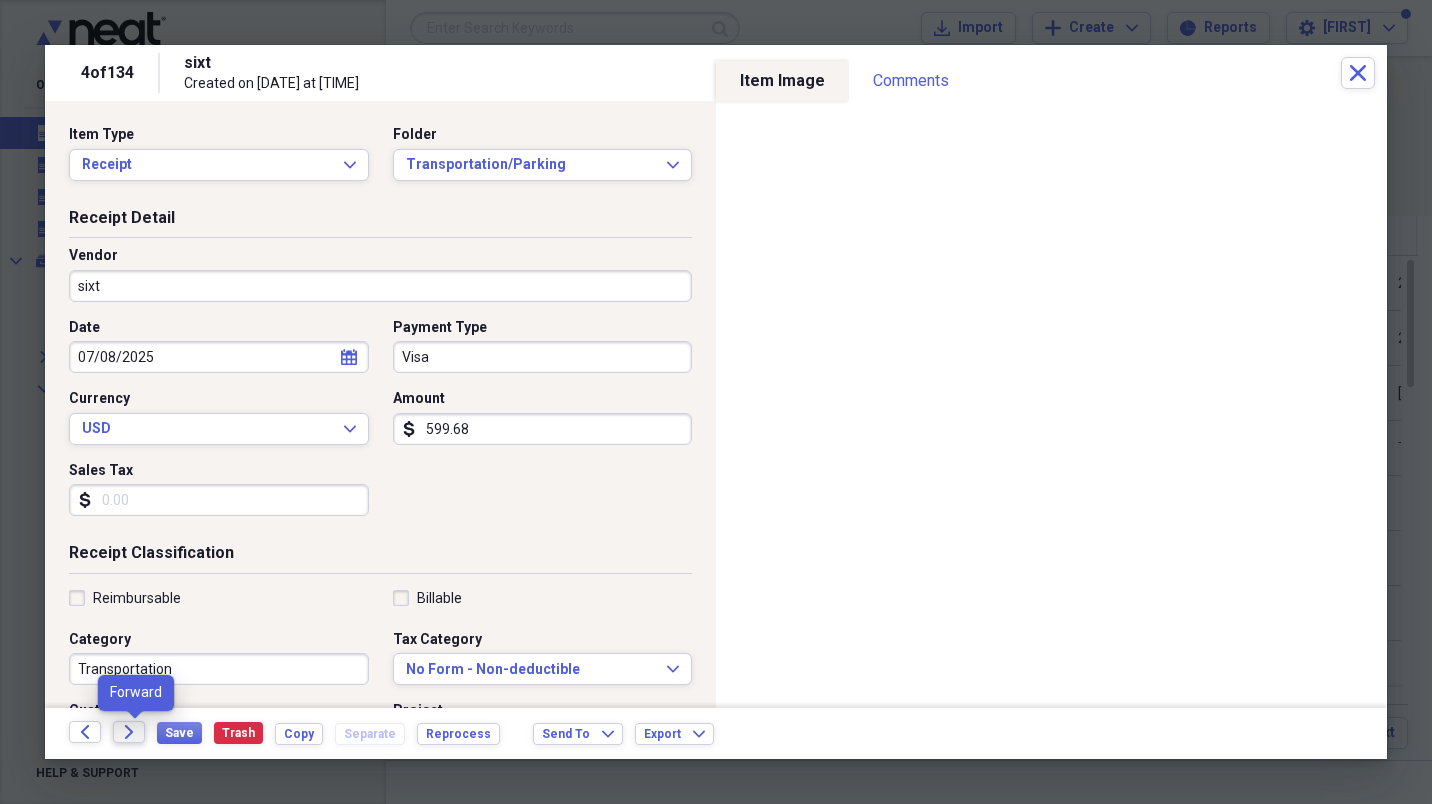 click on "Forward" at bounding box center [129, 732] 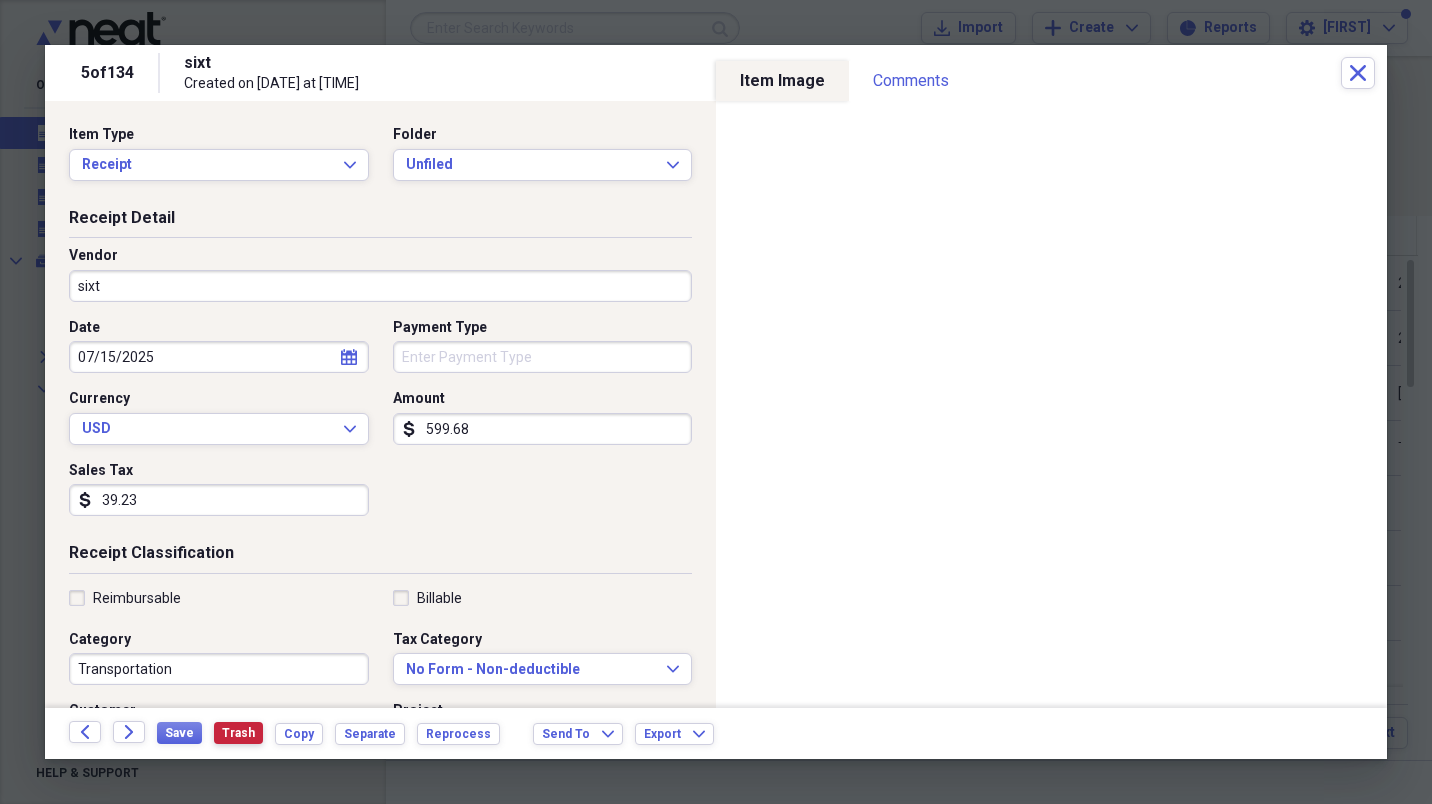 click on "Trash" at bounding box center (238, 733) 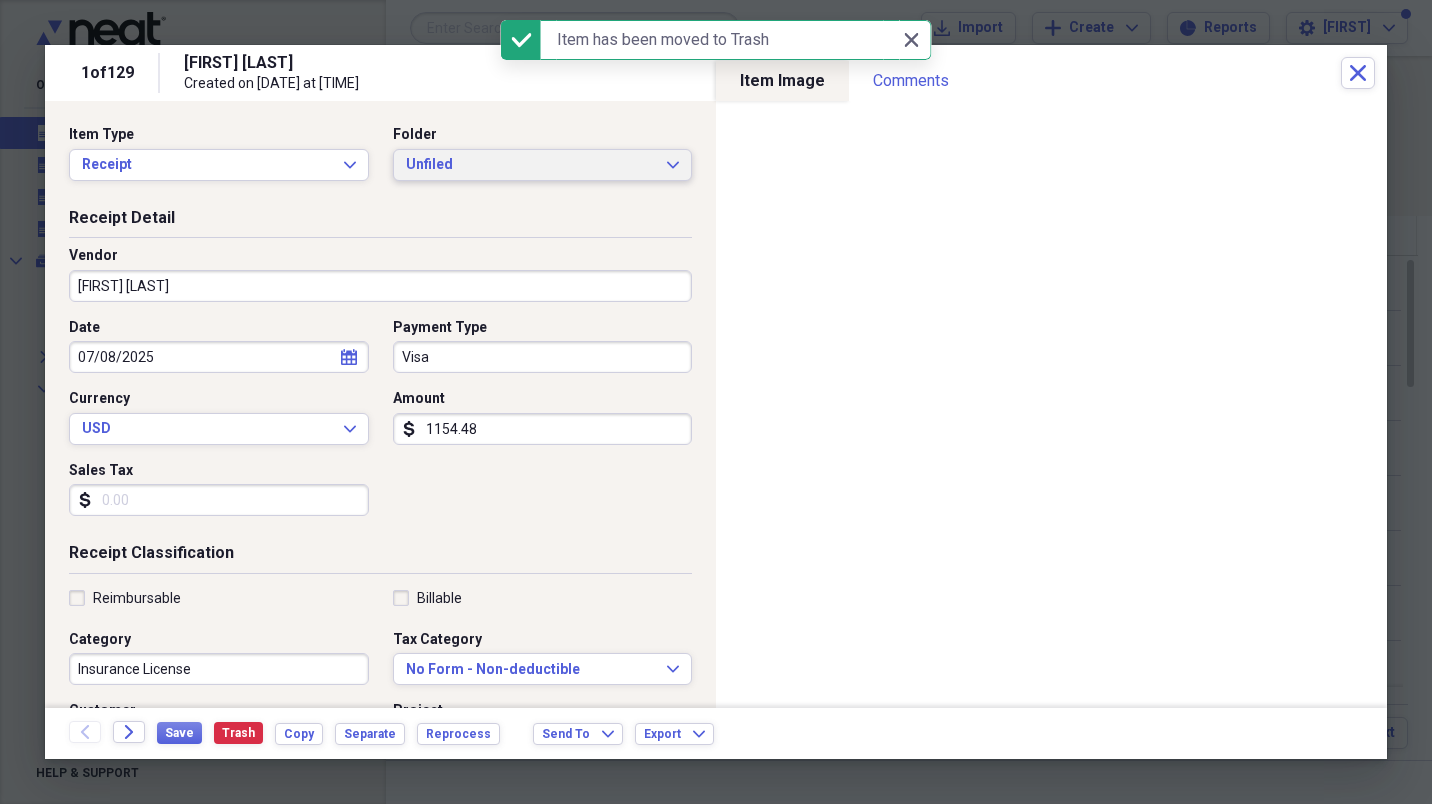 click on "Unfiled" at bounding box center [531, 165] 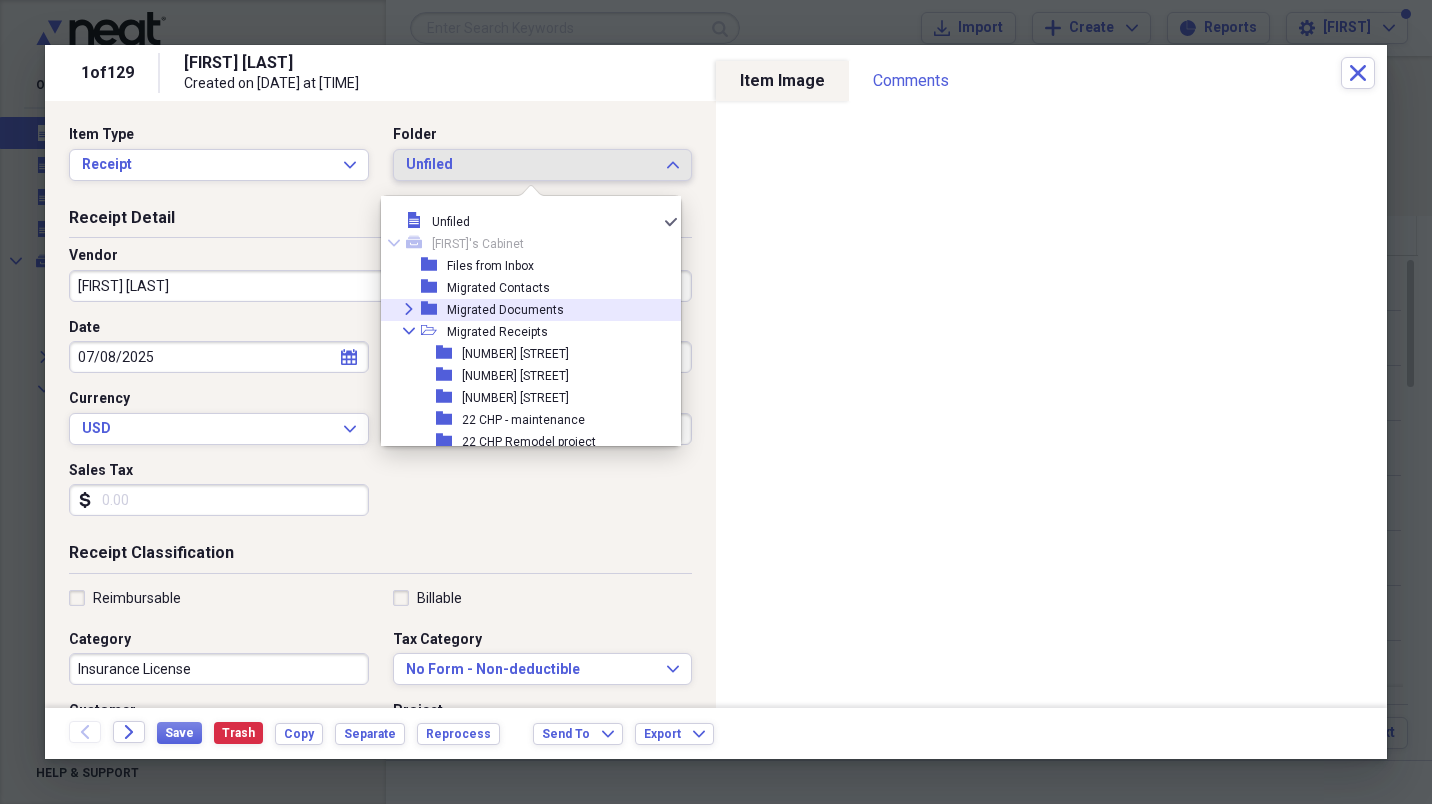 scroll, scrollTop: 218, scrollLeft: 0, axis: vertical 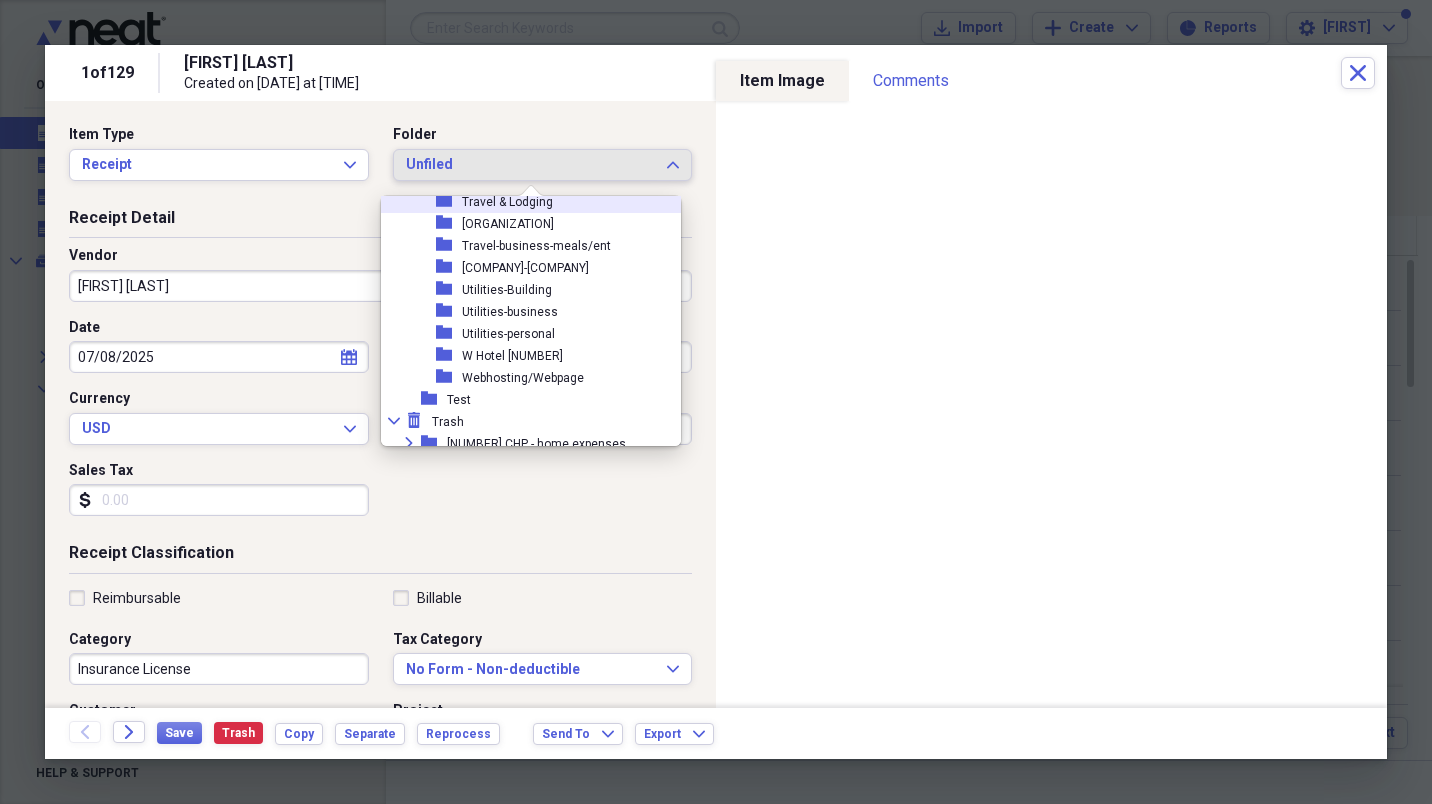 click on "folder Travel & Lodging" at bounding box center [523, 202] 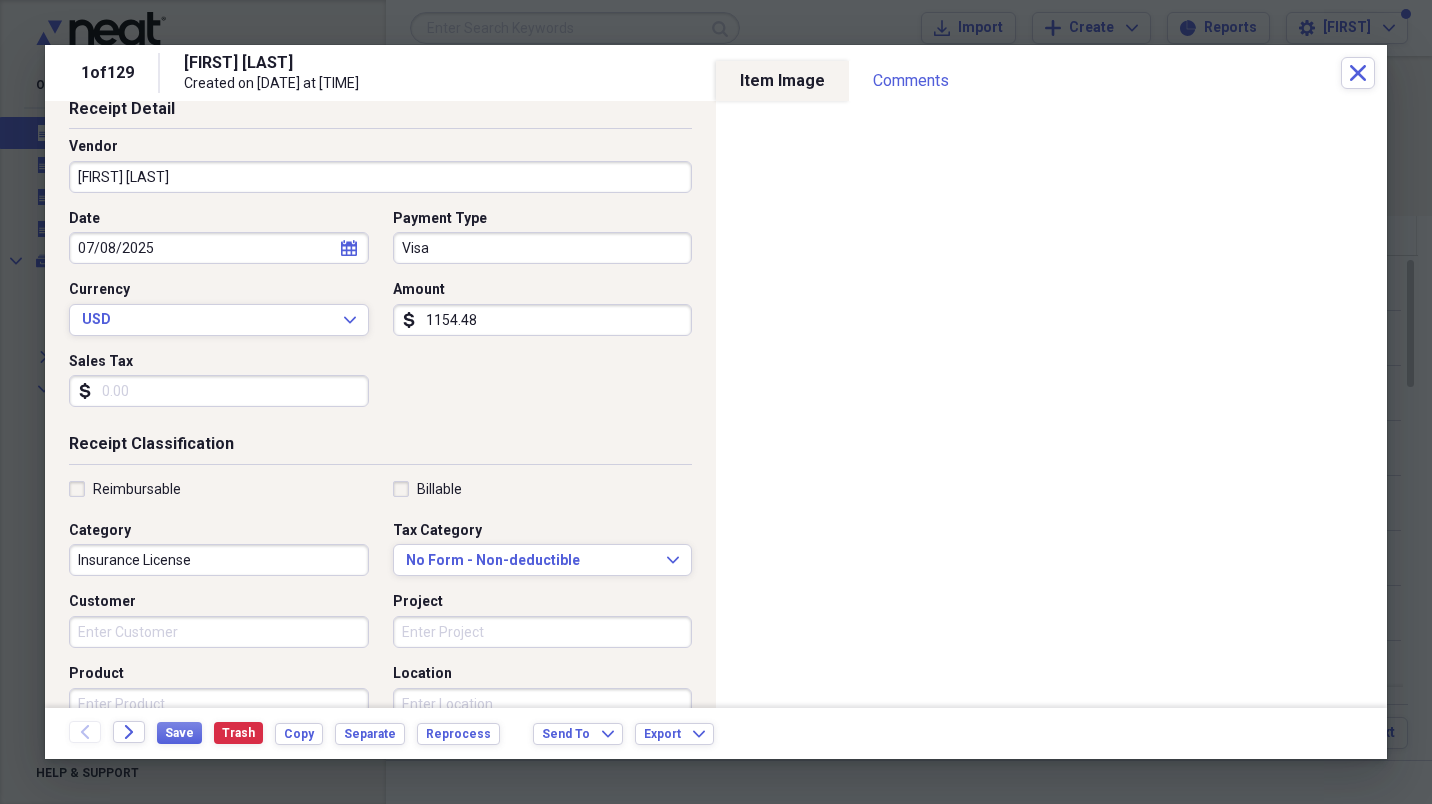 scroll, scrollTop: 120, scrollLeft: 0, axis: vertical 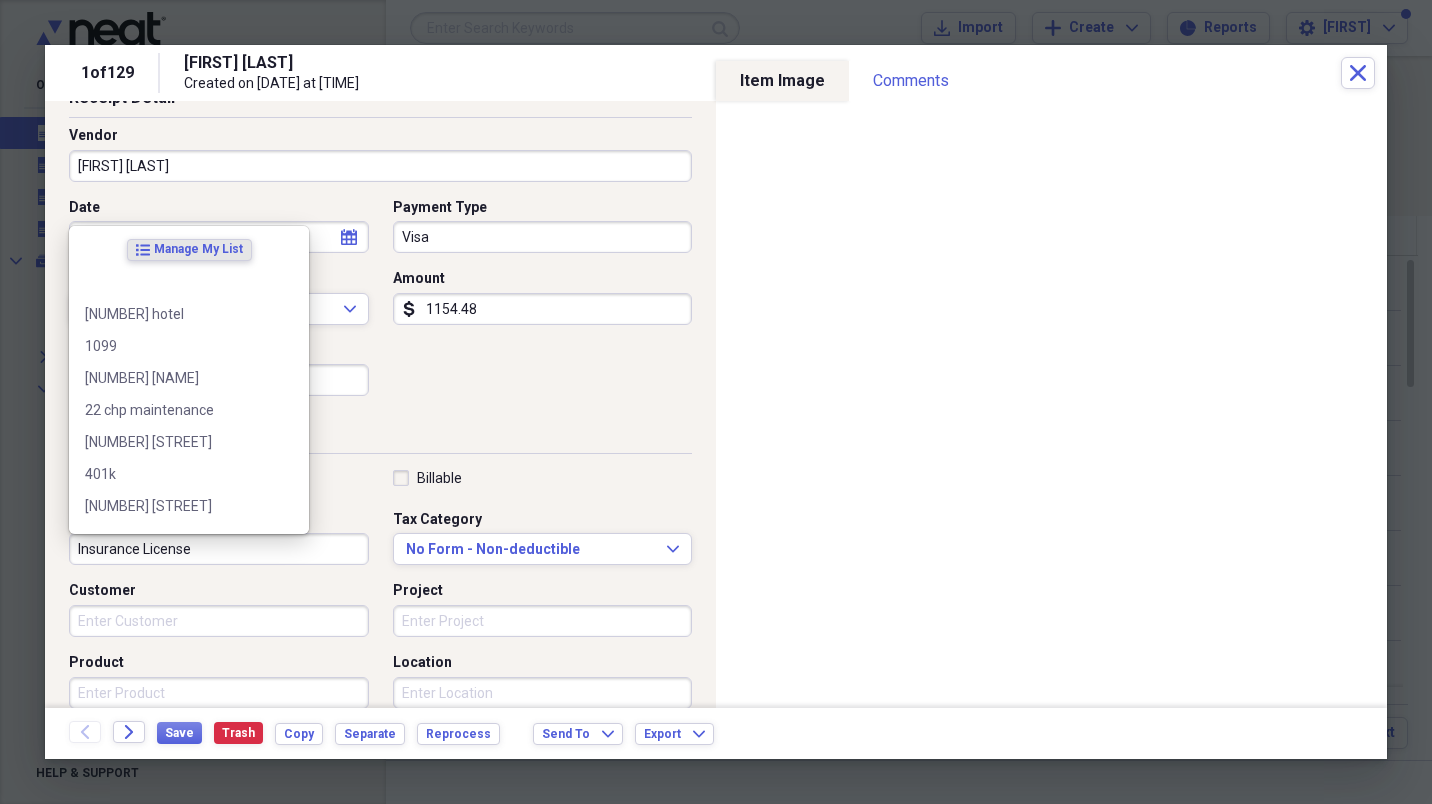 click on "Insurance License" at bounding box center [219, 549] 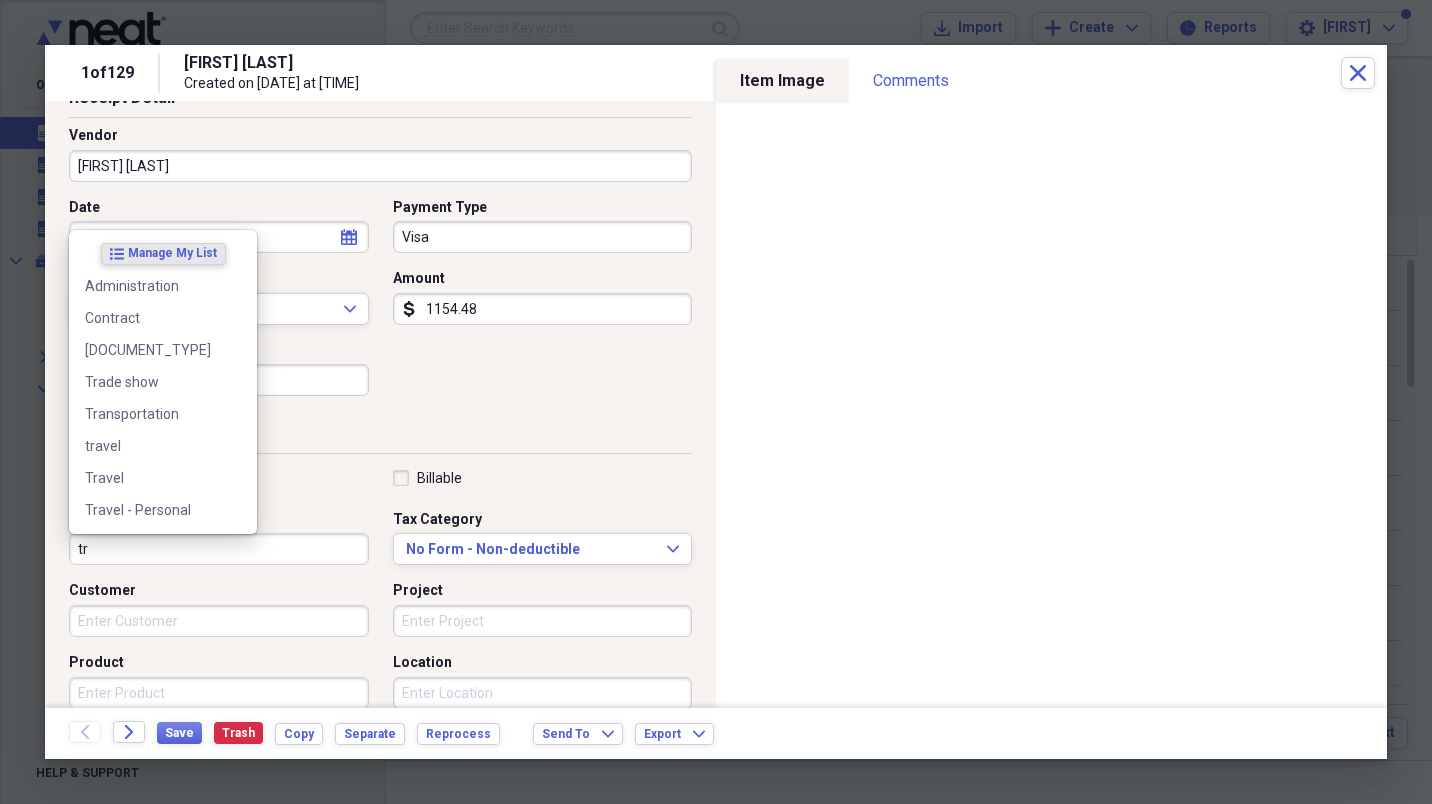 type on "t" 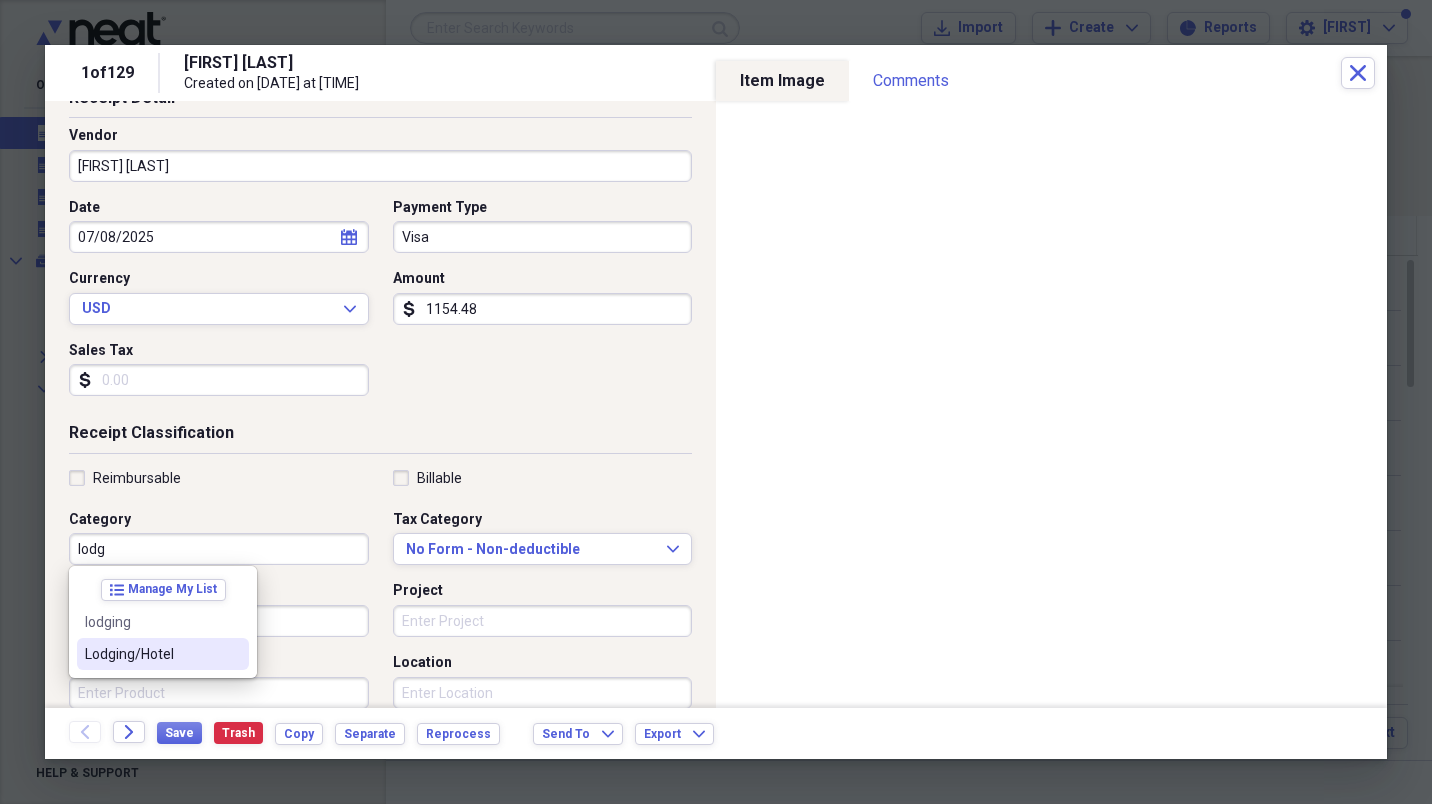 click on "Lodging/Hotel" at bounding box center [163, 654] 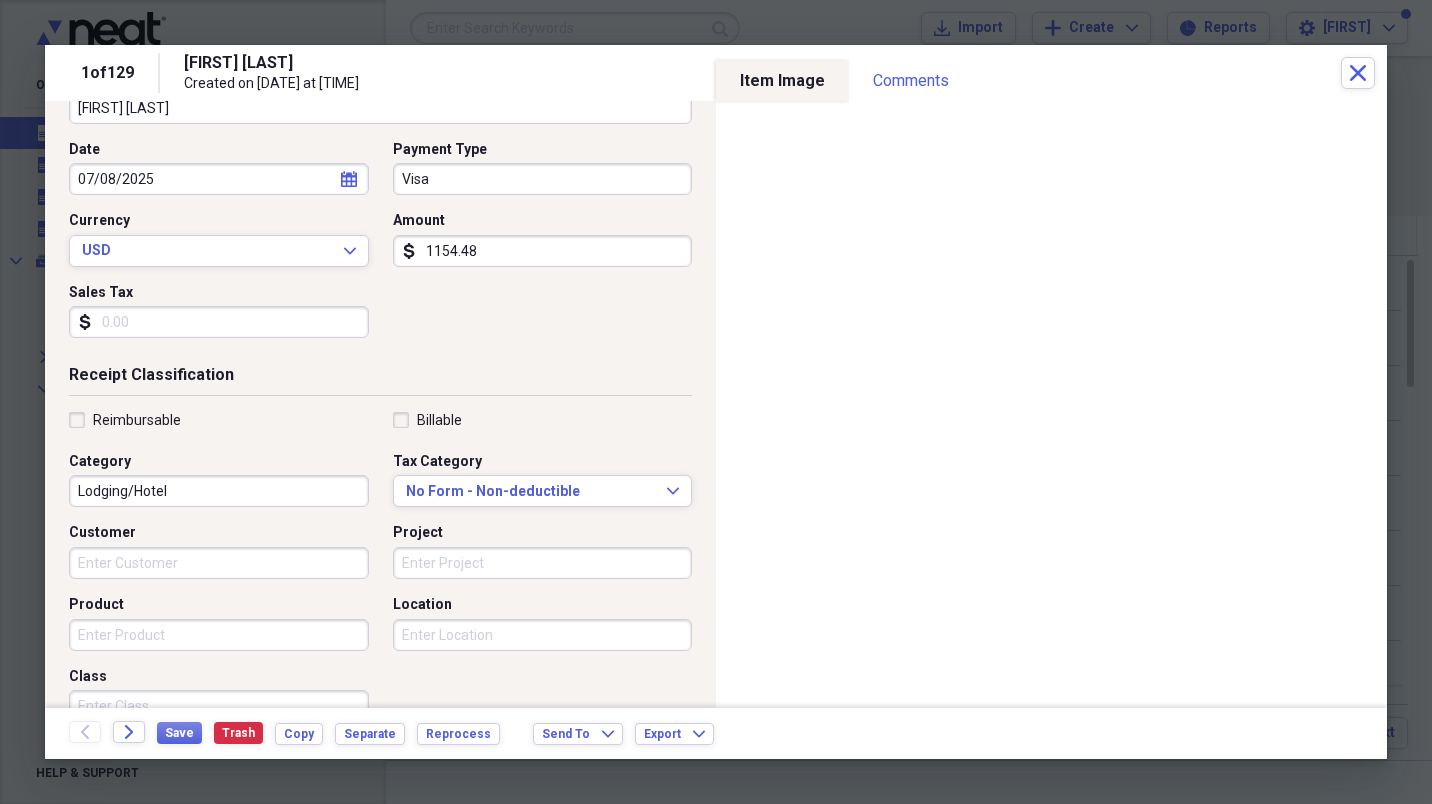 scroll, scrollTop: 170, scrollLeft: 0, axis: vertical 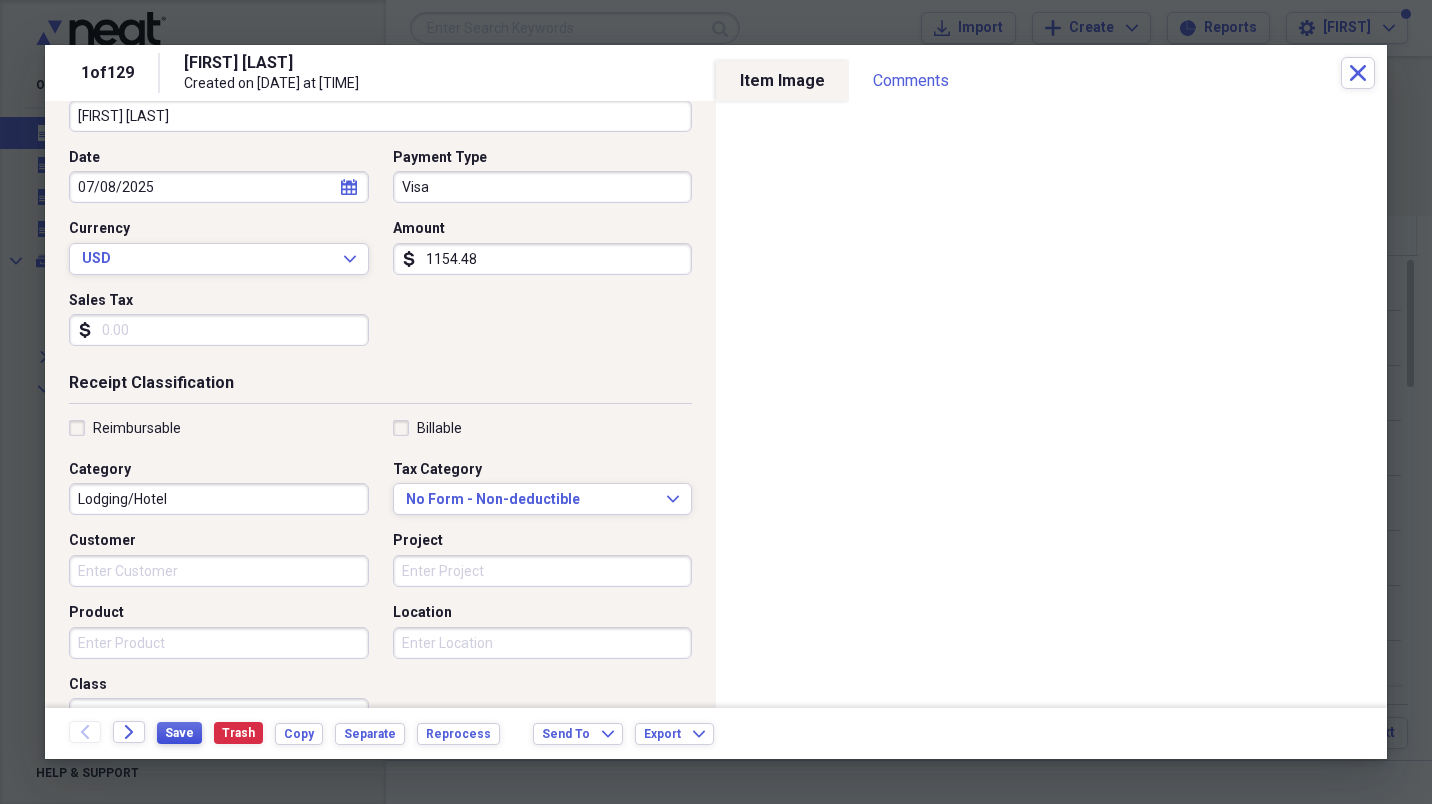click on "Save" at bounding box center (179, 733) 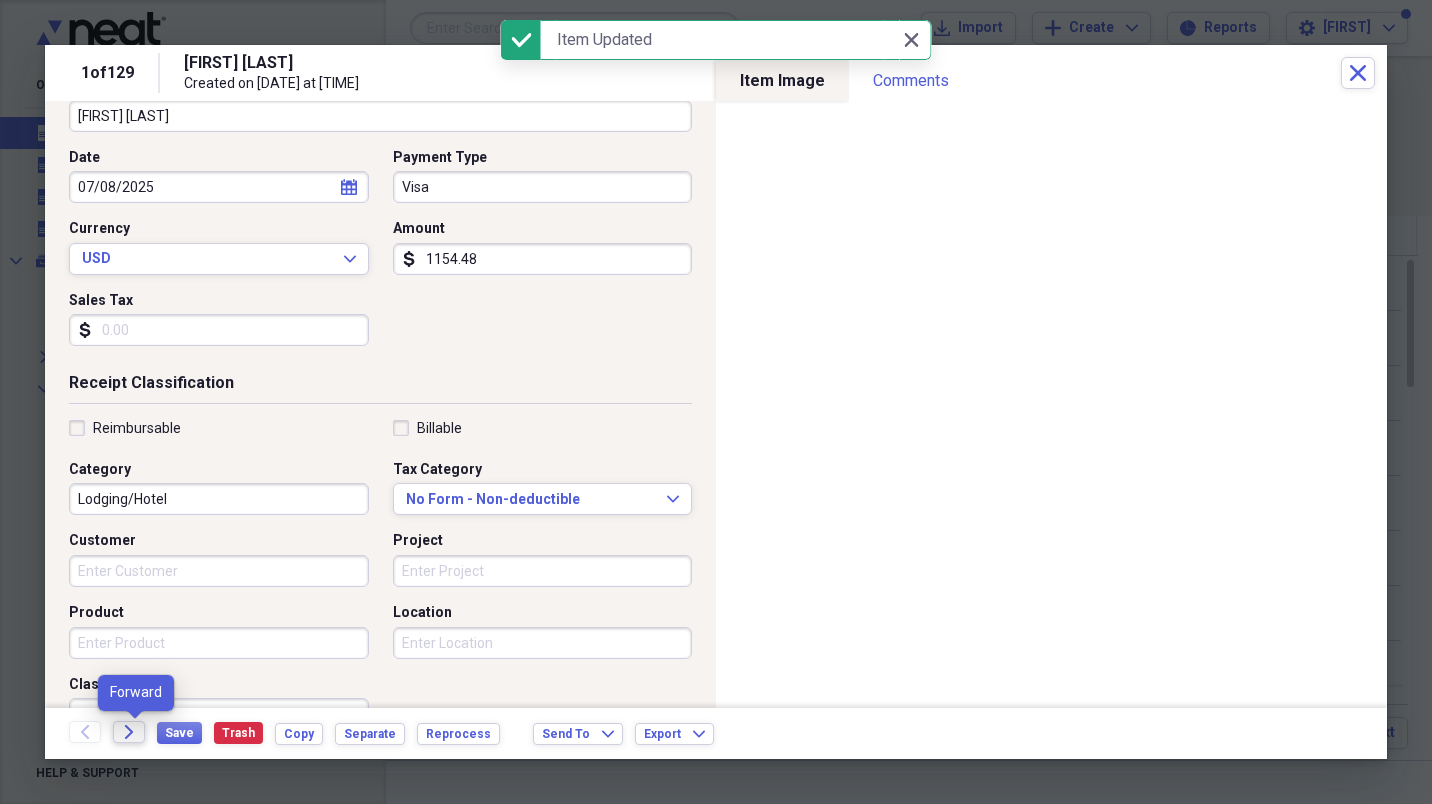 click on "Forward" at bounding box center (129, 732) 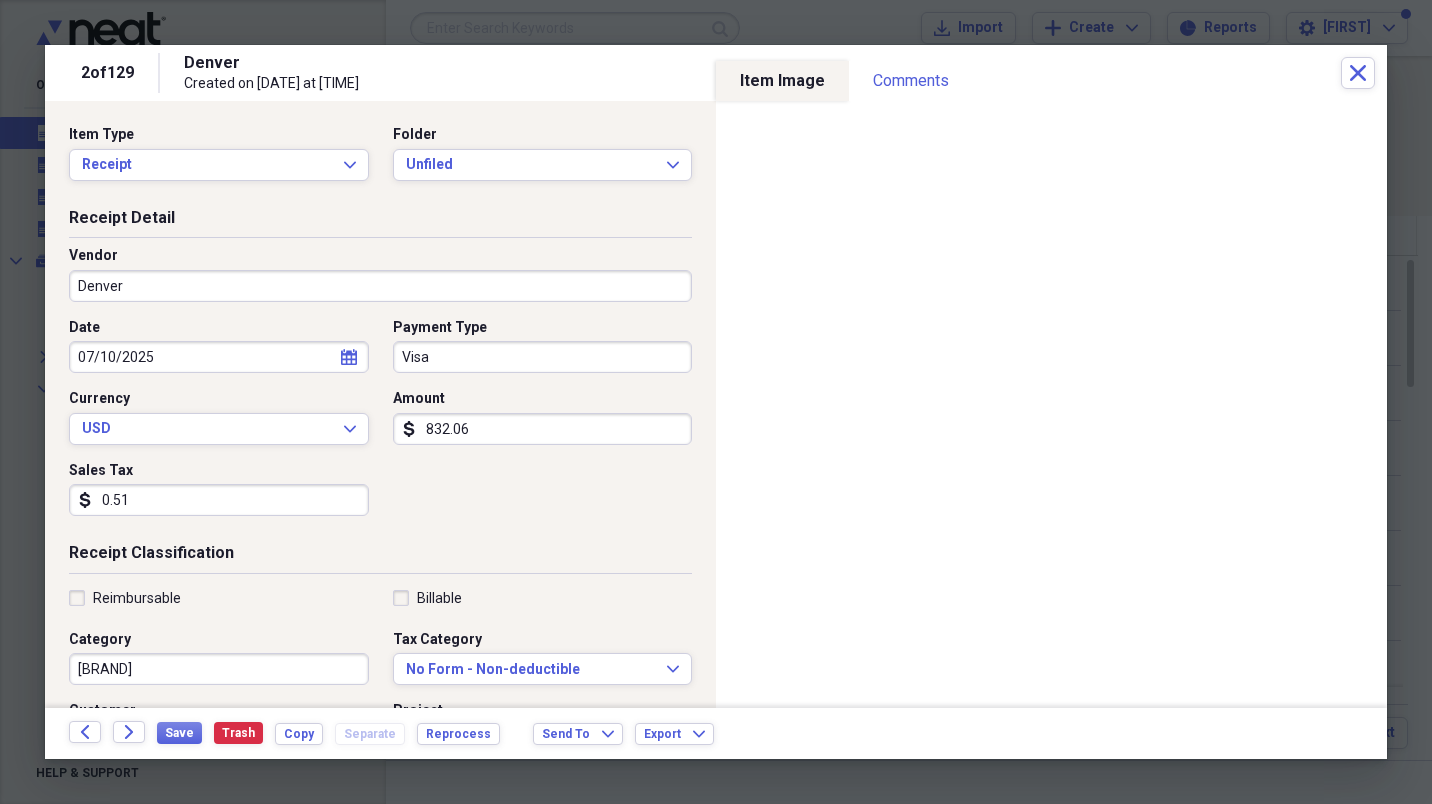click on "832.06" at bounding box center [543, 429] 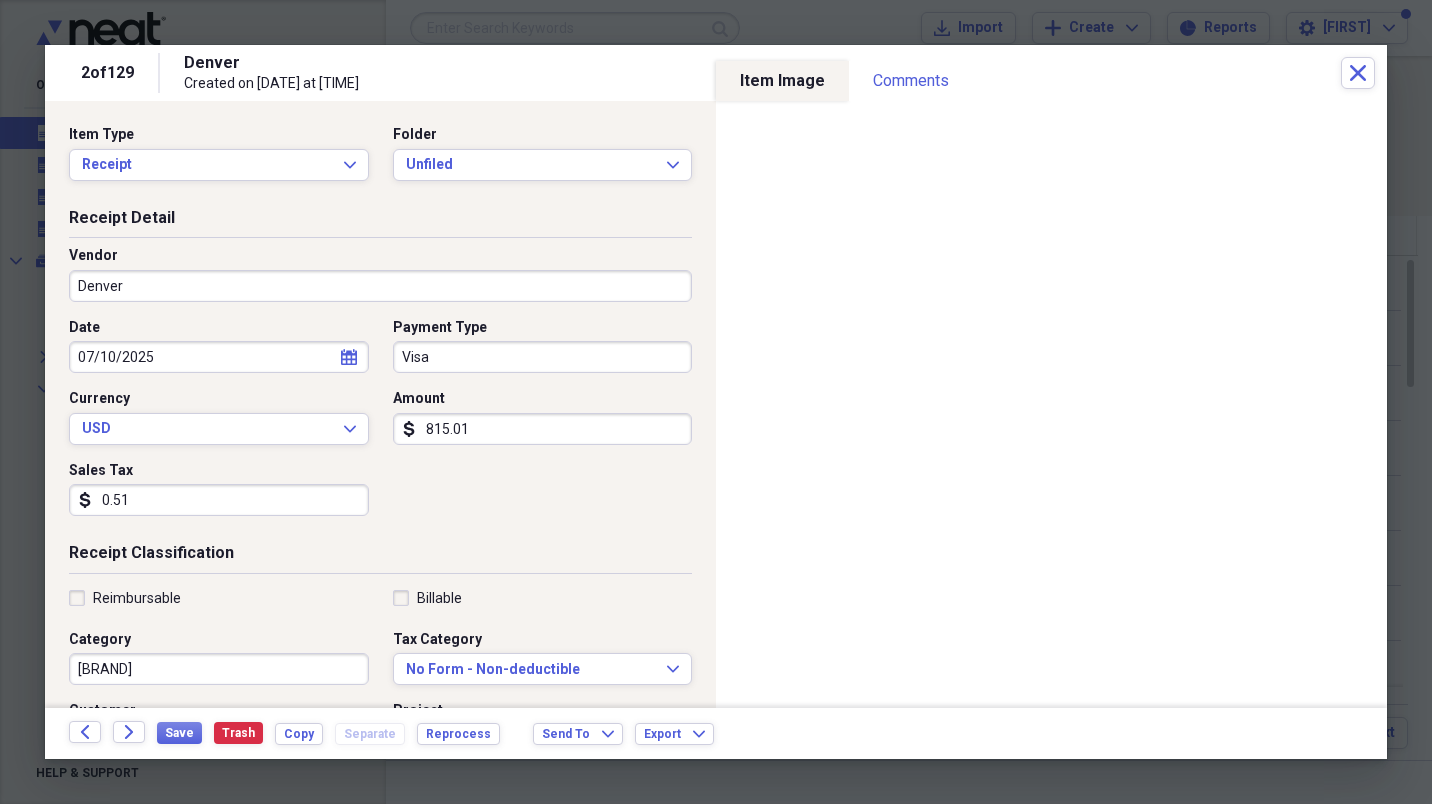 type on "815.01" 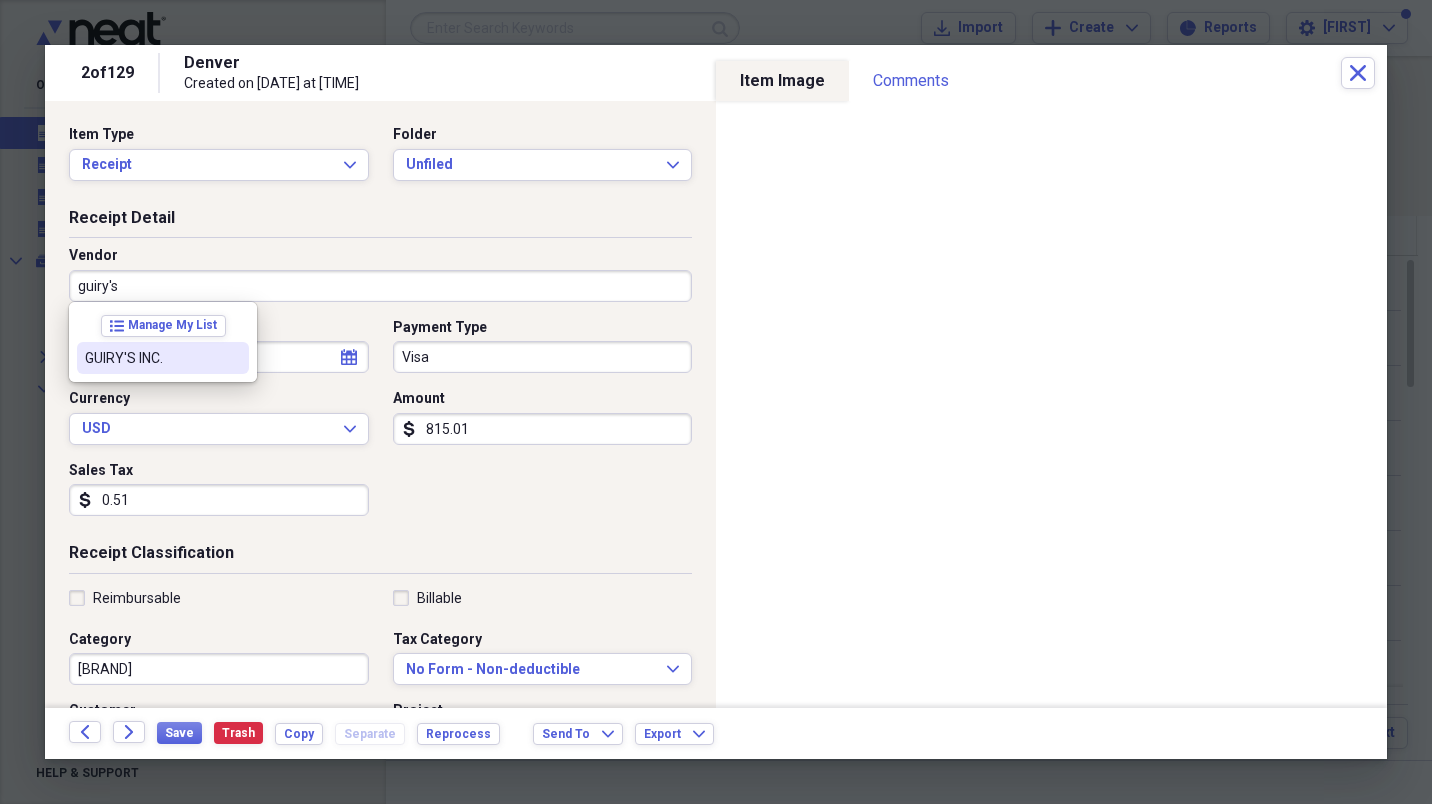 click on "GUIRY'S INC." at bounding box center (151, 358) 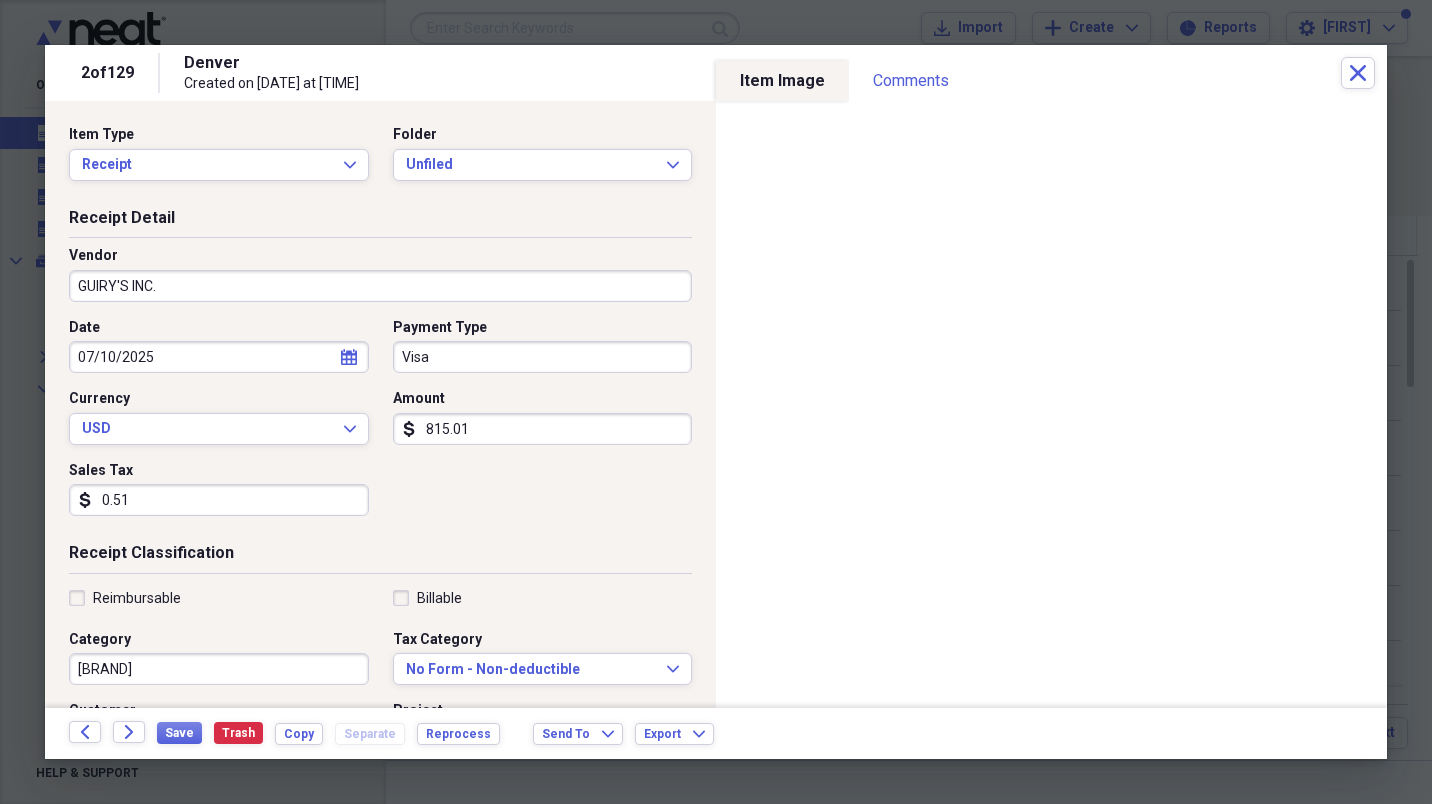 type on "22 chp maintenance" 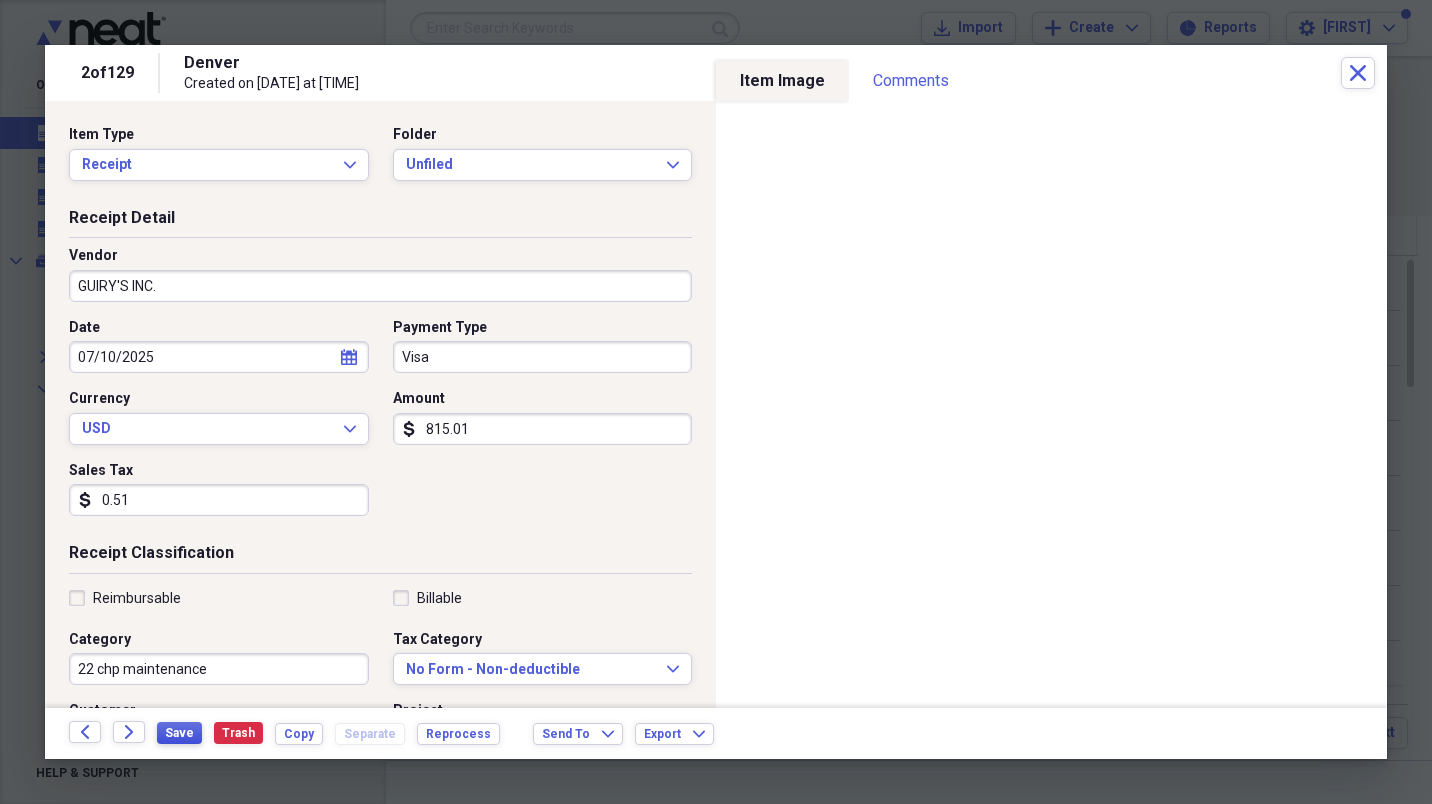 click on "Save" at bounding box center [179, 733] 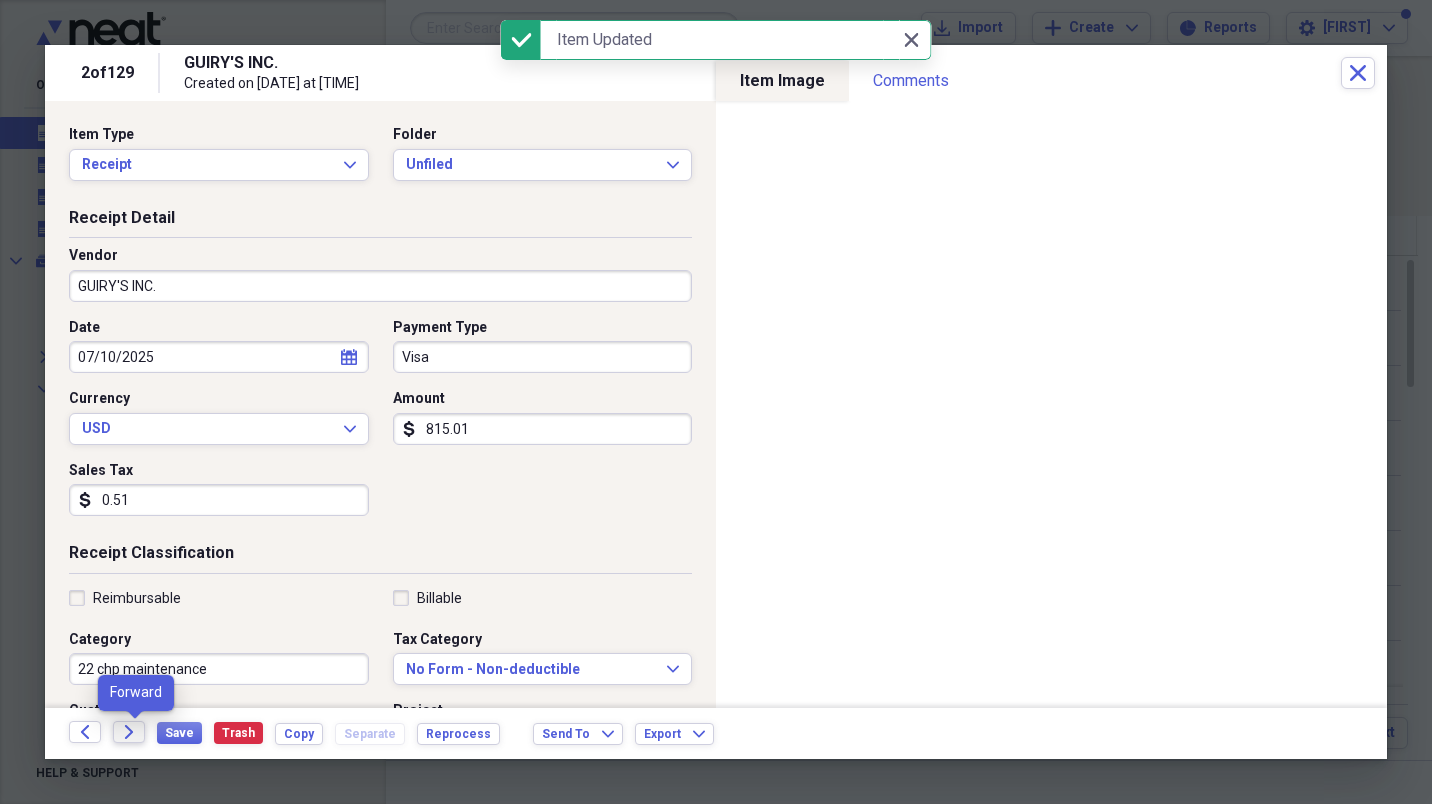 click on "Forward" 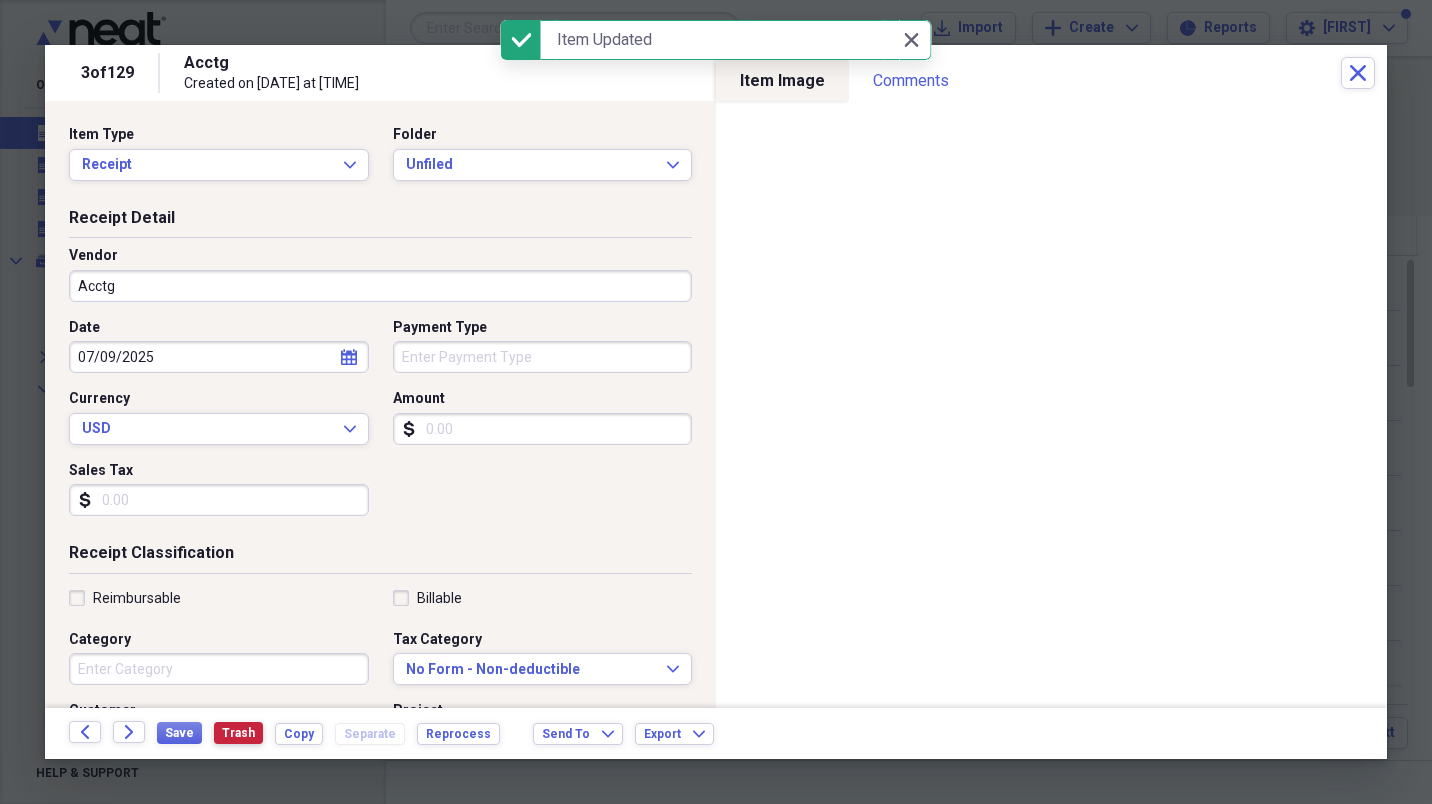click on "Trash" at bounding box center [238, 733] 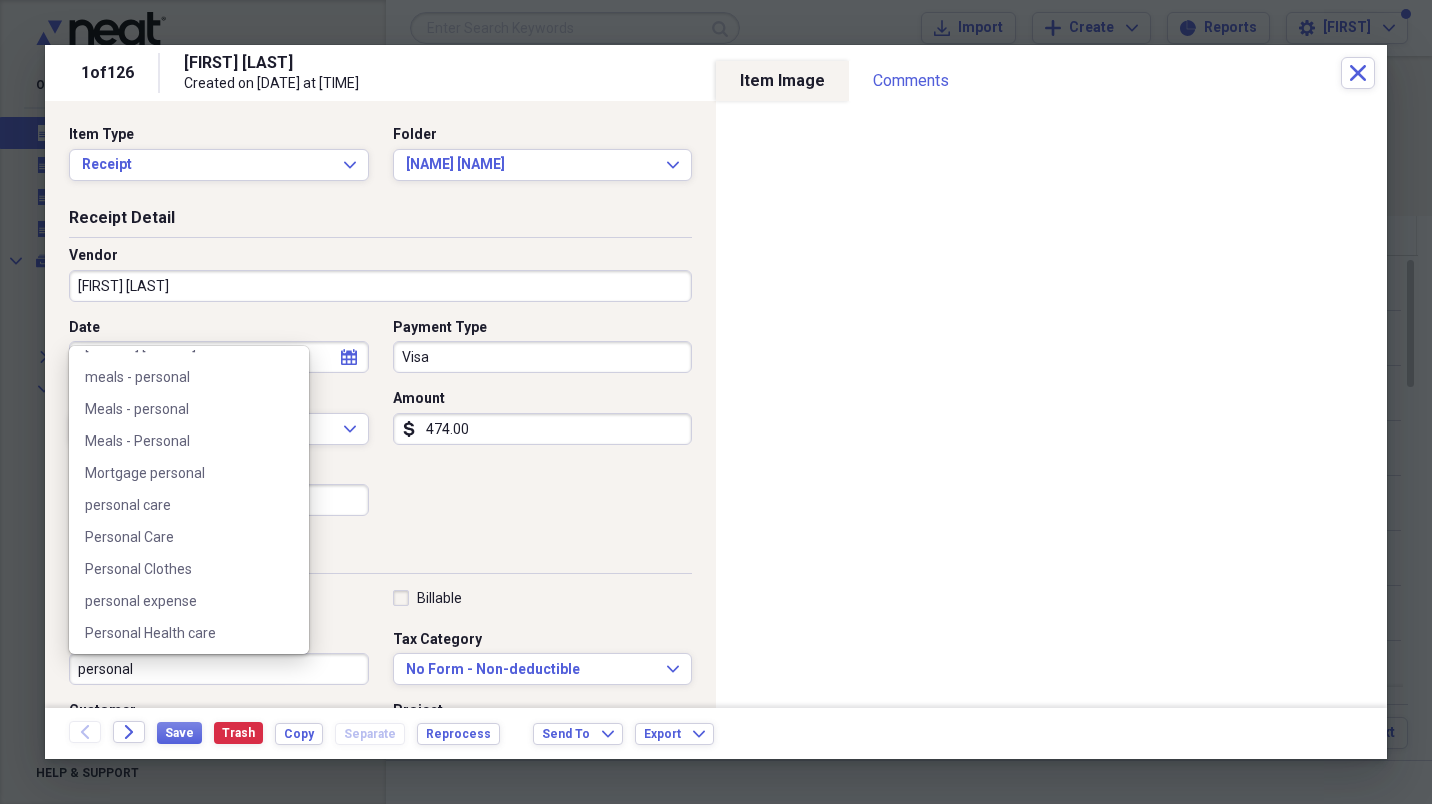 scroll, scrollTop: 240, scrollLeft: 0, axis: vertical 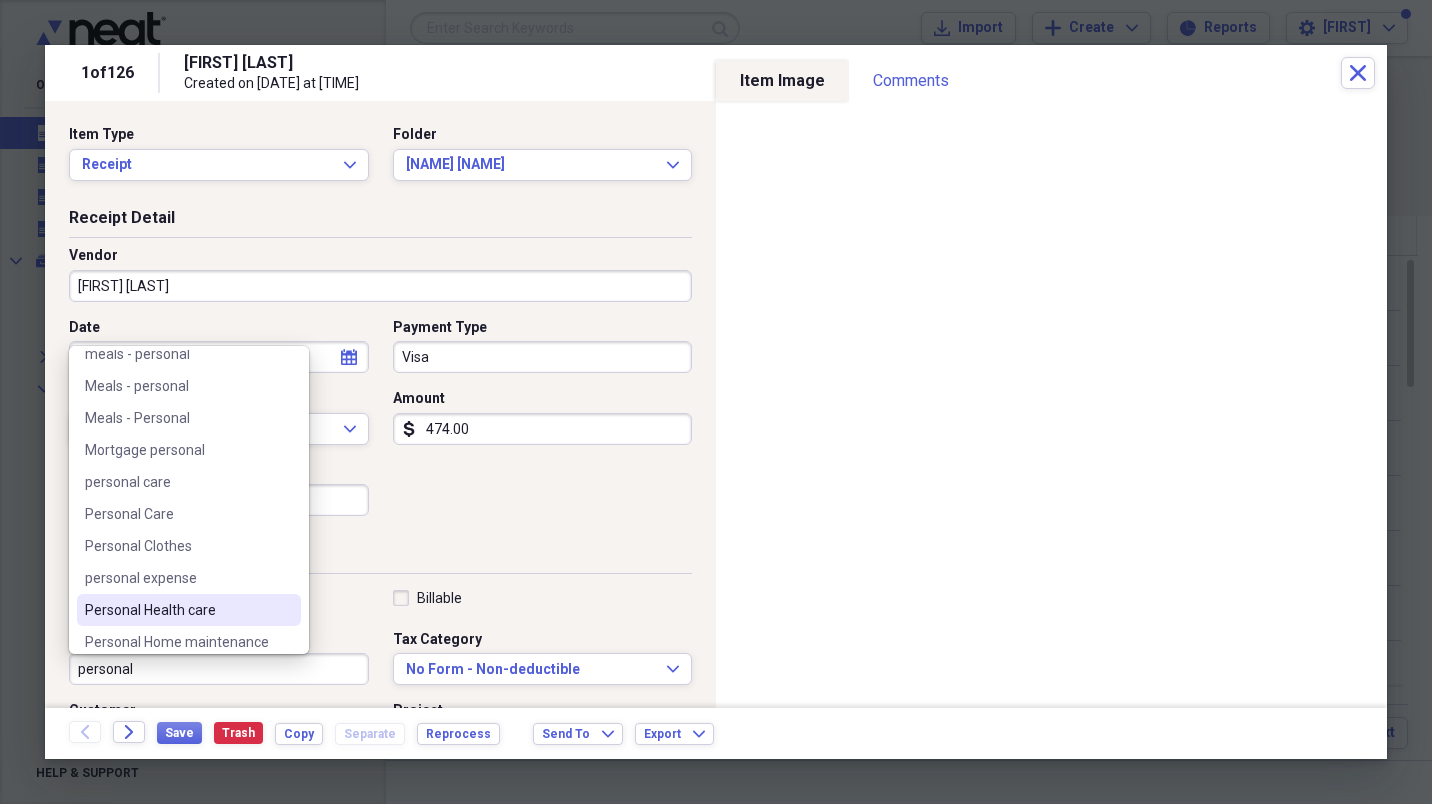 click on "Personal Health care" at bounding box center [177, 610] 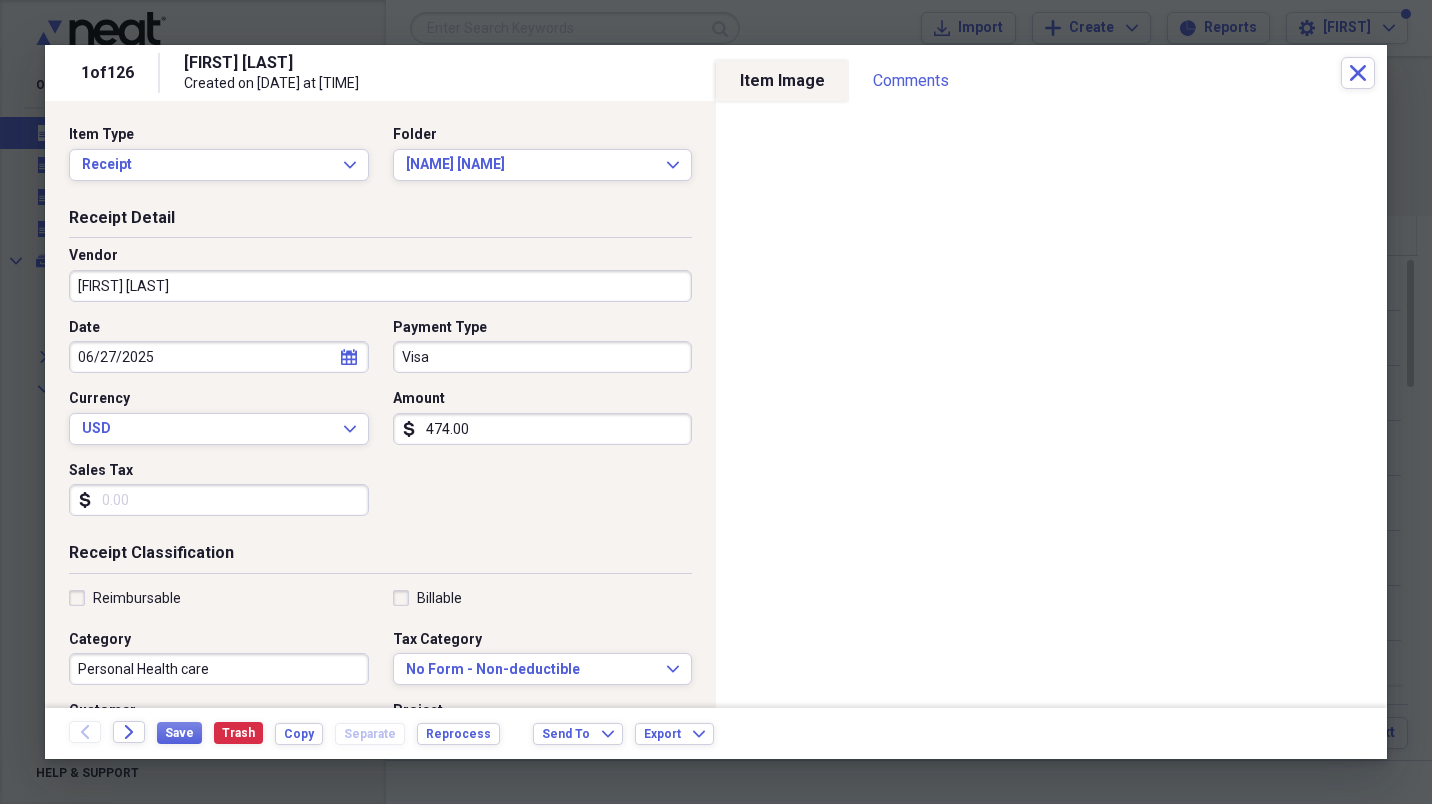 click on "[FIRST] [LAST]" at bounding box center [380, 286] 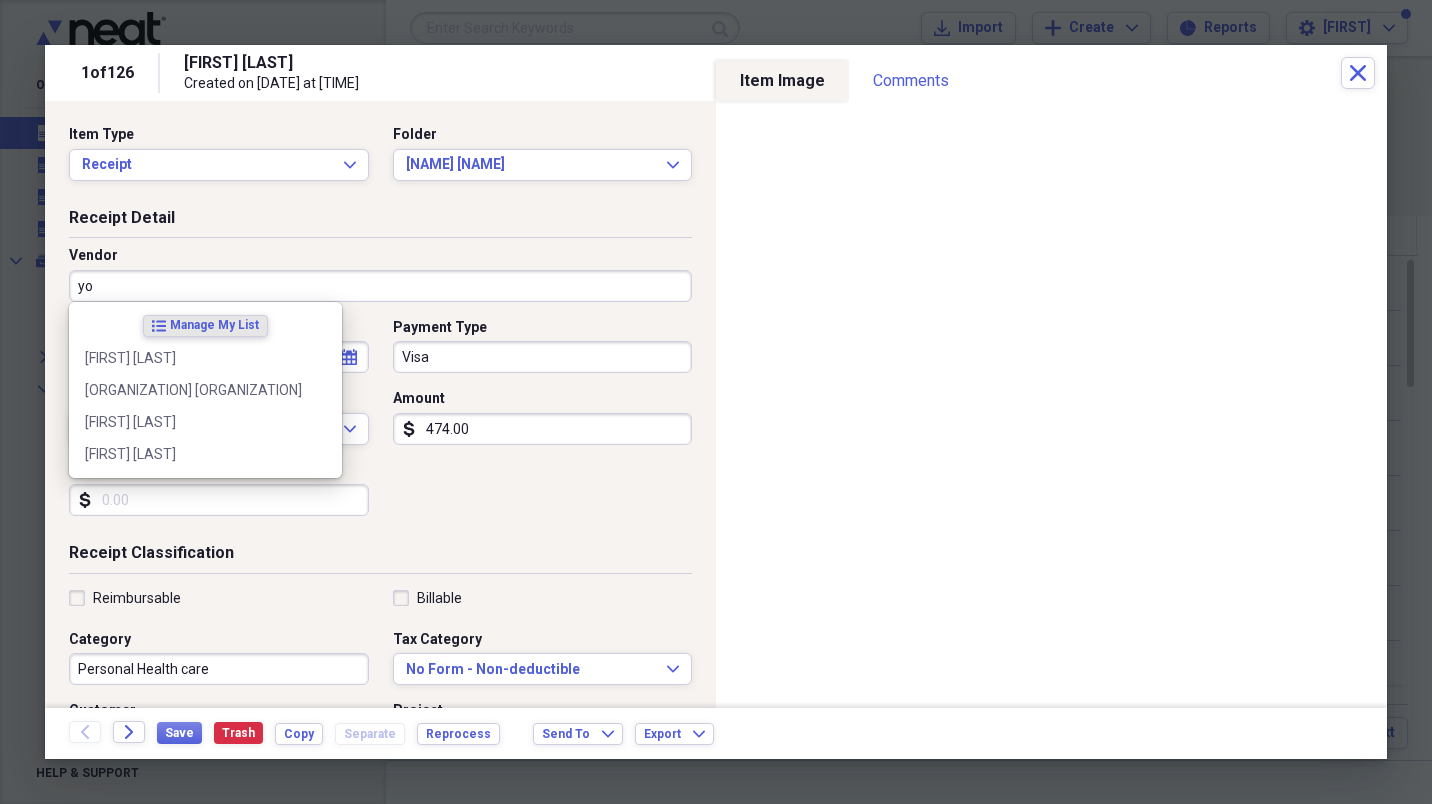 type on "y" 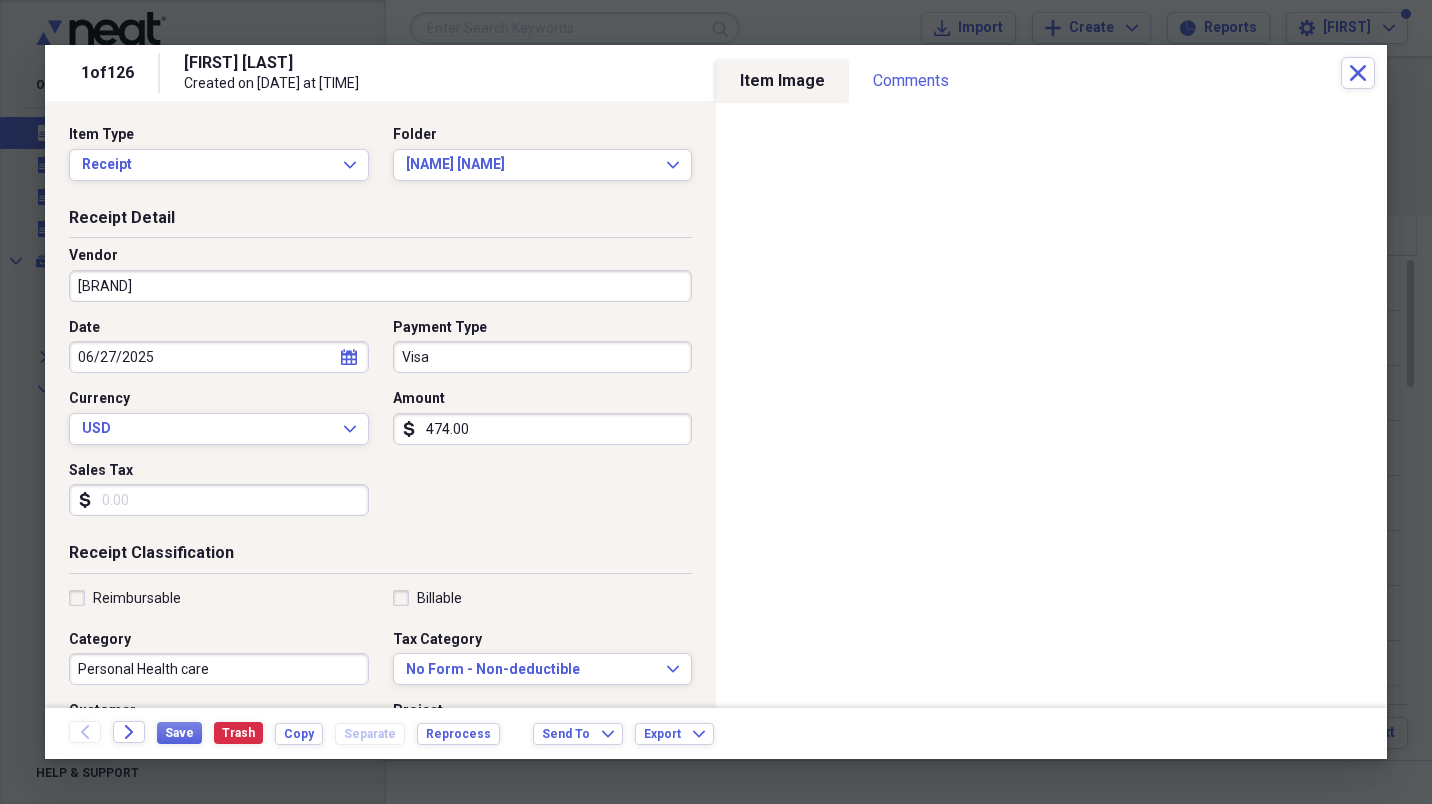 type on "[BRAND]" 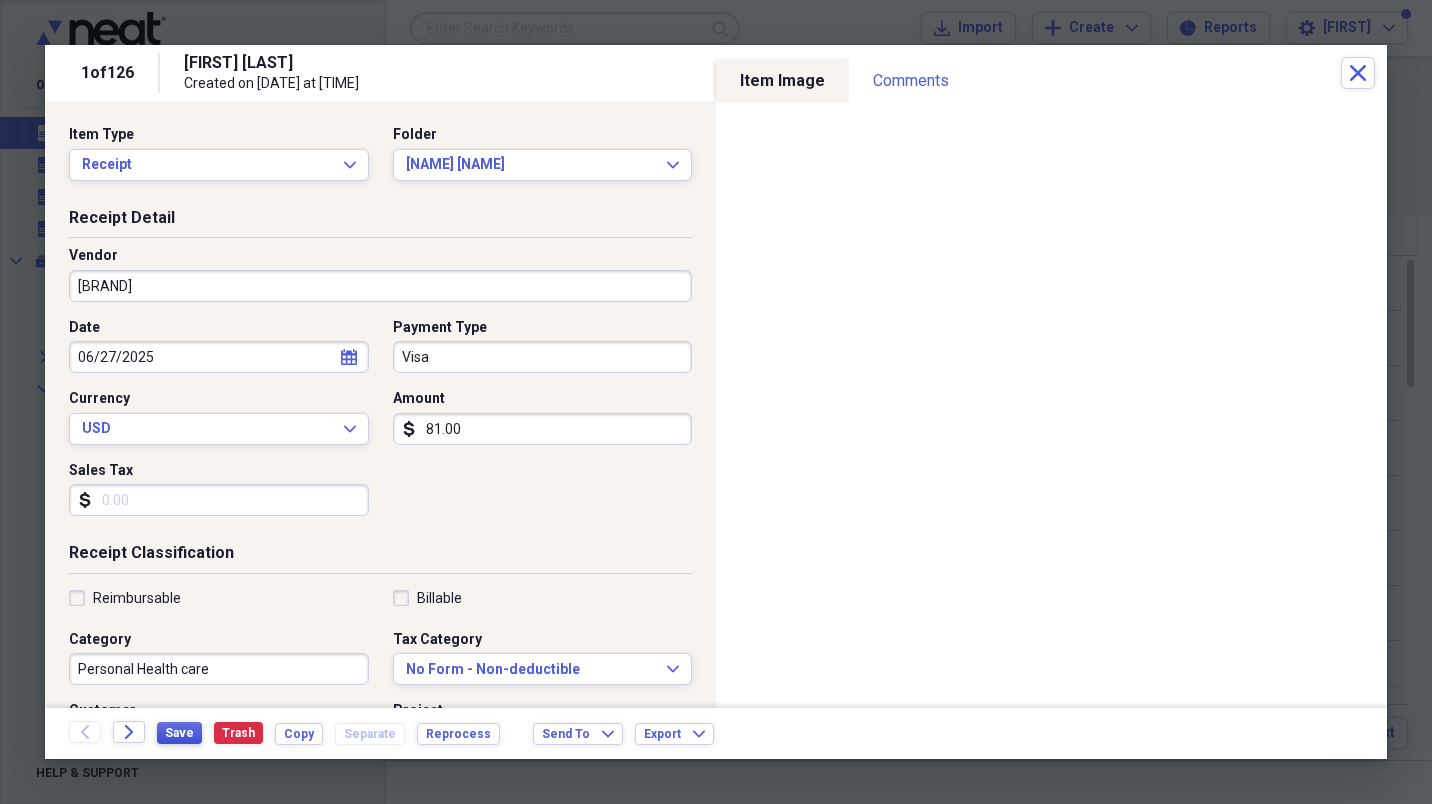 type on "81.00" 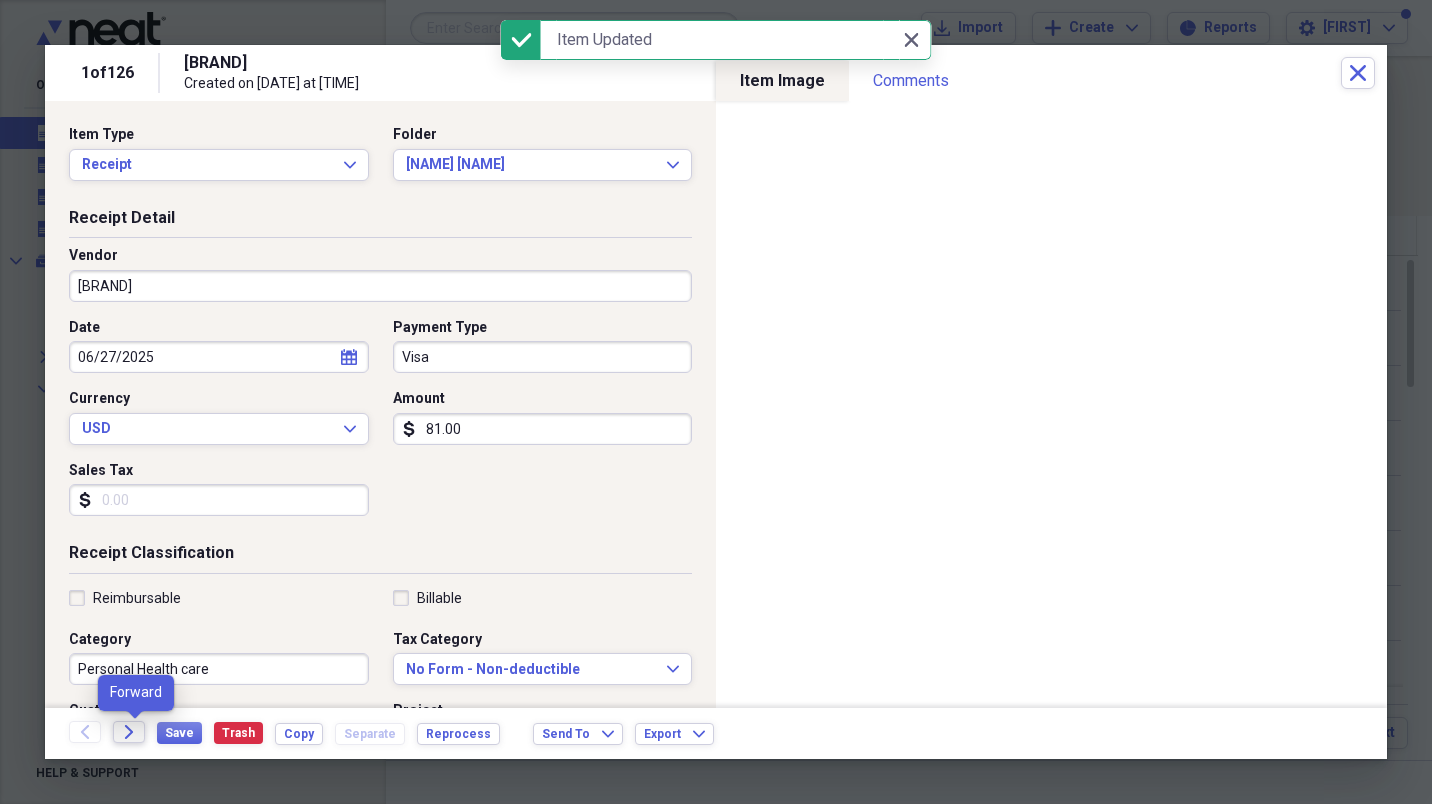 click on "Forward" 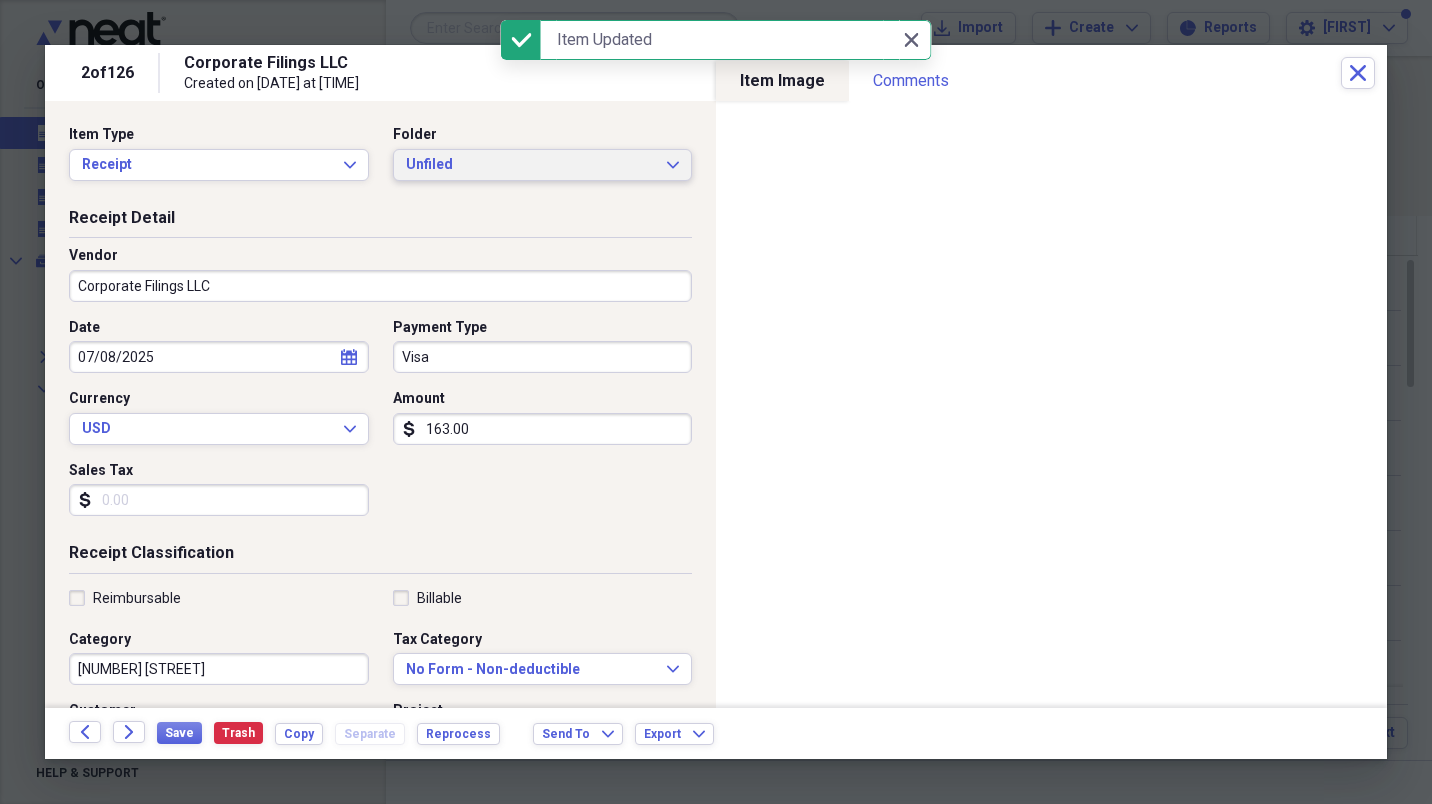 click on "Unfiled Expand" at bounding box center (543, 165) 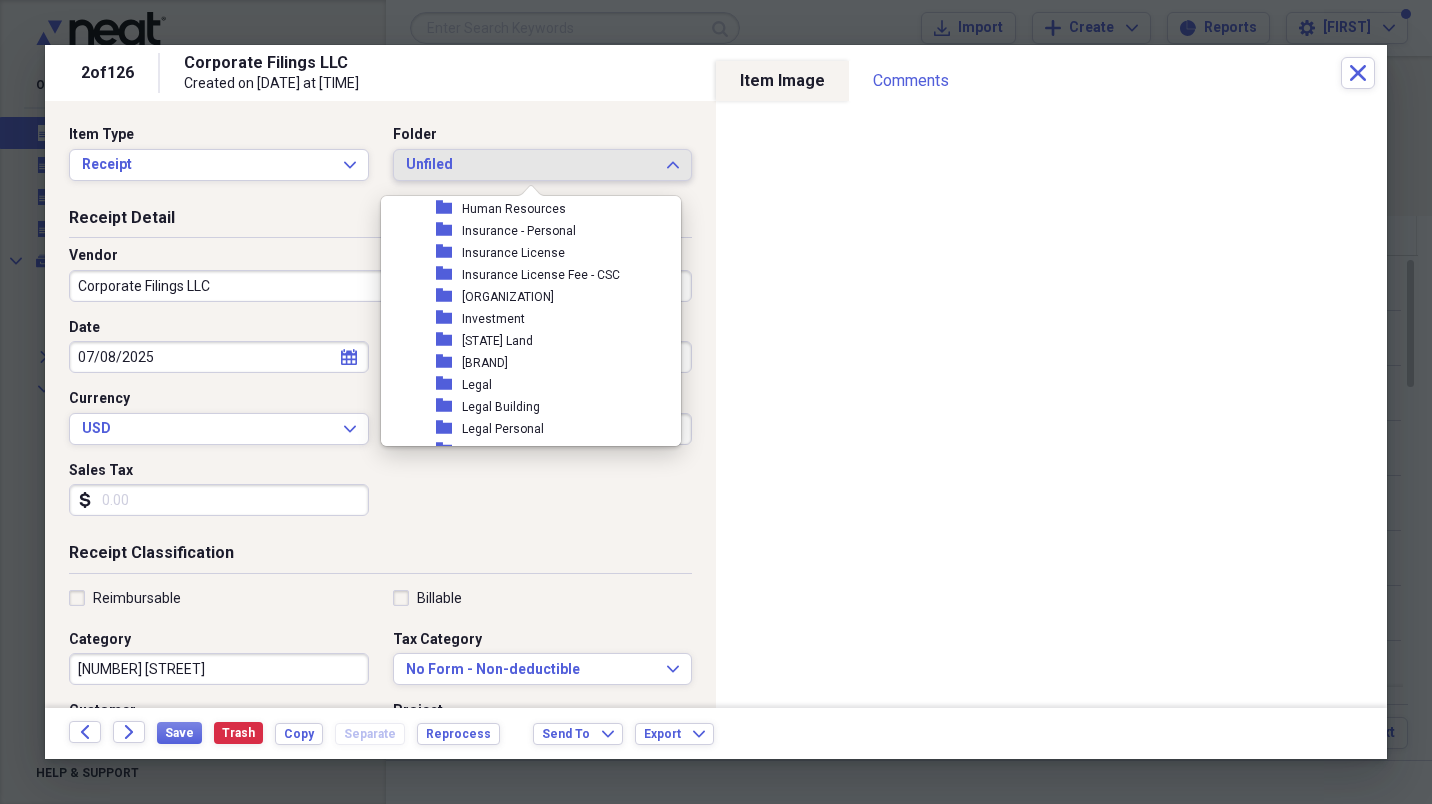 scroll, scrollTop: 1529, scrollLeft: 0, axis: vertical 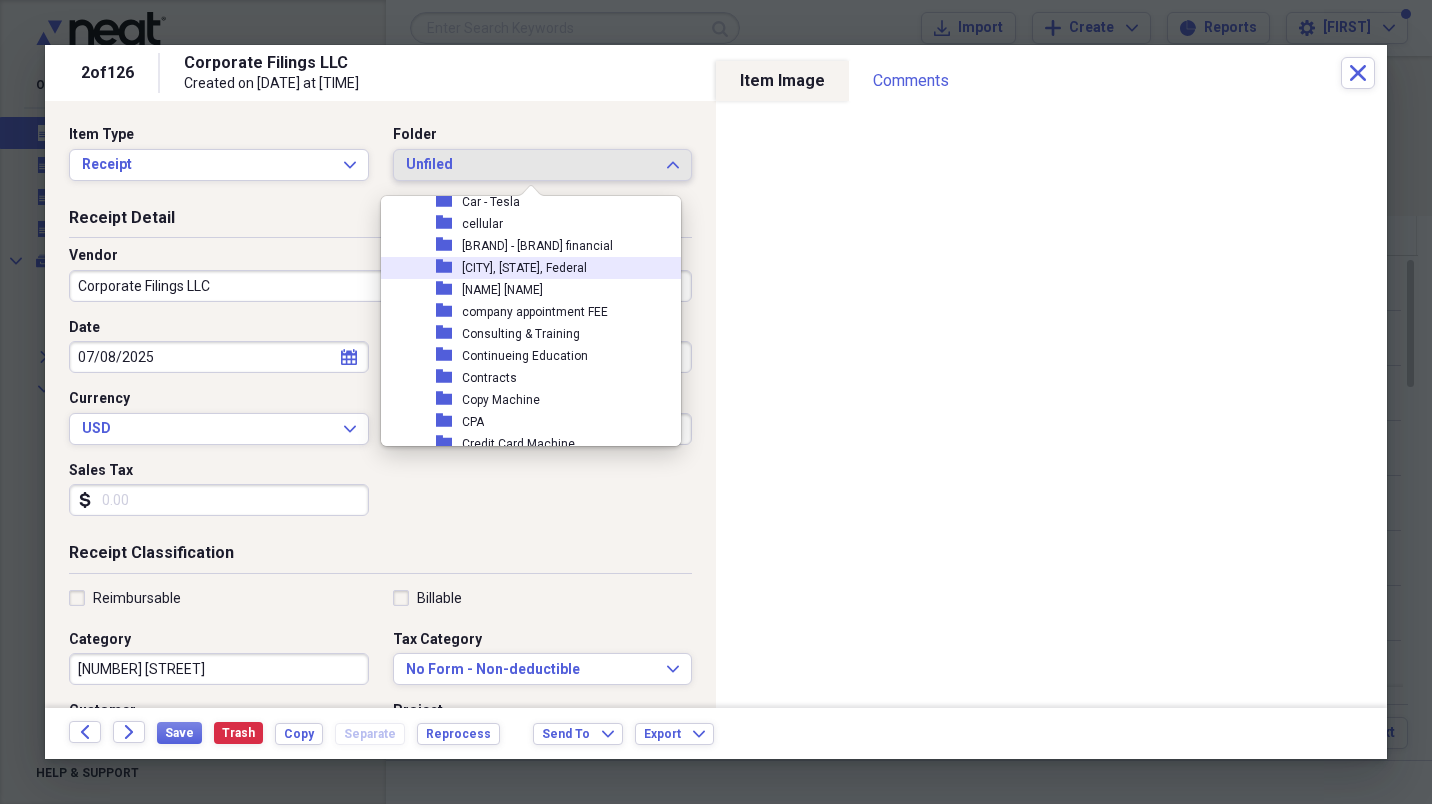 click on "[CITY], [STATE], Federal" at bounding box center (524, 268) 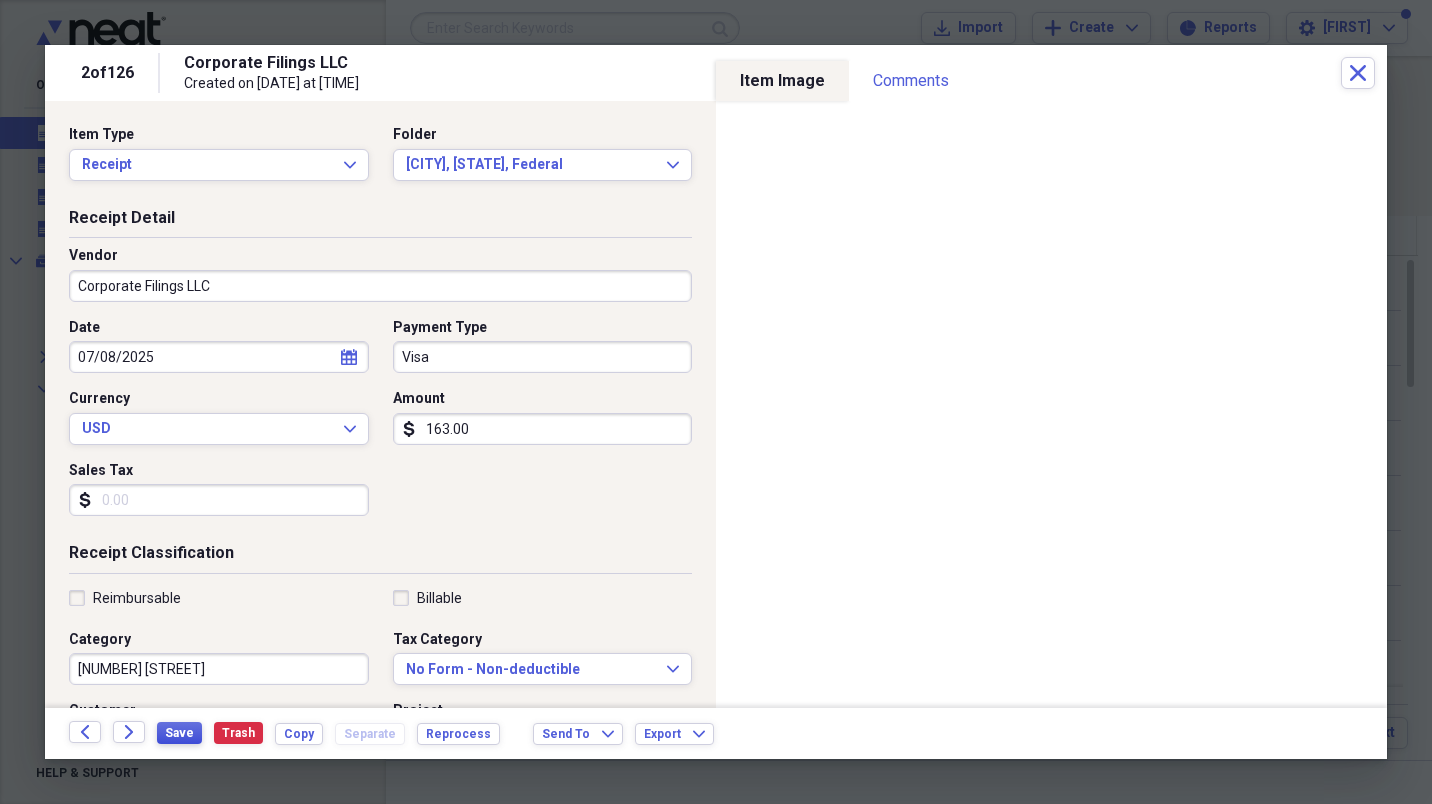 click on "Save" at bounding box center [179, 733] 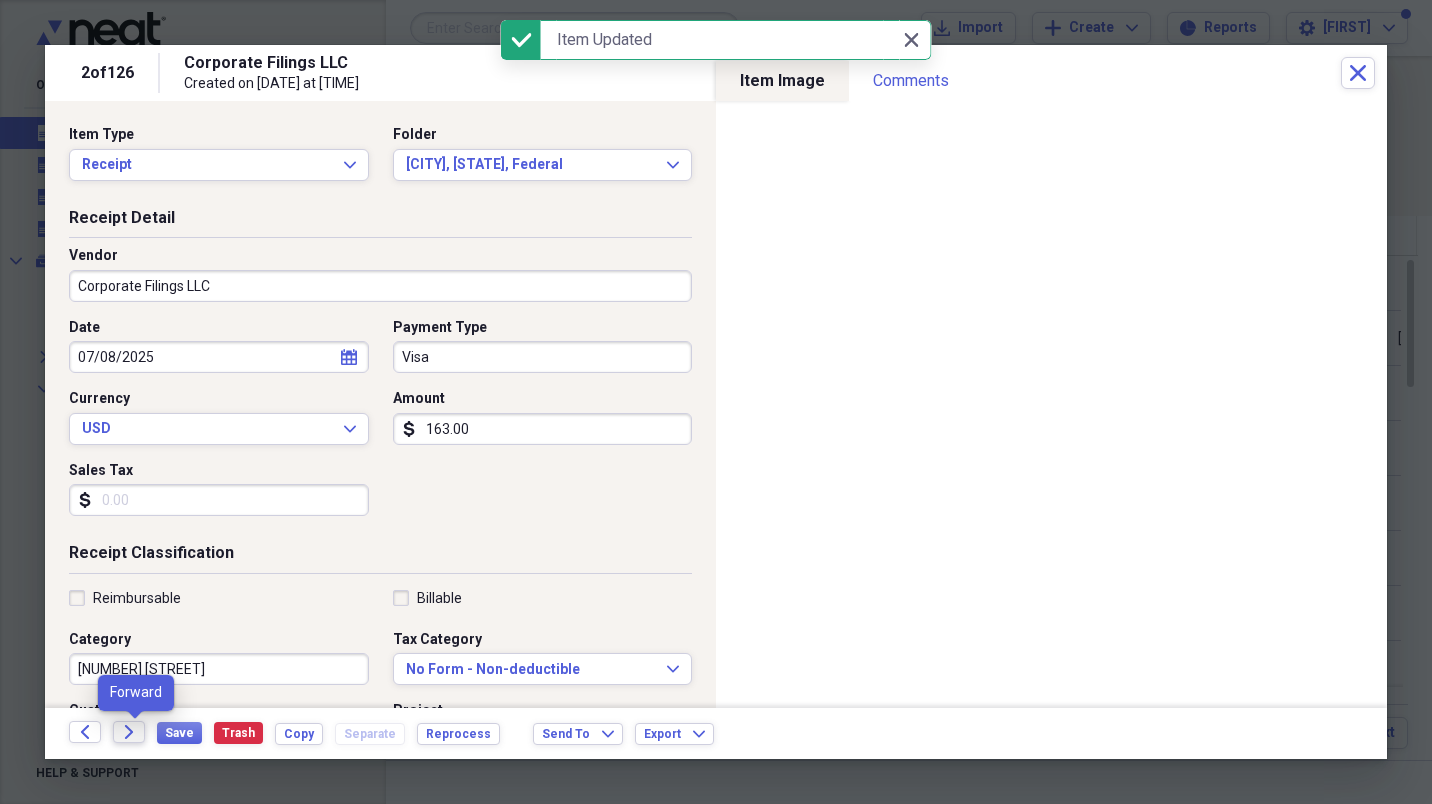 click on "Forward" 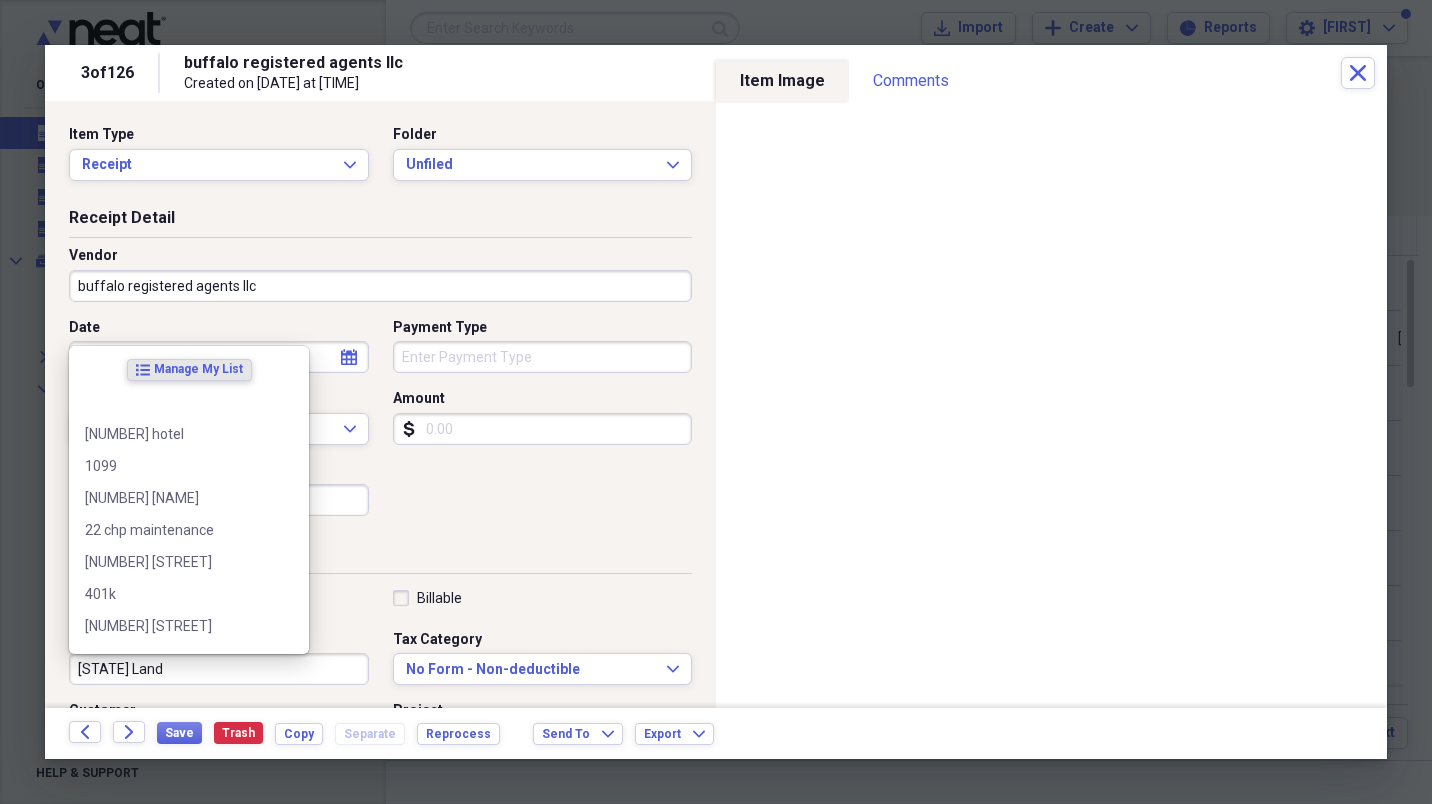 click on "[STATE] Land" at bounding box center [219, 669] 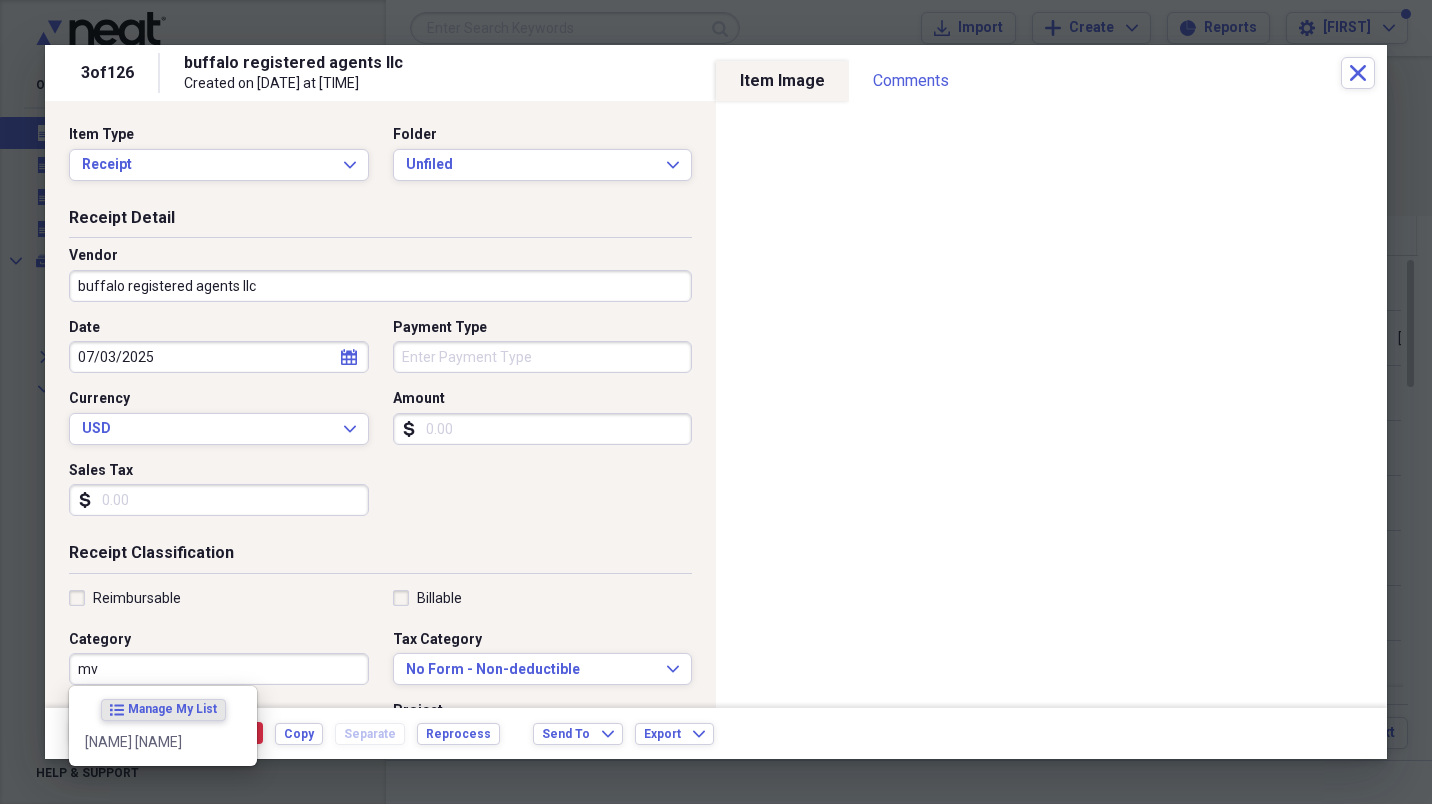 type on "m" 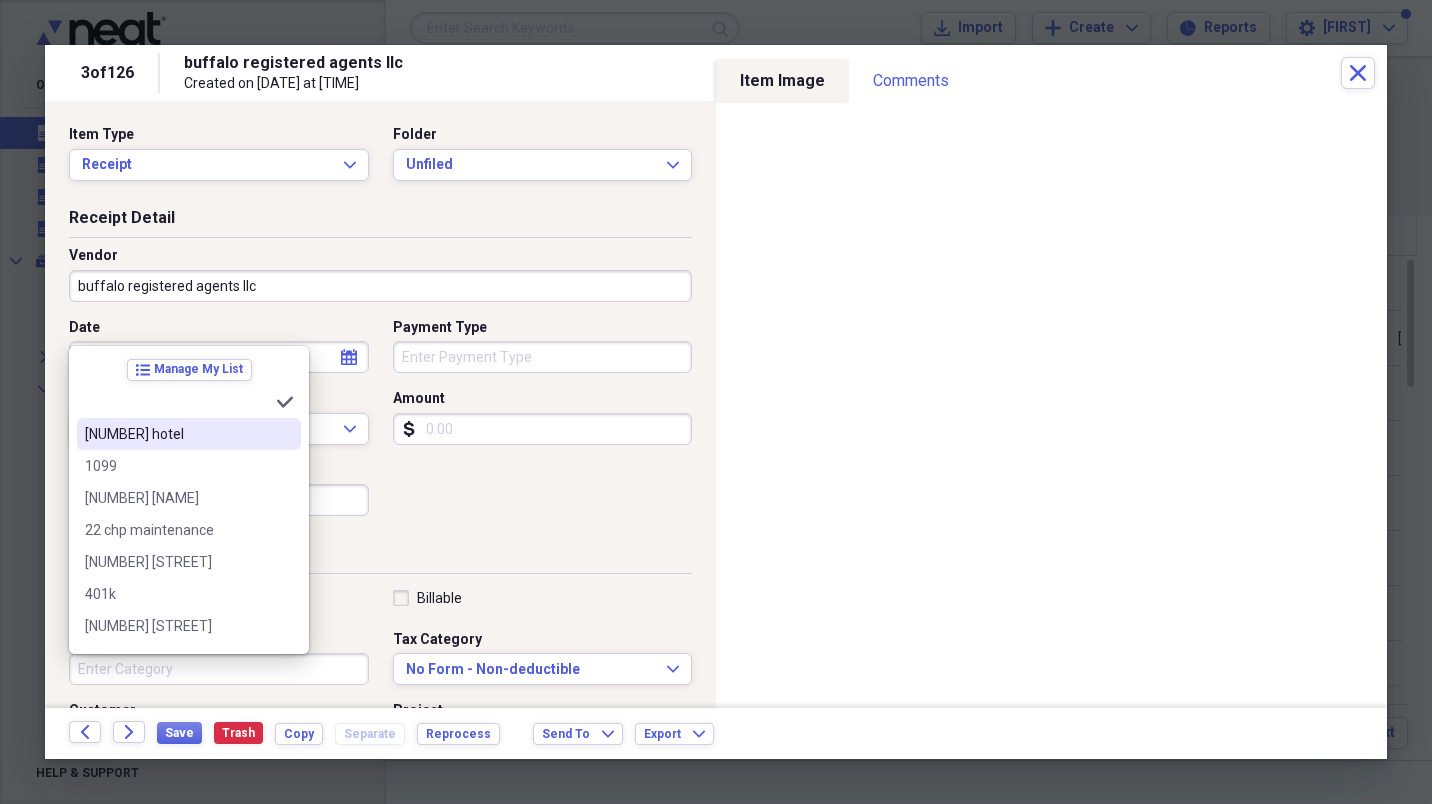 click on "[NUMBER] hotel" at bounding box center (177, 434) 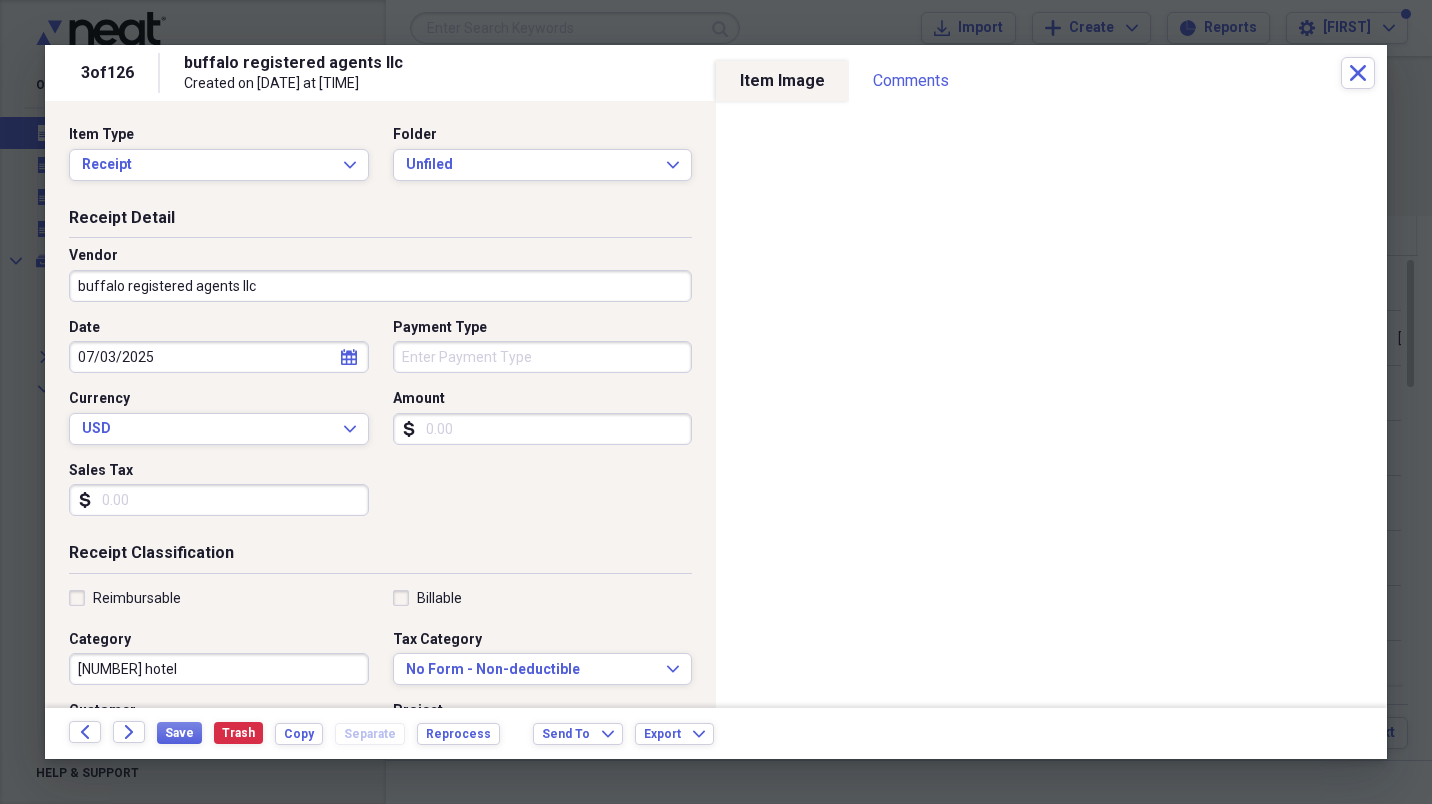 click on "Amount" at bounding box center (543, 429) 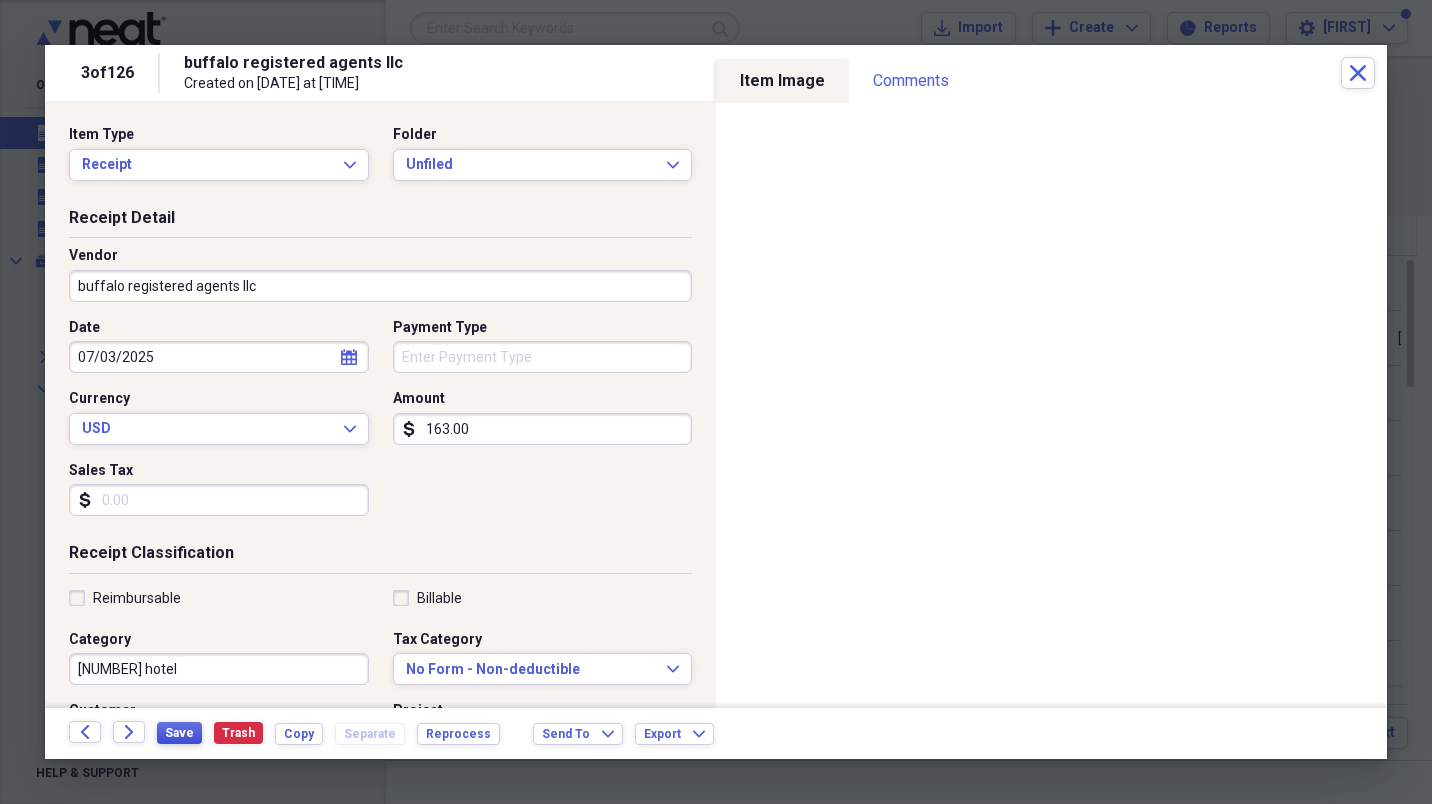 type on "163.00" 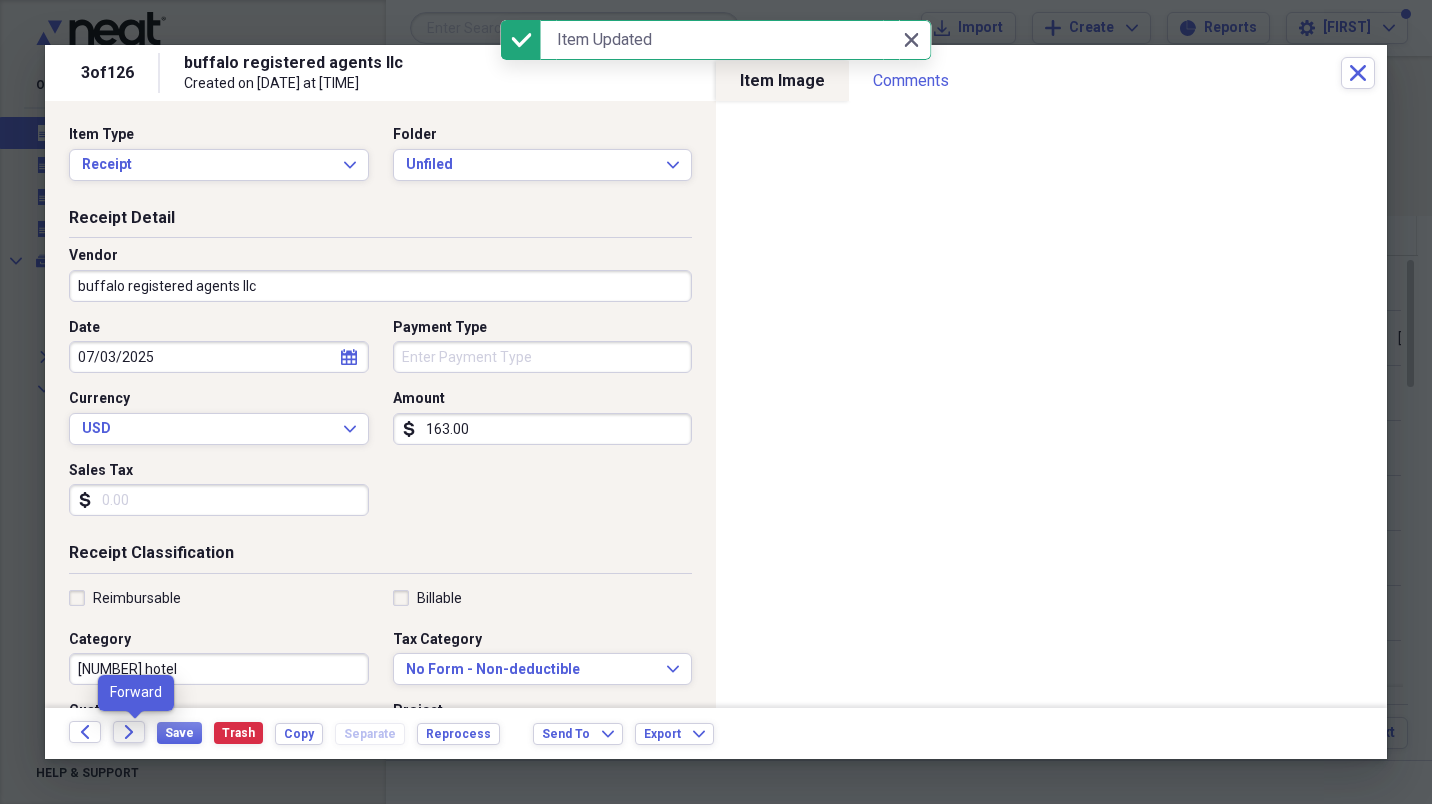 click on "Forward" 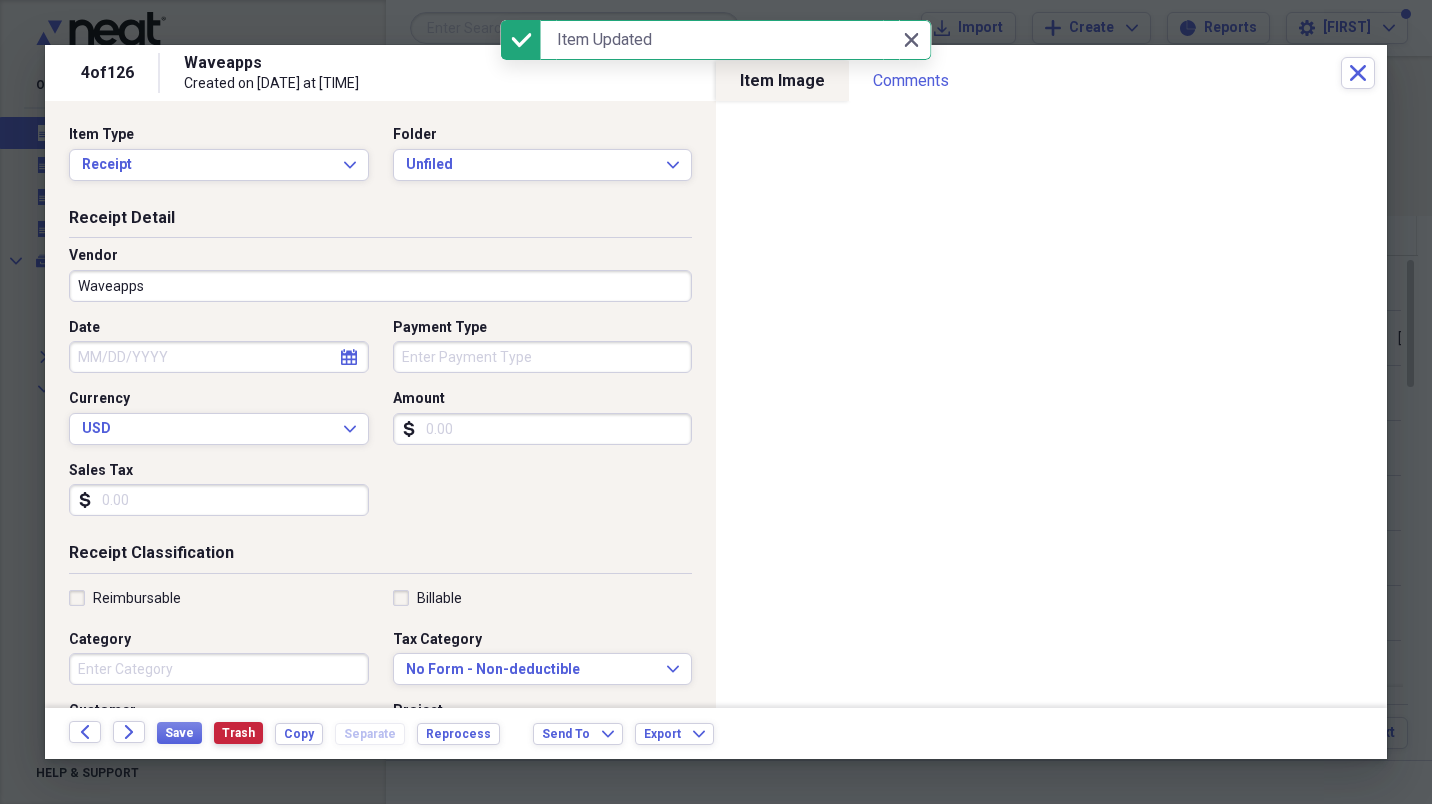 click on "Trash" at bounding box center [238, 733] 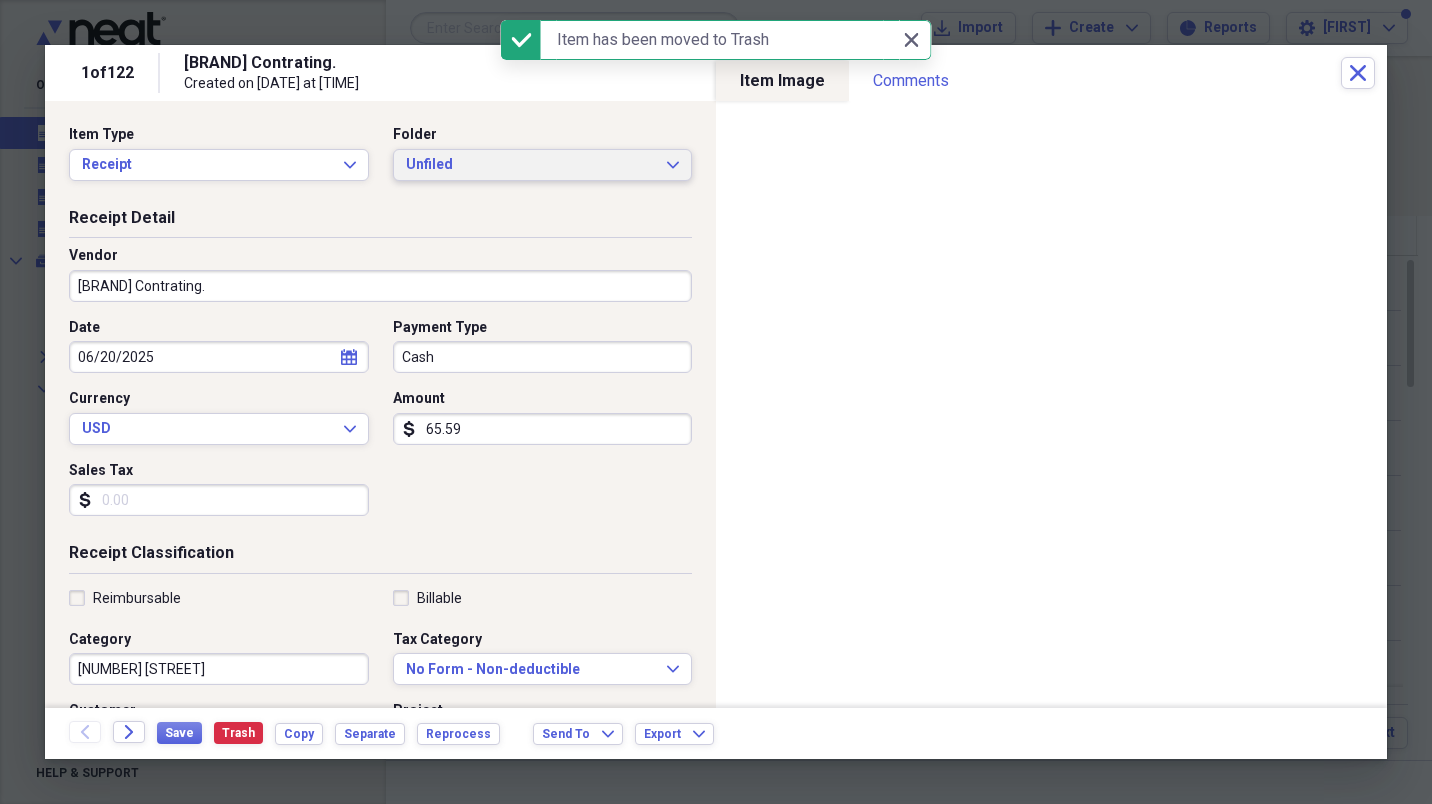 click on "Unfiled" at bounding box center [531, 165] 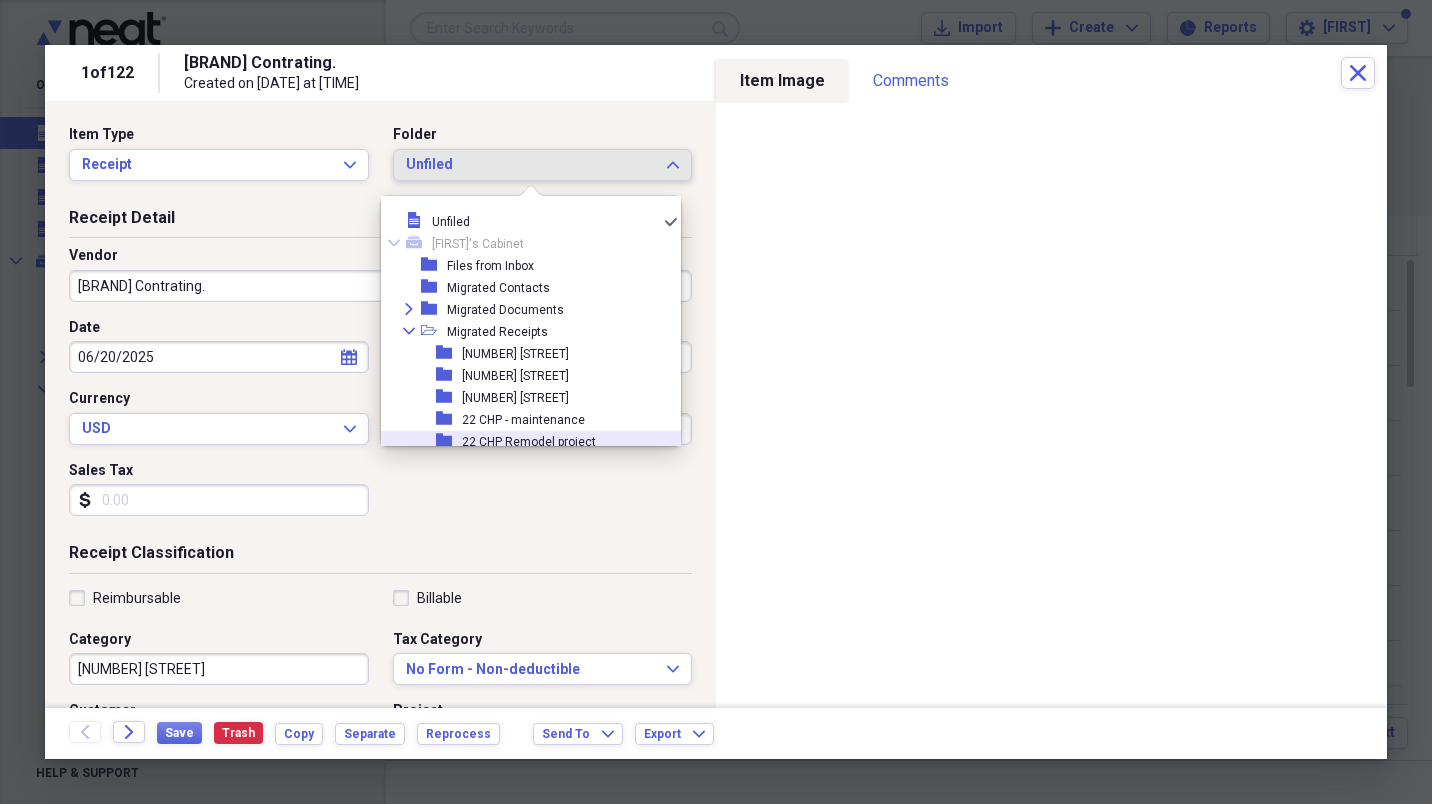 click on "[TYPE] [NUMBER] [TYPE] [TYPE]" at bounding box center (523, 442) 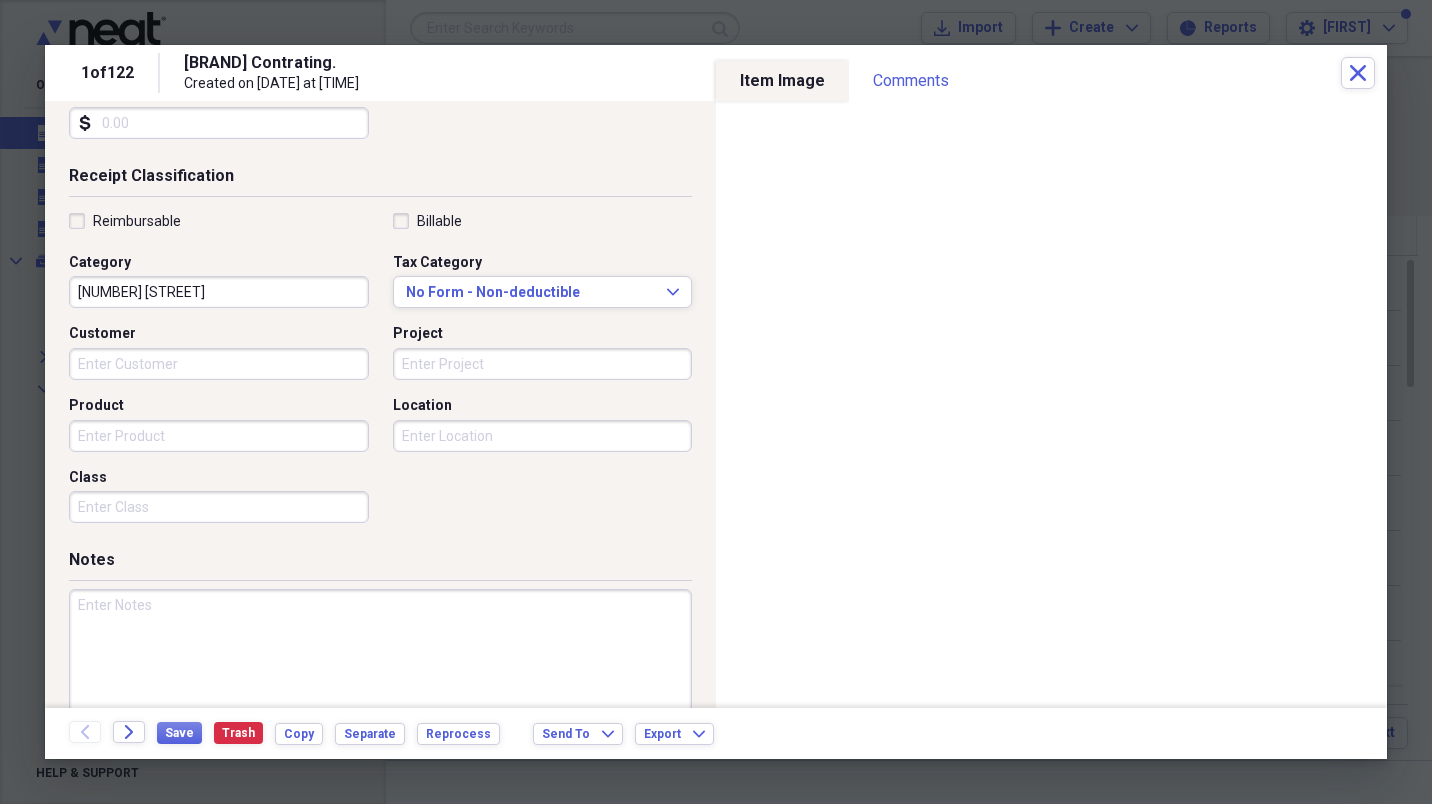 scroll, scrollTop: 400, scrollLeft: 0, axis: vertical 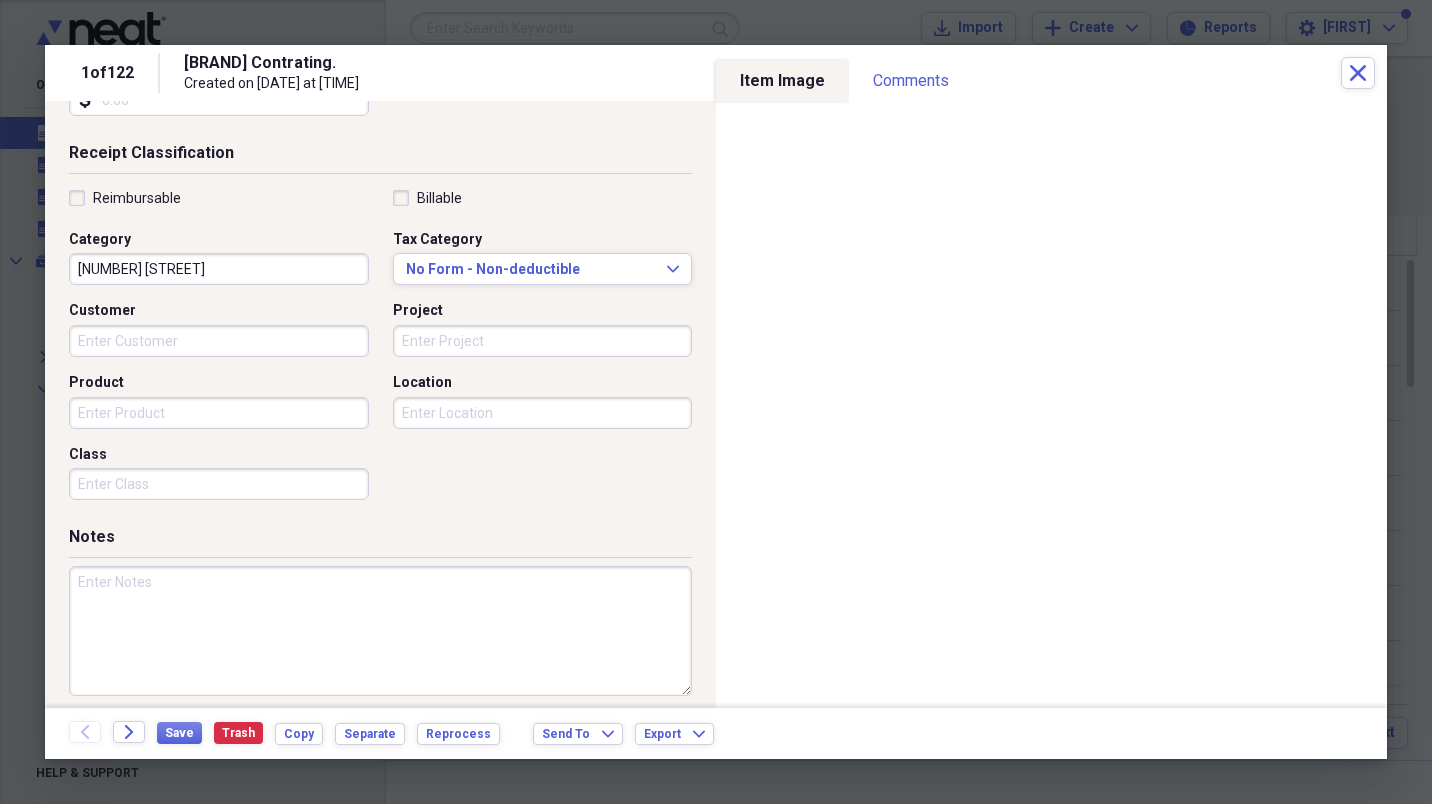 click at bounding box center (380, 631) 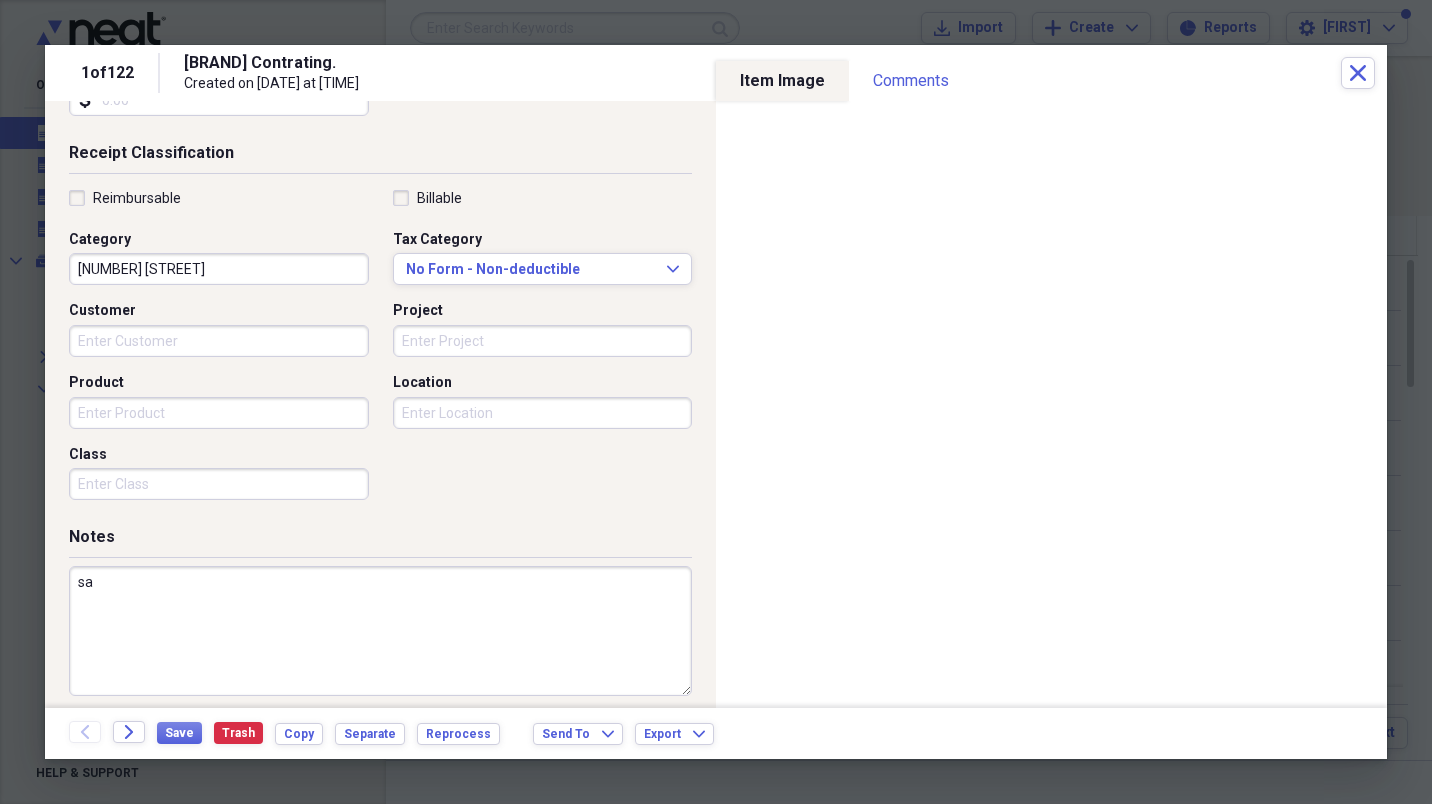 type on "s" 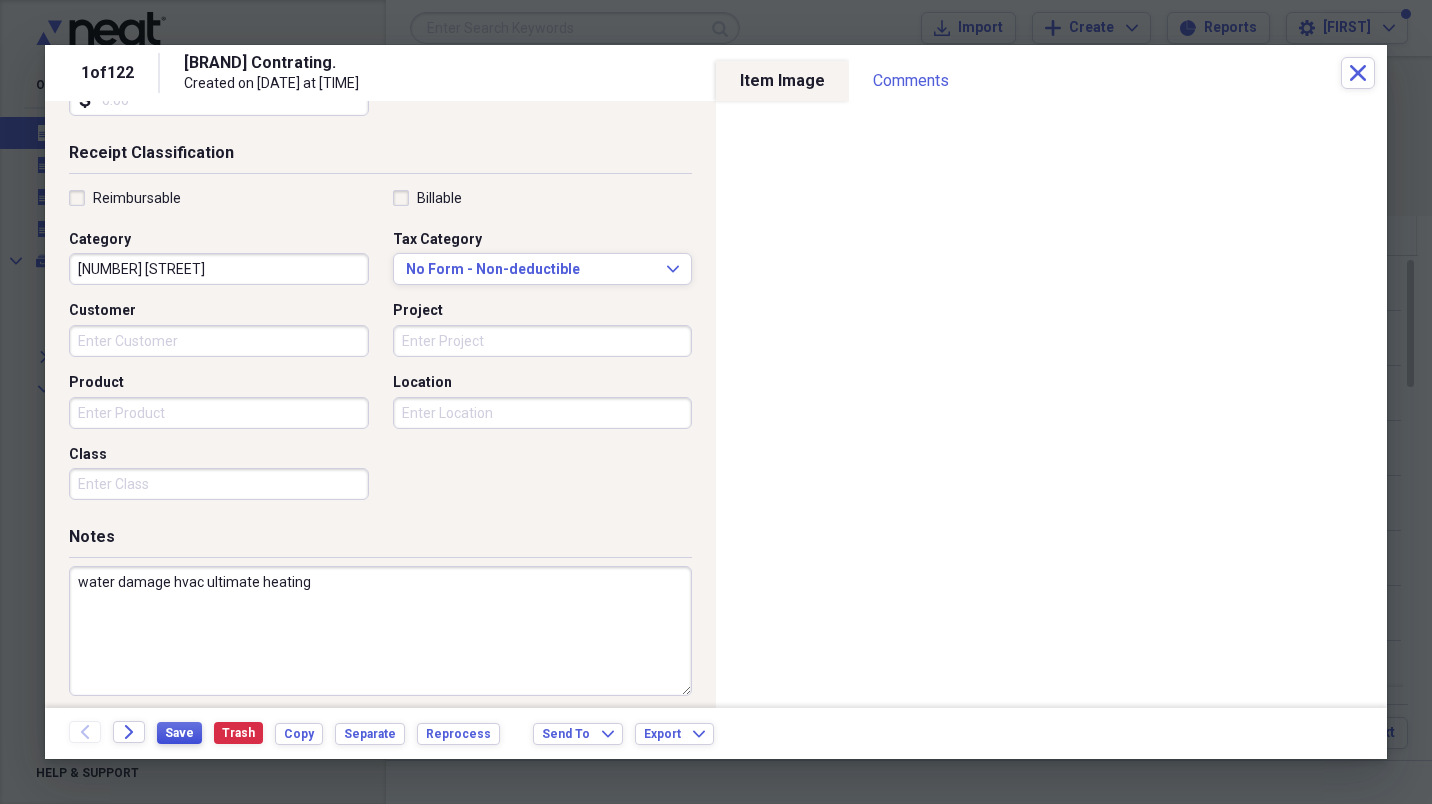 type on "water damage hvac ultimate heating" 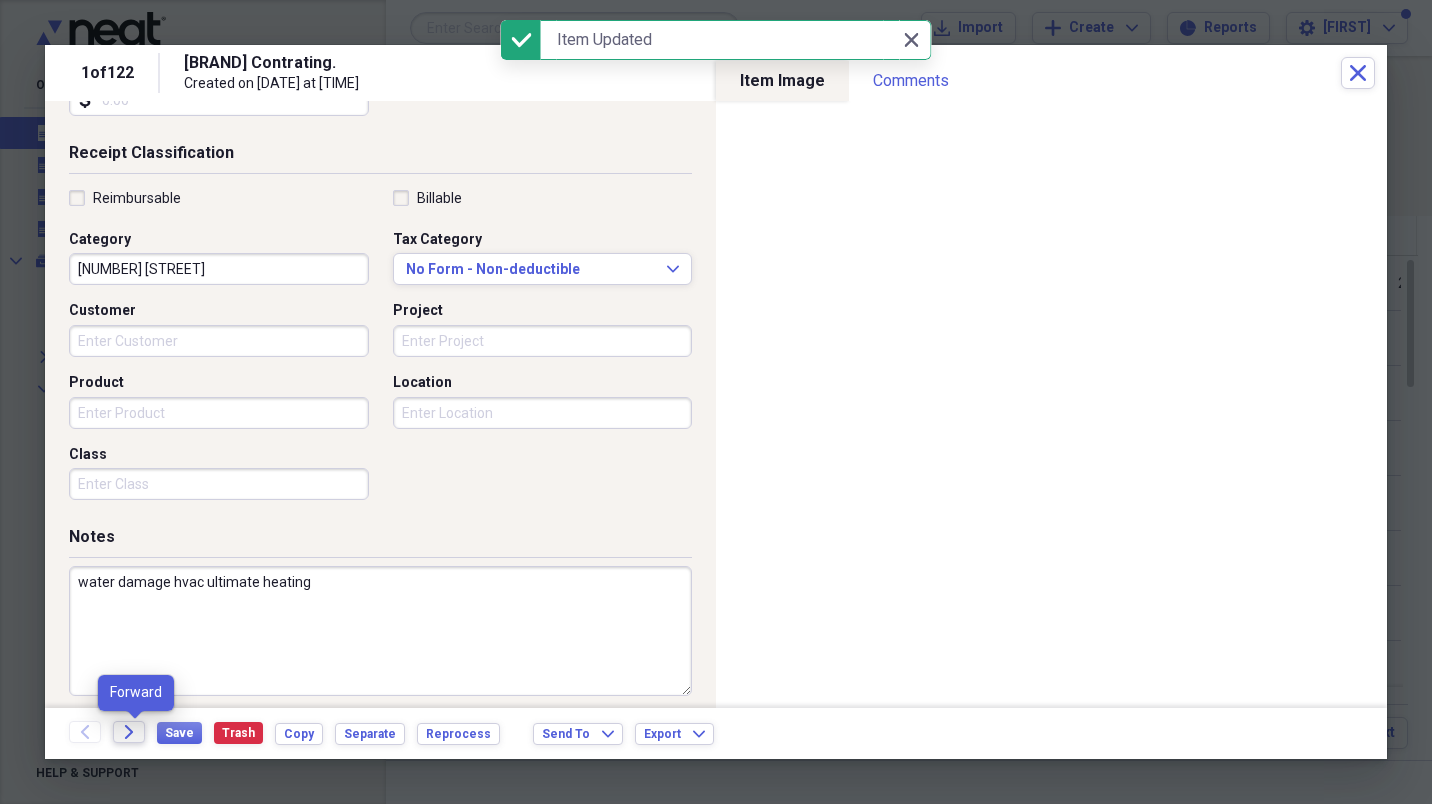 click on "Forward" 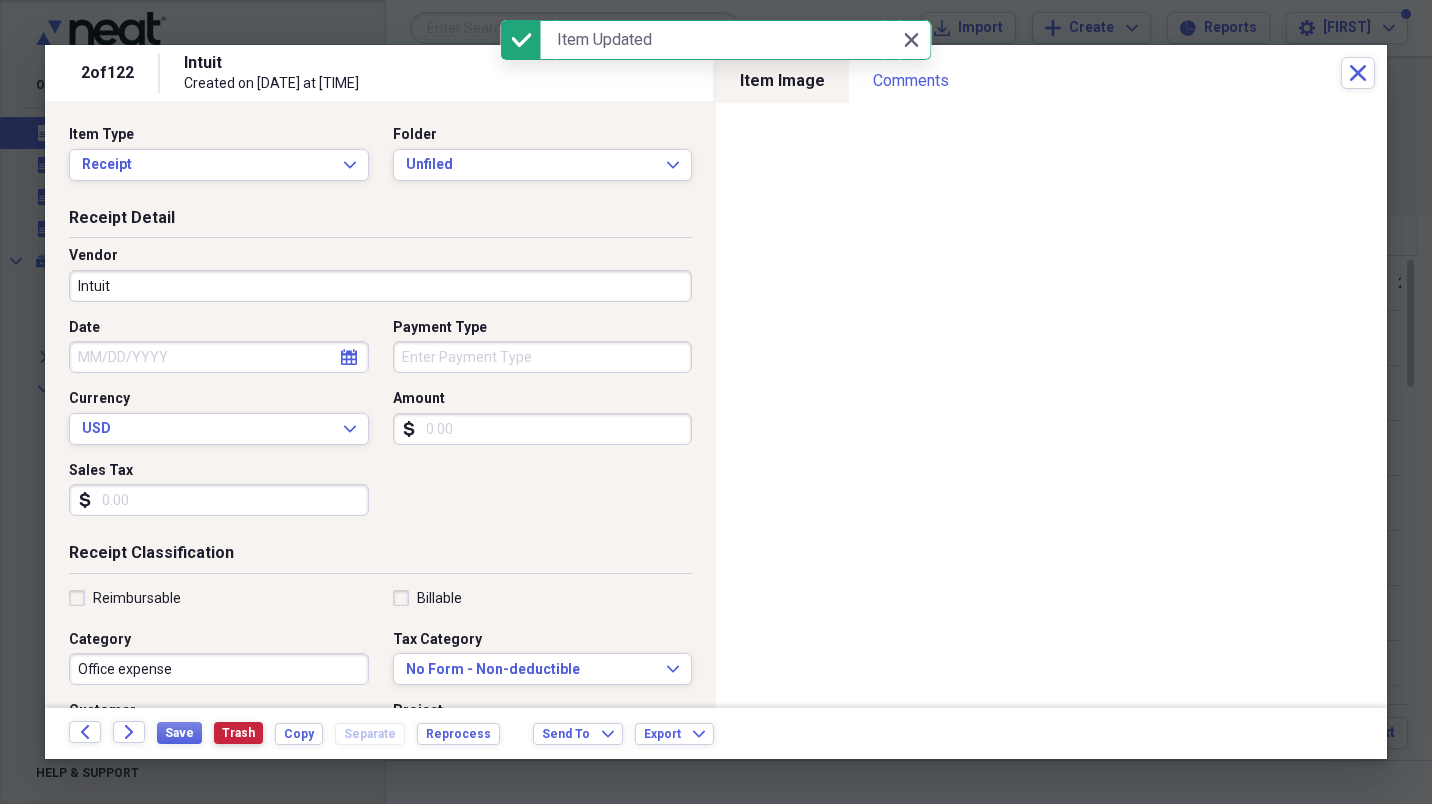click on "Trash" at bounding box center [238, 733] 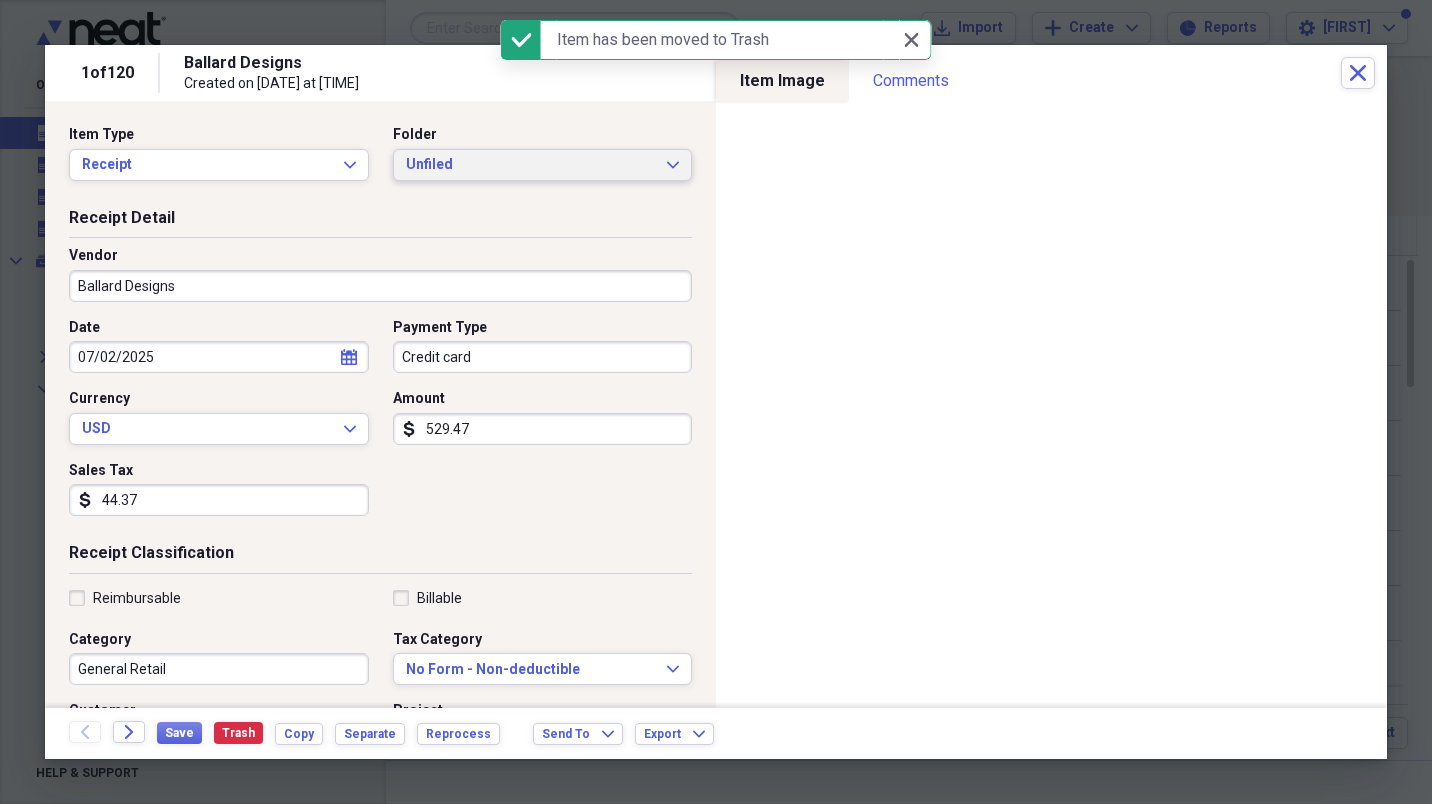 click on "Unfiled" at bounding box center (531, 165) 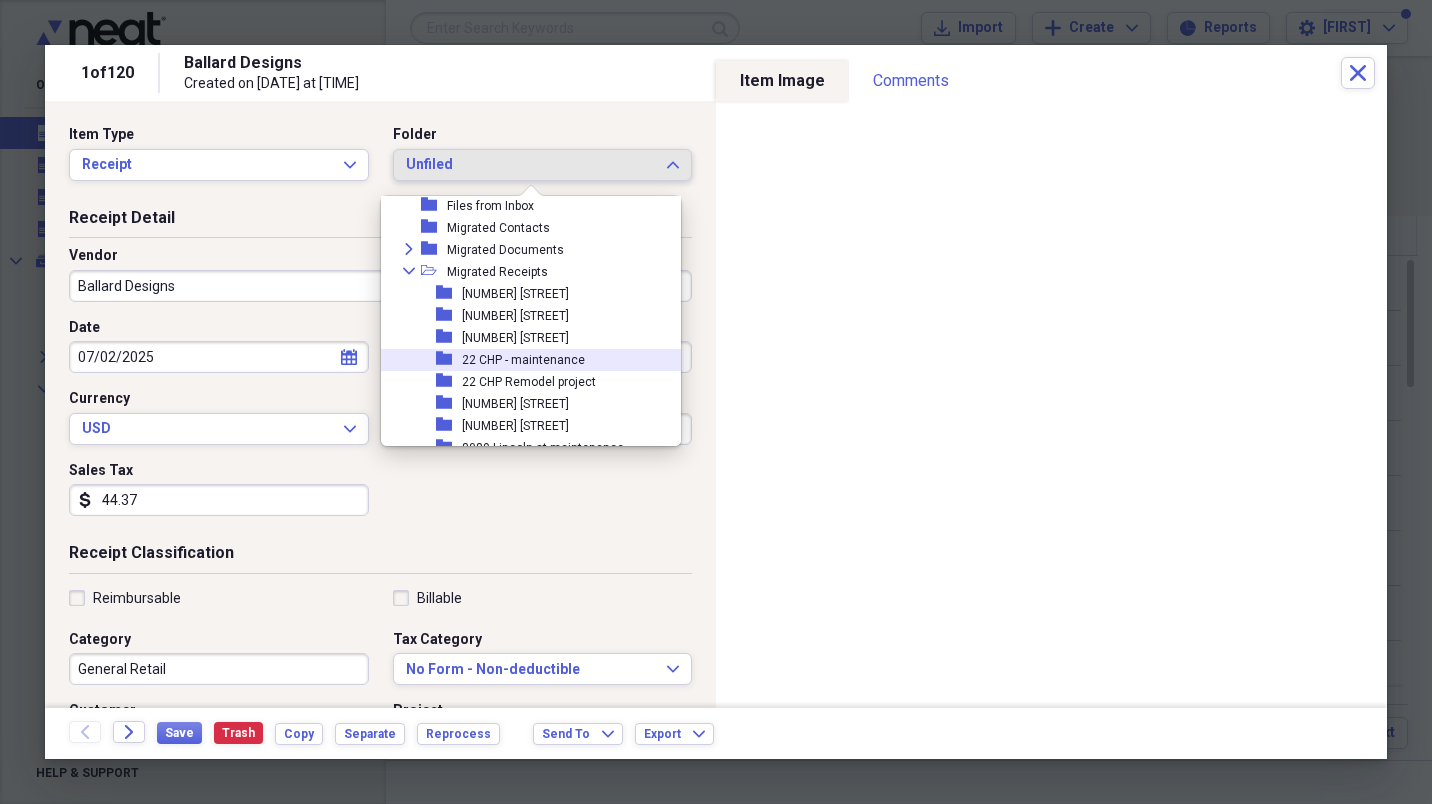 scroll, scrollTop: 80, scrollLeft: 0, axis: vertical 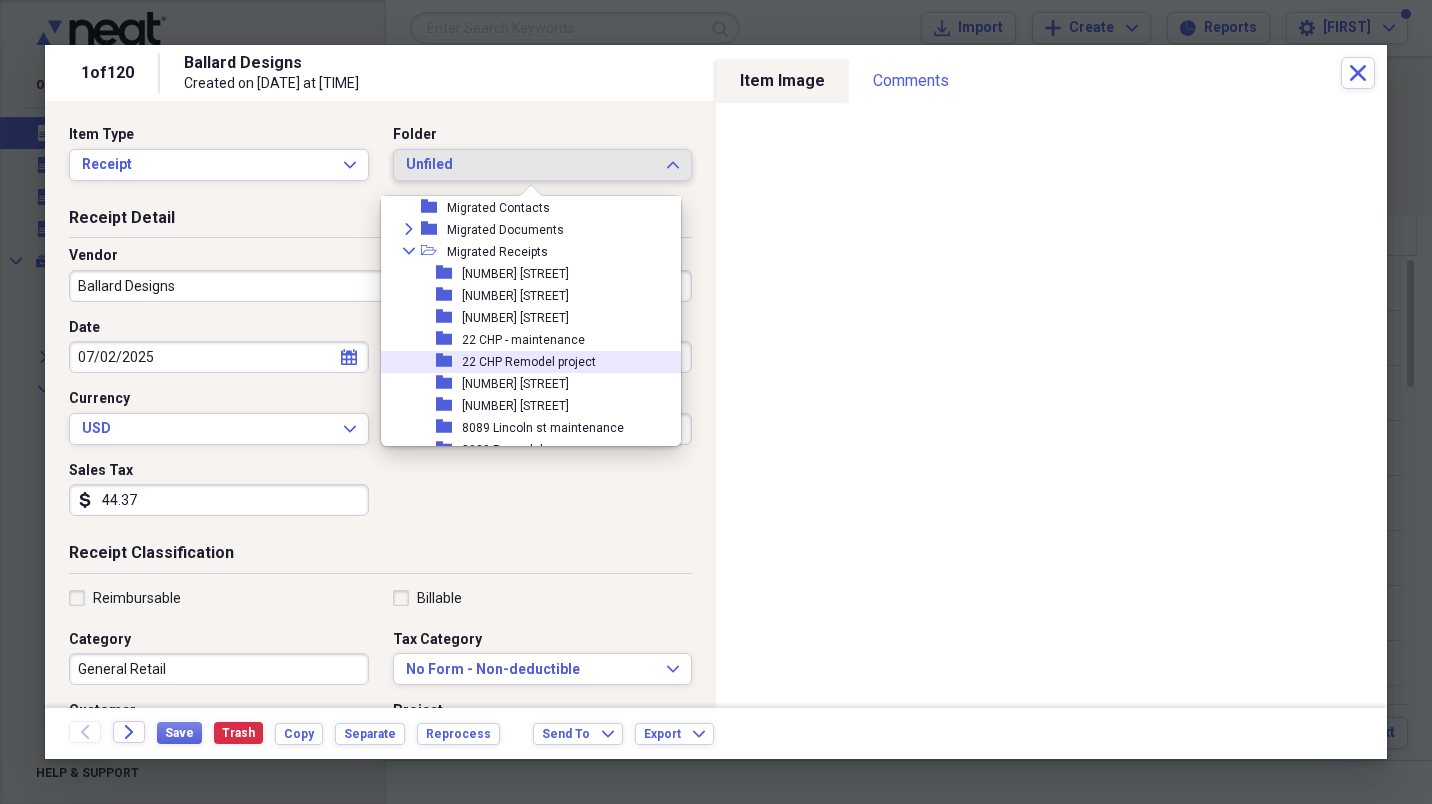 click on "[TYPE] [NUMBER] [TYPE] [TYPE]" at bounding box center (523, 362) 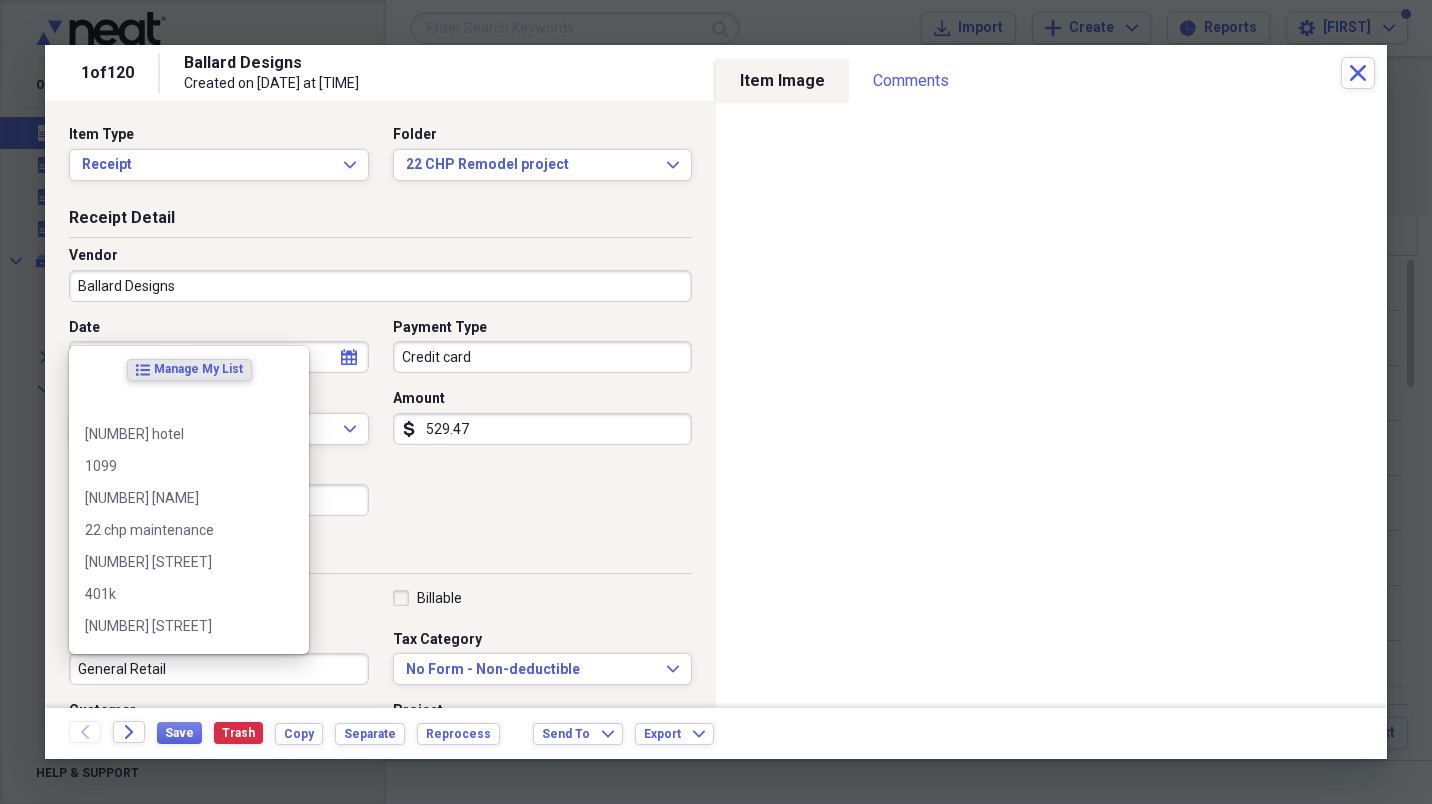 click on "General Retail" at bounding box center [219, 669] 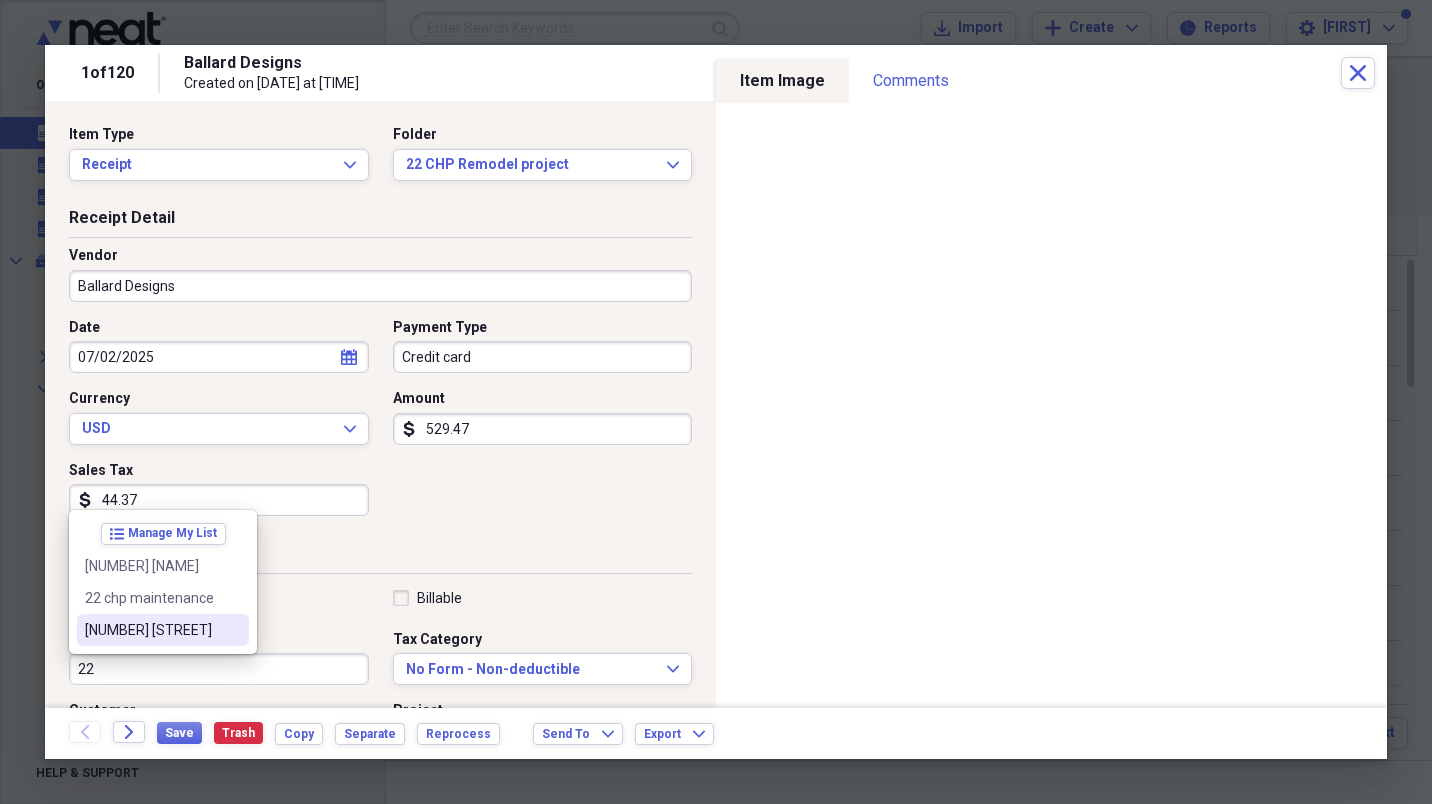click on "[NUMBER] [STREET]" at bounding box center [163, 630] 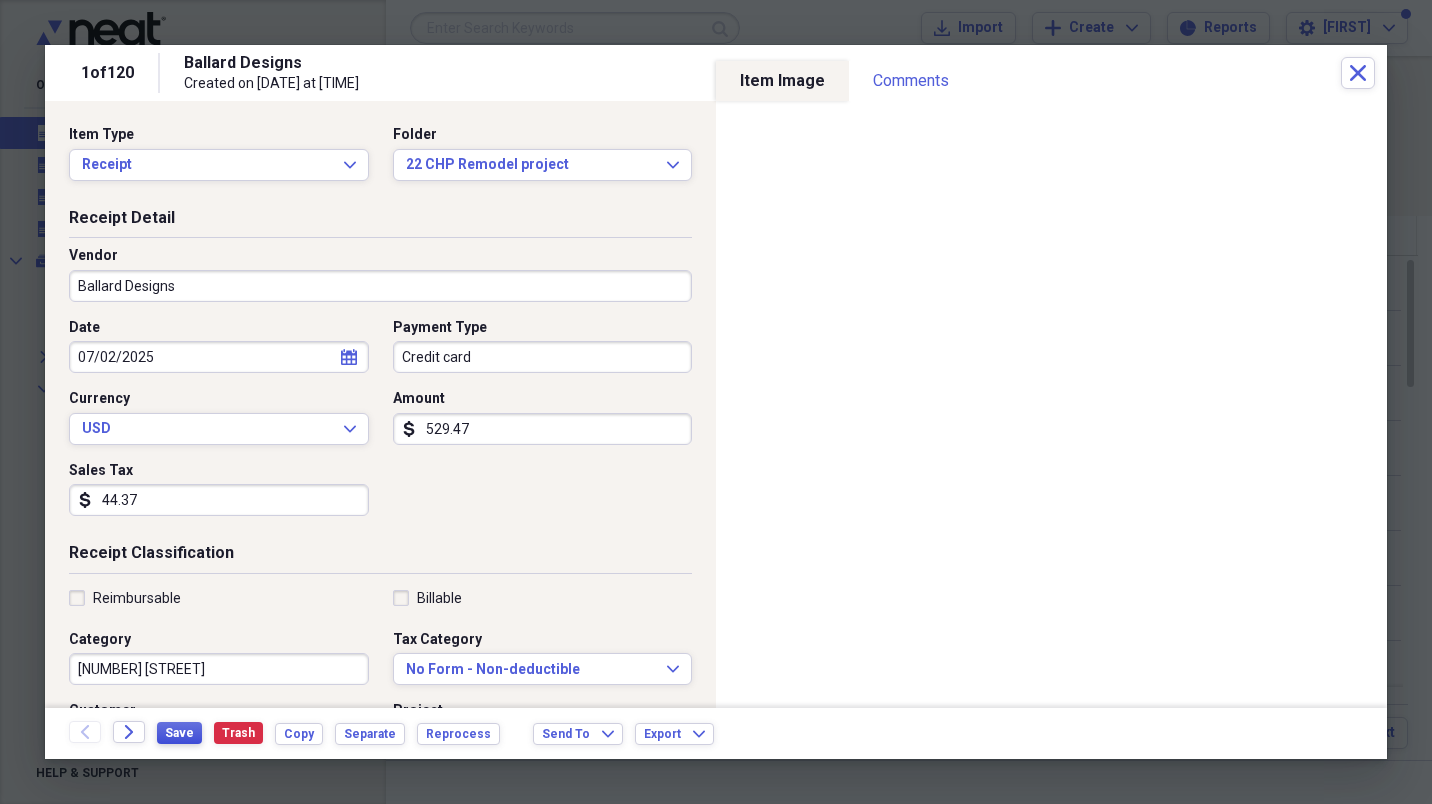 click on "Save" at bounding box center (179, 733) 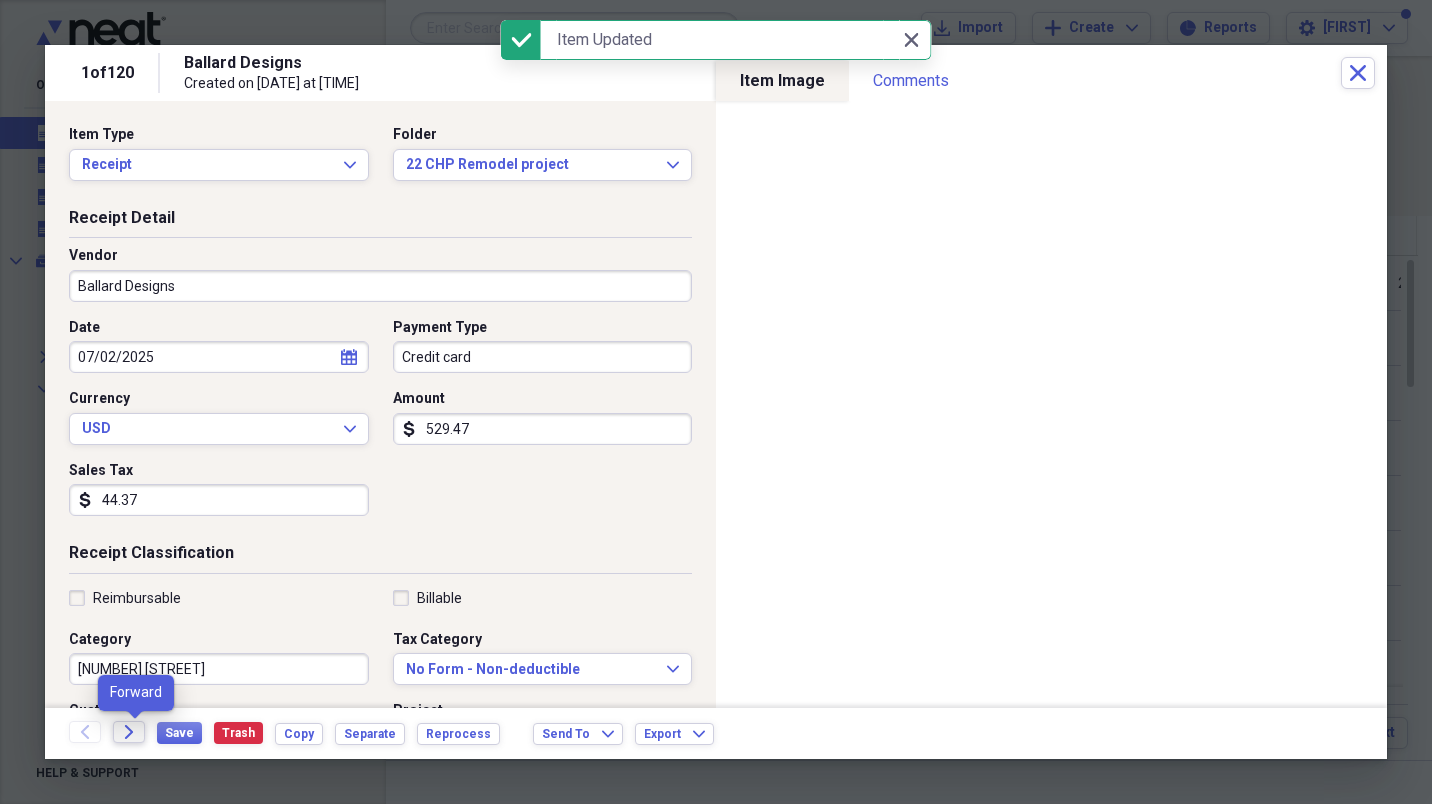 click on "Forward" 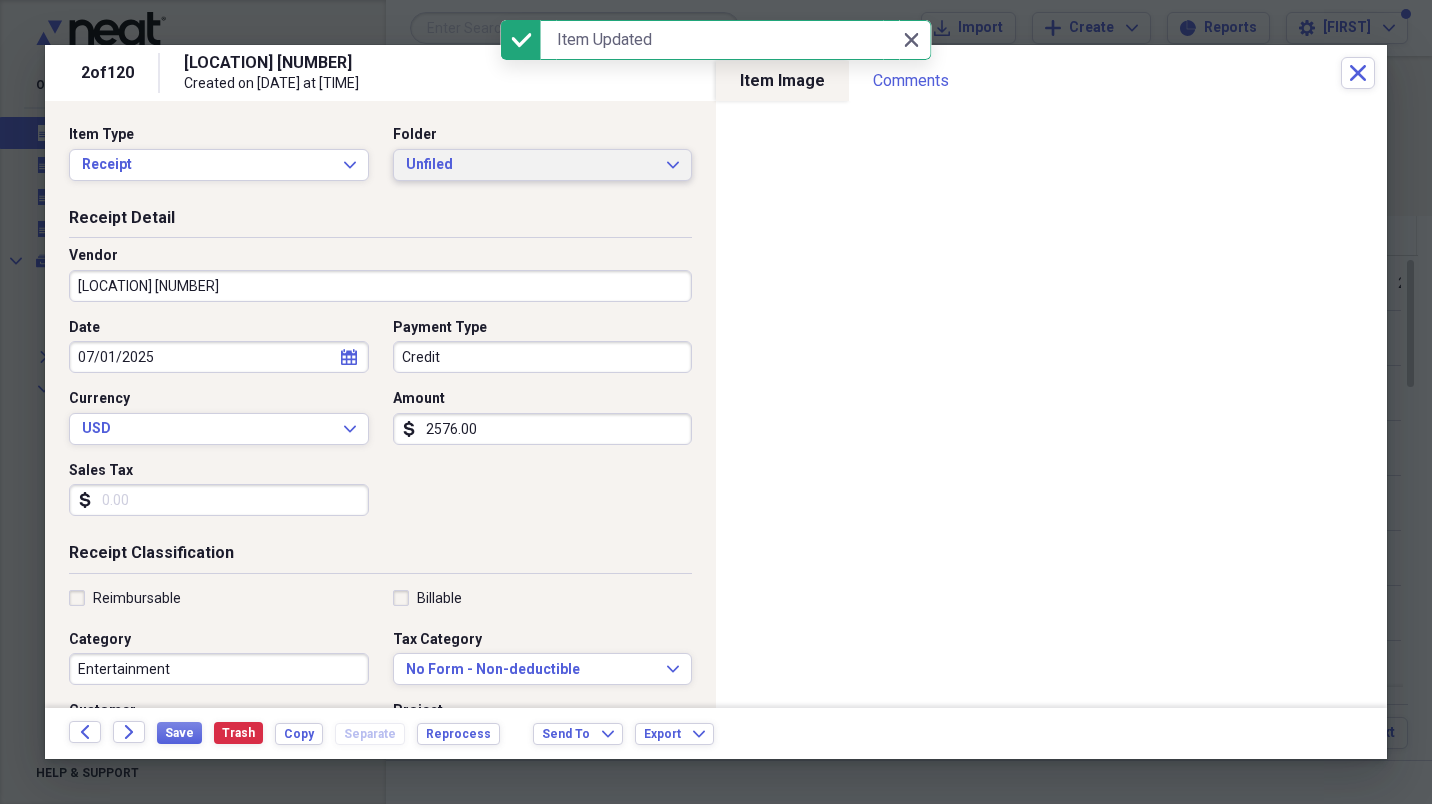 click on "Unfiled" at bounding box center [531, 165] 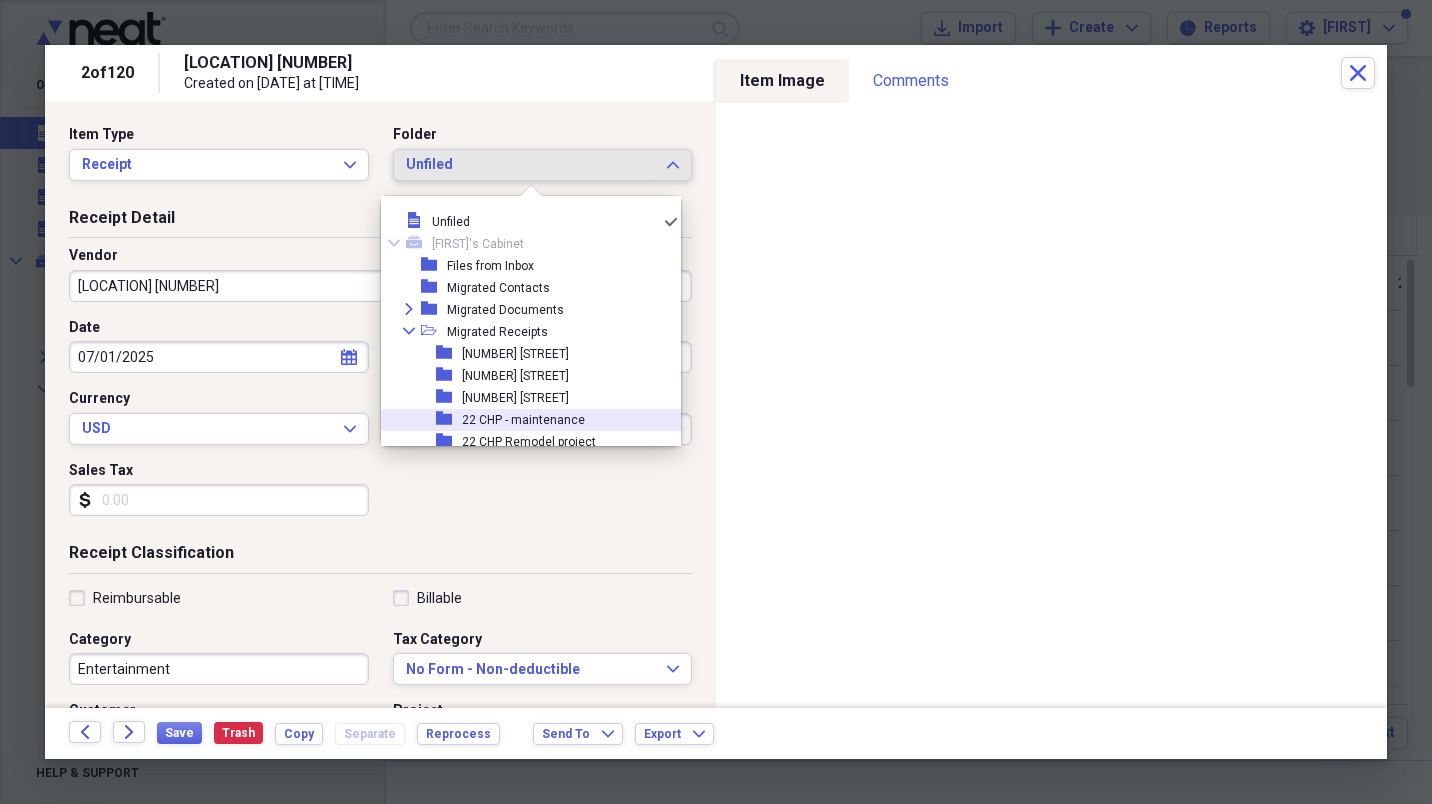click on "folder 22 CHP - maintenance" at bounding box center [523, 420] 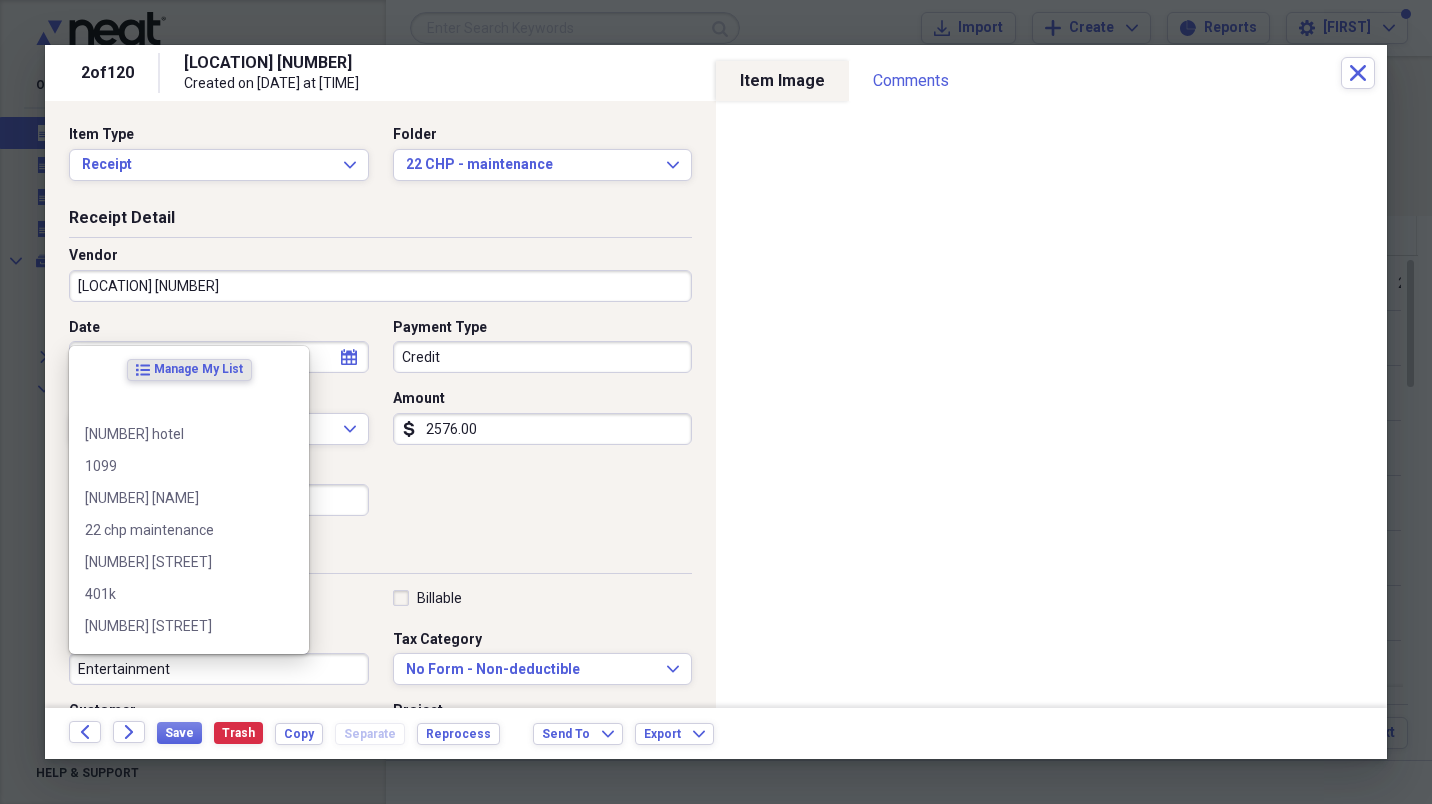 click on "Entertainment" at bounding box center [219, 669] 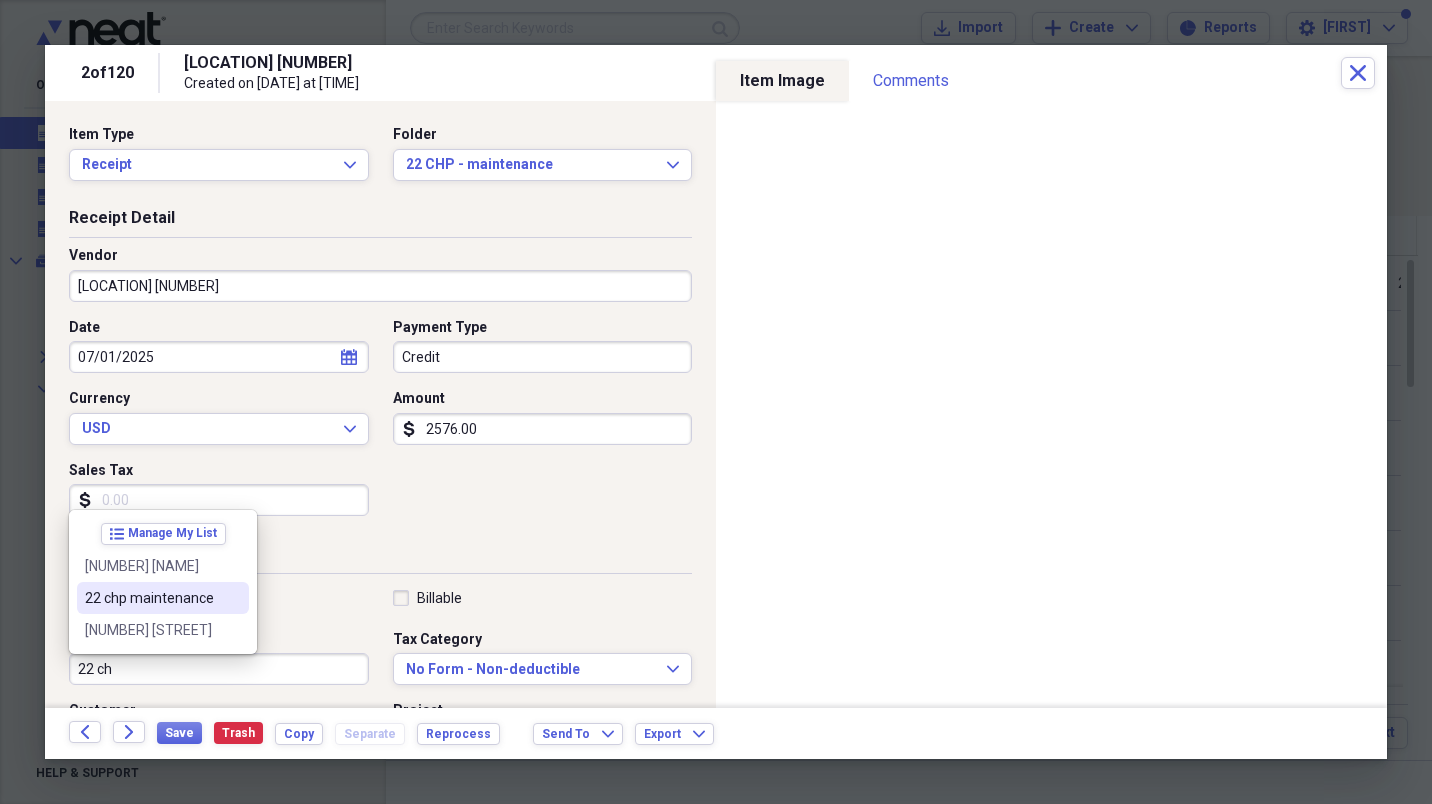 click on "22 chp maintenance" at bounding box center (151, 598) 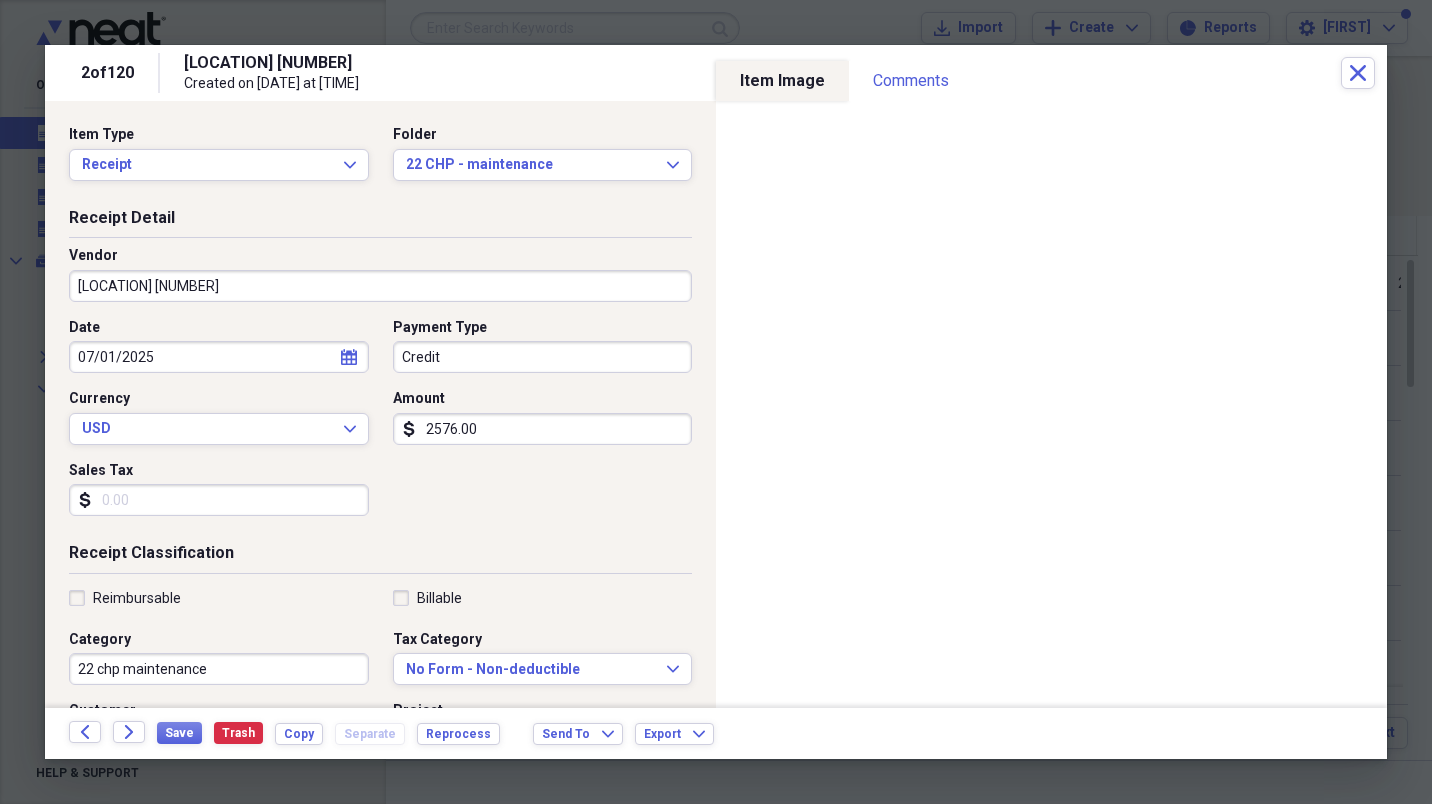 click on "[LOCATION] [NUMBER]" at bounding box center [380, 286] 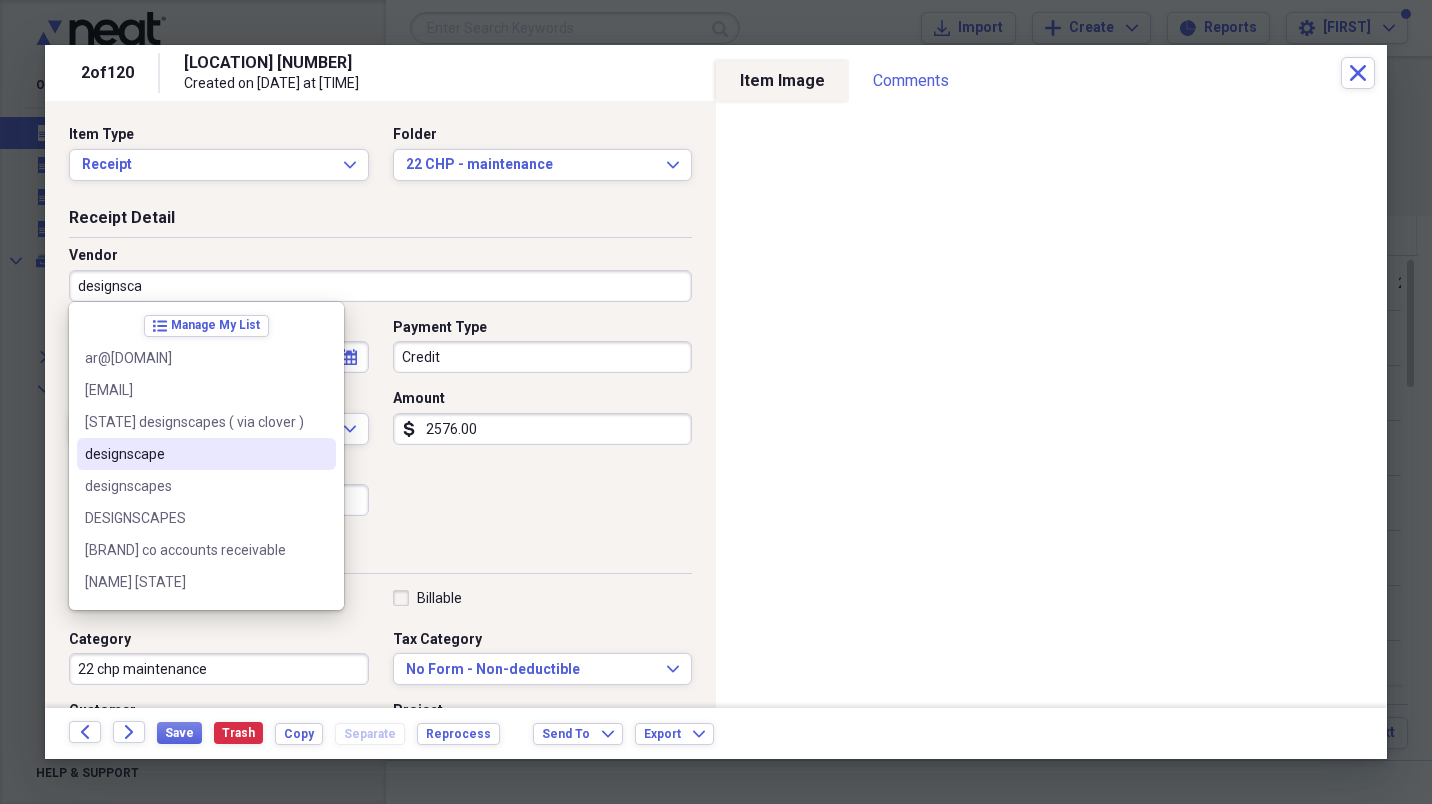 click on "designscape" at bounding box center [194, 454] 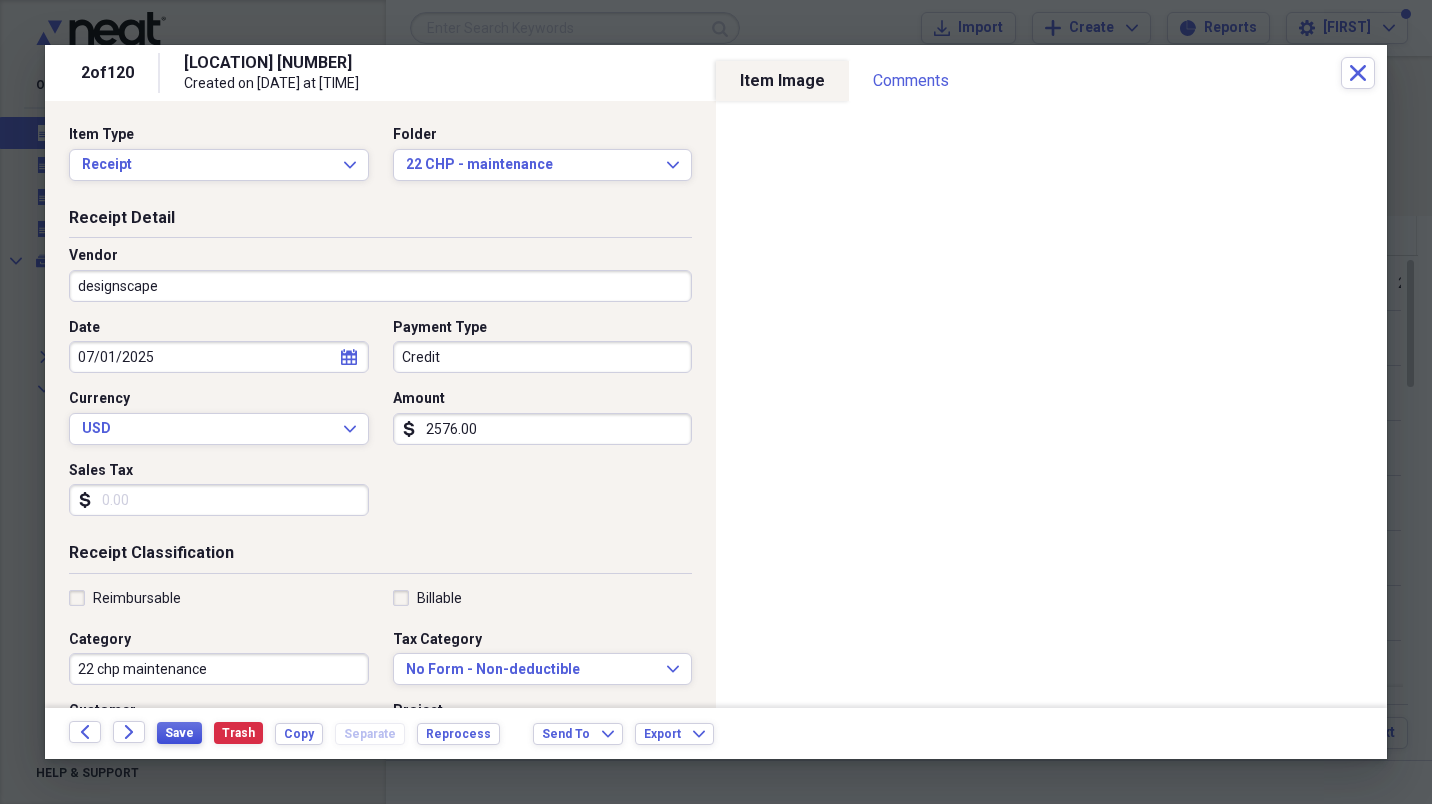 click on "Save" at bounding box center [179, 733] 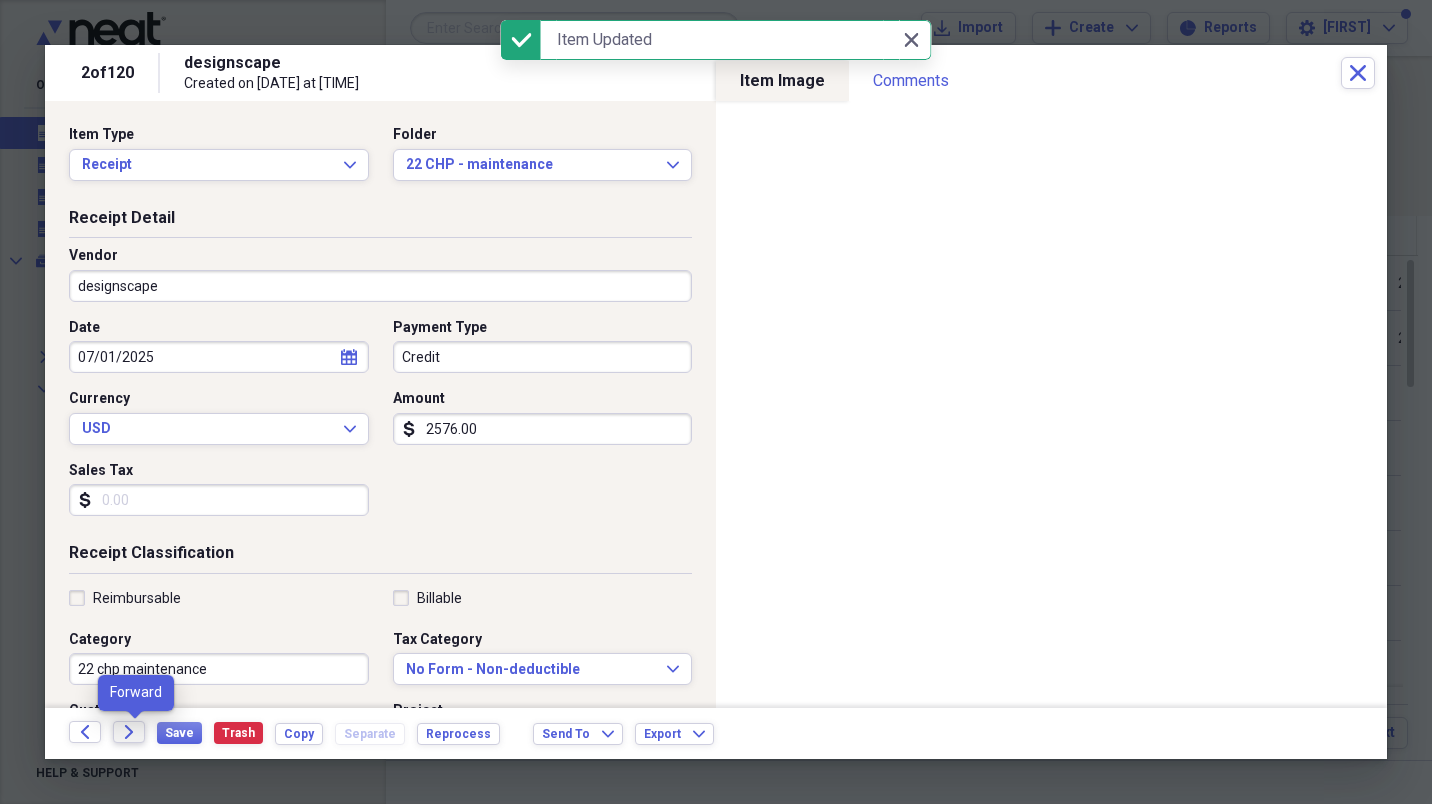 click on "Forward" 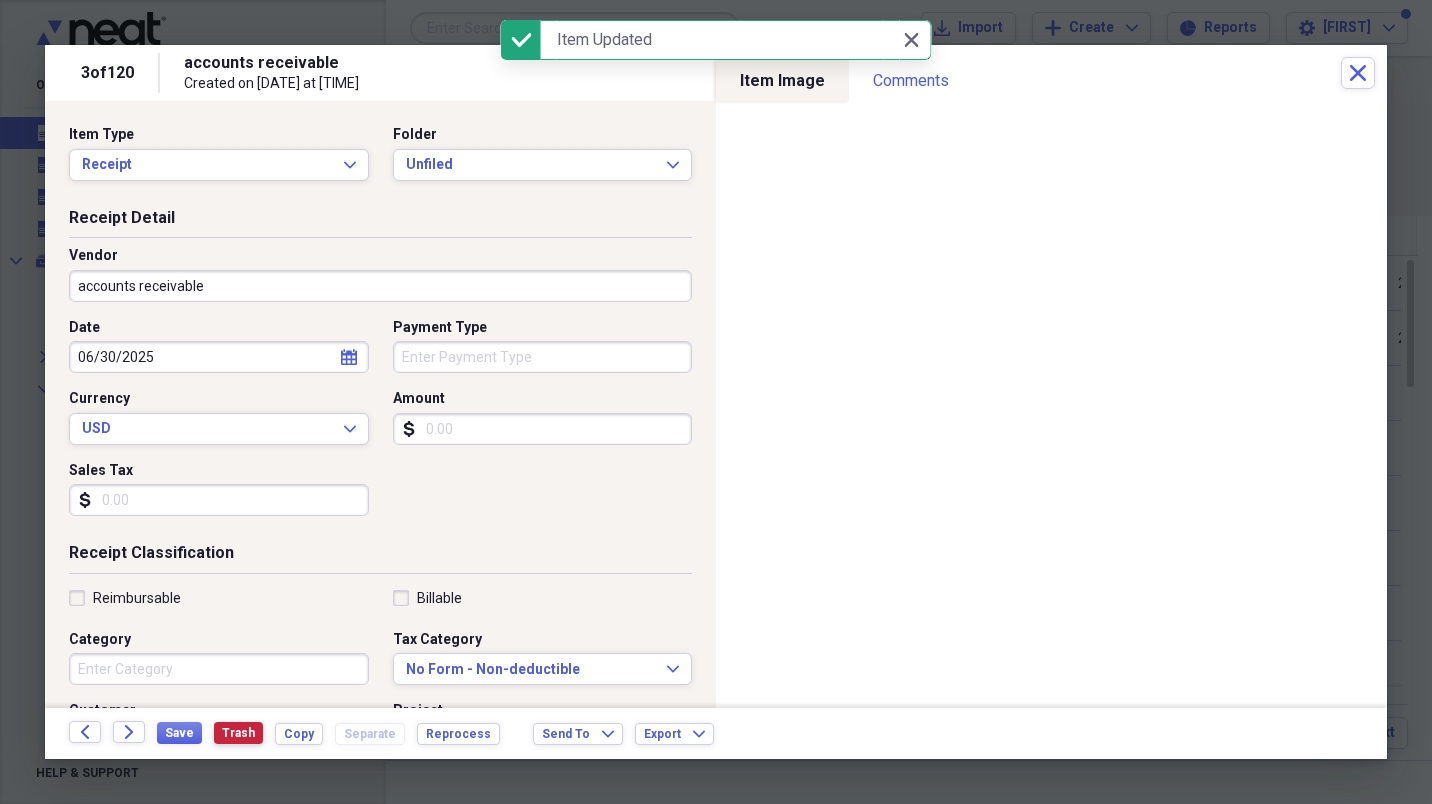 click on "Trash" at bounding box center [238, 733] 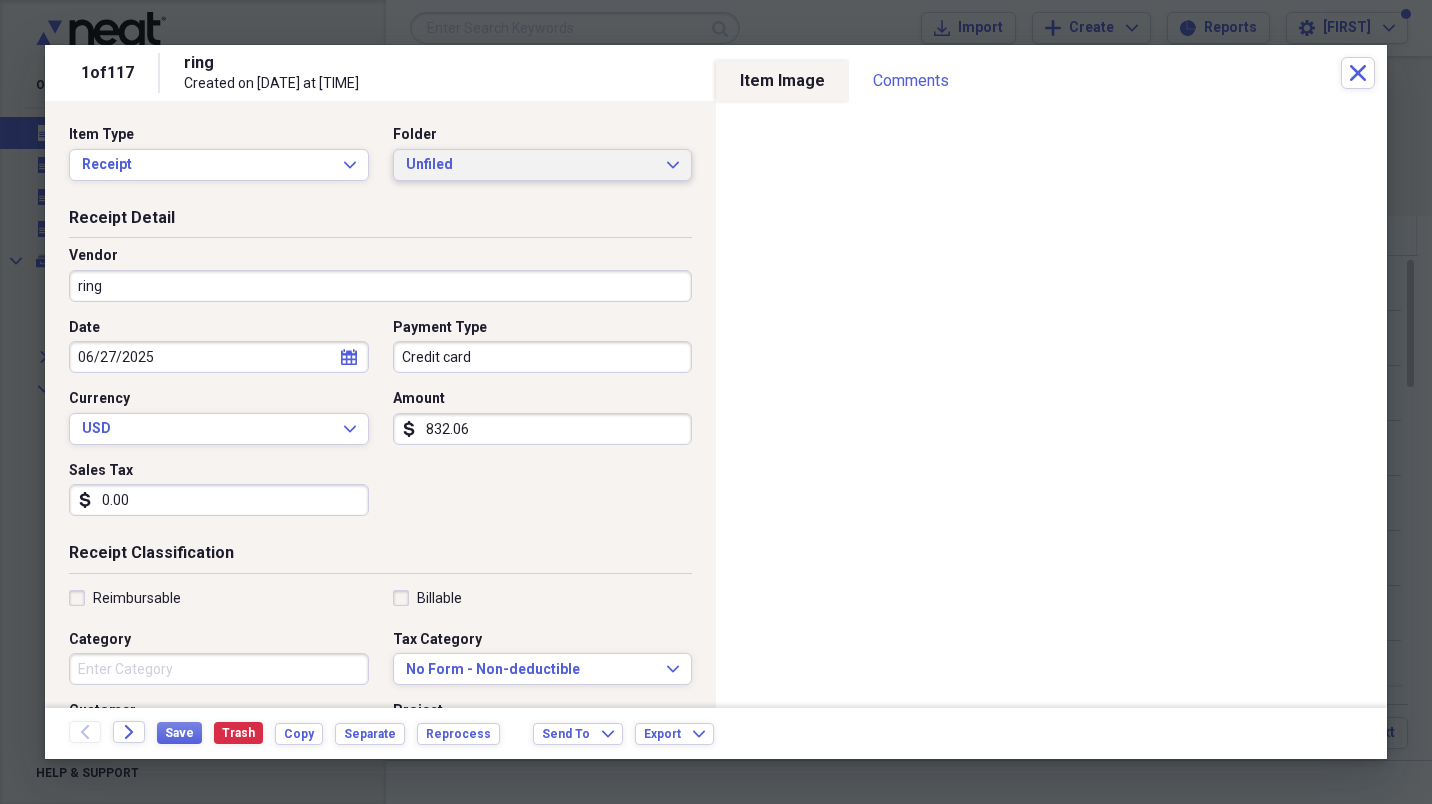 click on "Expand" 